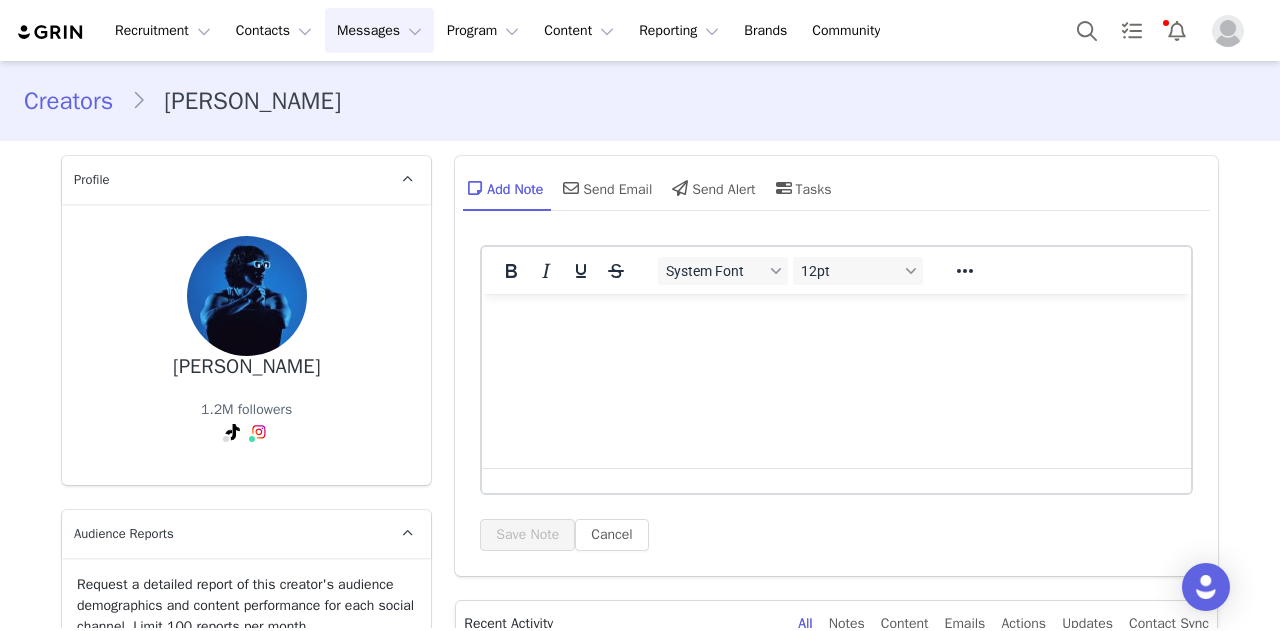 scroll, scrollTop: 0, scrollLeft: 0, axis: both 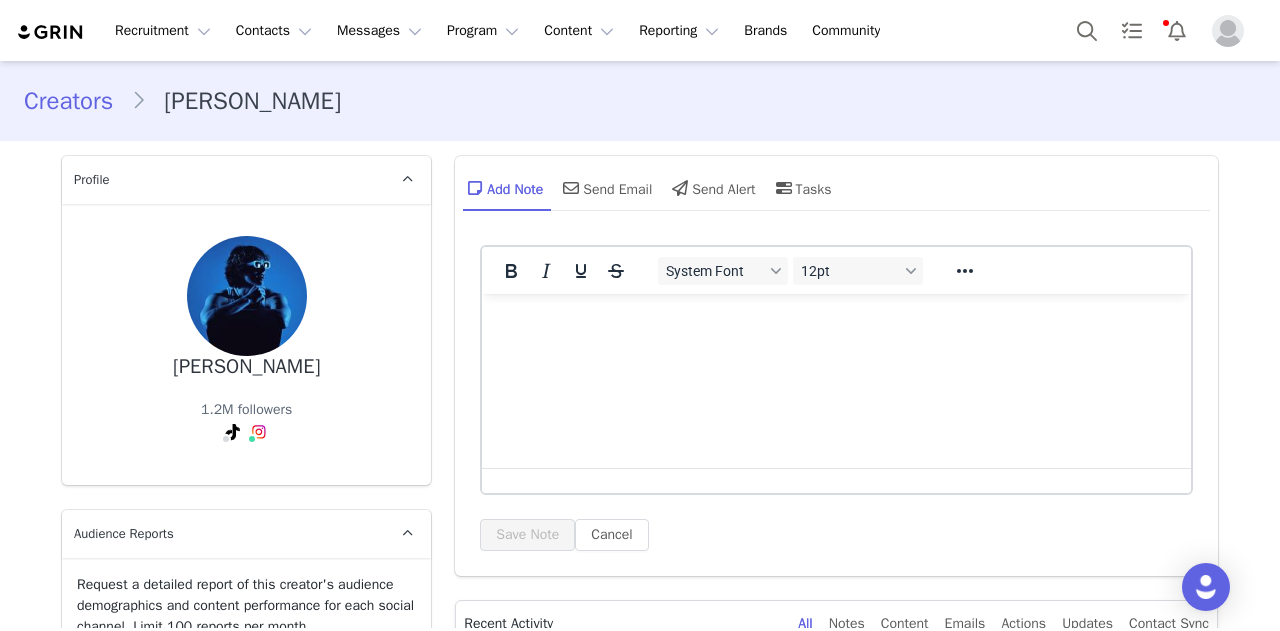click on "Creators" at bounding box center [77, 101] 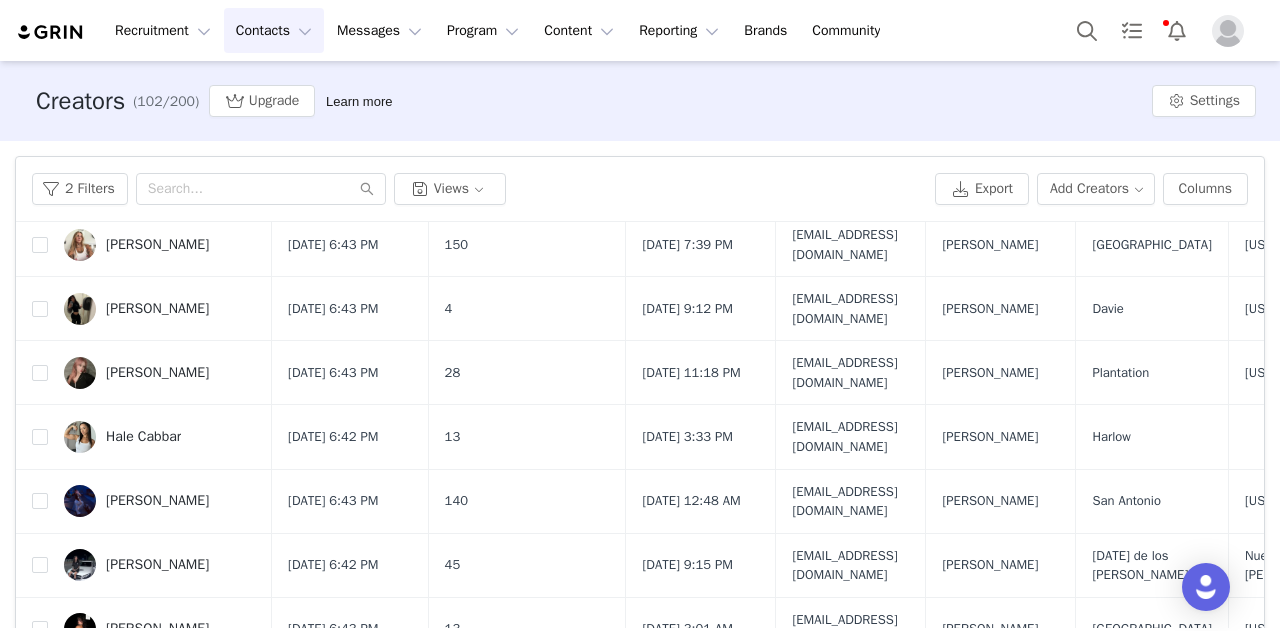scroll, scrollTop: 1128, scrollLeft: 0, axis: vertical 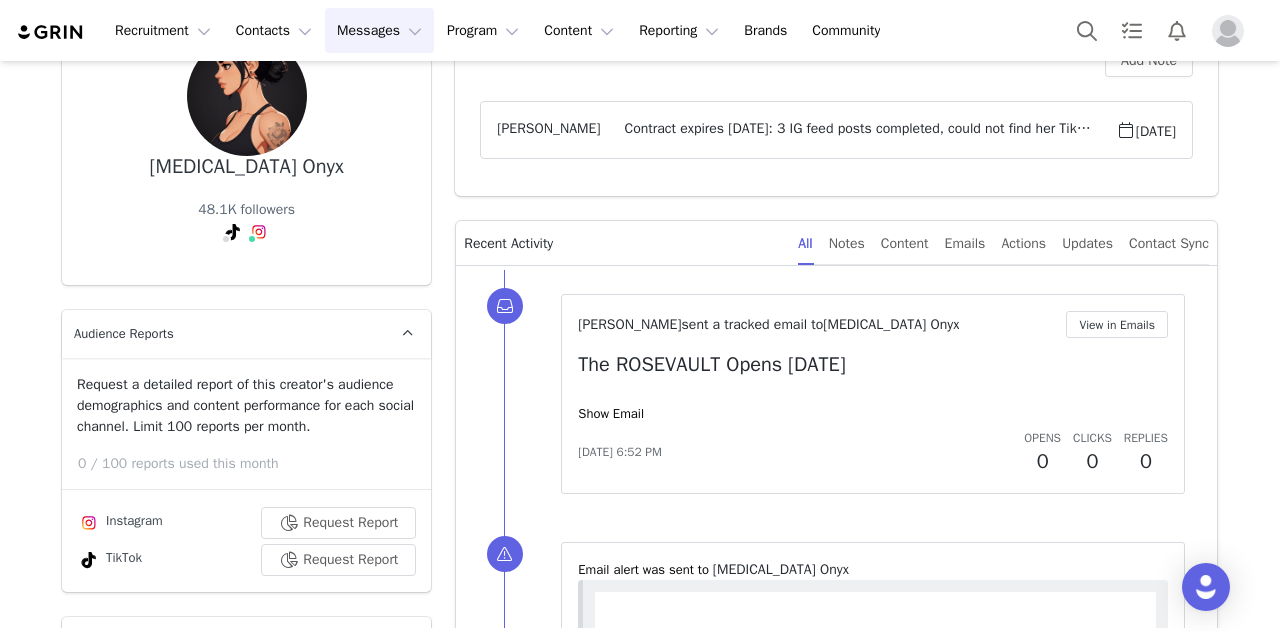 click on "Messages Messages" at bounding box center (379, 30) 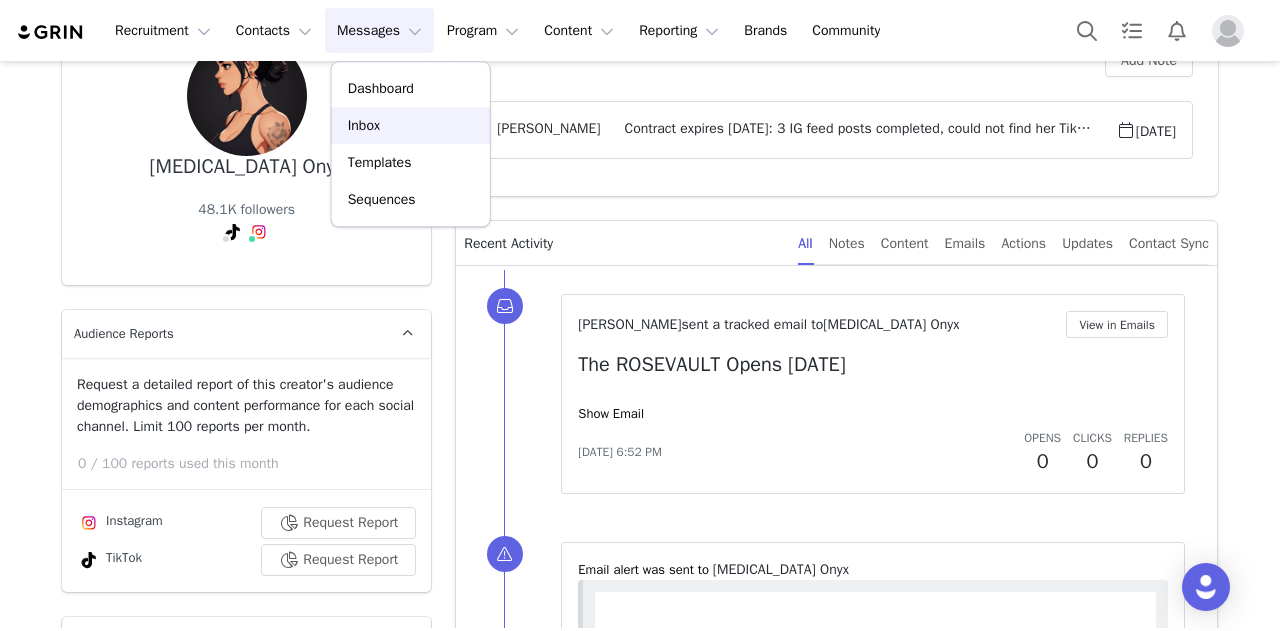 click on "Inbox" at bounding box center [411, 125] 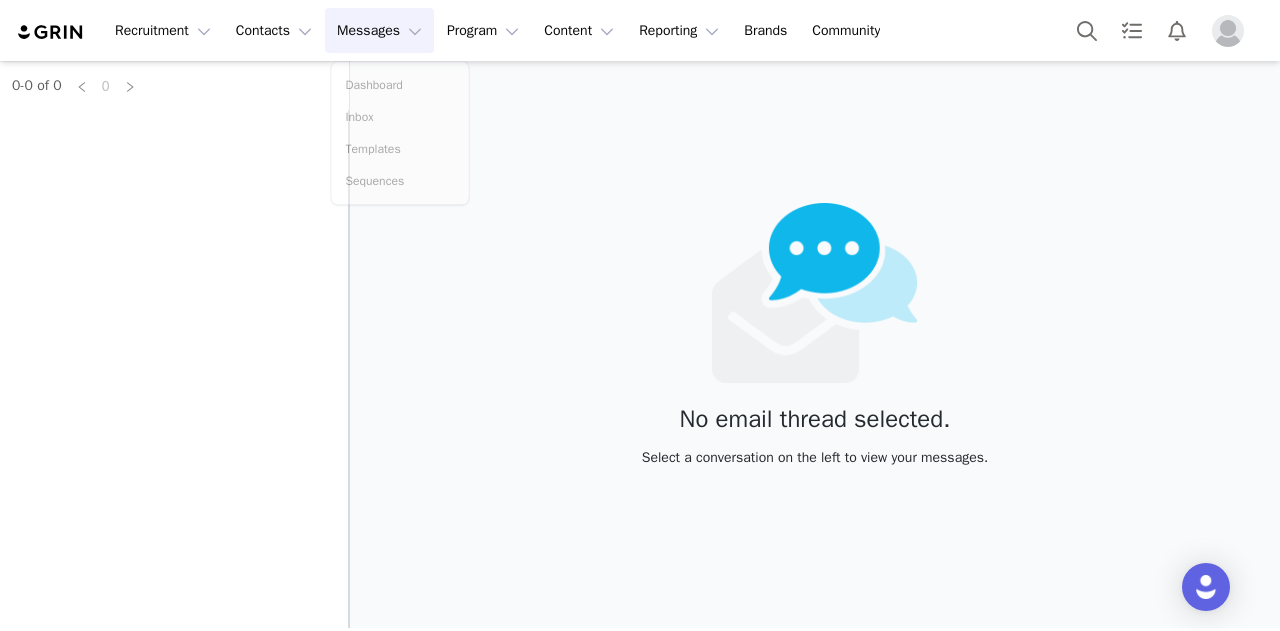 scroll, scrollTop: 0, scrollLeft: 0, axis: both 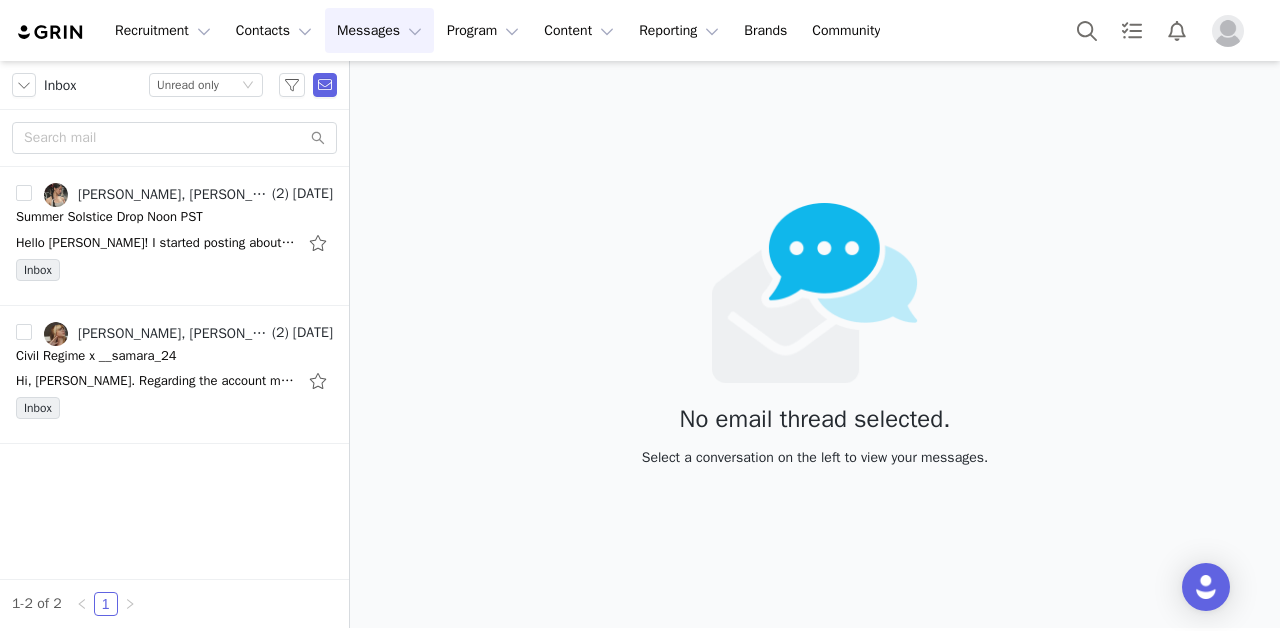 click on "Messages Messages" at bounding box center (379, 30) 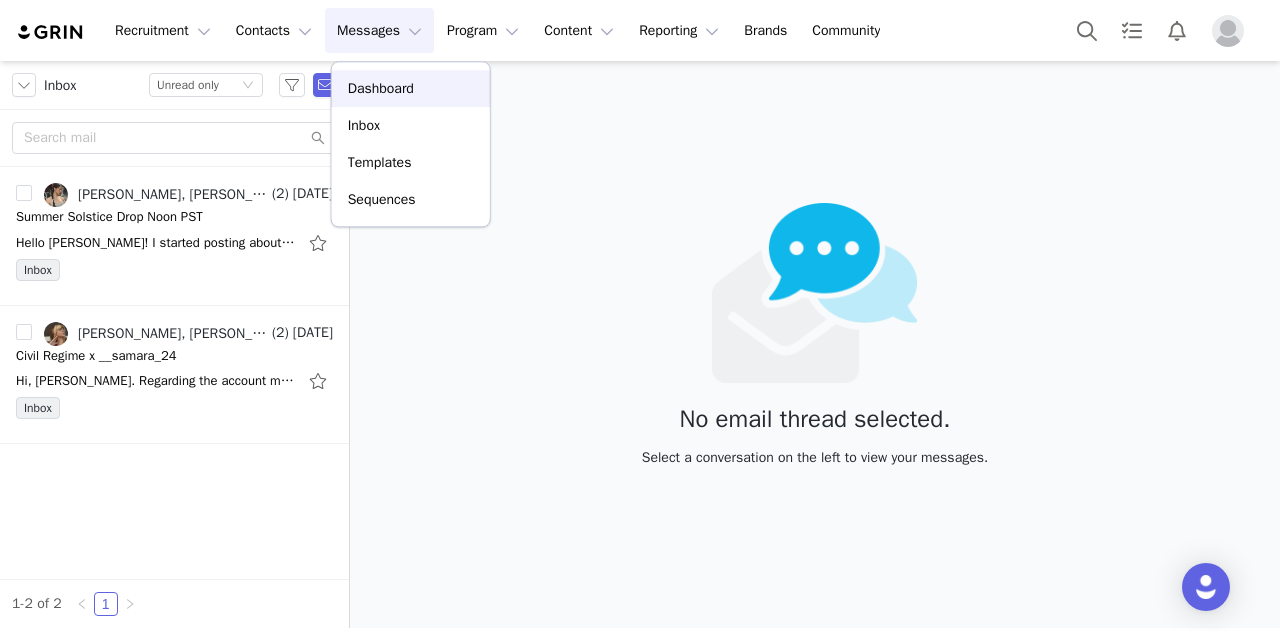 click on "Dashboard" at bounding box center (411, 88) 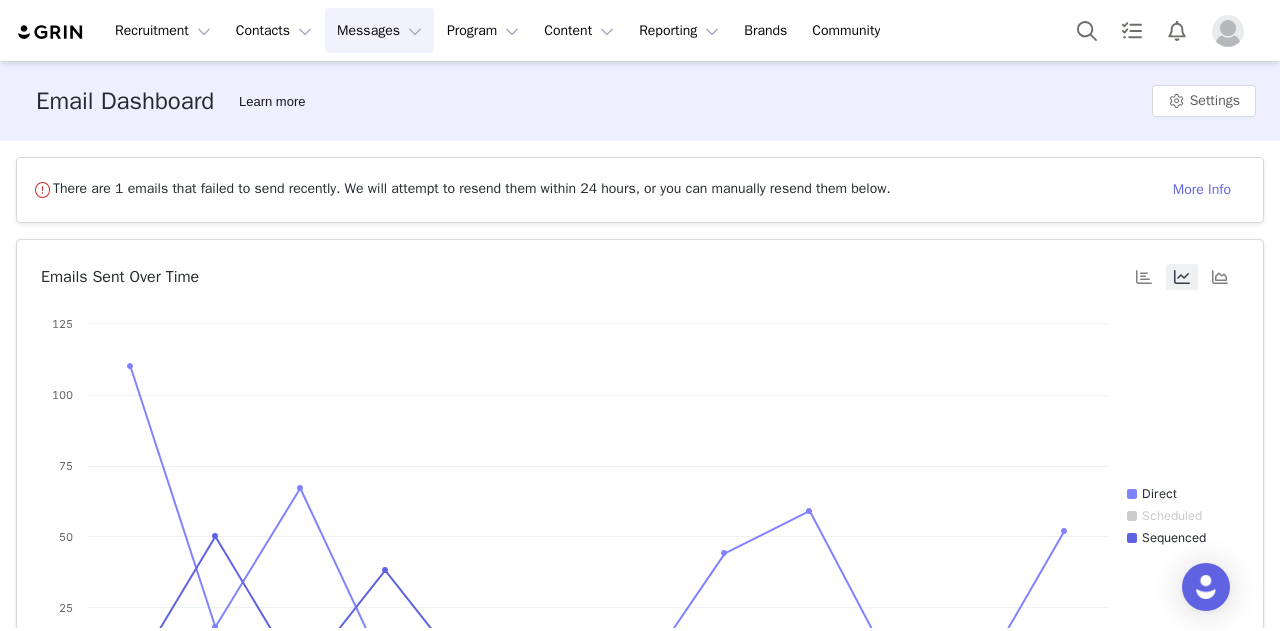 scroll, scrollTop: 454, scrollLeft: 0, axis: vertical 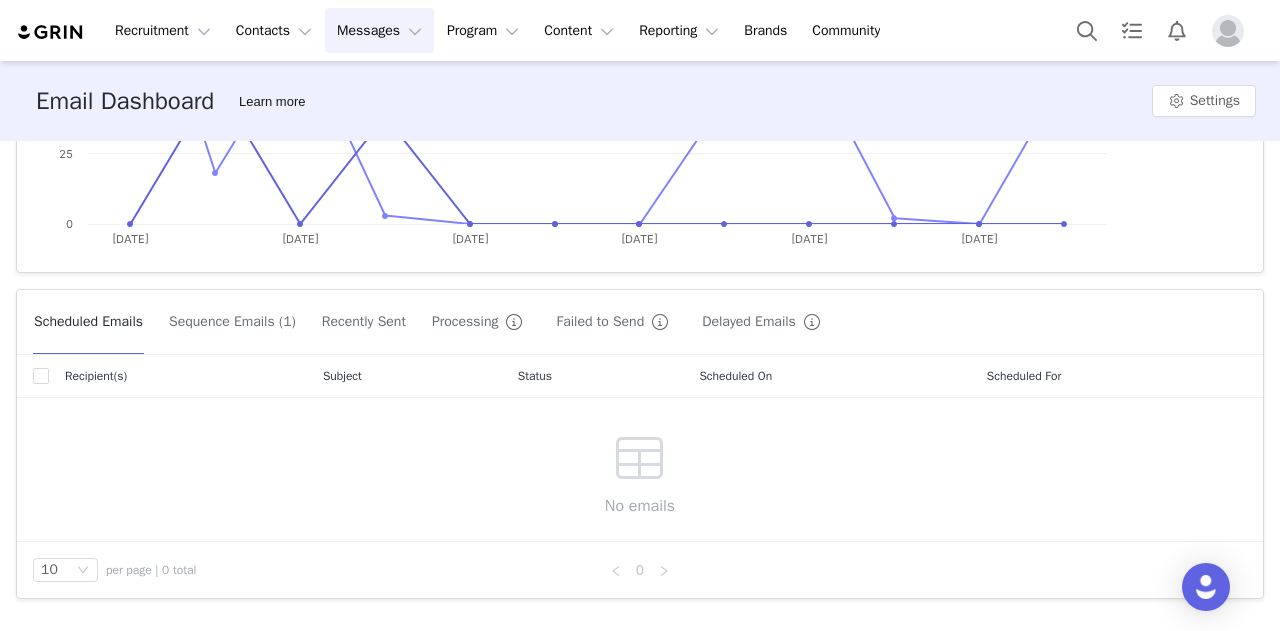 click on "Recently Sent" at bounding box center (364, 322) 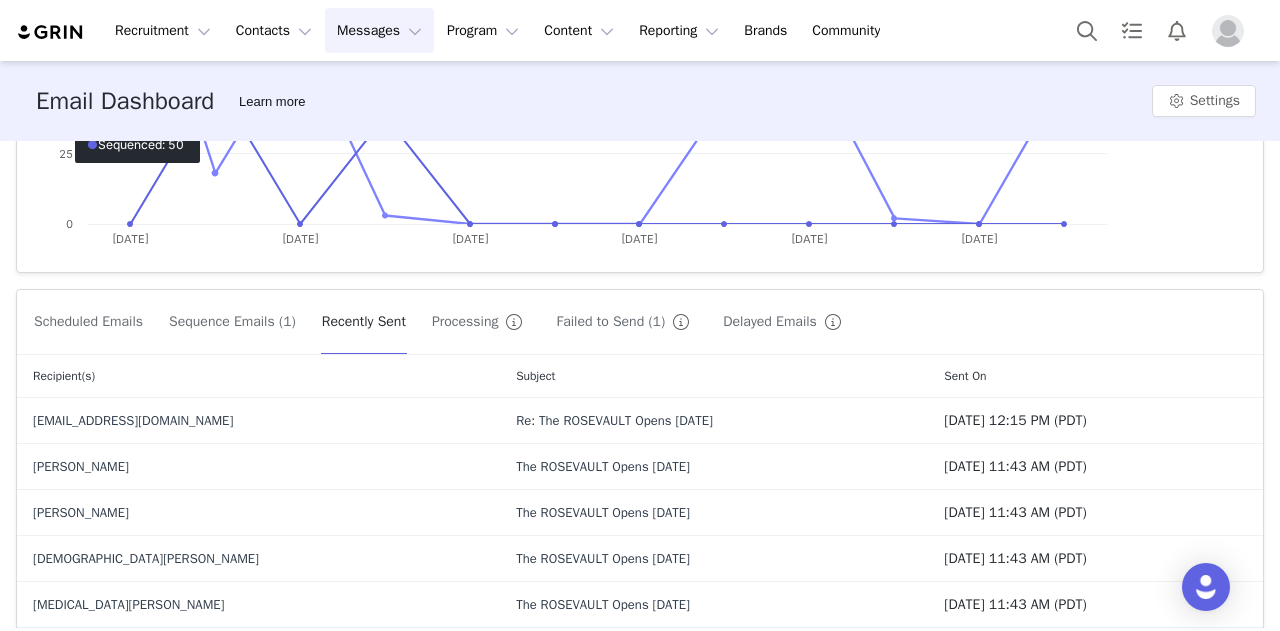 scroll, scrollTop: 600, scrollLeft: 0, axis: vertical 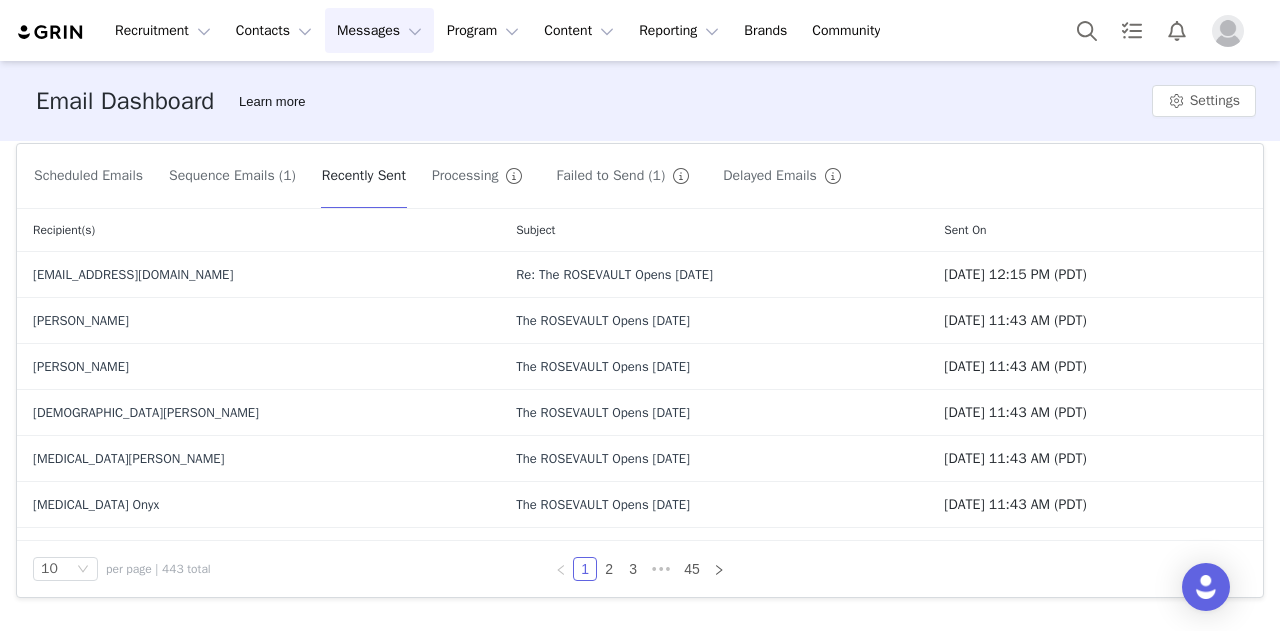 click on "Scheduled Emails" at bounding box center (88, 176) 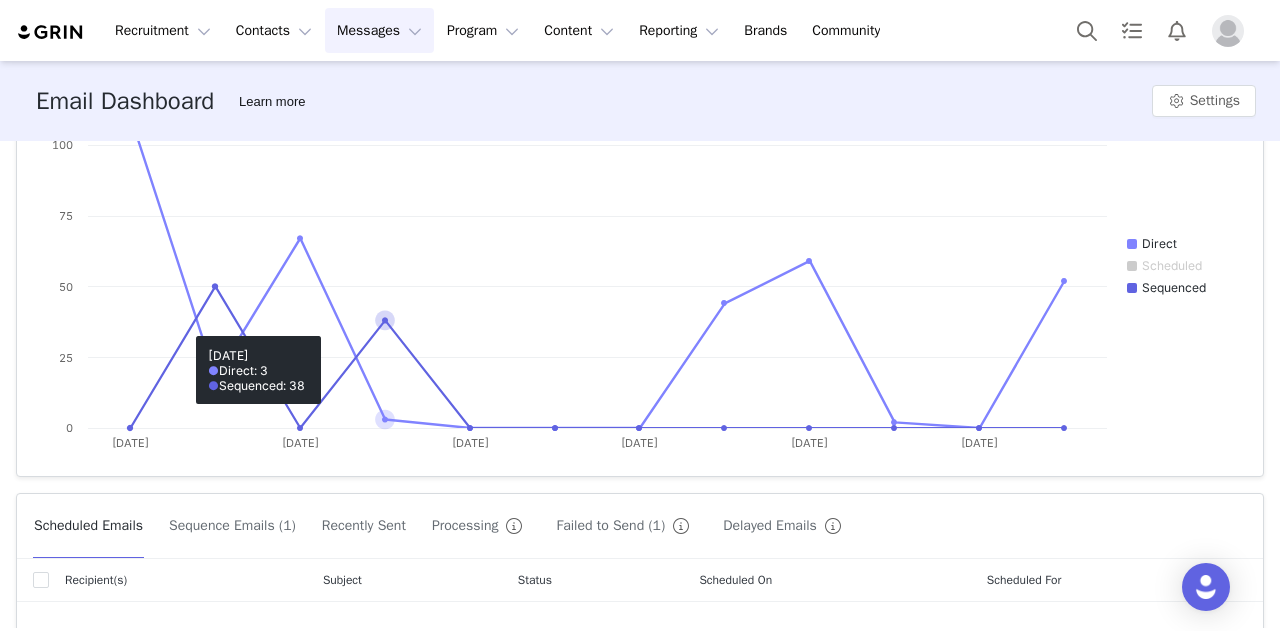 scroll, scrollTop: 454, scrollLeft: 0, axis: vertical 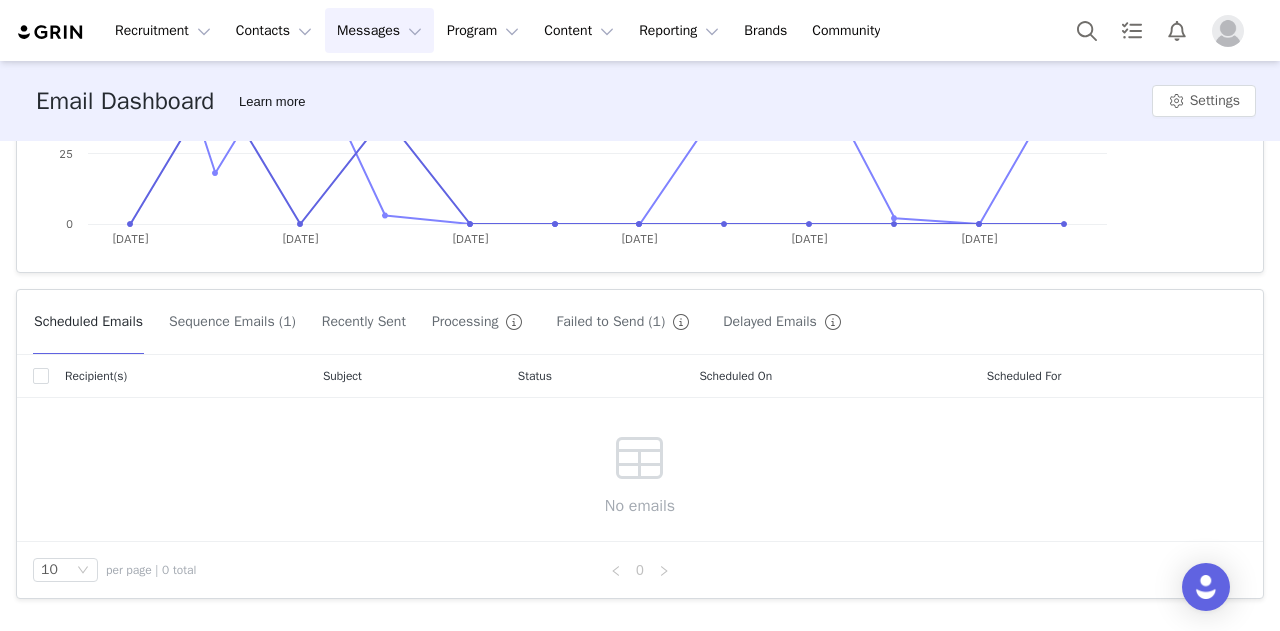 click on "Processing" at bounding box center (481, 322) 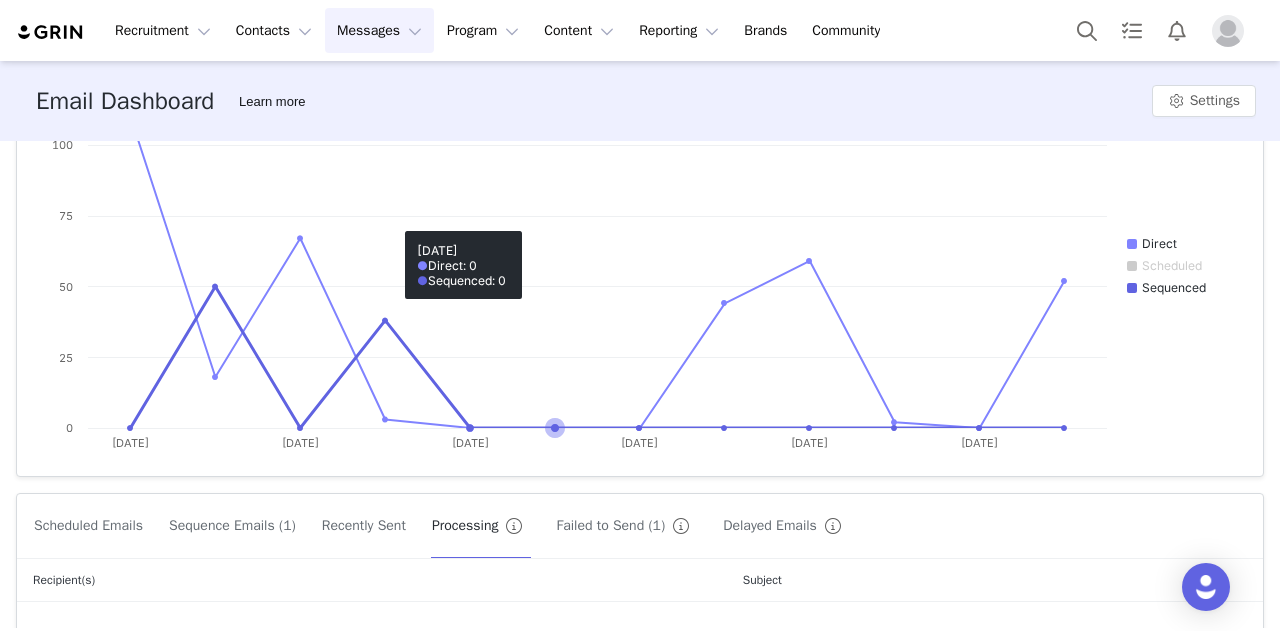 scroll, scrollTop: 454, scrollLeft: 0, axis: vertical 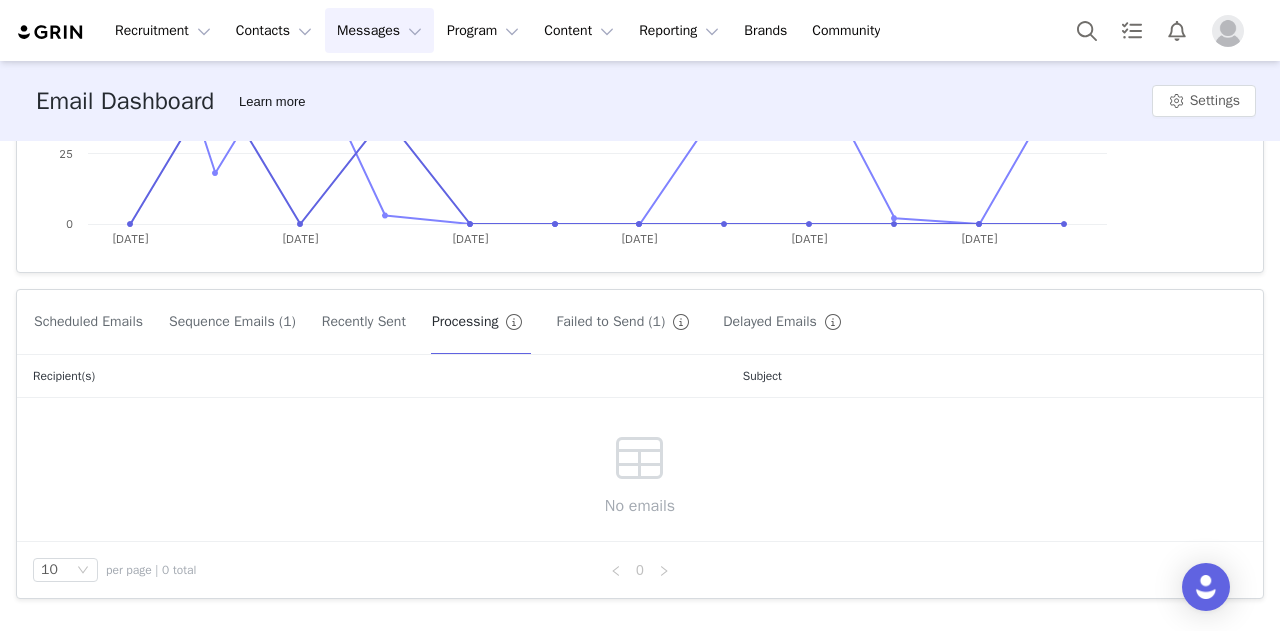 click on "Recently Sent" at bounding box center [364, 322] 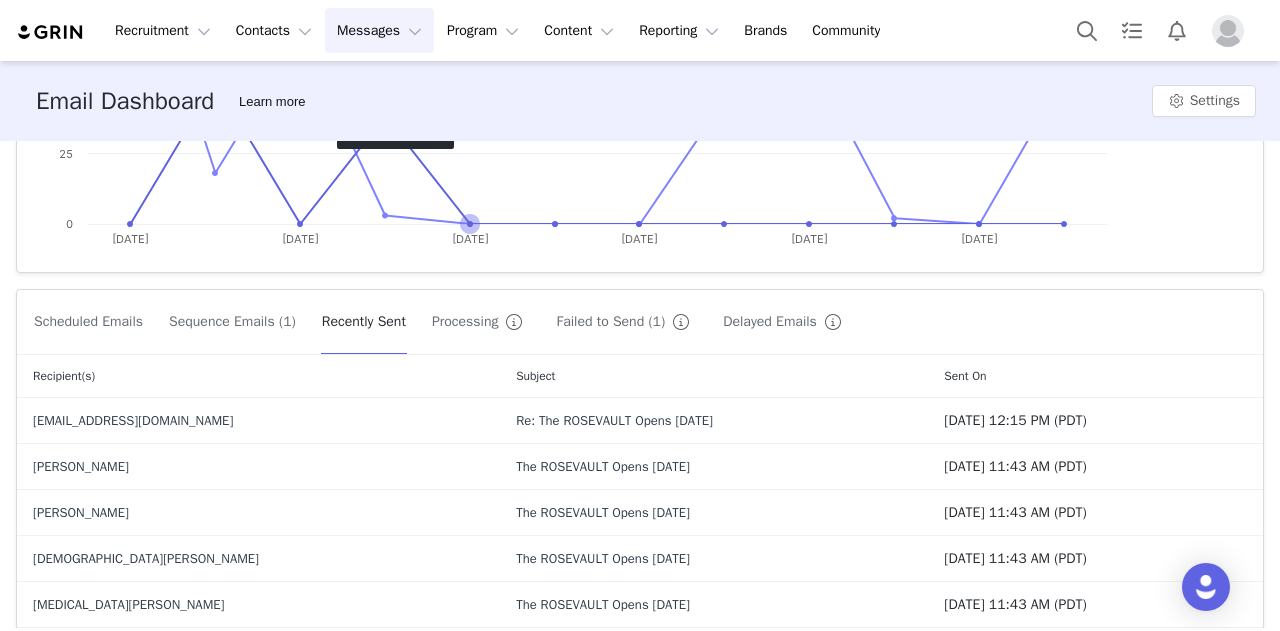 scroll, scrollTop: 0, scrollLeft: 0, axis: both 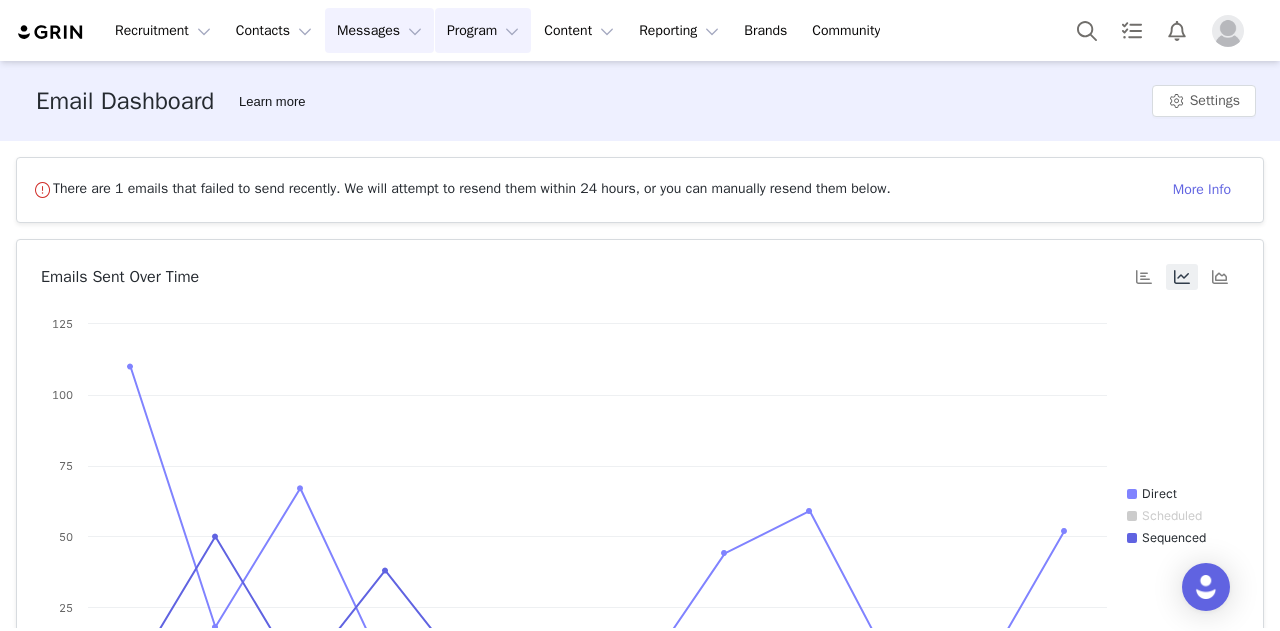 click on "Program Program" at bounding box center [483, 30] 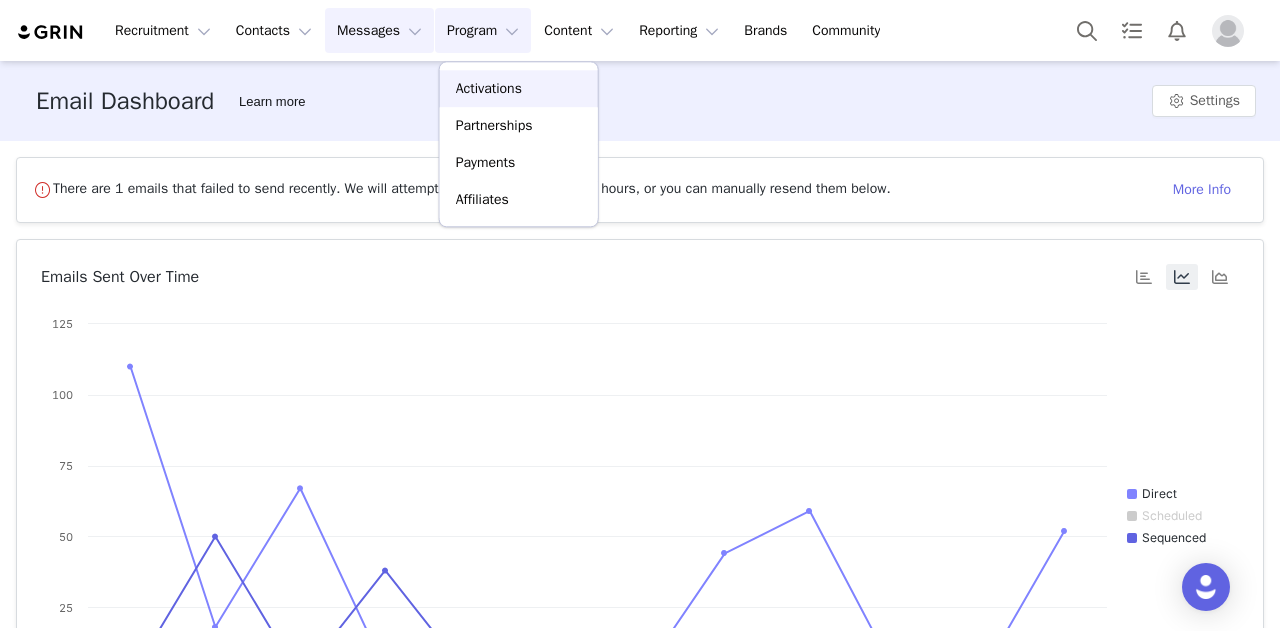 click on "Activations" at bounding box center (519, 88) 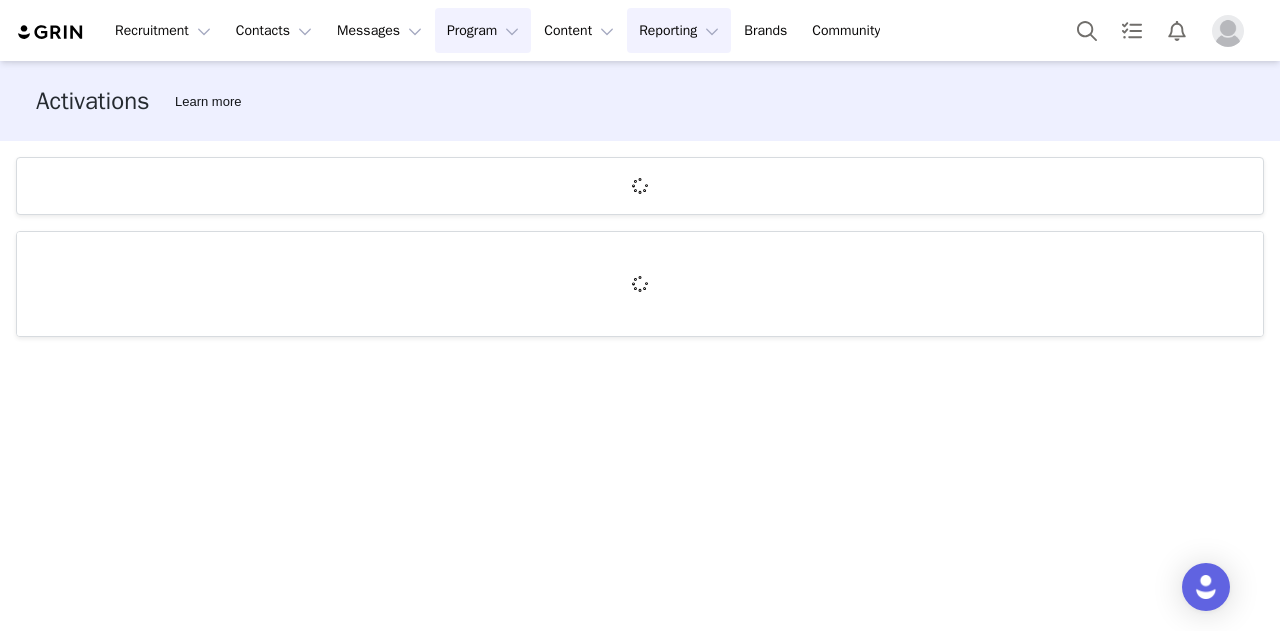 click on "Reporting Reporting" at bounding box center [679, 30] 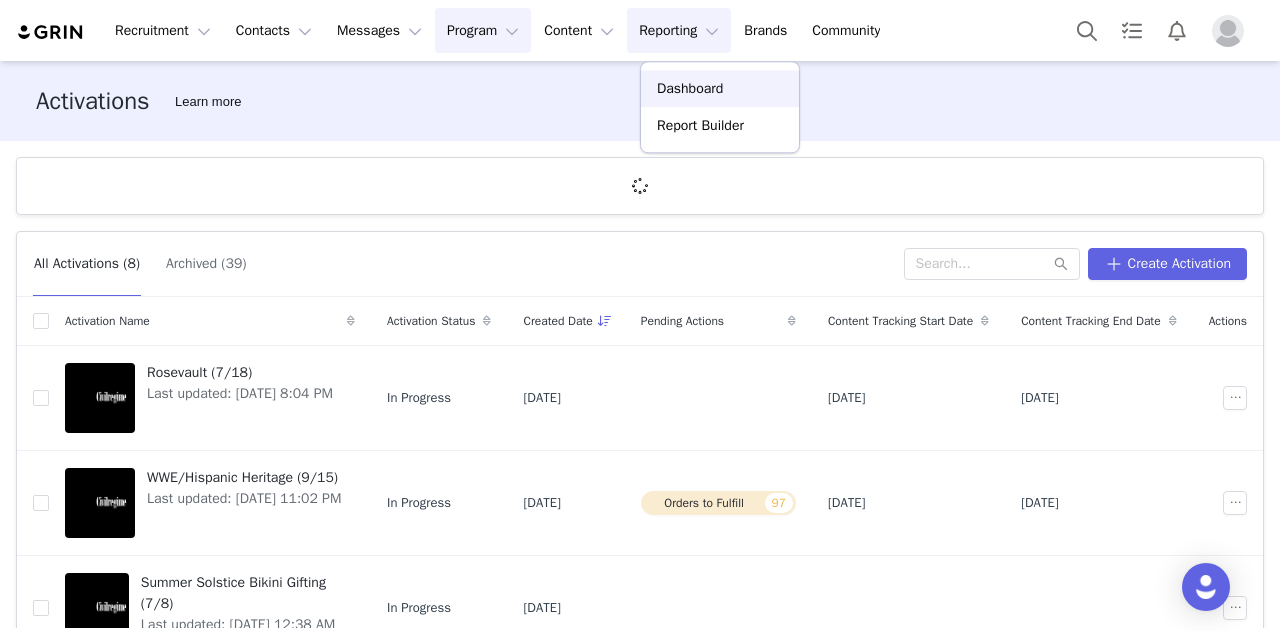 click on "Dashboard" at bounding box center [720, 88] 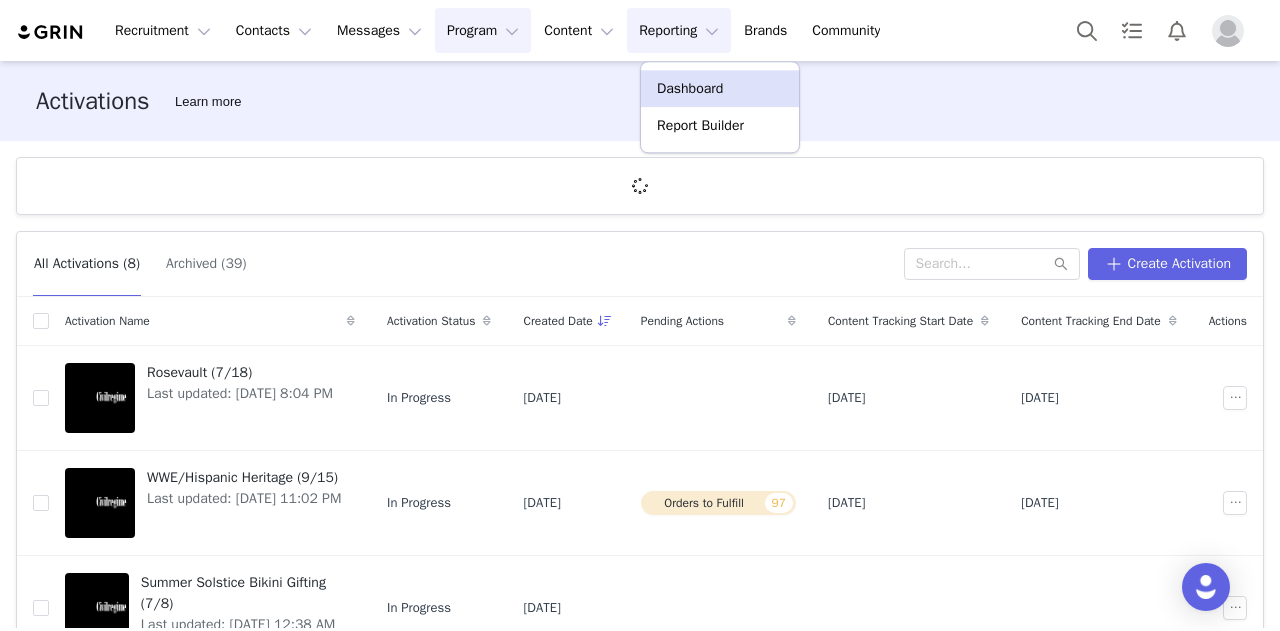 click on "Recruitment Recruitment Creator Search Curated Lists Landing Pages Web Extension AI Creator Search Beta Contacts Contacts Creators Prospects Applicants Messages Messages Dashboard Inbox Templates Sequences Program Program Activations Partnerships Payments Affiliates Content Content Creator Content Media Library Social Listening Reporting Reporting Dashboard Report Builder Brands Brands Community Community Activations     Learn more All Activations (8) Archived (39)     Create Activation      Activation Name   Activation Status   Created Date   Pending Actions   Content Tracking Start Date   Content Tracking End Date  Actions Rosevault (7/18) Last updated: Jul 7, 2025 8:04 PM In Progress Jul 7, 2025 Jul 9, 2025 Jul 20, 2025 WWE/Hispanic Heritage (9/15) Last updated: Jul 2, 2025 11:02 PM In Progress Jul 1, 2025 Orders to Fulfill 97 Aug 31, 2025 Sep 17, 2025 Summer Solstice Bikini Gifting (7/8) Last updated: Jun 26, 2025 12:38 AM In Progress Jun 20, 2025 Bleach Pt. 2: Bloom Bankai (8/22) In Progress Apr 25, 2025" at bounding box center [640, 315] 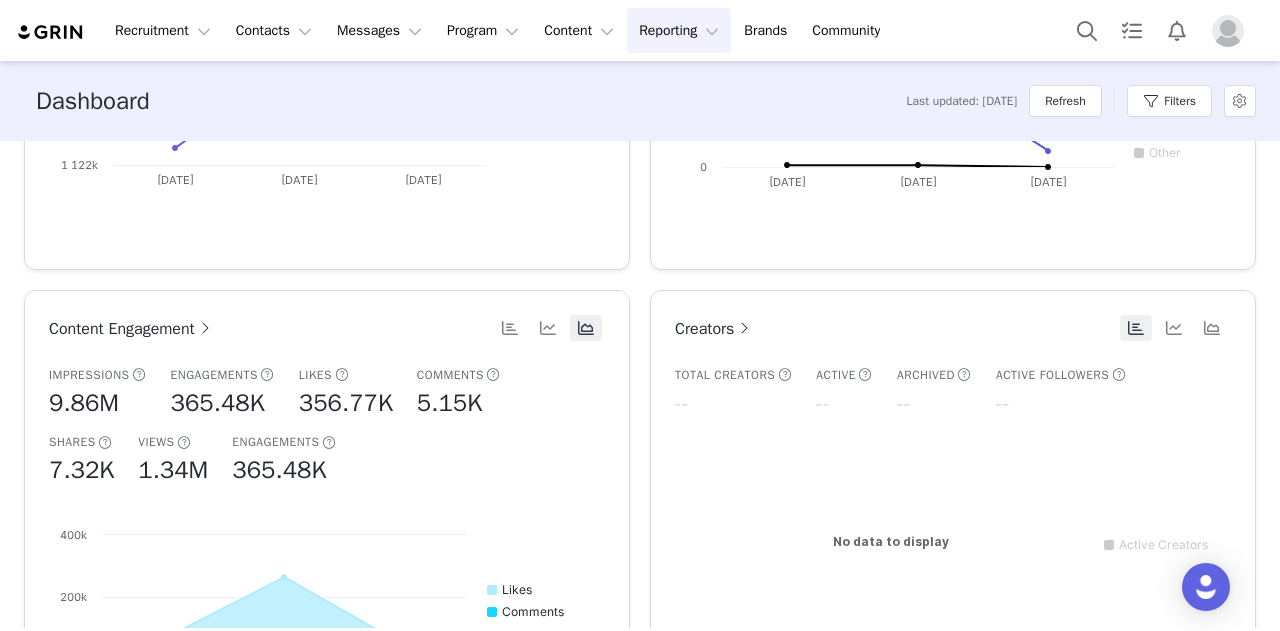 scroll, scrollTop: 0, scrollLeft: 0, axis: both 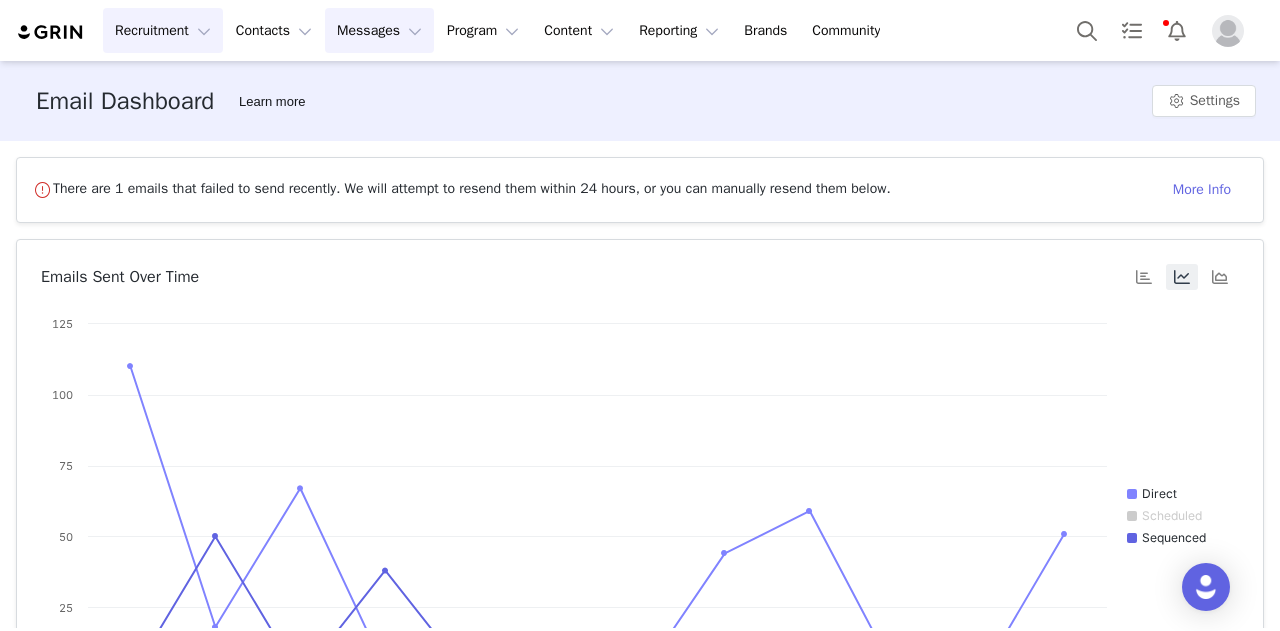 click on "Recruitment Recruitment" at bounding box center [163, 30] 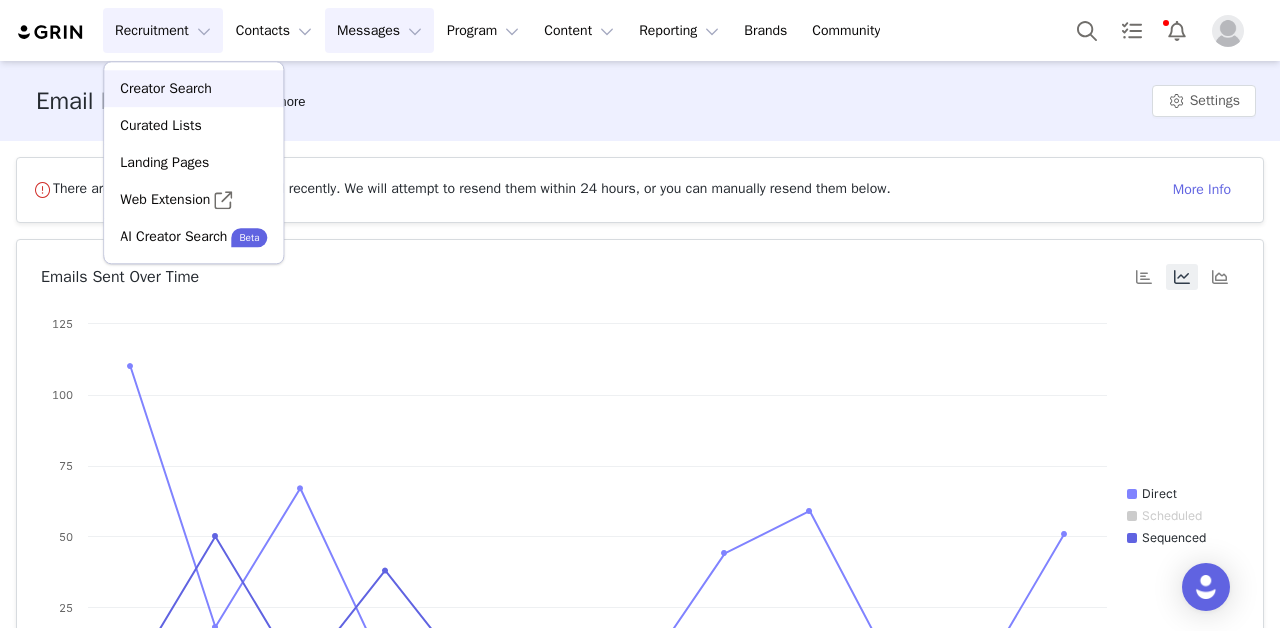 click on "Creator Search" at bounding box center (165, 88) 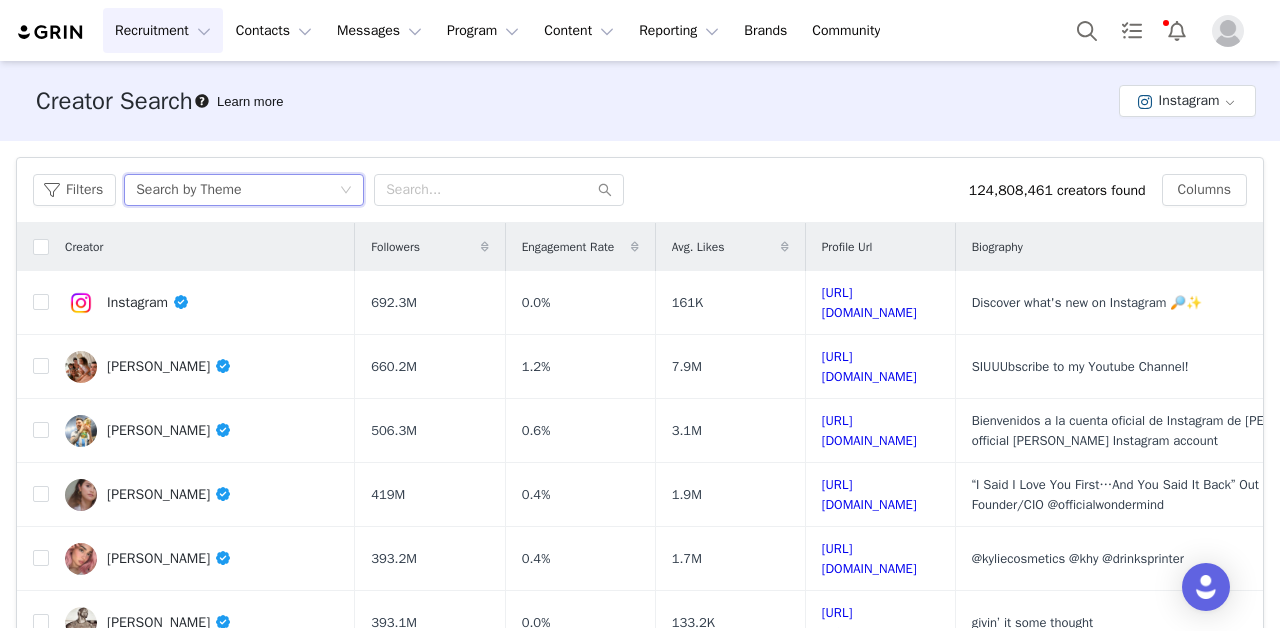 click on "Search by Theme" at bounding box center (188, 190) 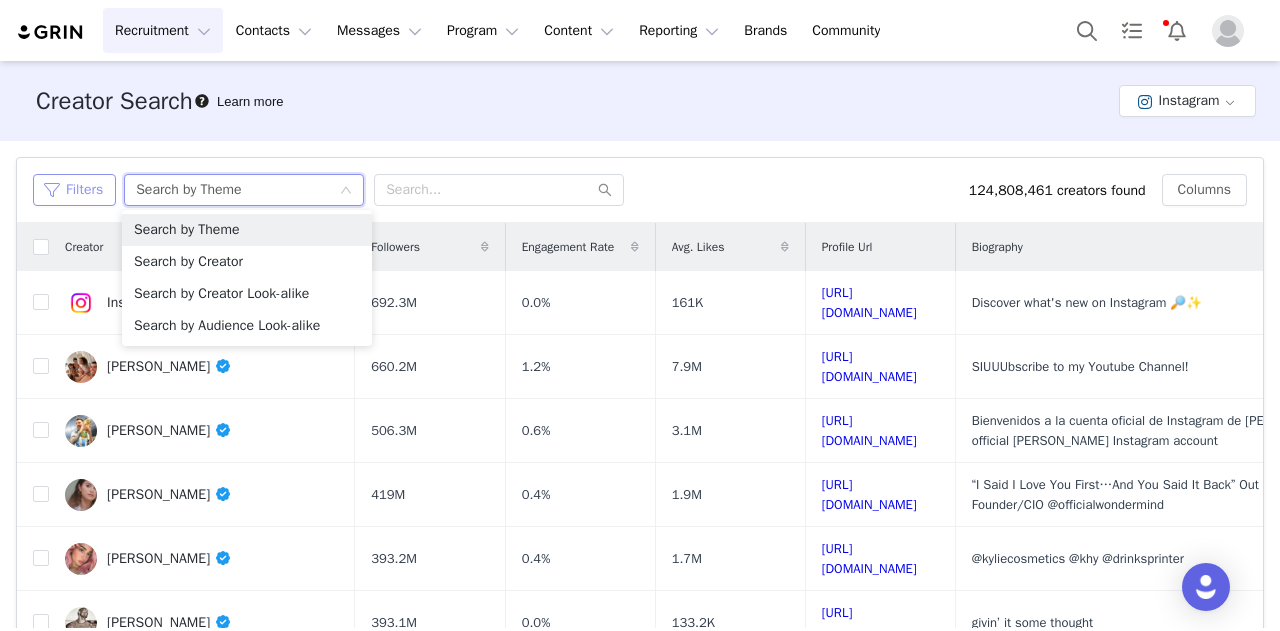 click on "Filters" at bounding box center [74, 190] 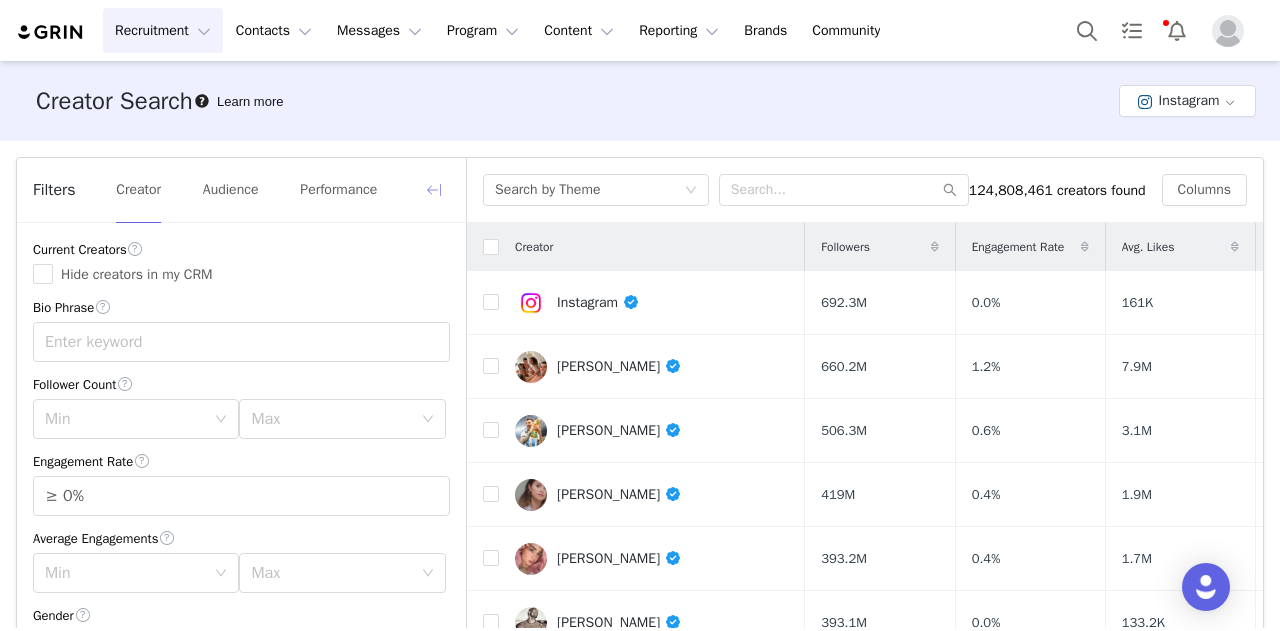 click at bounding box center [434, 190] 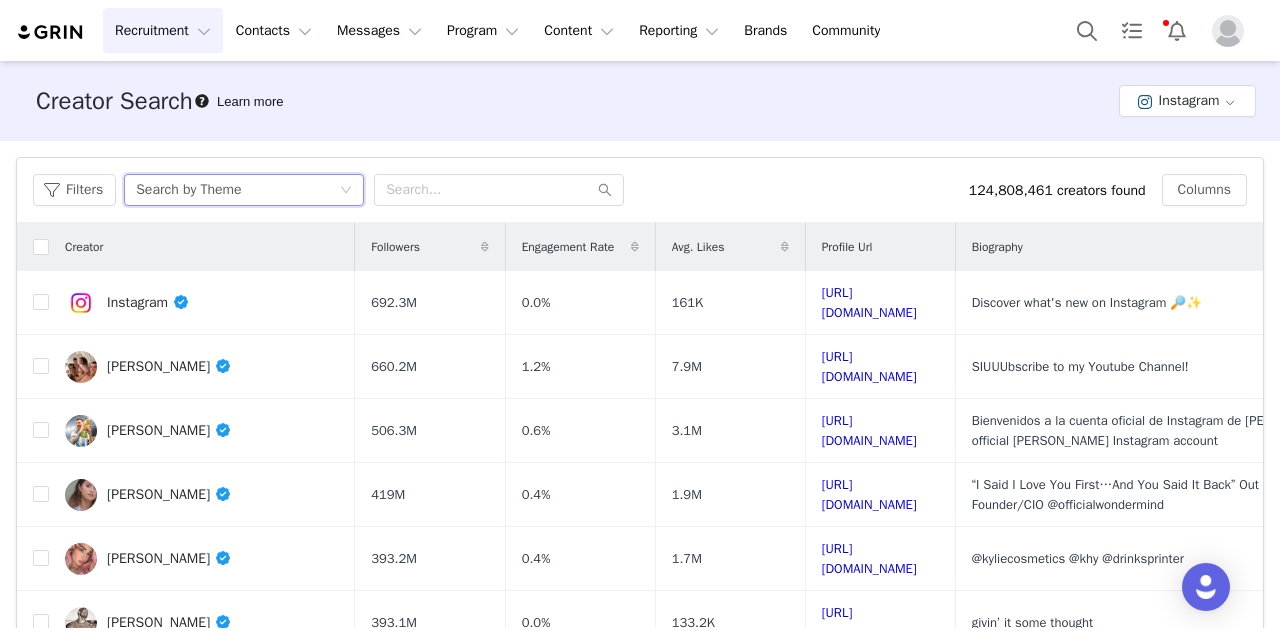 click on "Search by Theme" at bounding box center (188, 190) 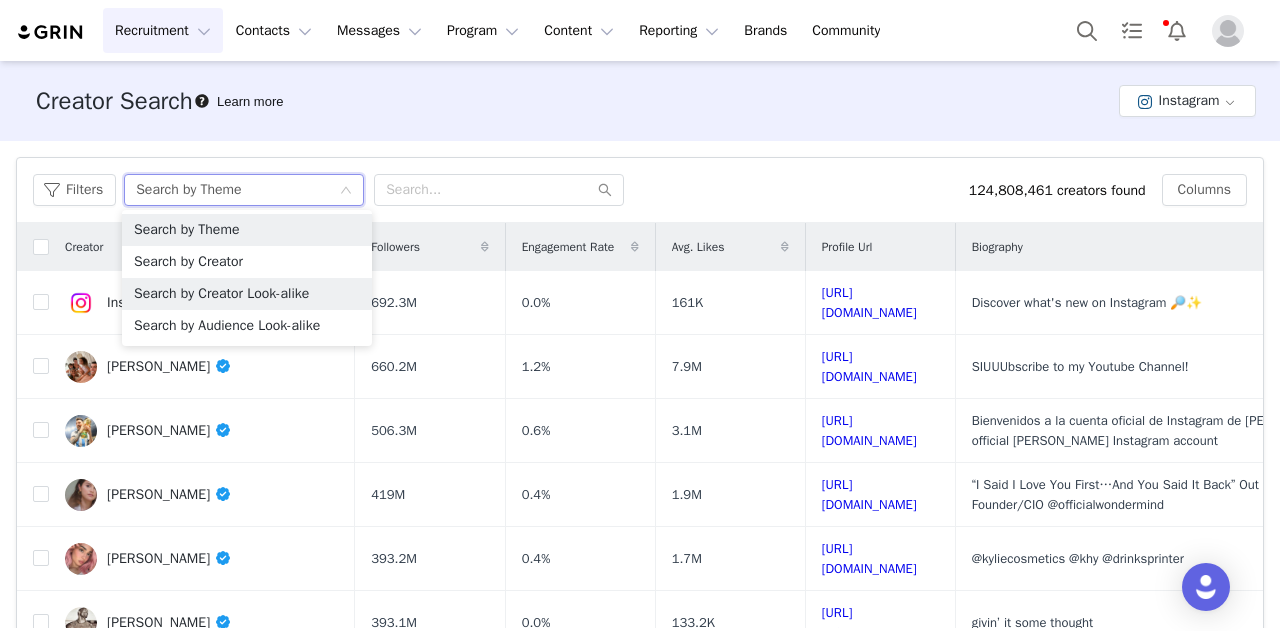 click on "Search by Creator Look-alike" at bounding box center [247, 294] 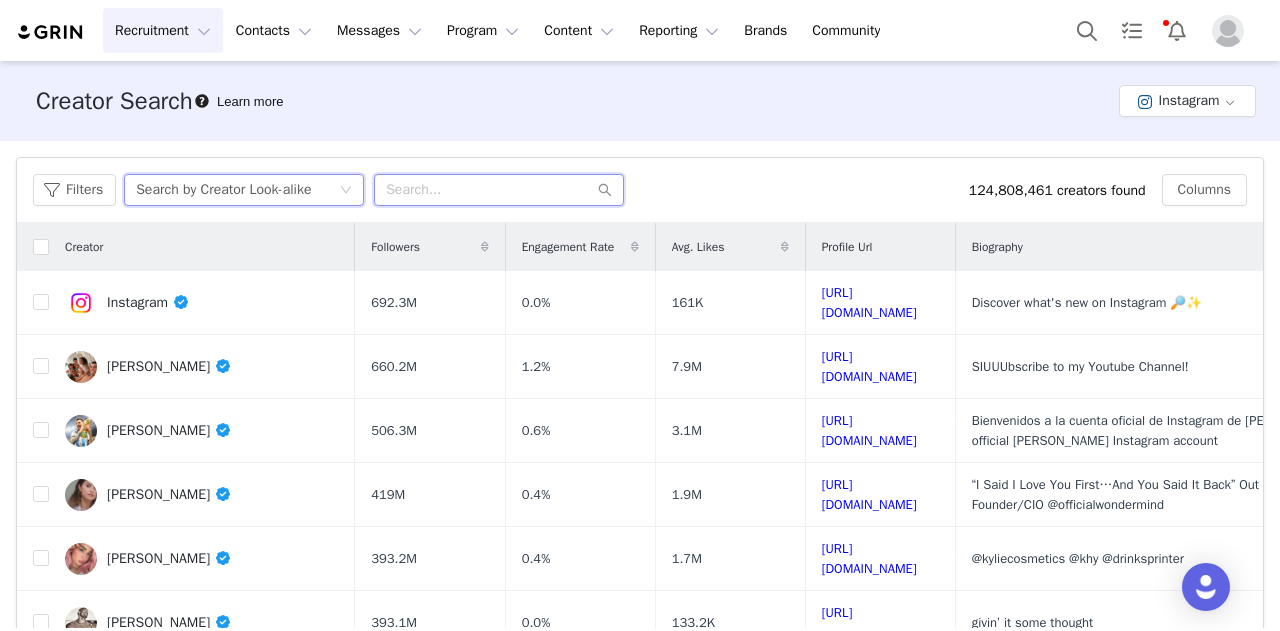 click at bounding box center (499, 190) 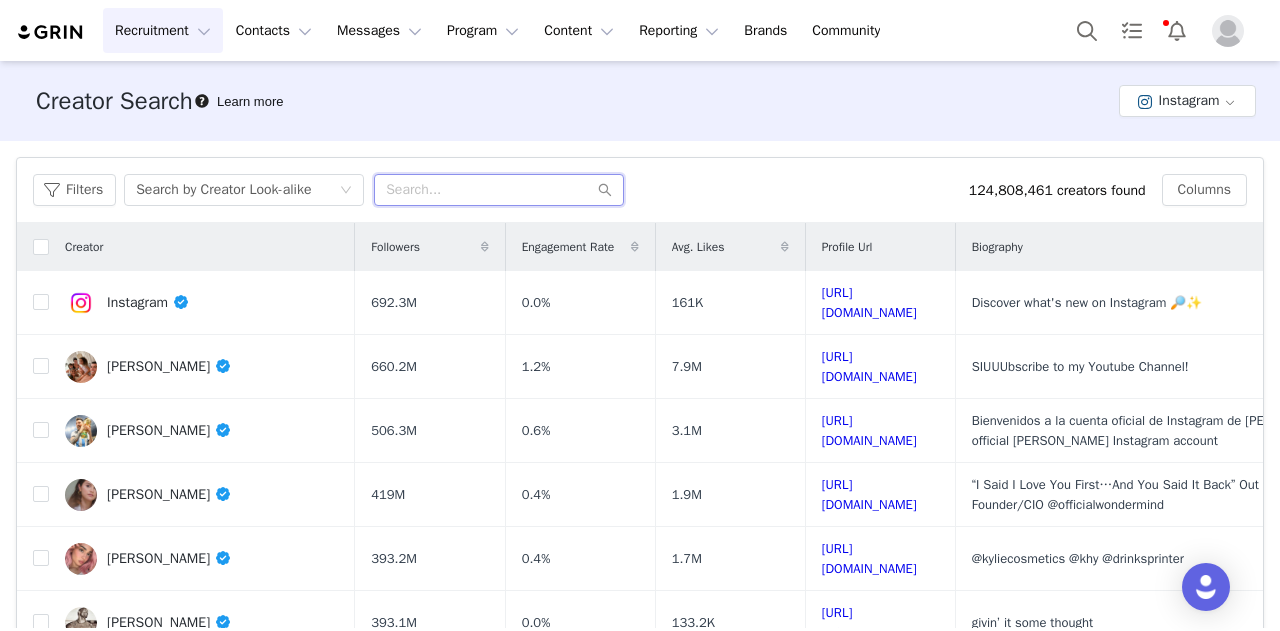 paste on "cinnannoe" 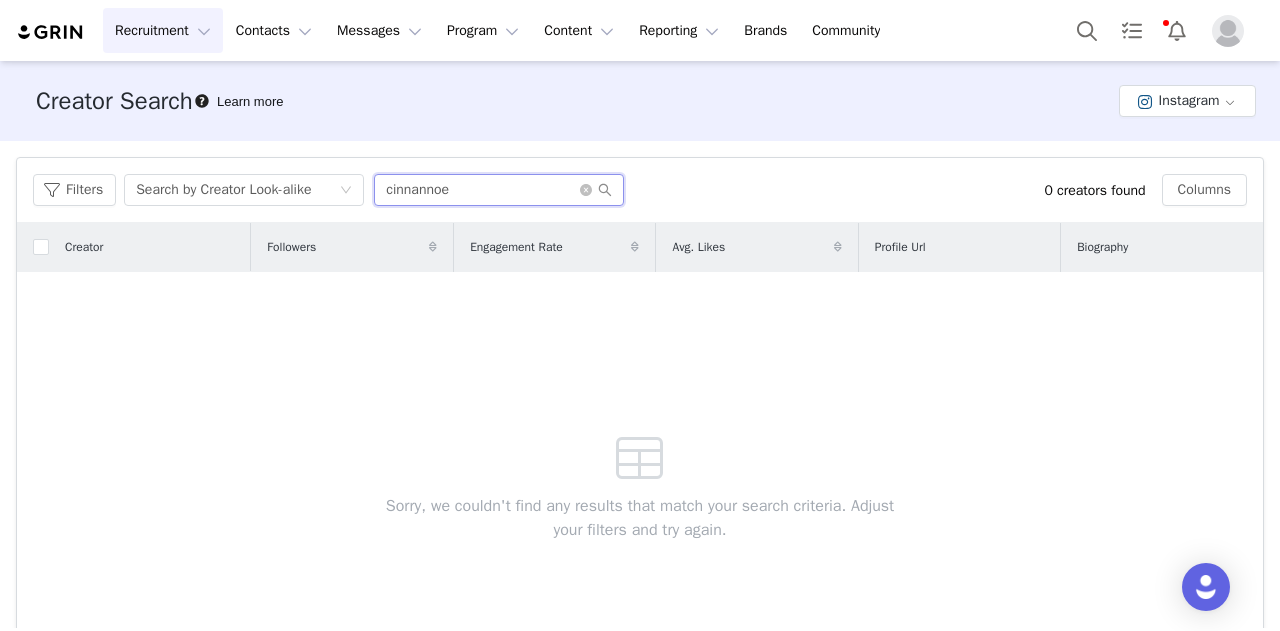 drag, startPoint x: 492, startPoint y: 189, endPoint x: 238, endPoint y: 189, distance: 254 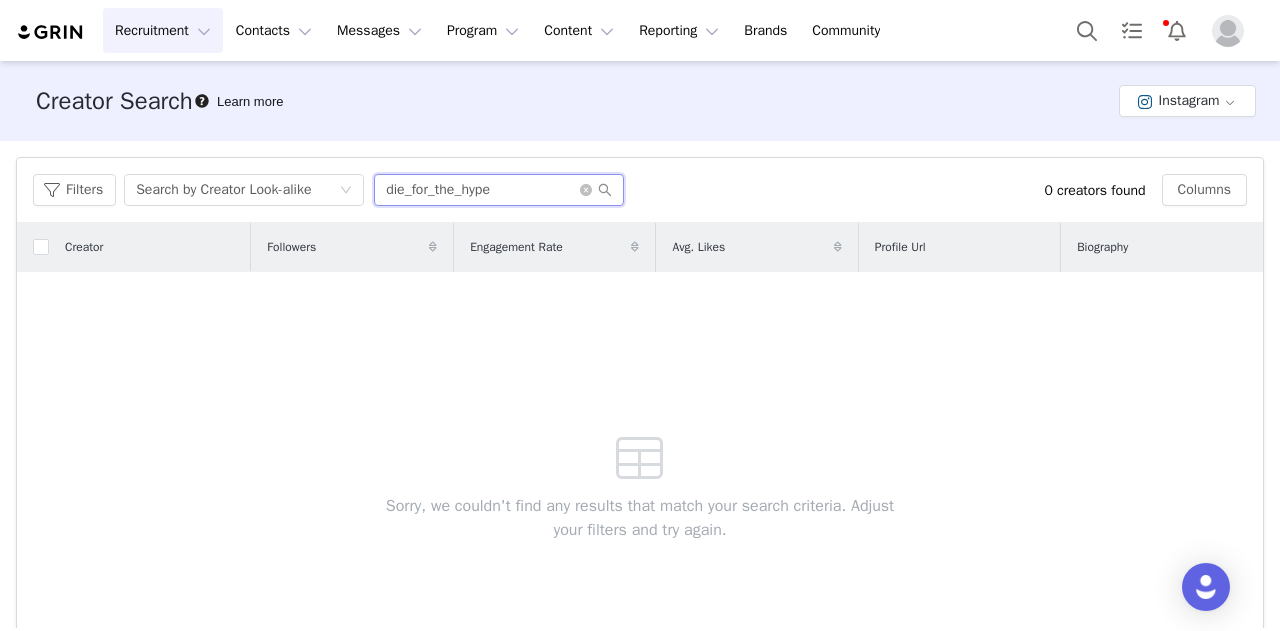 type on "die_for_the_hype" 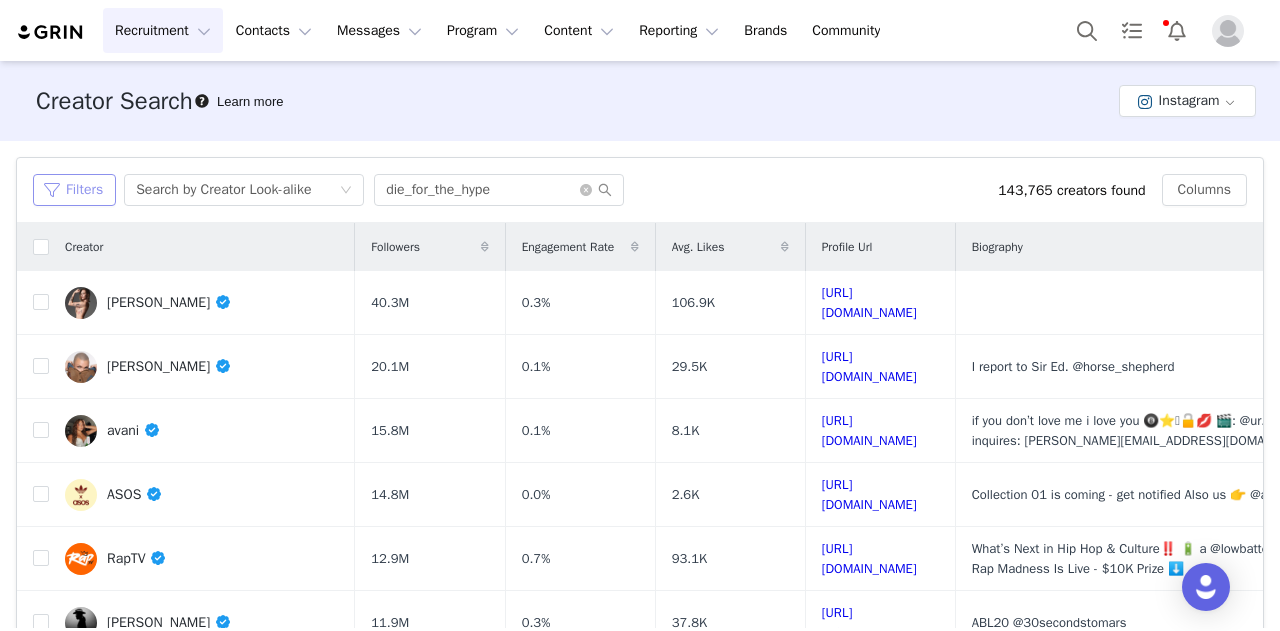 click on "Filters" at bounding box center [74, 190] 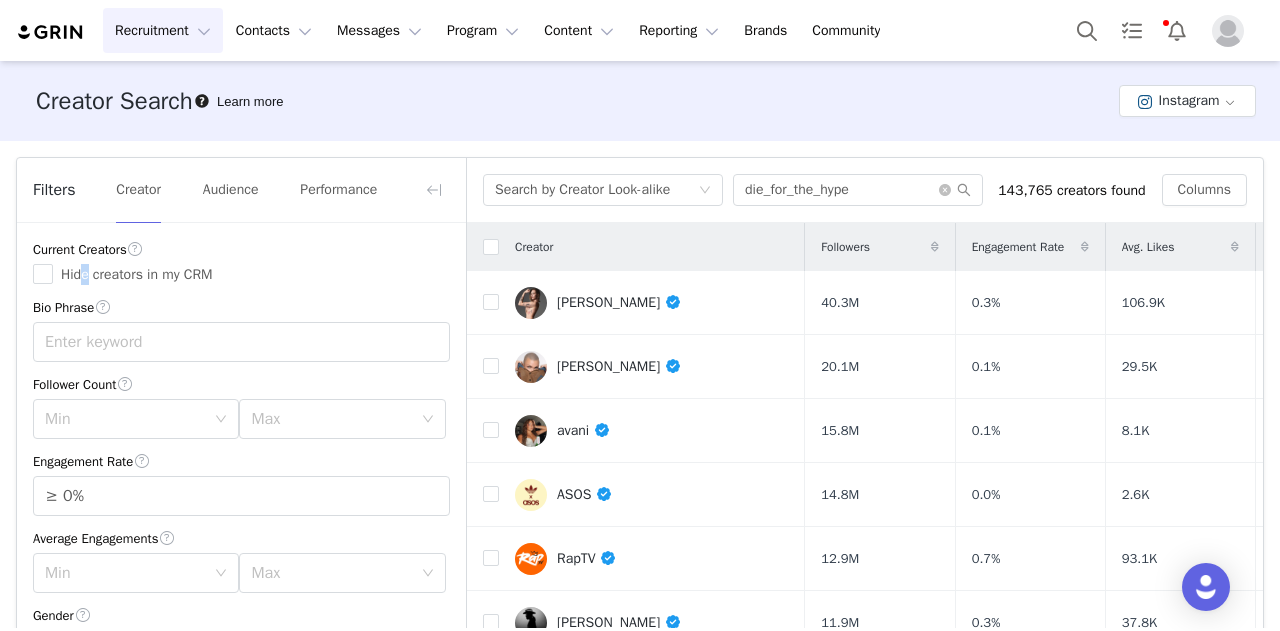 click on "Hide creators in my CRM" at bounding box center (137, 274) 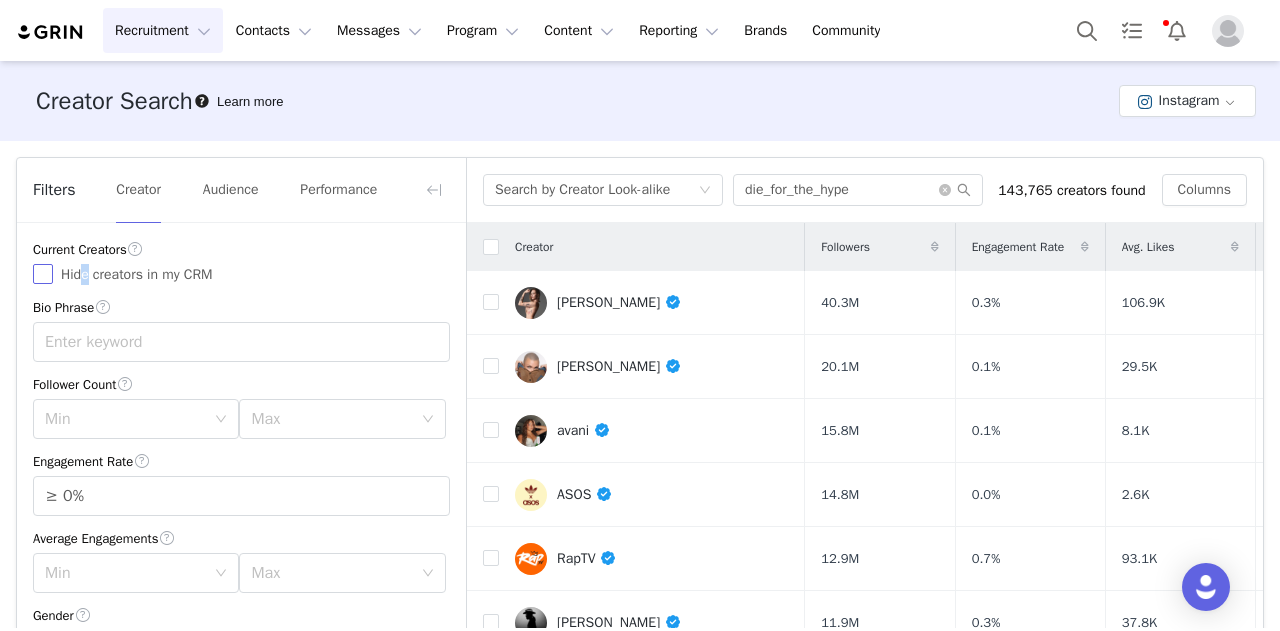 click on "Hide creators in my CRM" at bounding box center [43, 274] 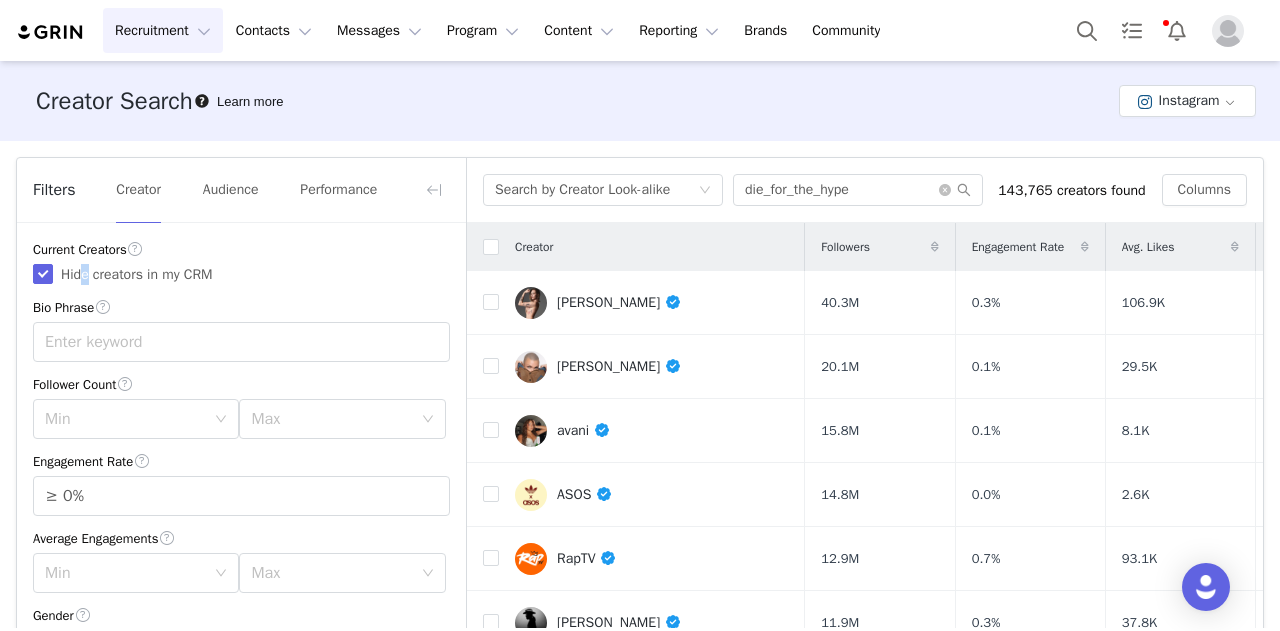 scroll, scrollTop: 144, scrollLeft: 0, axis: vertical 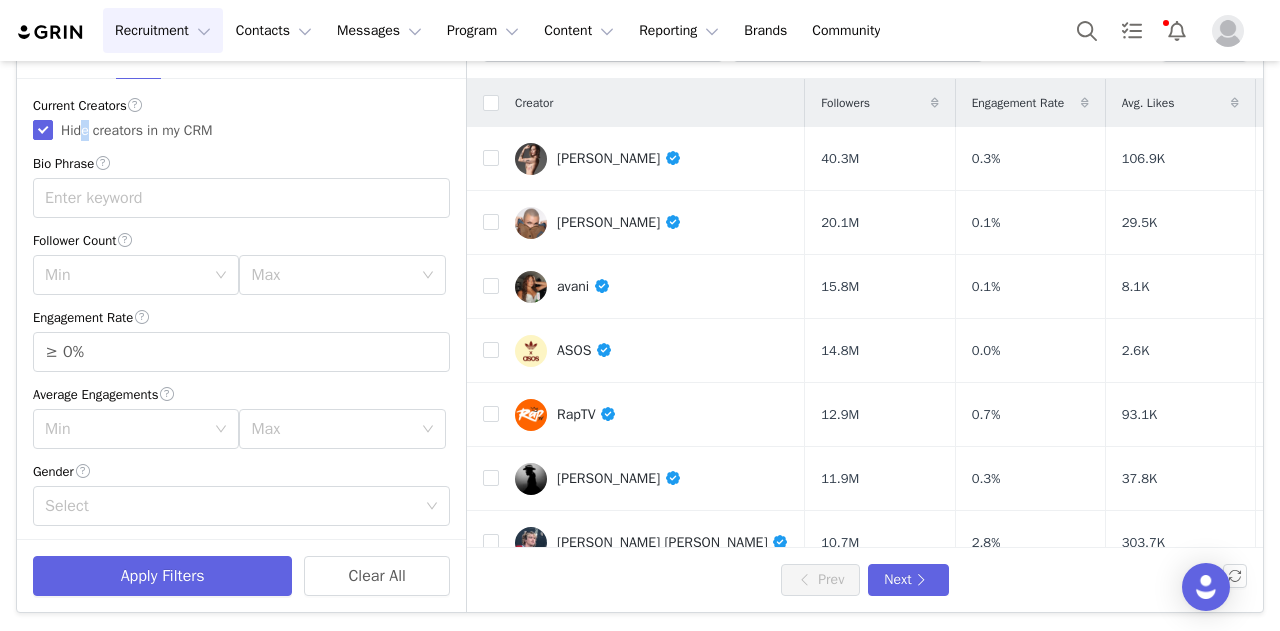 click on "Min" at bounding box center (125, 275) 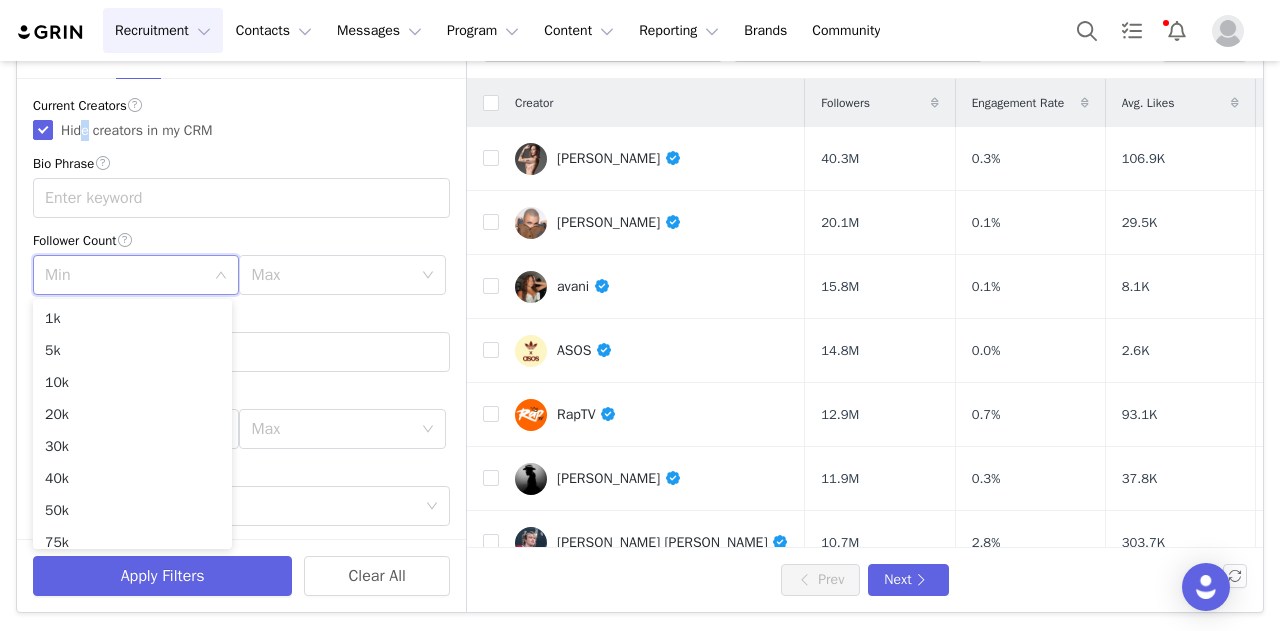 scroll, scrollTop: 142, scrollLeft: 0, axis: vertical 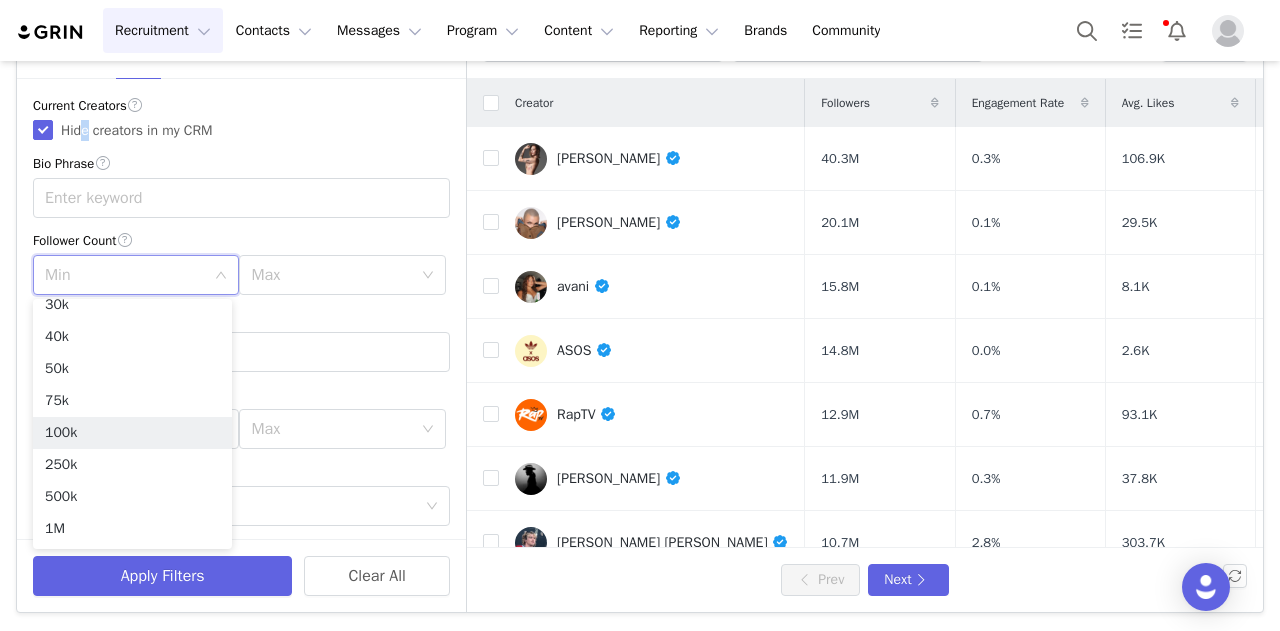 click on "100k" at bounding box center [132, 433] 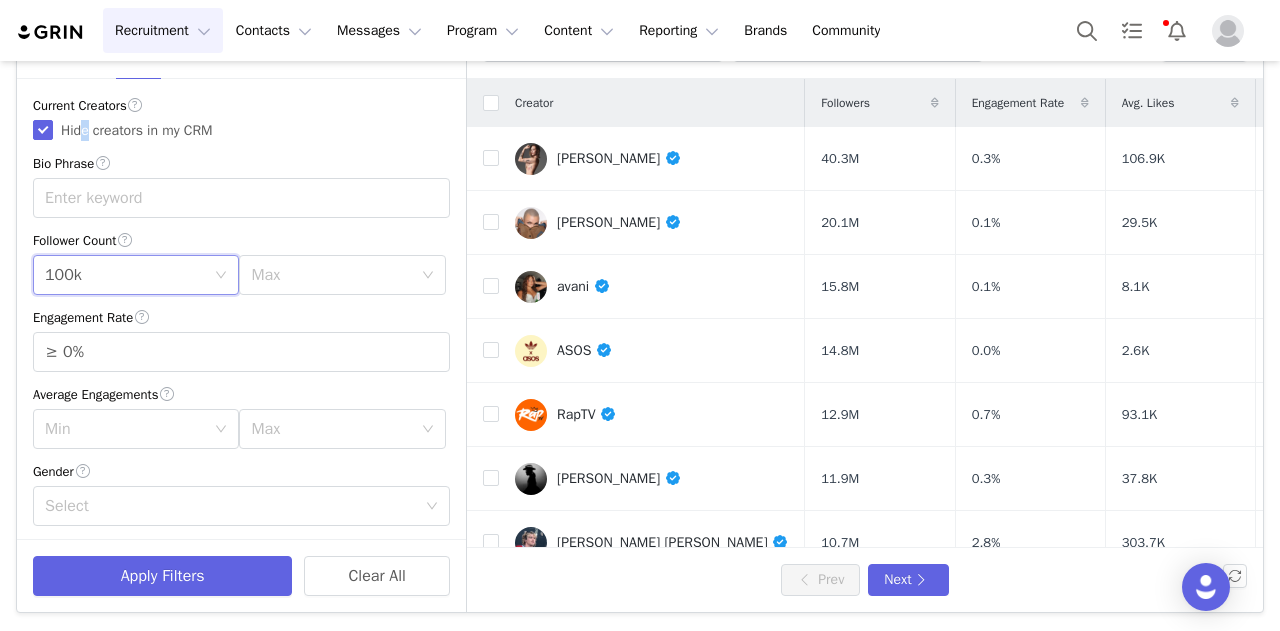 click on "Max" at bounding box center (335, 275) 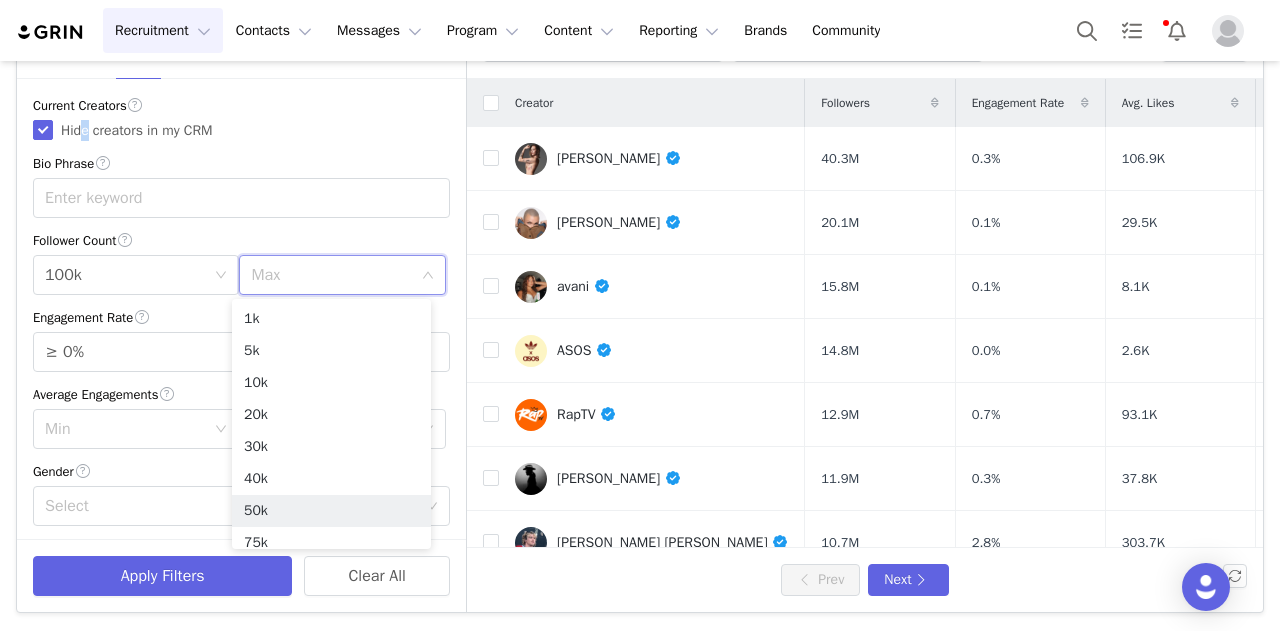 scroll, scrollTop: 142, scrollLeft: 0, axis: vertical 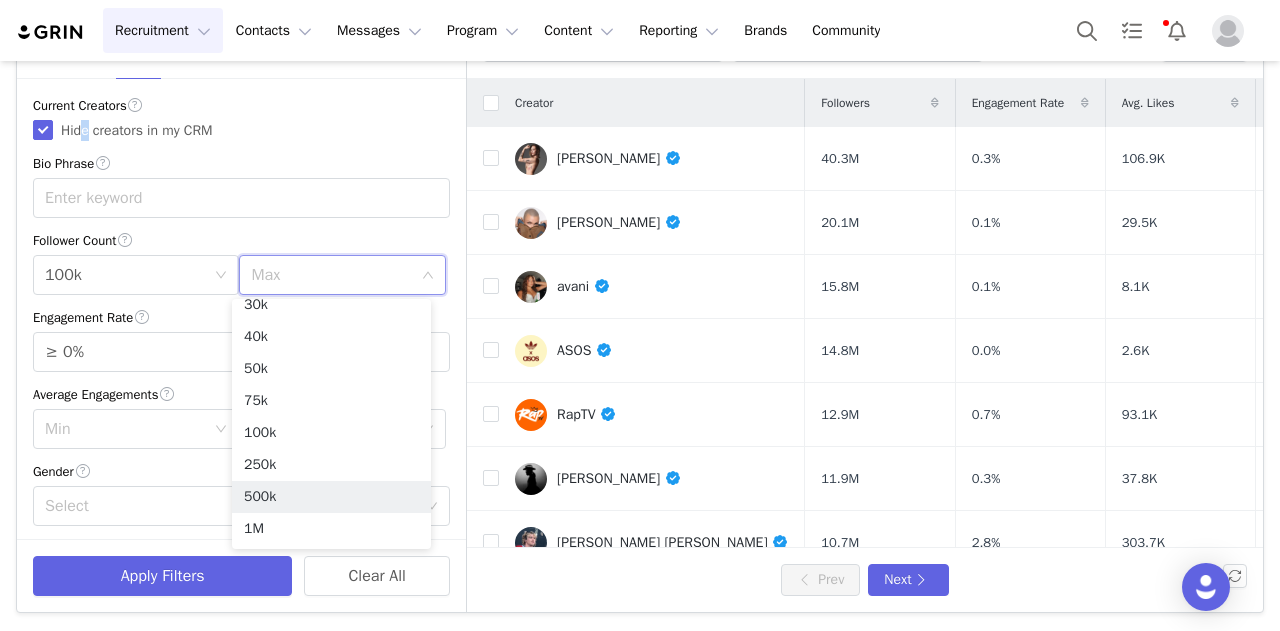 click on "500k" at bounding box center (331, 497) 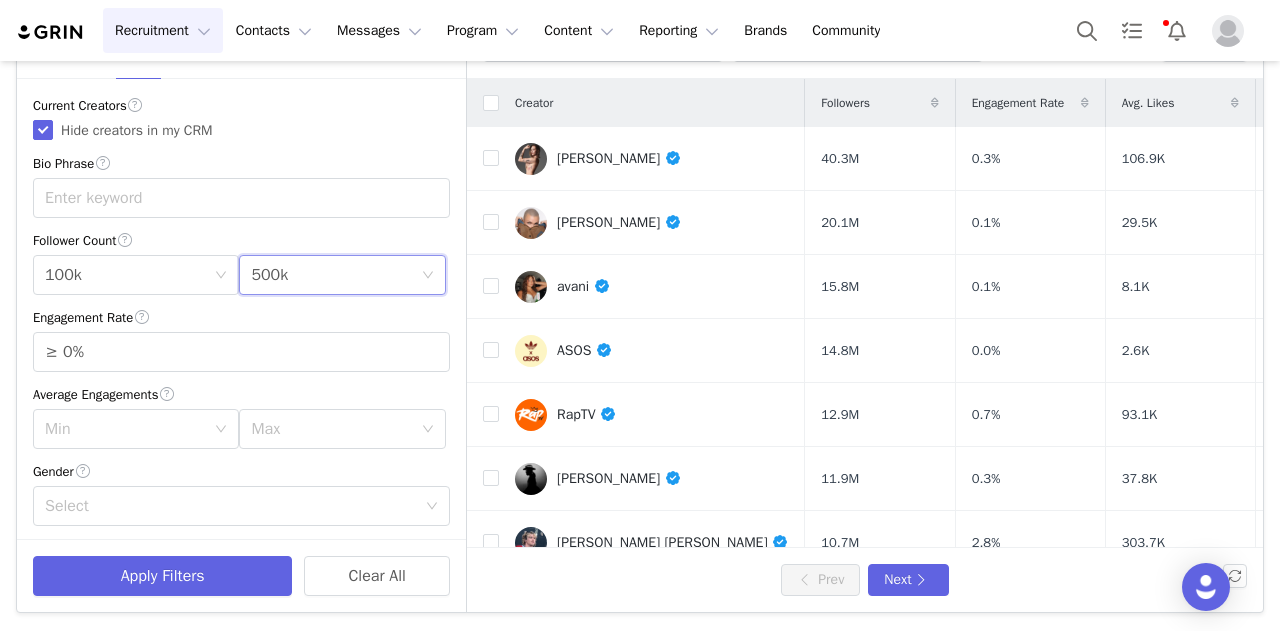 click on "≥ 0%" at bounding box center [241, 352] 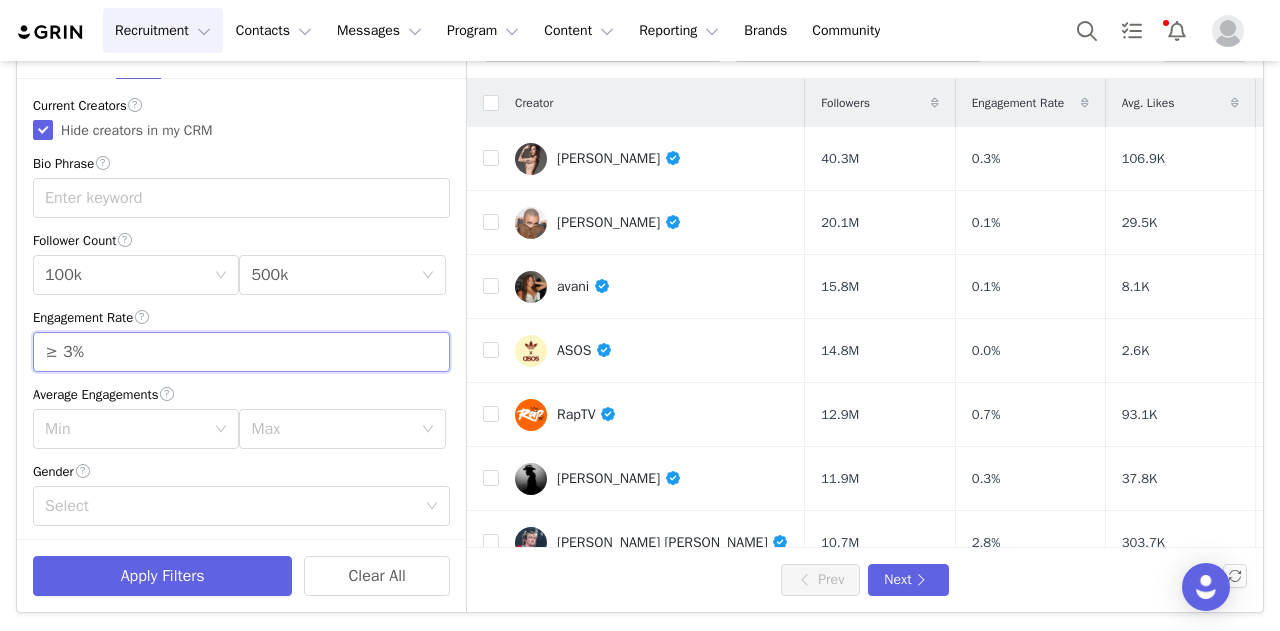 type on "≥ 3%" 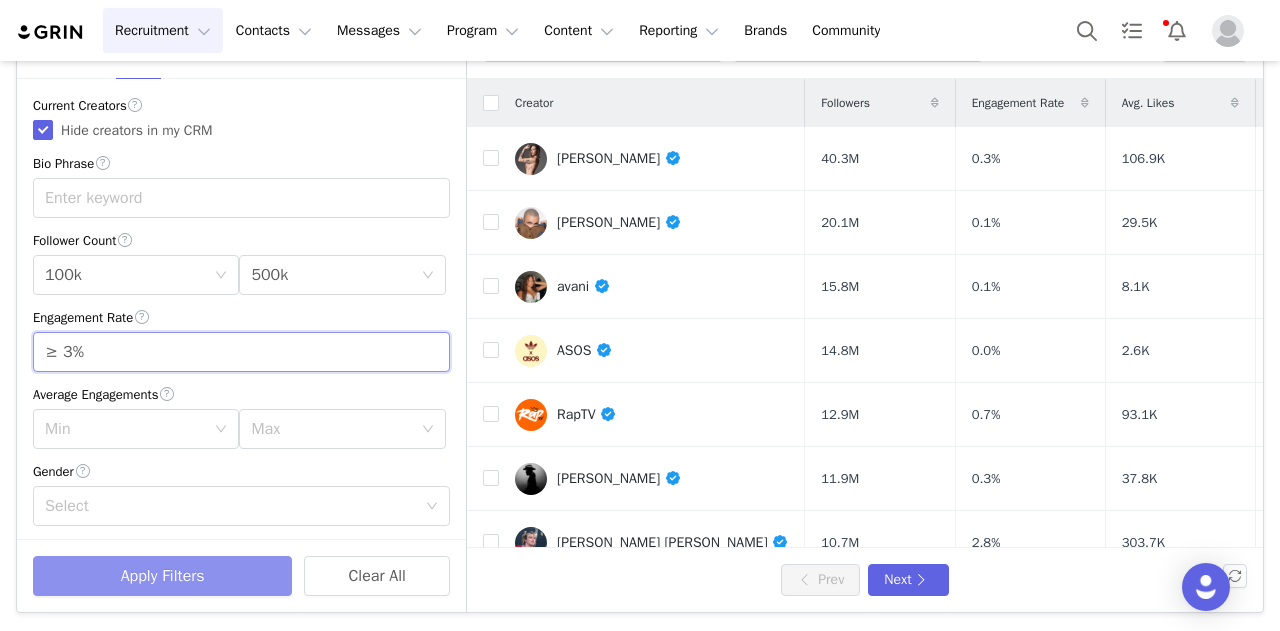 click on "Apply Filters" at bounding box center (162, 576) 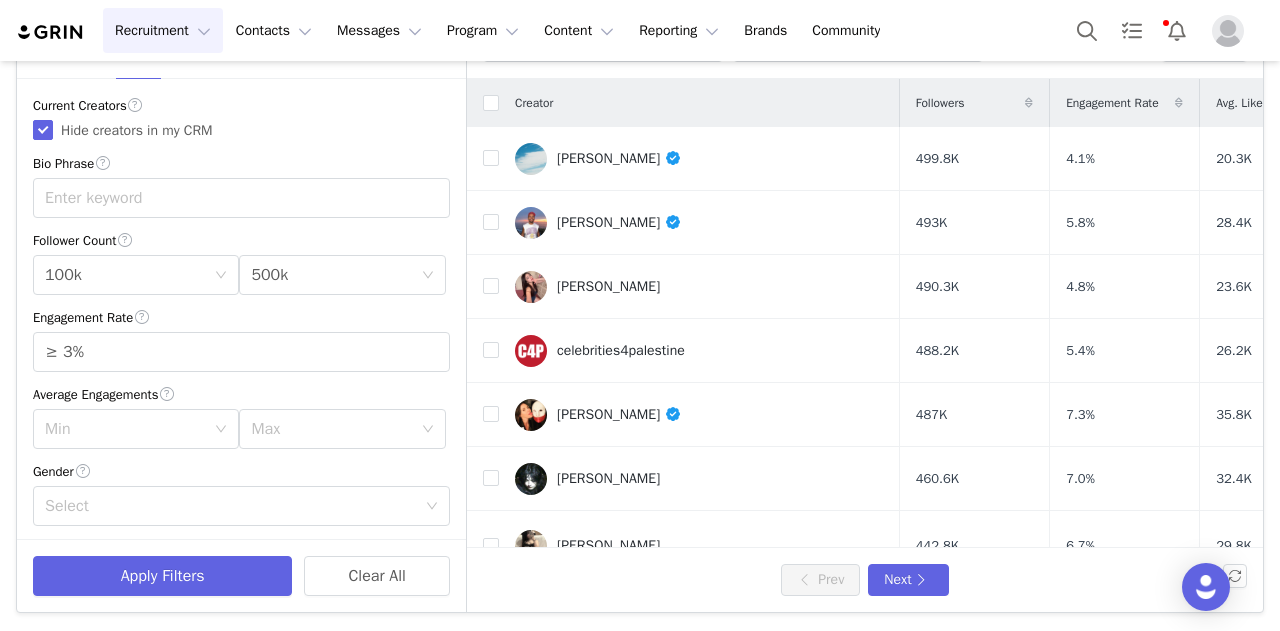 scroll, scrollTop: 0, scrollLeft: 0, axis: both 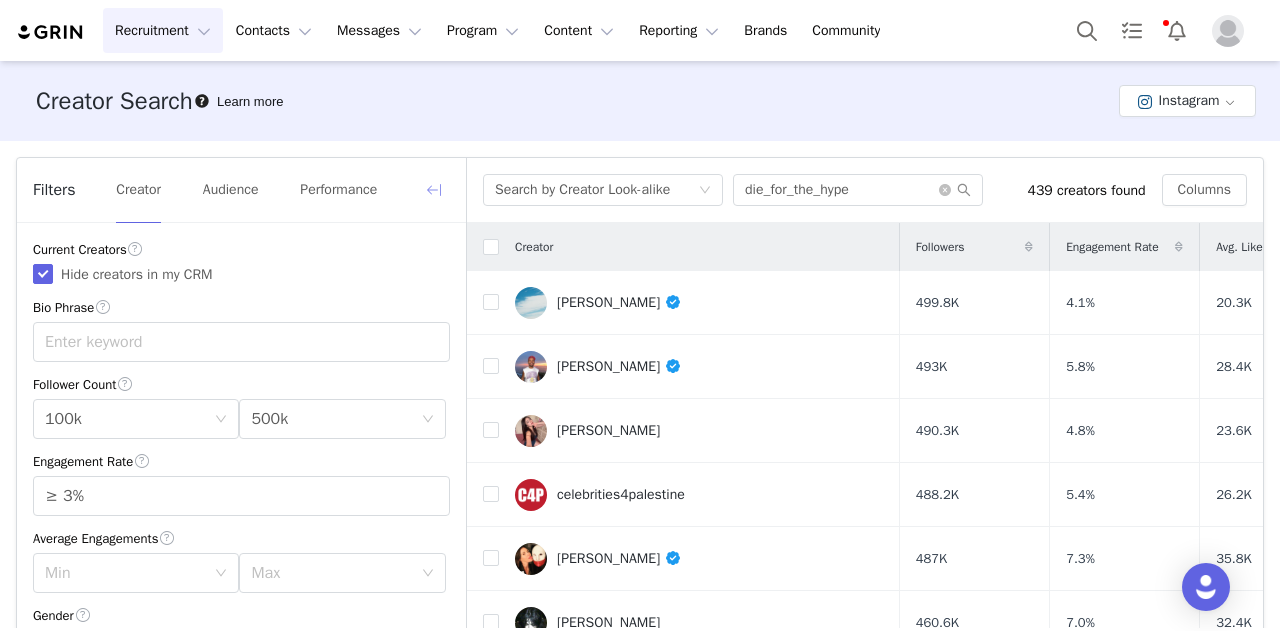 click at bounding box center [434, 190] 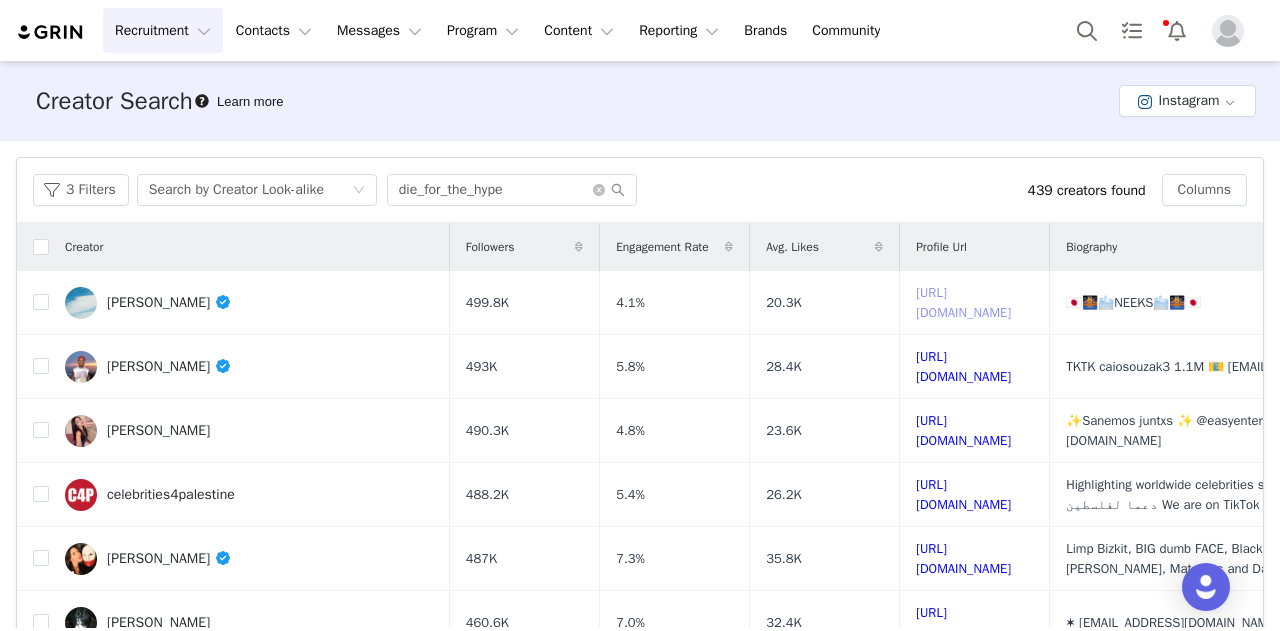 scroll, scrollTop: 144, scrollLeft: 0, axis: vertical 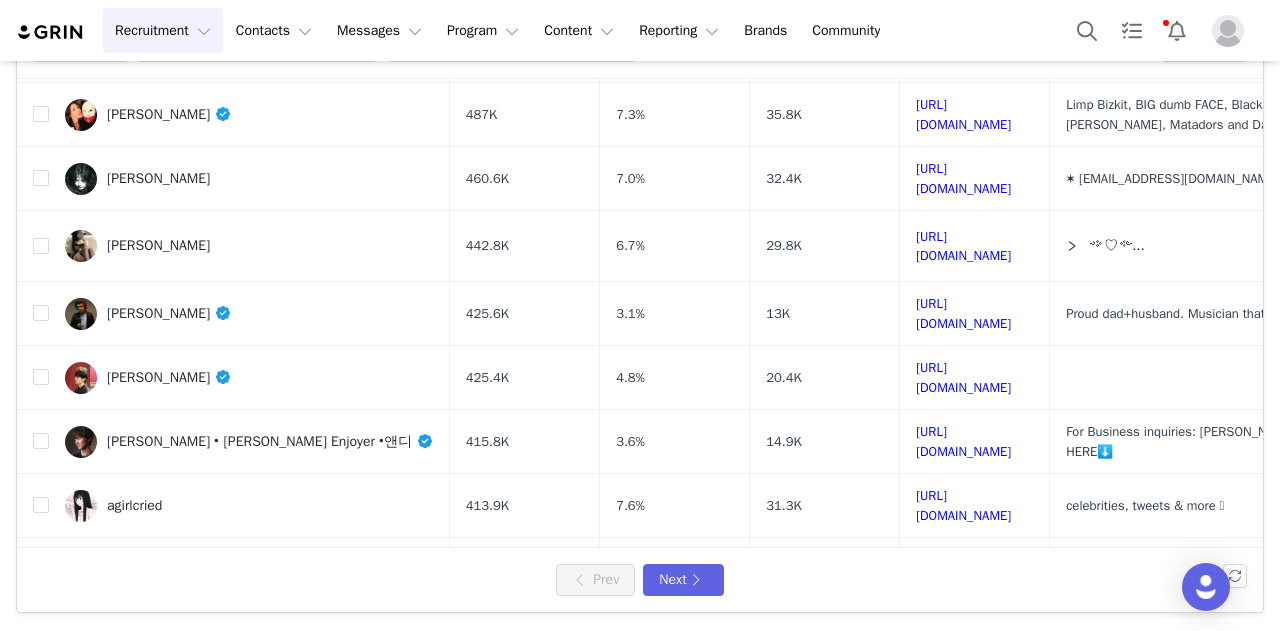 click on "Ana" at bounding box center (158, 179) 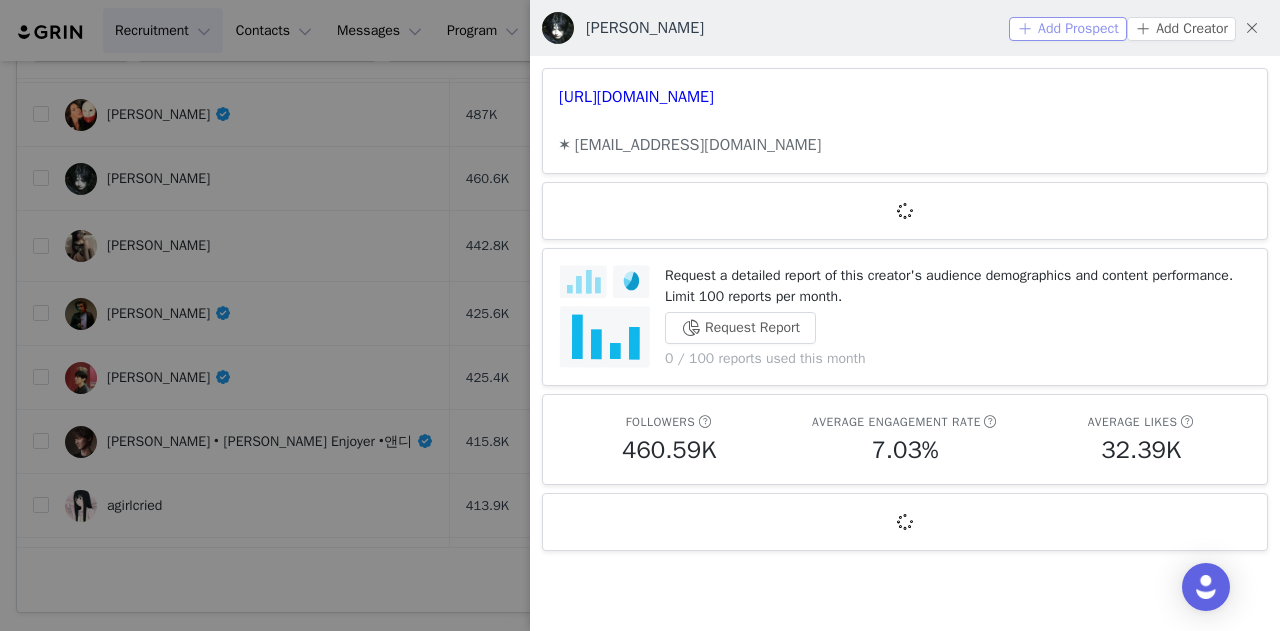 click on "Add Prospect" at bounding box center [1068, 29] 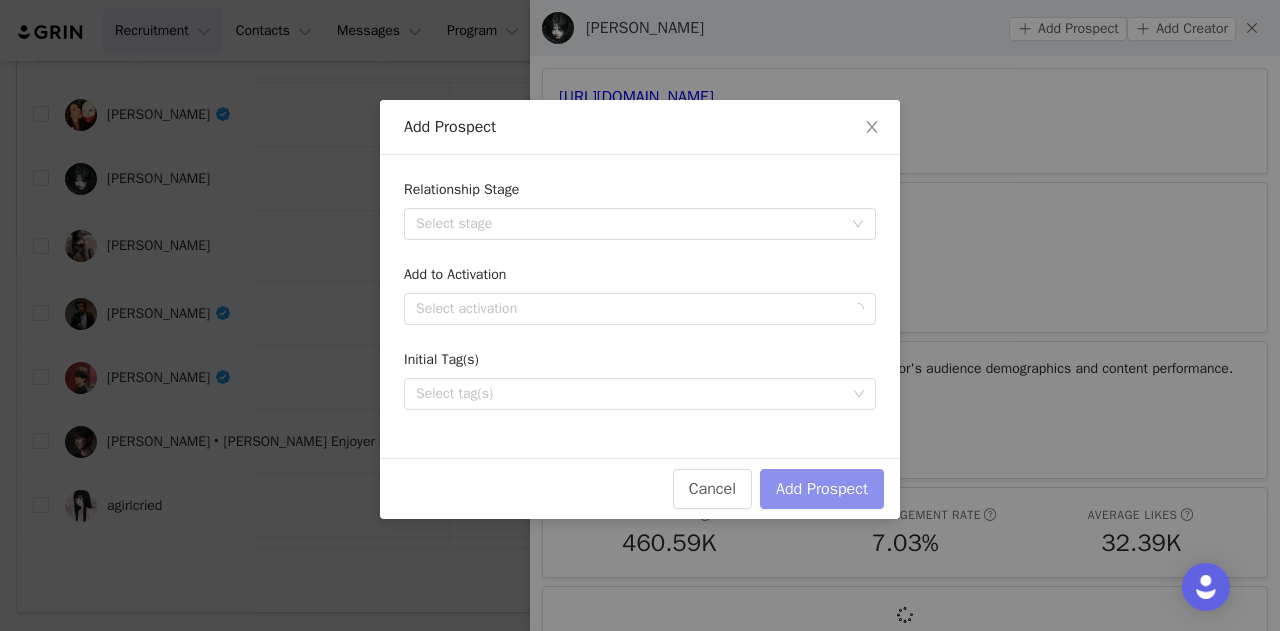 click on "Add Prospect" at bounding box center (822, 489) 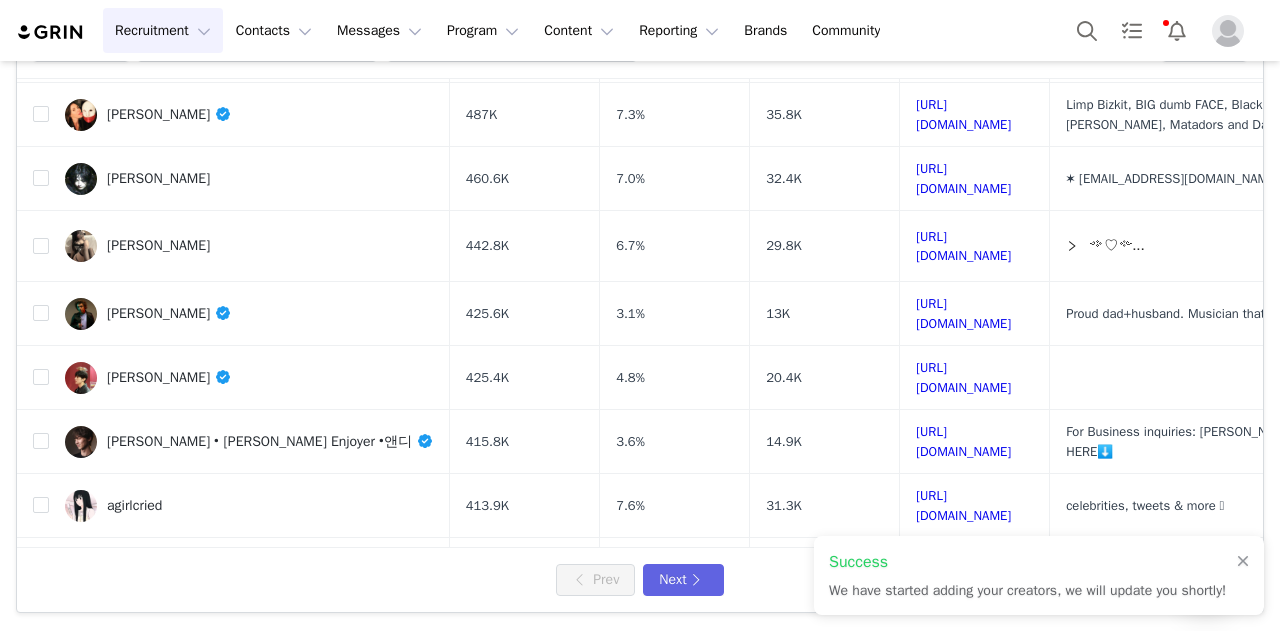 scroll, scrollTop: 400, scrollLeft: 0, axis: vertical 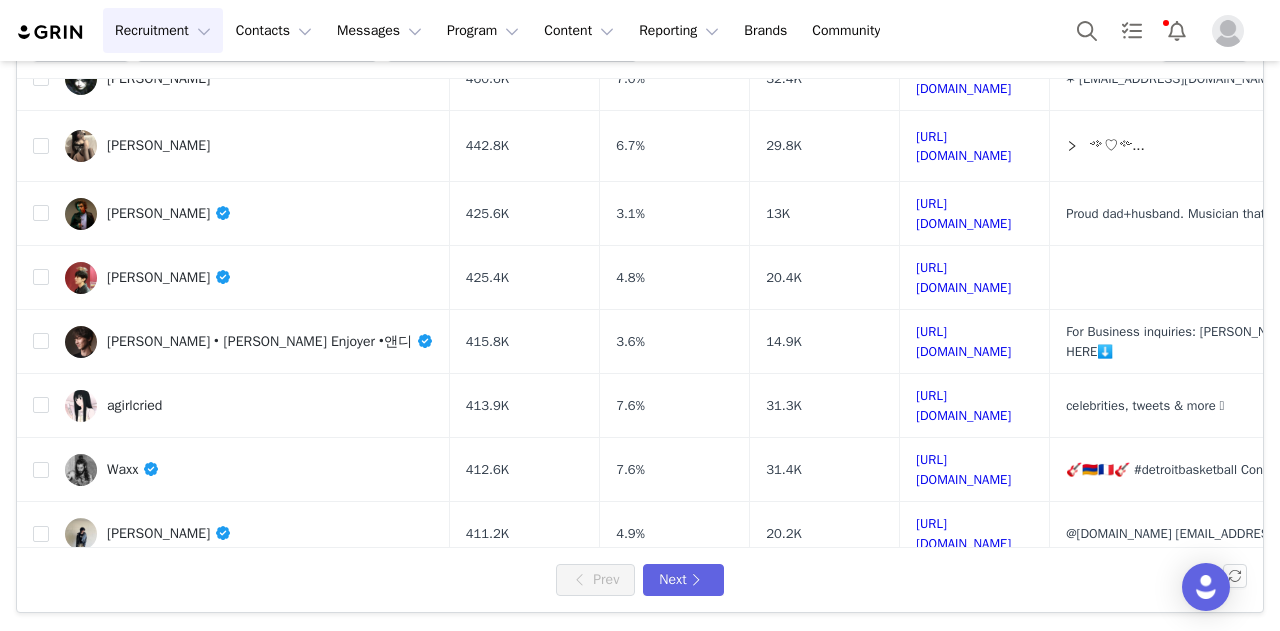 drag, startPoint x: 943, startPoint y: 189, endPoint x: 840, endPoint y: 159, distance: 107.28001 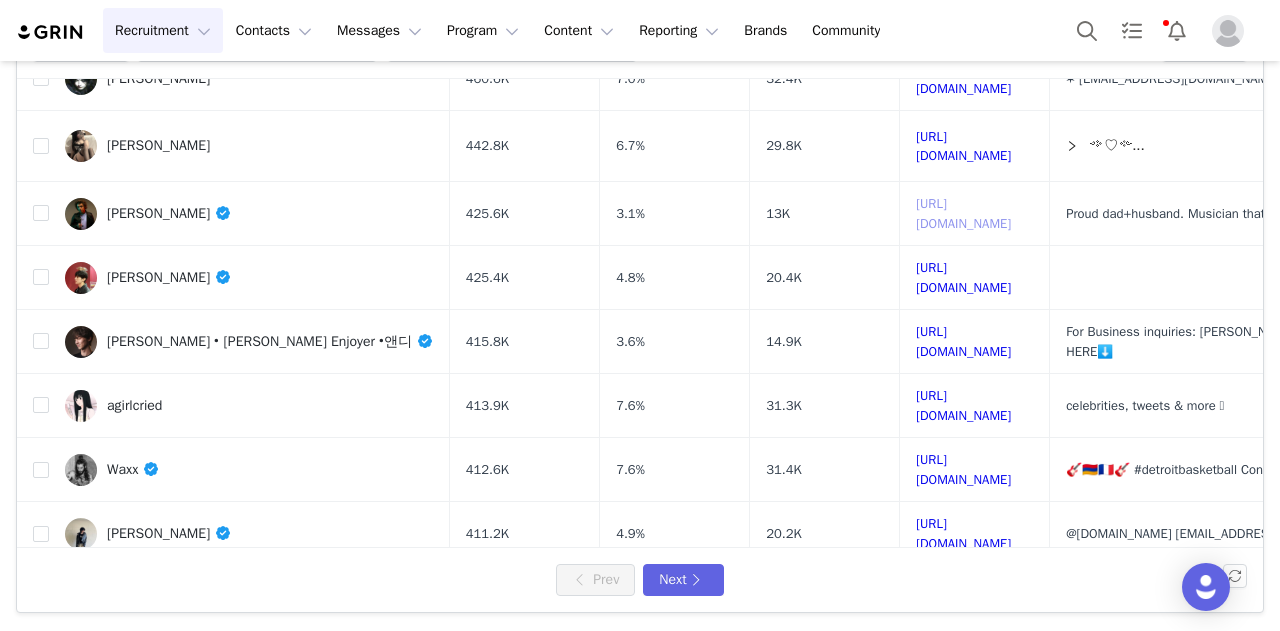 scroll, scrollTop: 500, scrollLeft: 0, axis: vertical 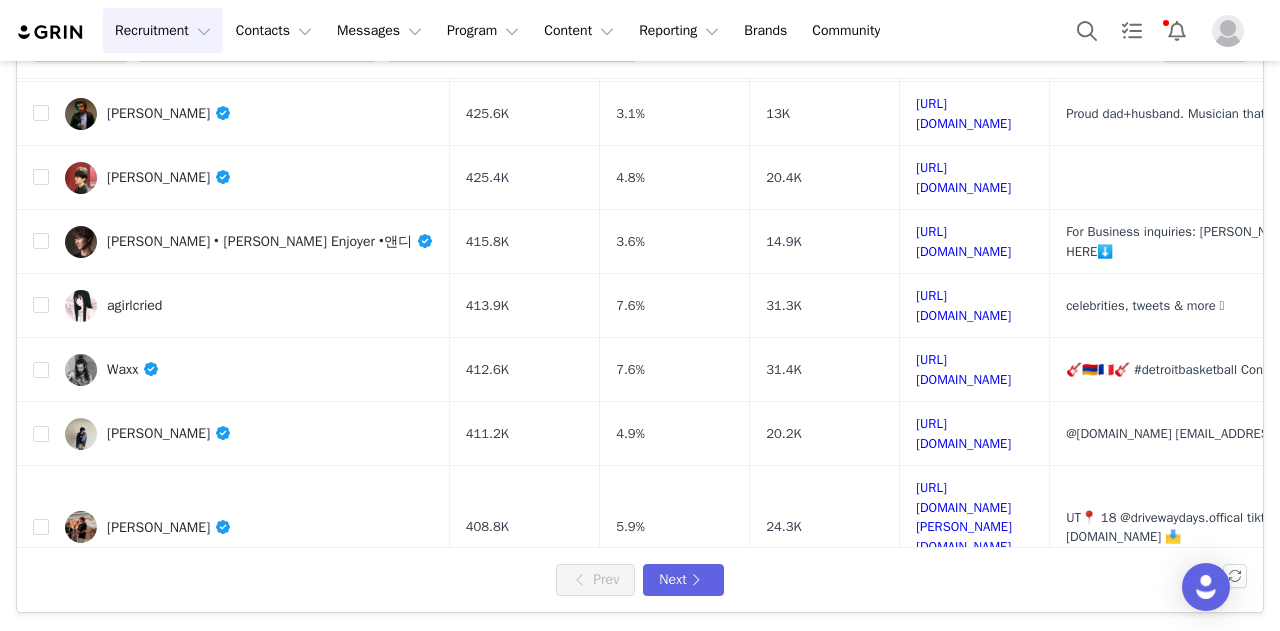 drag, startPoint x: 908, startPoint y: 124, endPoint x: 829, endPoint y: 116, distance: 79.40403 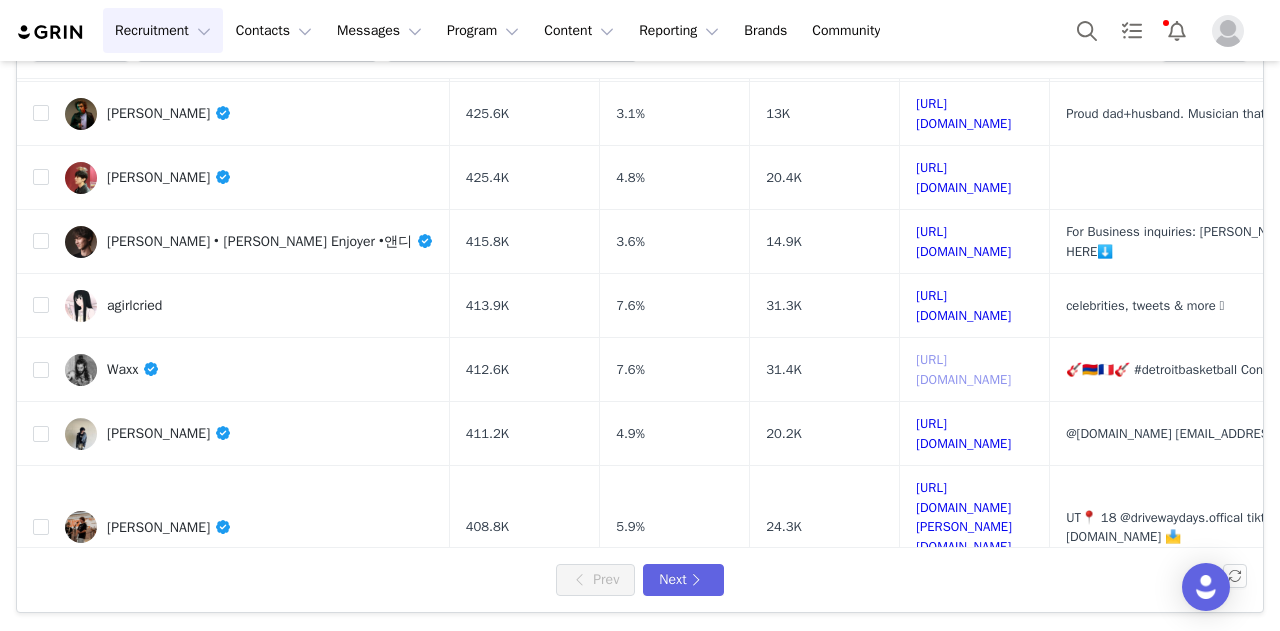 scroll, scrollTop: 600, scrollLeft: 0, axis: vertical 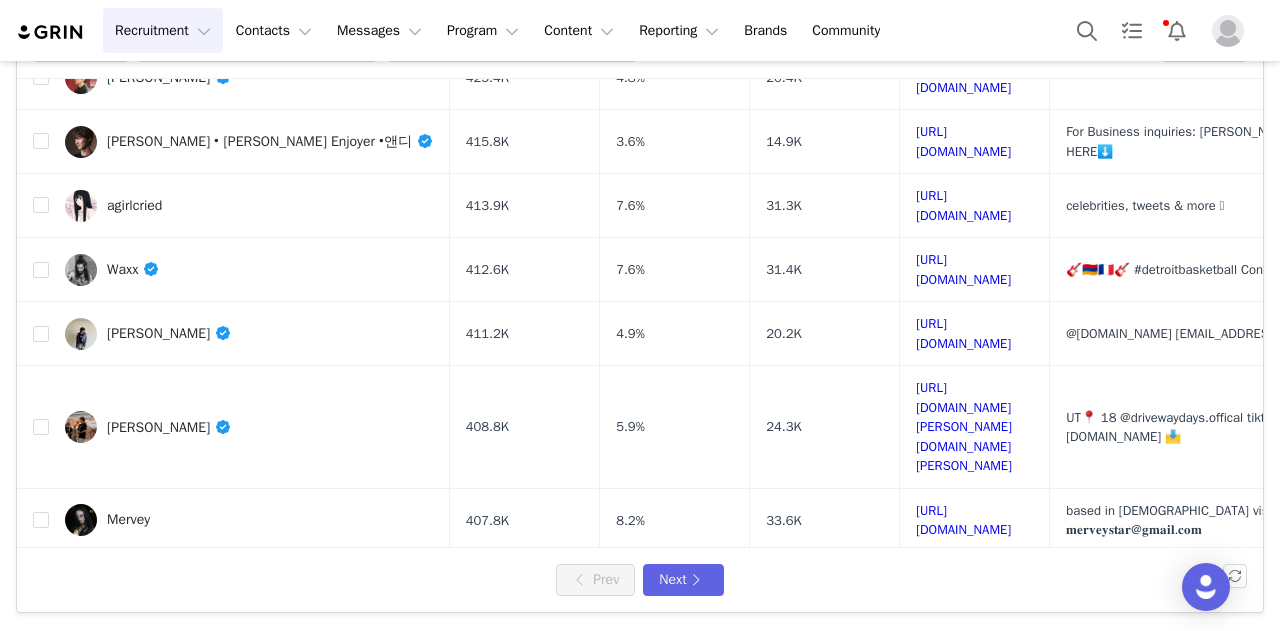 click on "Andrew chen" at bounding box center (169, 333) 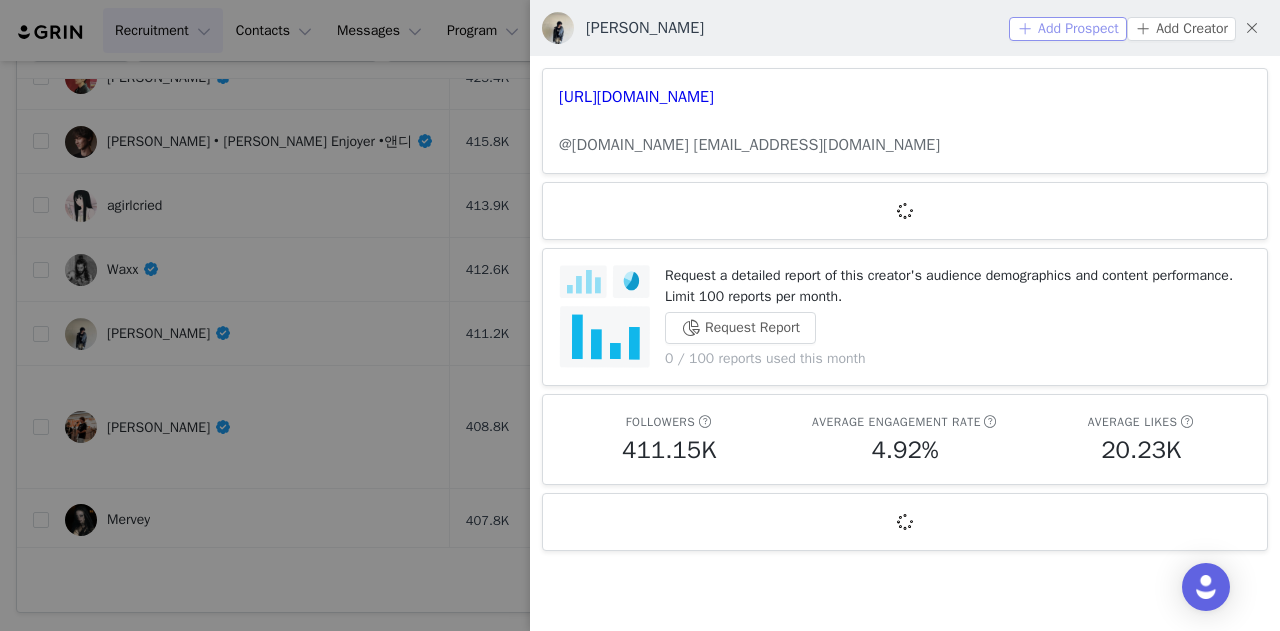 click on "Add Prospect" at bounding box center [1068, 29] 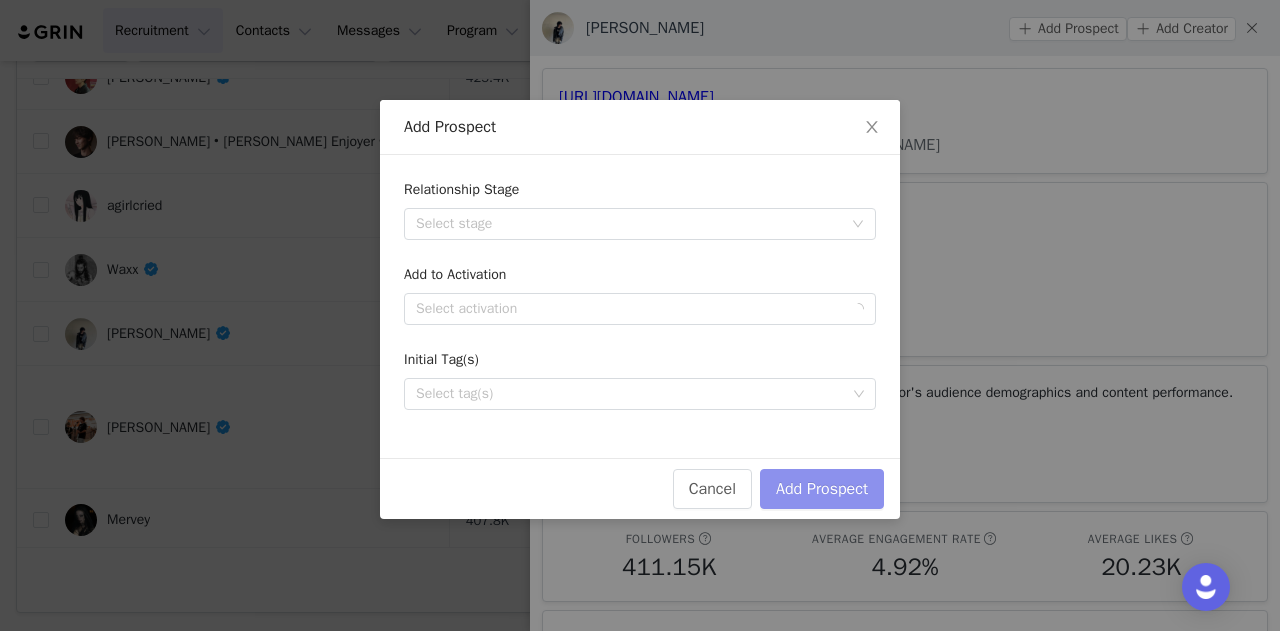 click on "Add Prospect" at bounding box center [822, 489] 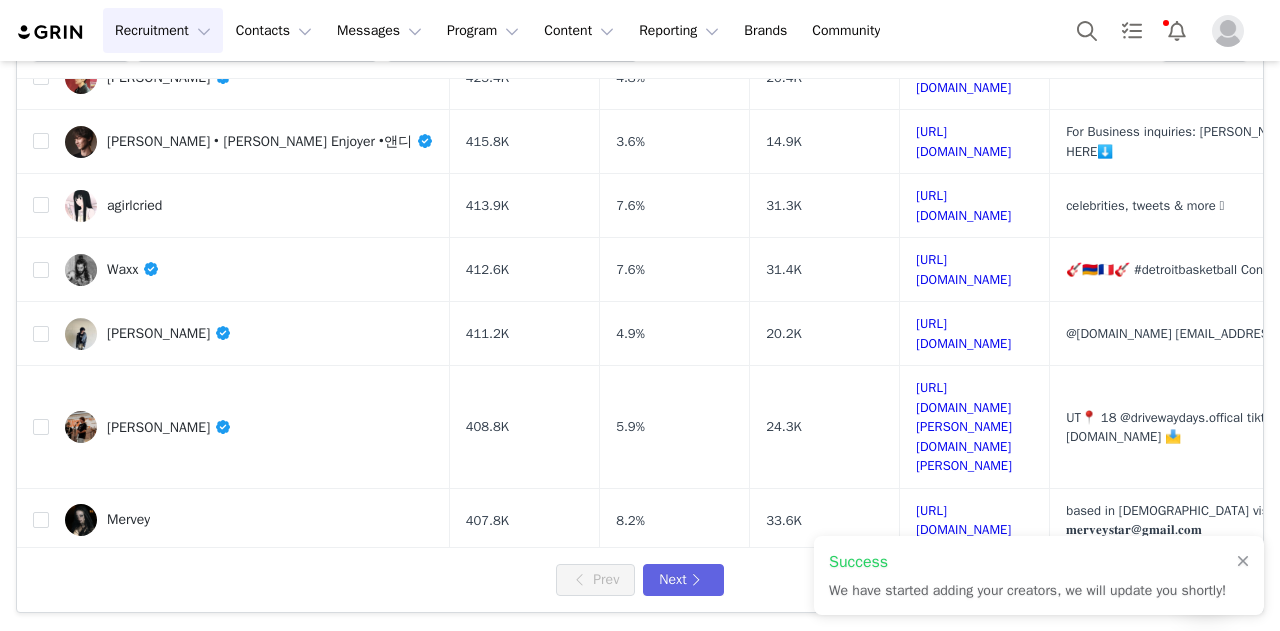 scroll, scrollTop: 768, scrollLeft: 0, axis: vertical 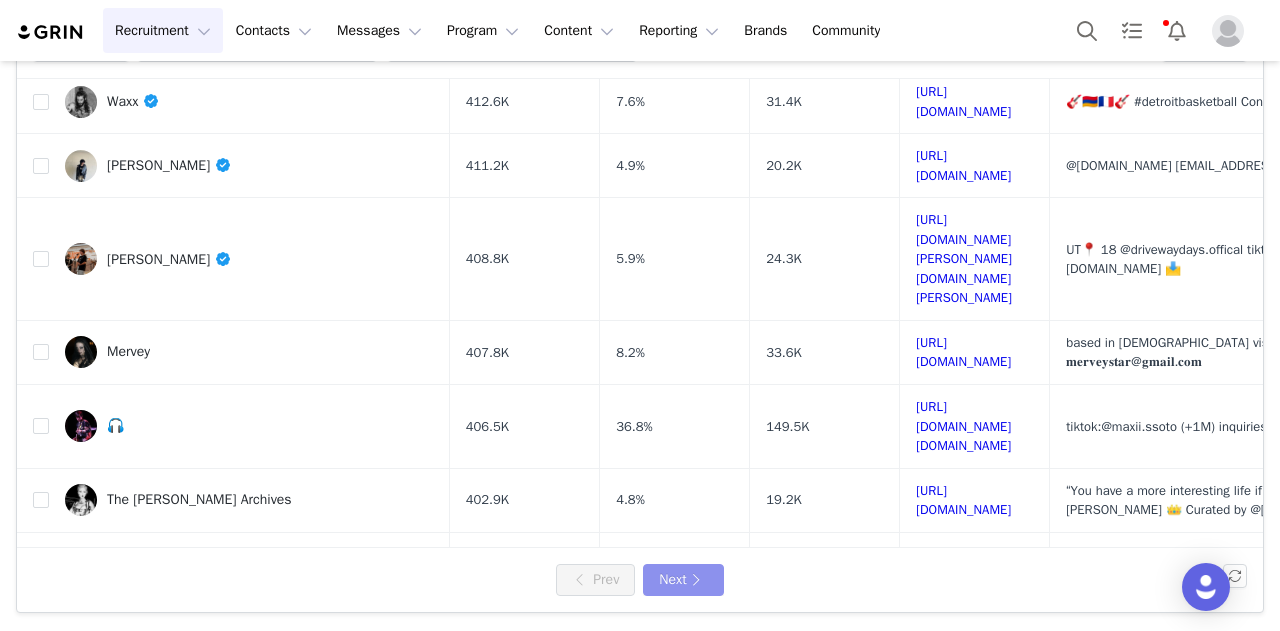 click on "Next" at bounding box center (683, 580) 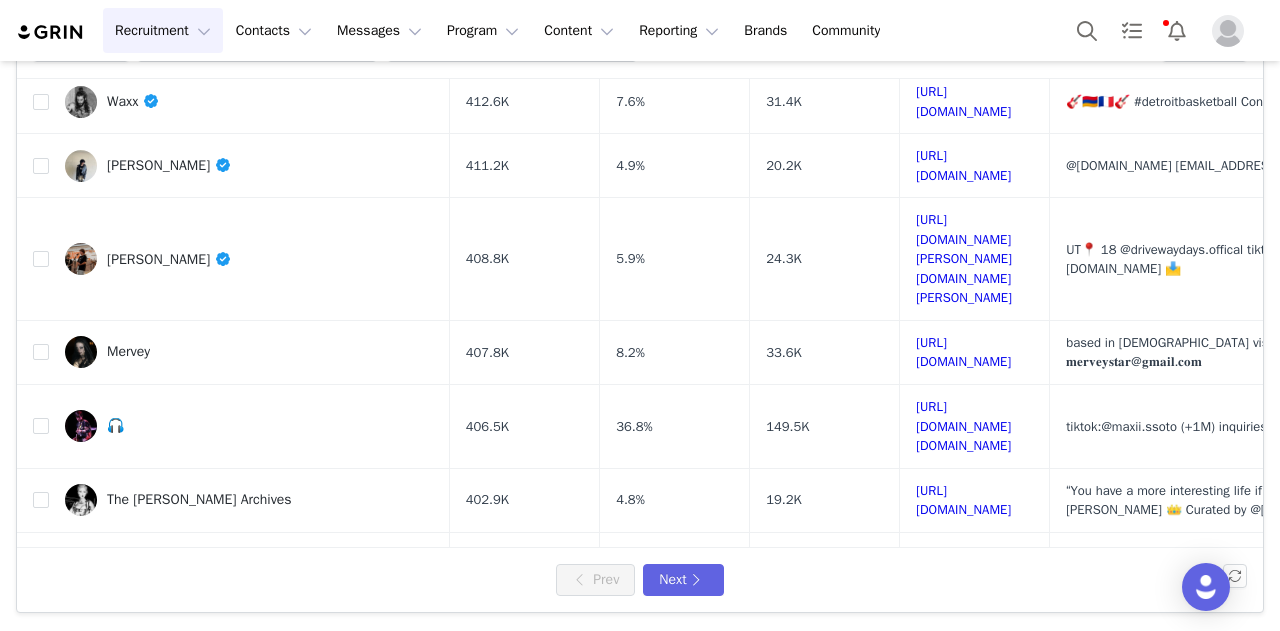scroll, scrollTop: 0, scrollLeft: 0, axis: both 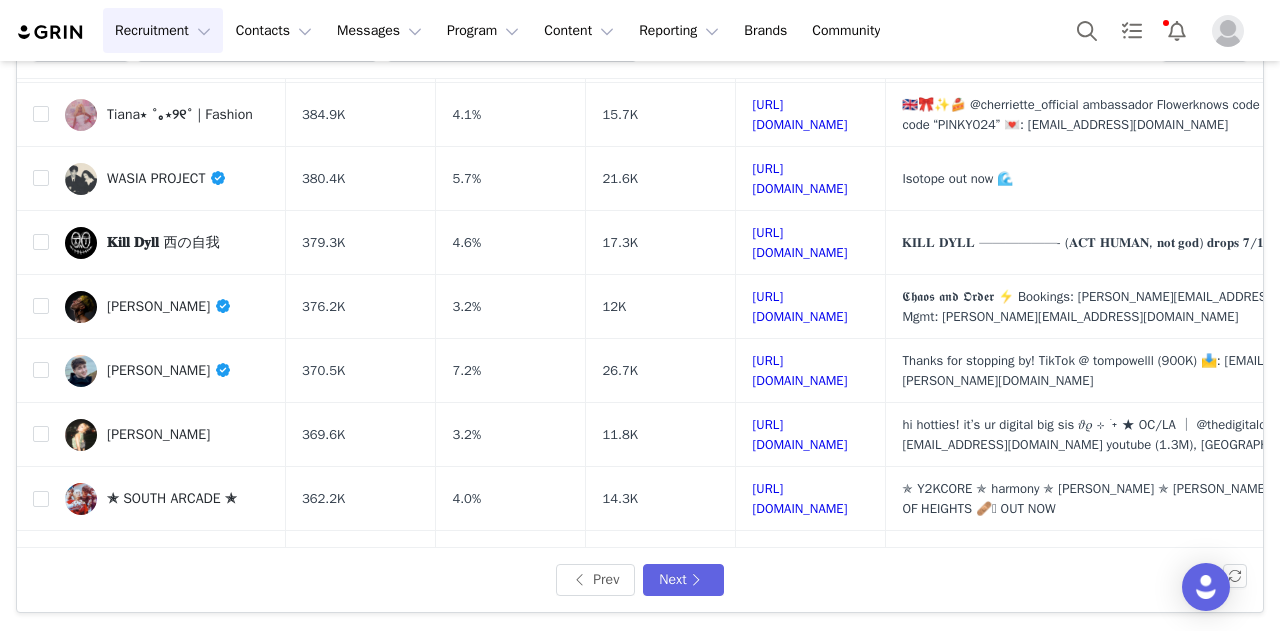 click on "𝐊𝐢𝐥𝐥 𝐃𝐲𝐥𝐥 西の自我" at bounding box center [163, 243] 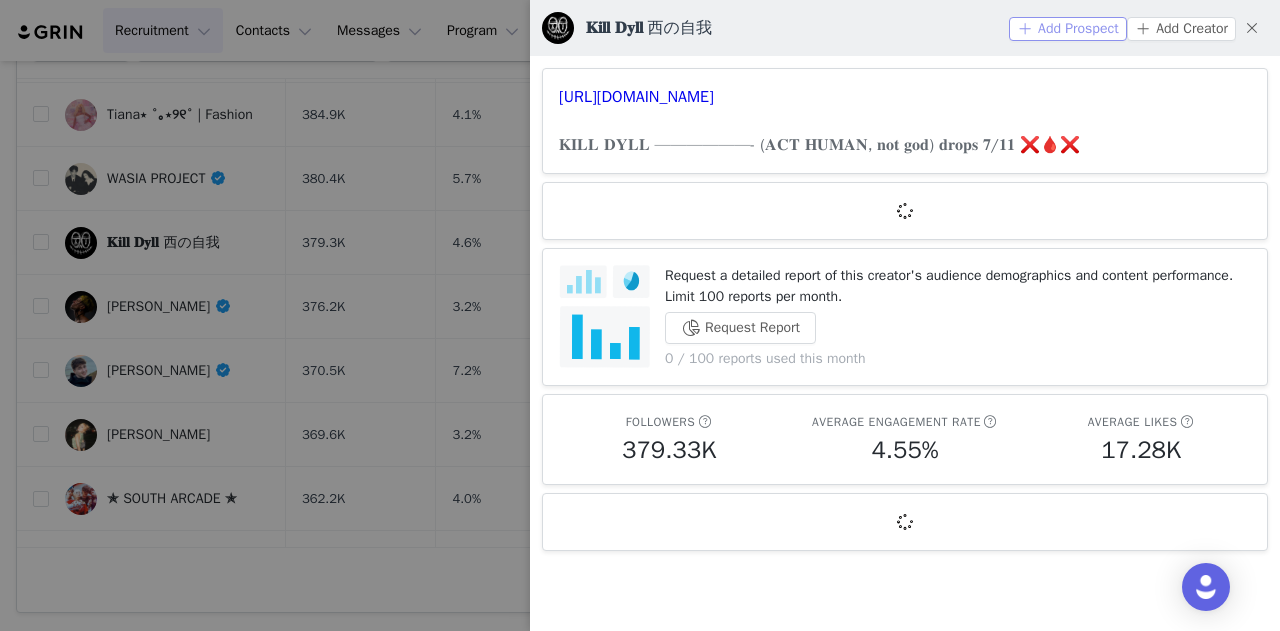 click on "Add Prospect" at bounding box center (1068, 29) 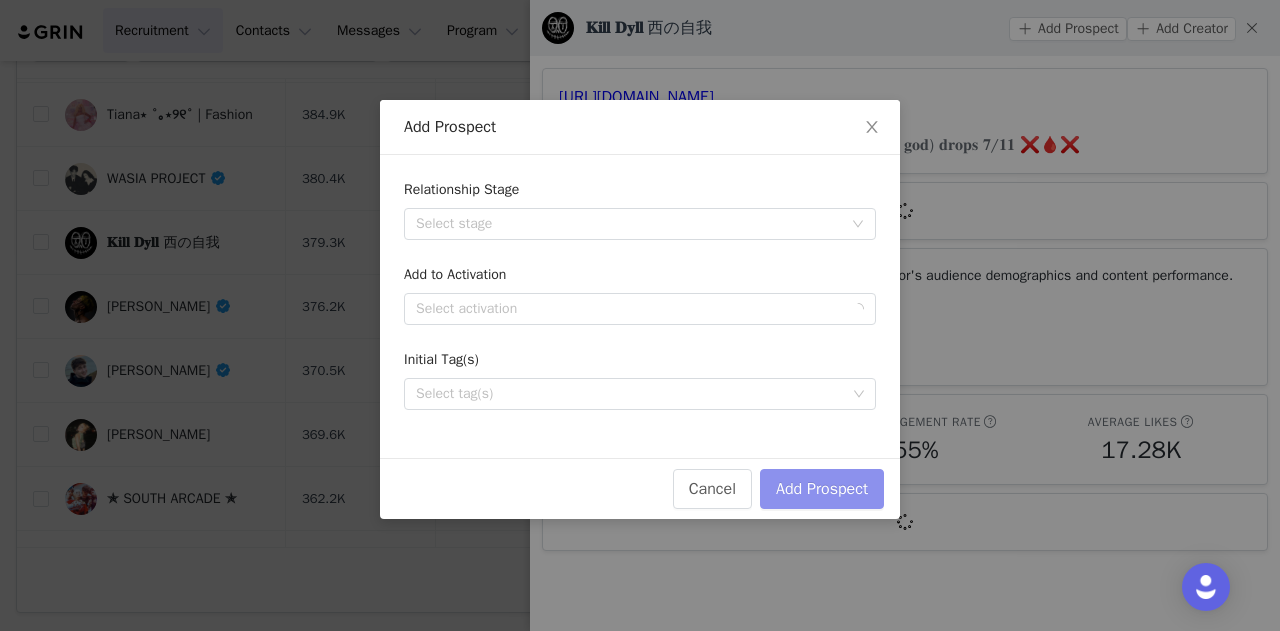 click on "Add Prospect" at bounding box center (822, 489) 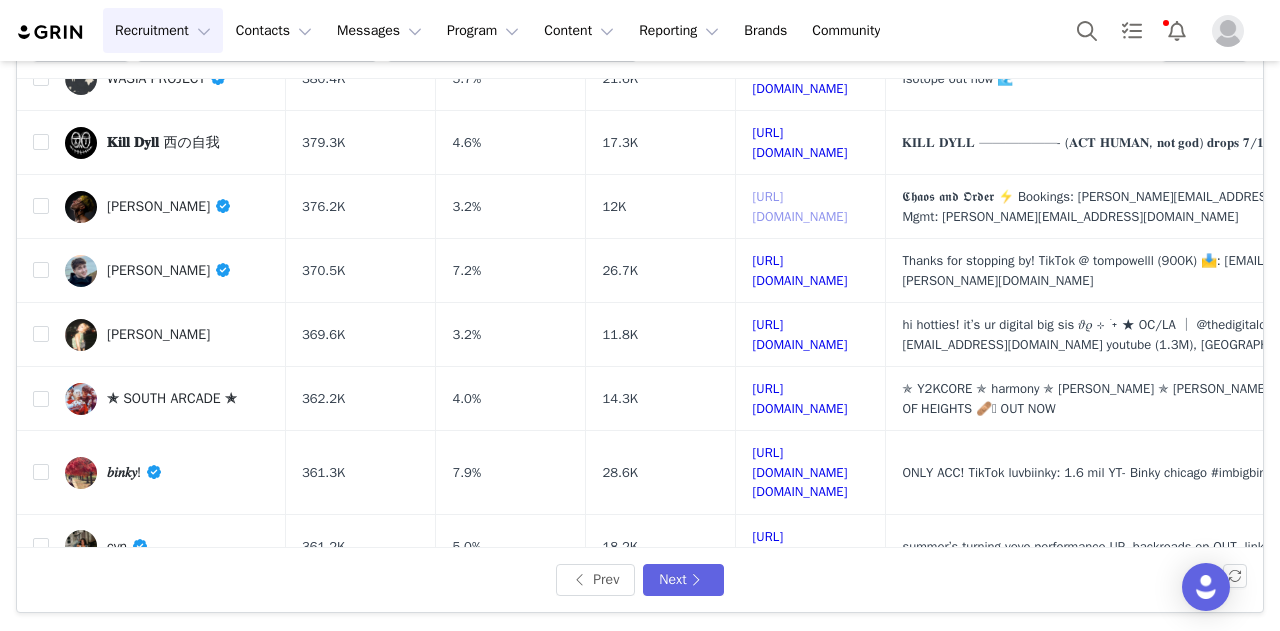 scroll, scrollTop: 500, scrollLeft: 0, axis: vertical 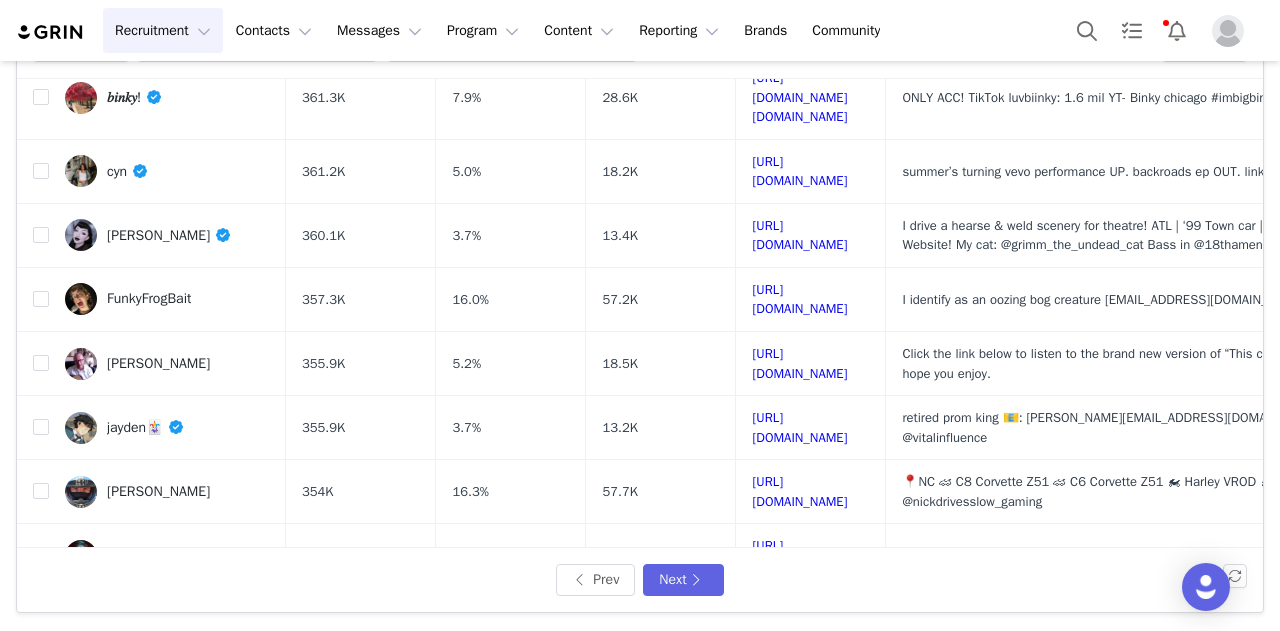 click on "jayden🃏" at bounding box center [146, 427] 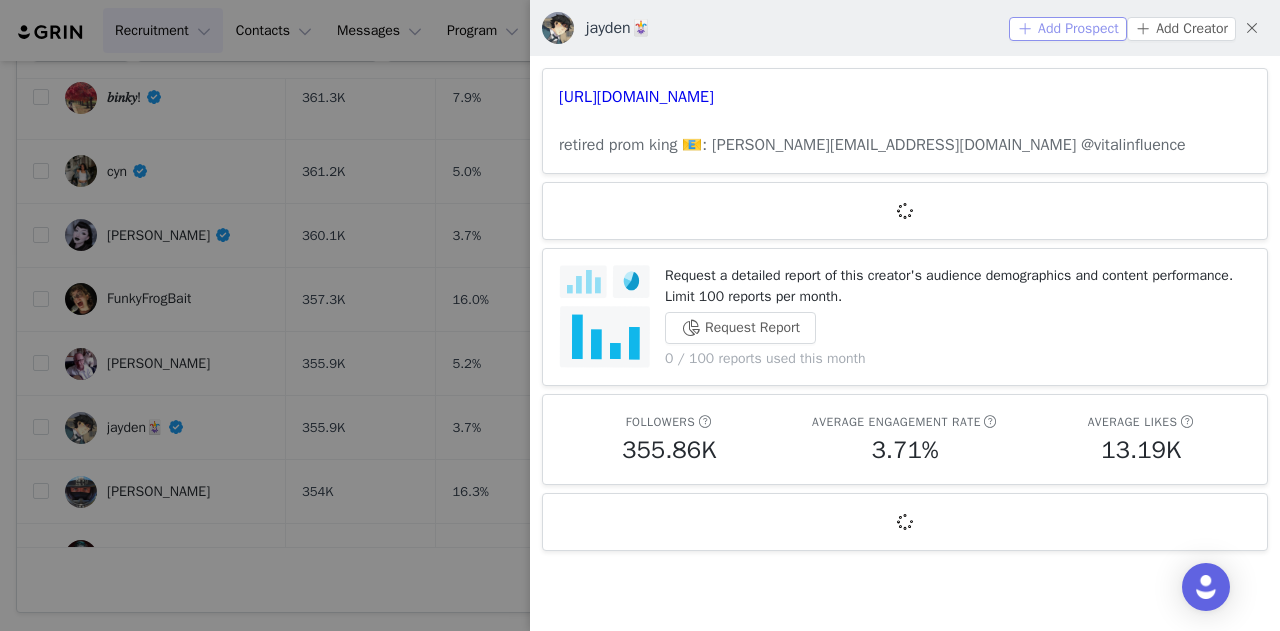click on "Add Prospect" at bounding box center [1068, 29] 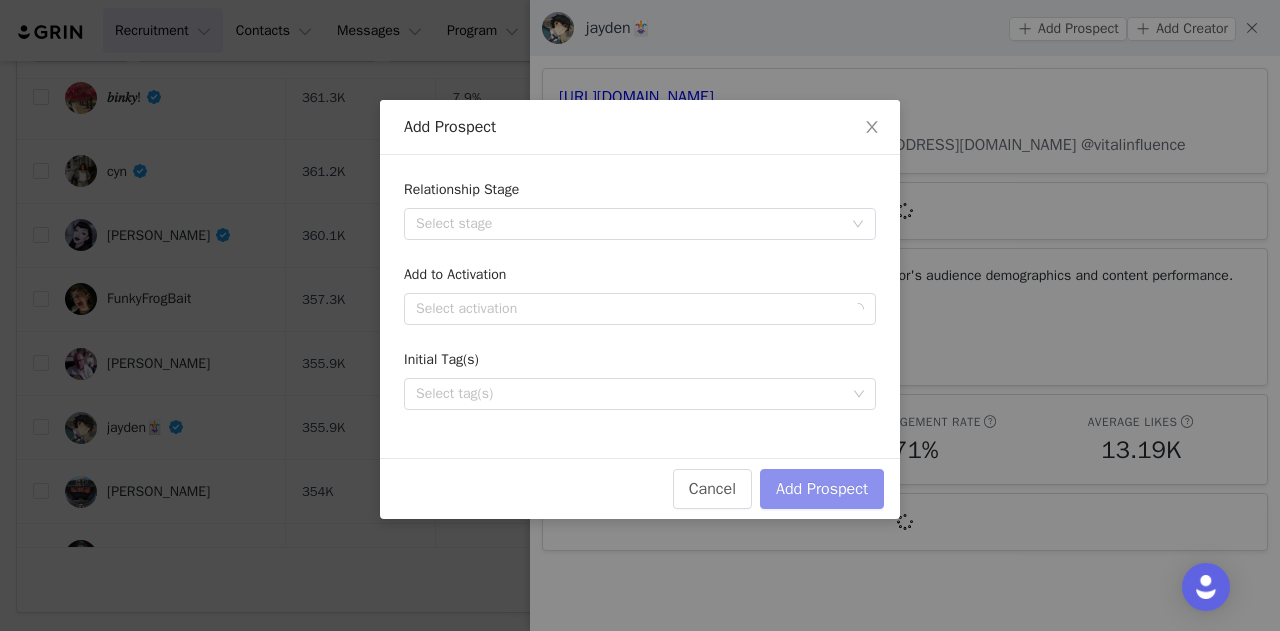 click on "Add Prospect" at bounding box center [822, 489] 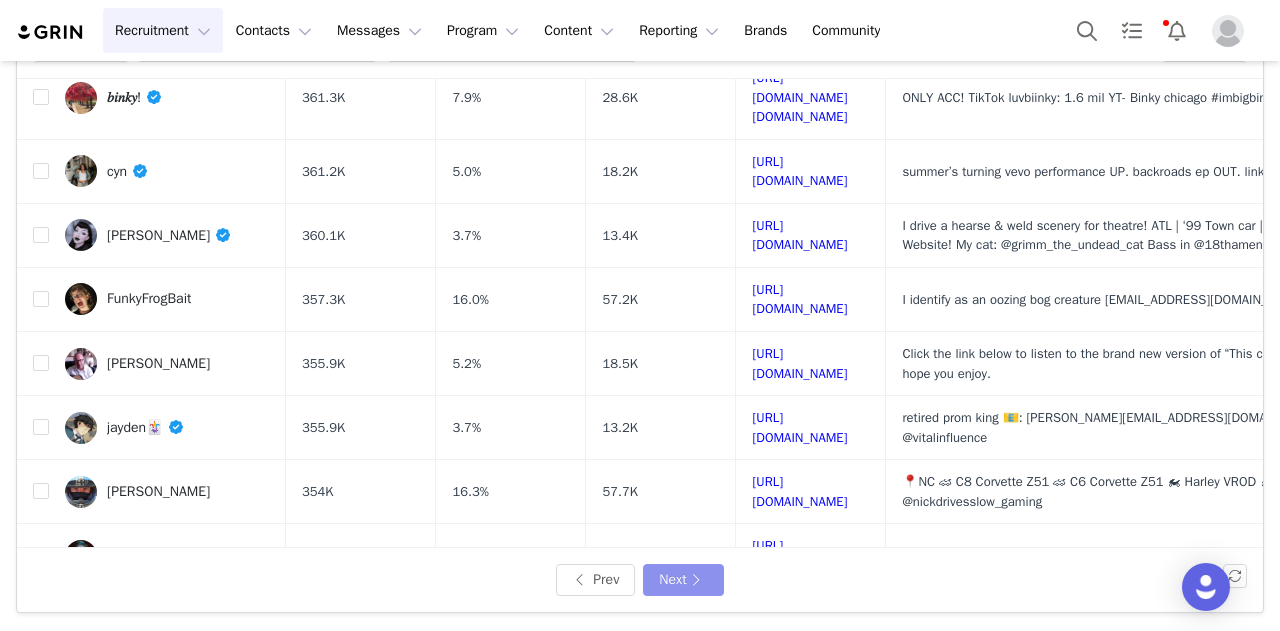 click on "Next" at bounding box center [683, 580] 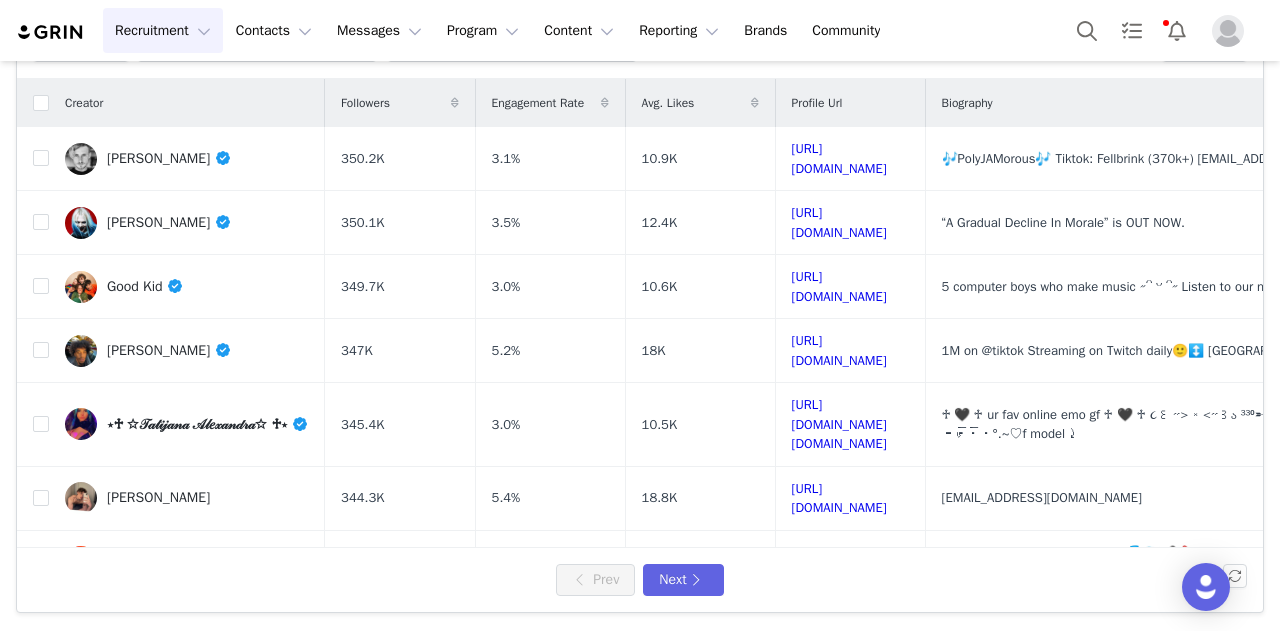 scroll, scrollTop: 100, scrollLeft: 0, axis: vertical 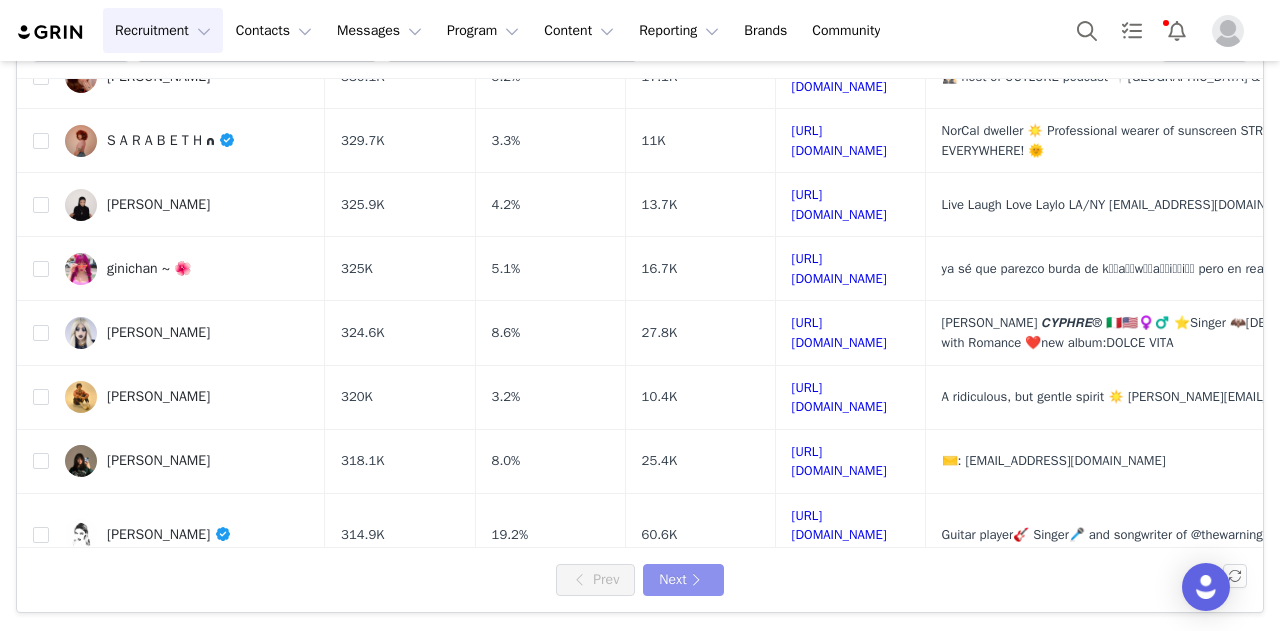 click on "Next" at bounding box center [683, 580] 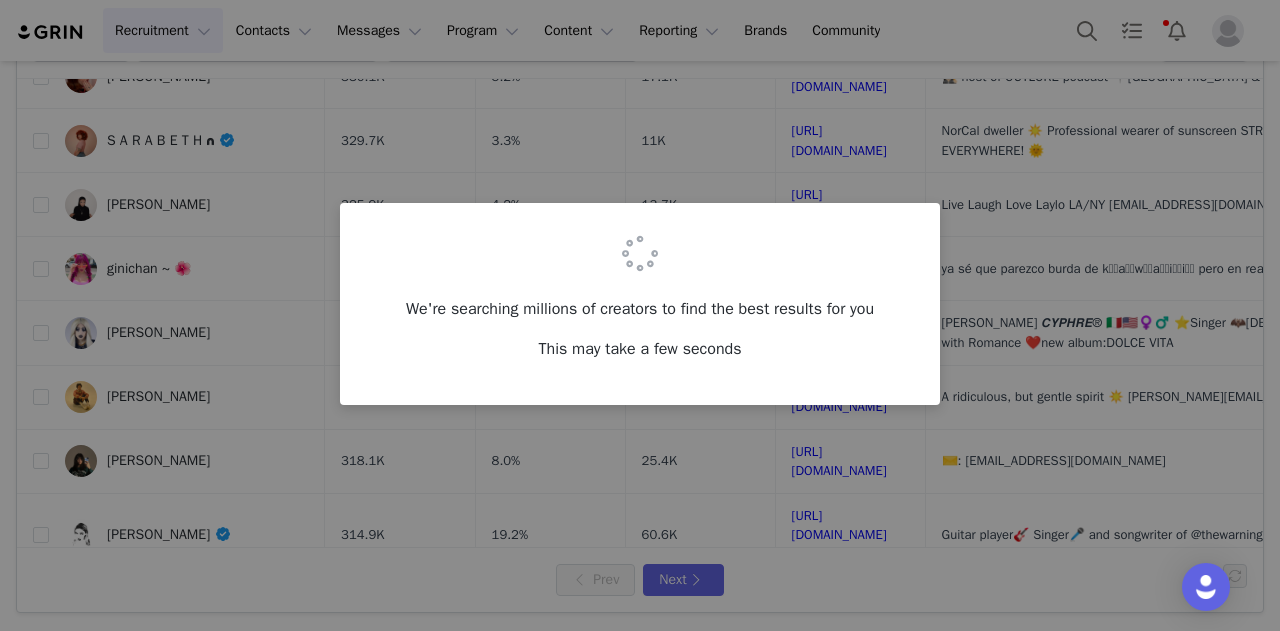 scroll, scrollTop: 0, scrollLeft: 0, axis: both 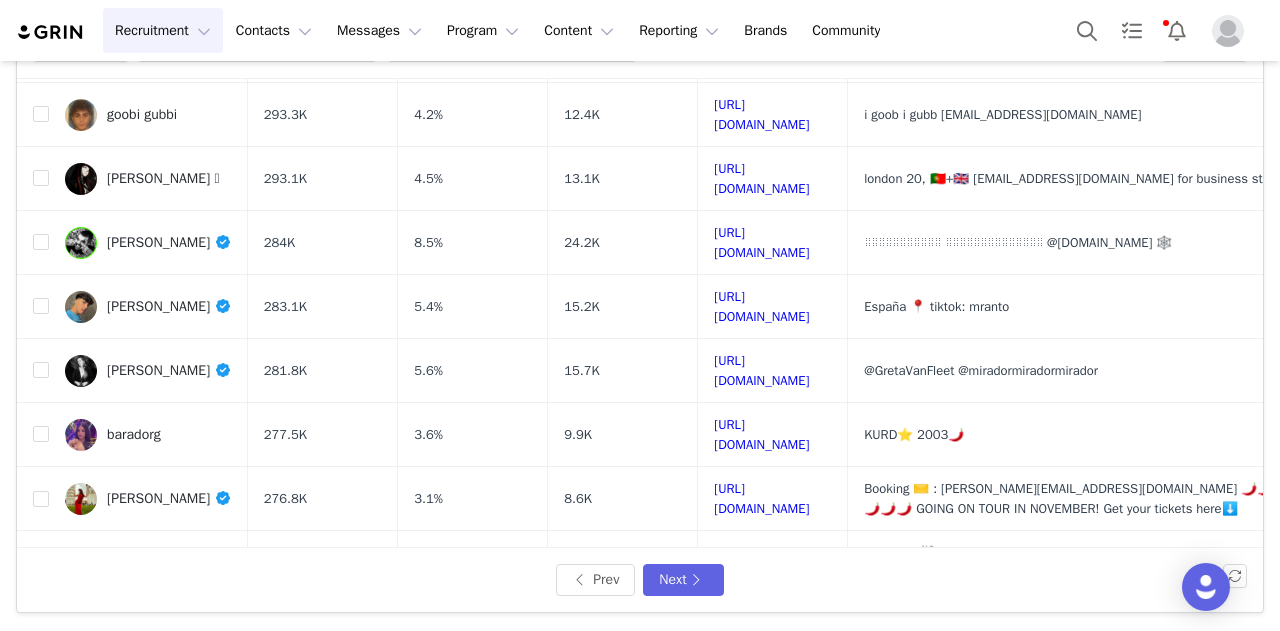 drag, startPoint x: 822, startPoint y: 263, endPoint x: 731, endPoint y: 303, distance: 99.40322 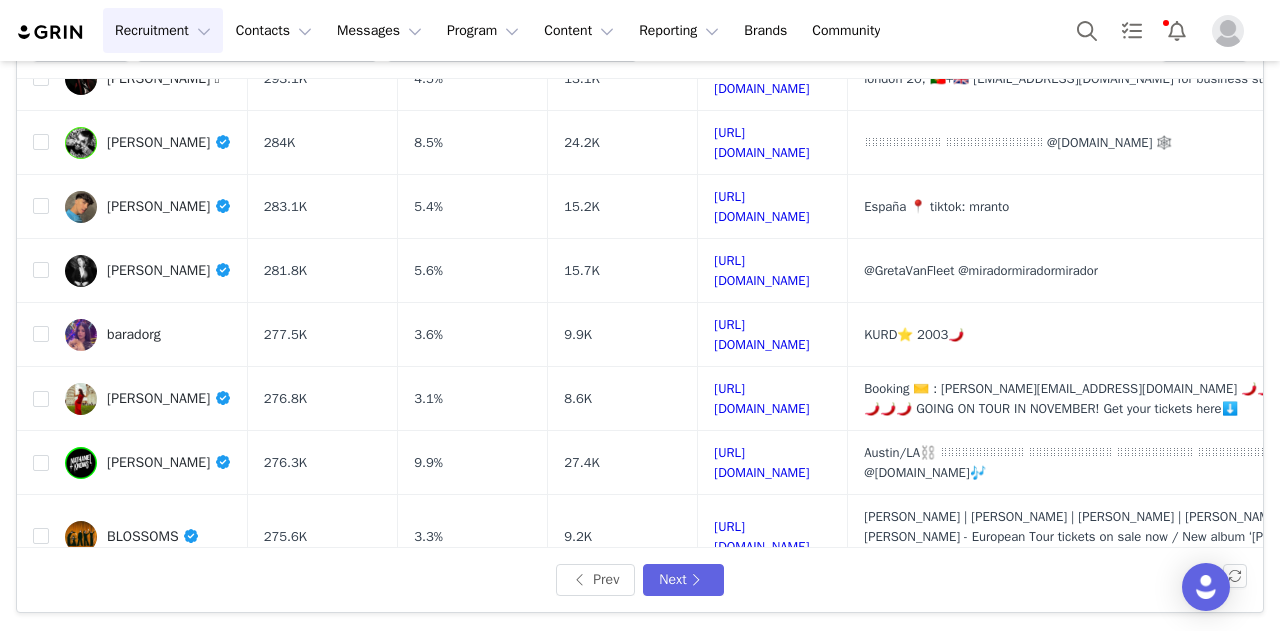 scroll, scrollTop: 500, scrollLeft: 0, axis: vertical 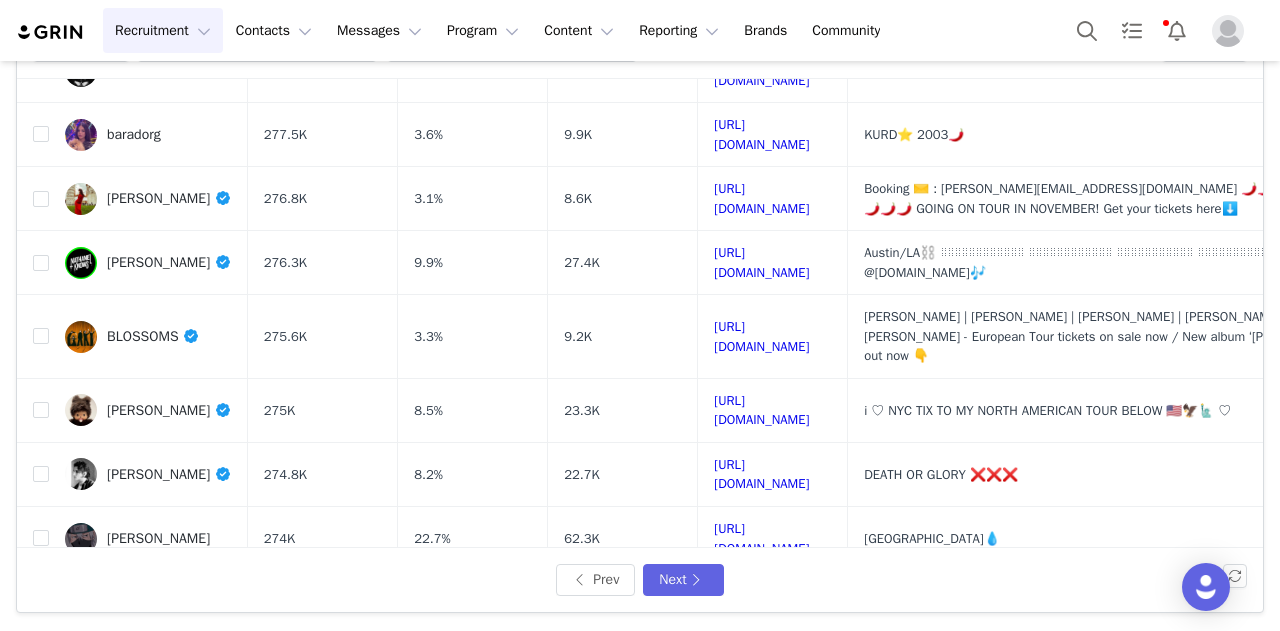 drag, startPoint x: 822, startPoint y: 208, endPoint x: 502, endPoint y: 276, distance: 327.14523 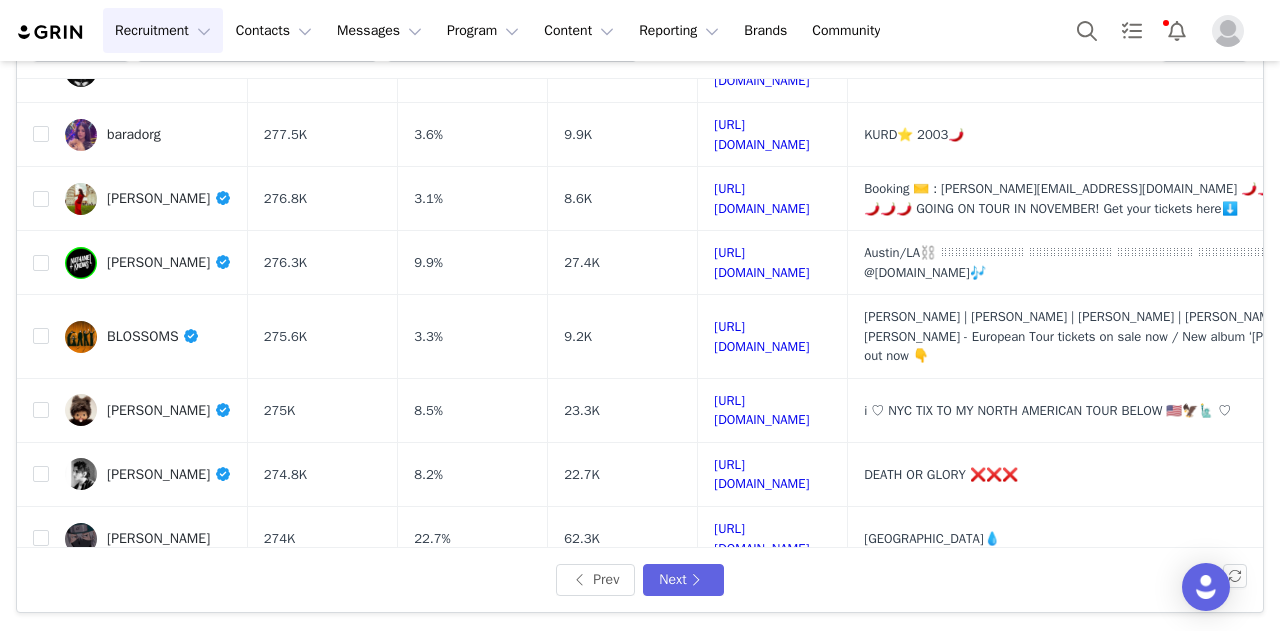 click on "esha" at bounding box center (169, 410) 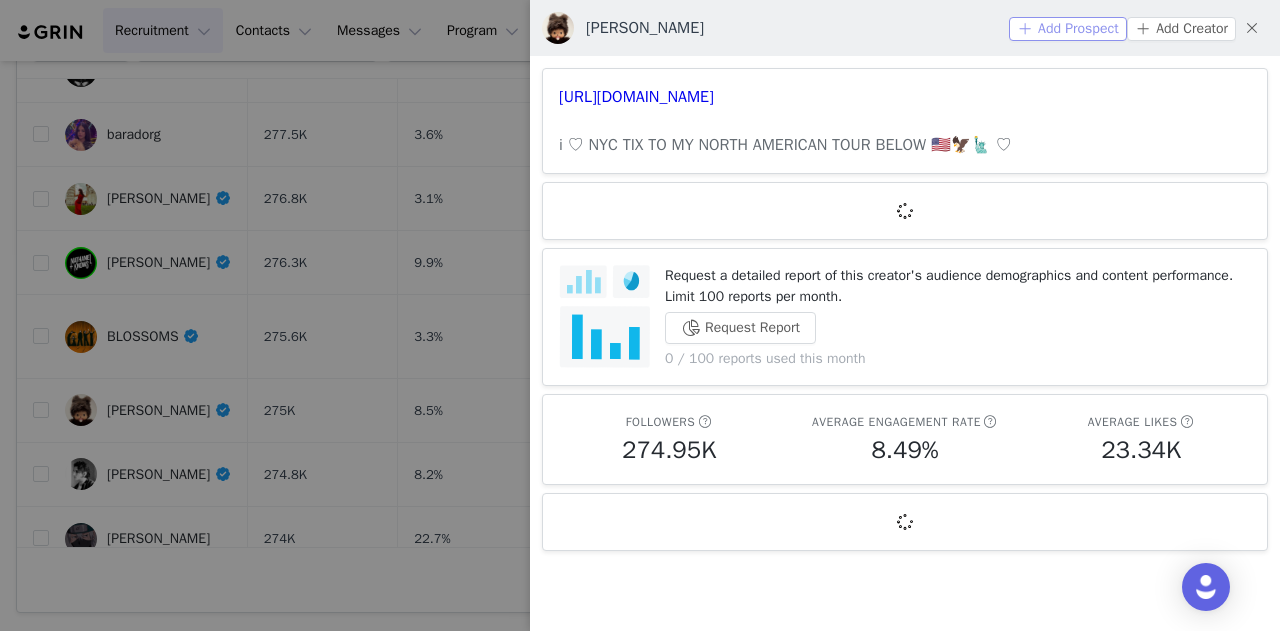 click on "Add Prospect" at bounding box center (1068, 29) 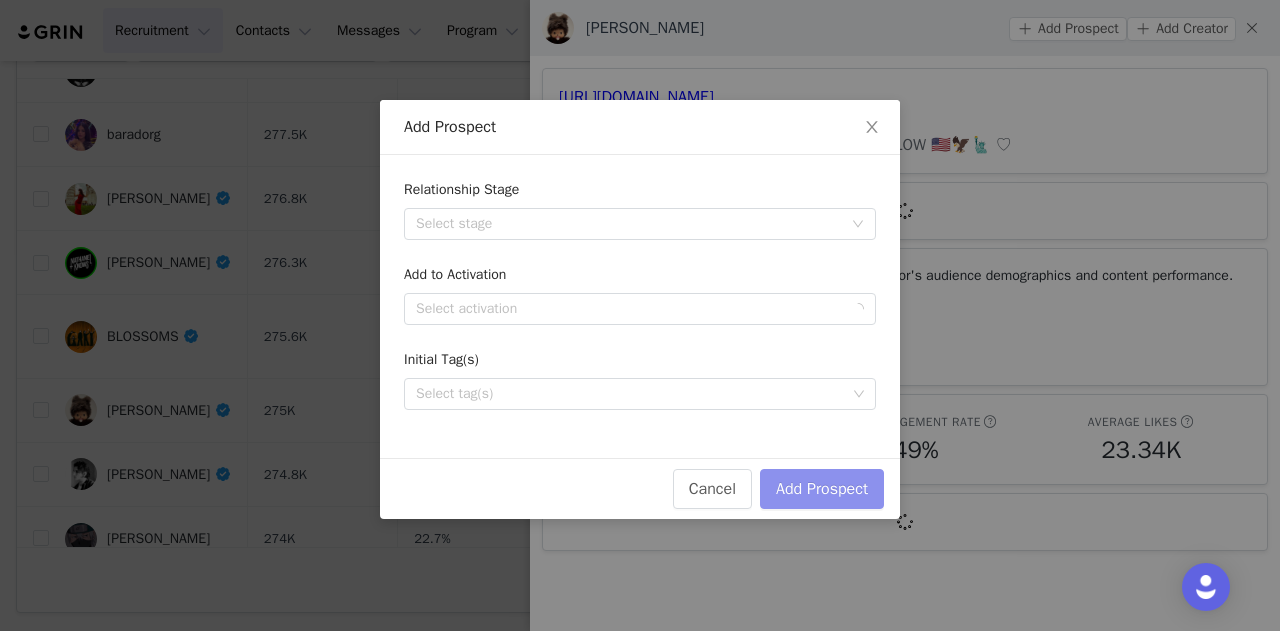 click on "Add Prospect" at bounding box center [822, 489] 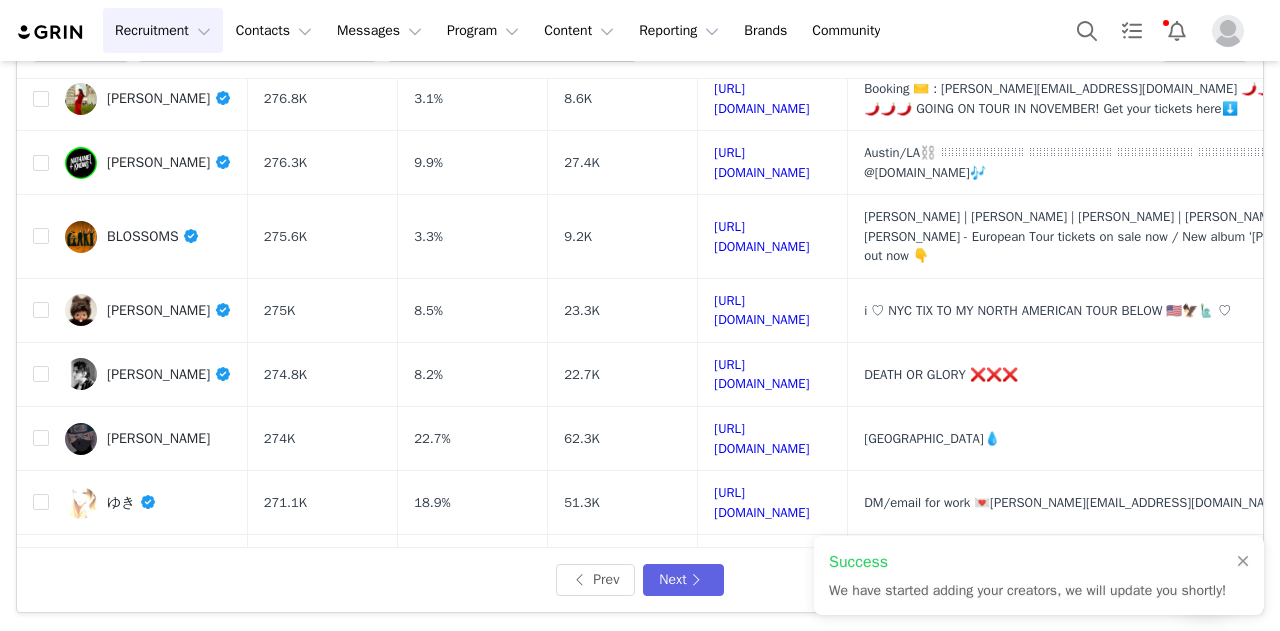 scroll, scrollTop: 775, scrollLeft: 0, axis: vertical 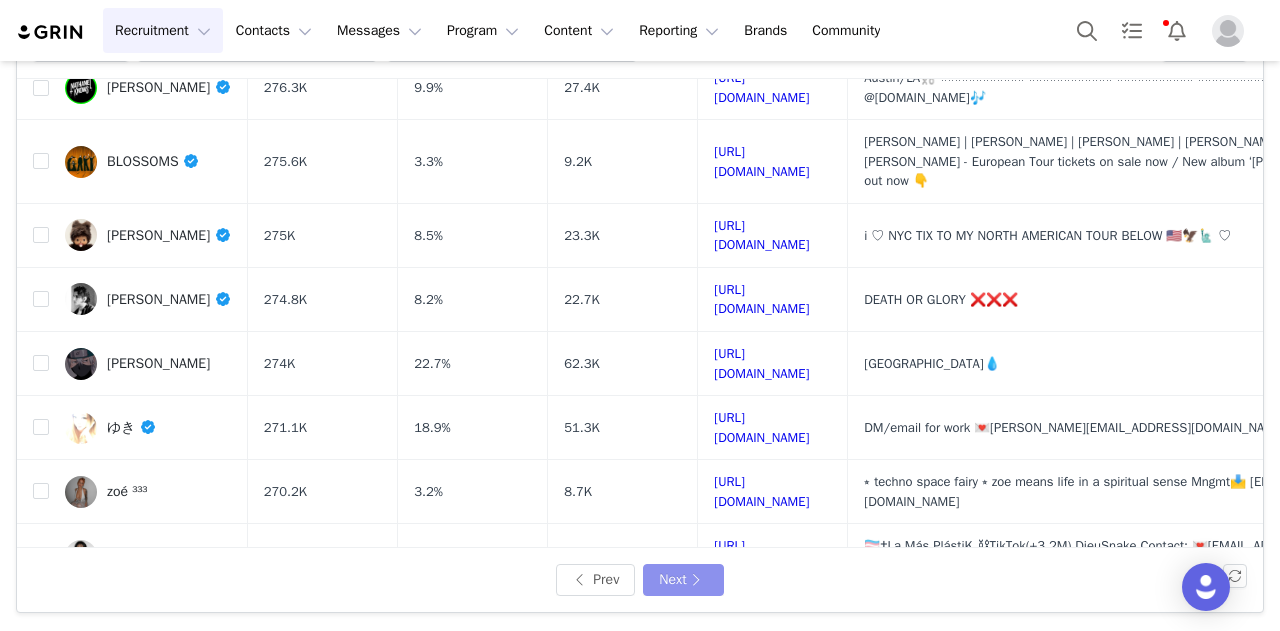 click on "Next" at bounding box center [683, 580] 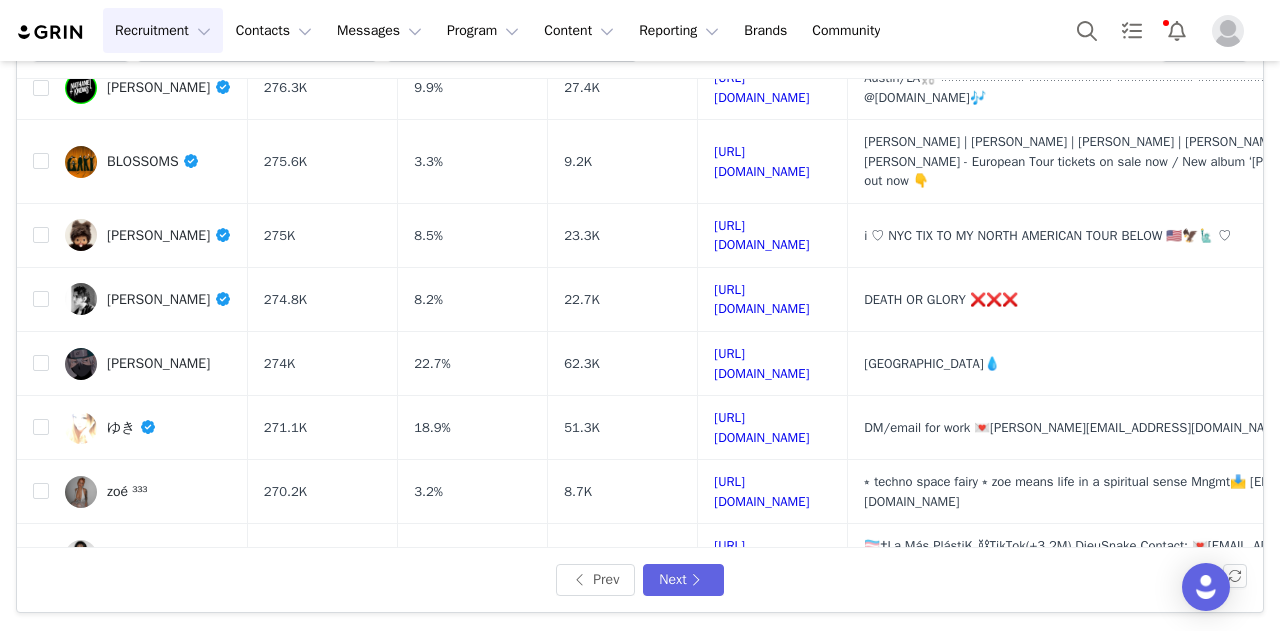 scroll, scrollTop: 0, scrollLeft: 0, axis: both 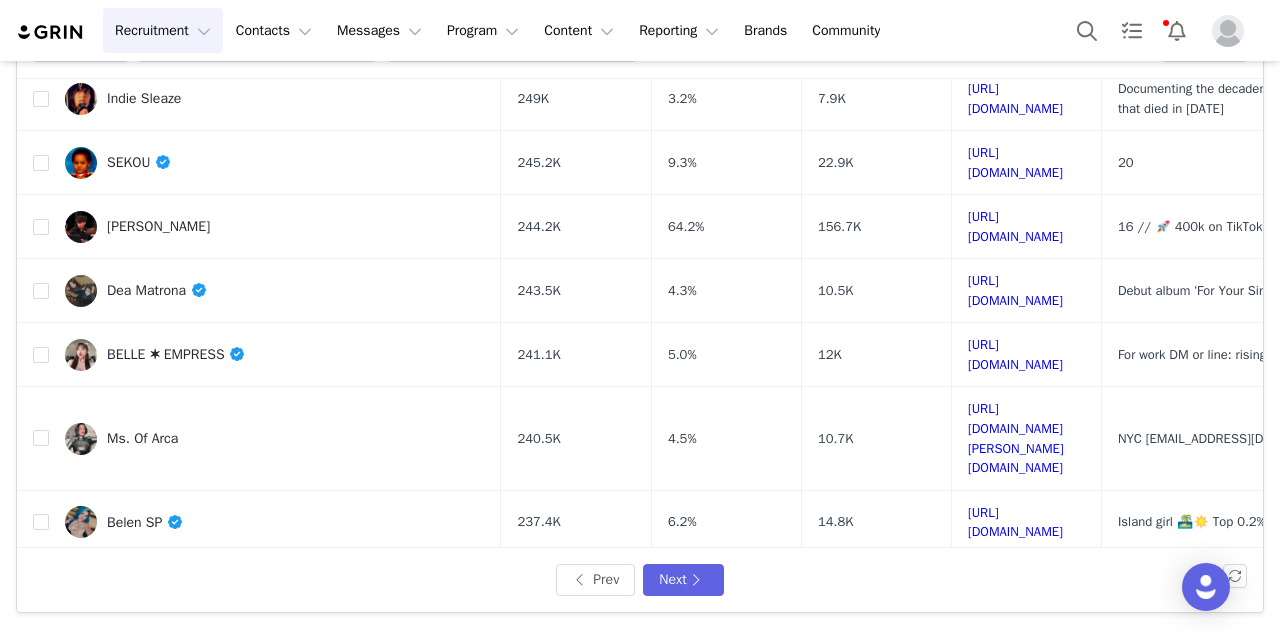drag, startPoint x: 901, startPoint y: 200, endPoint x: 816, endPoint y: 187, distance: 85.98837 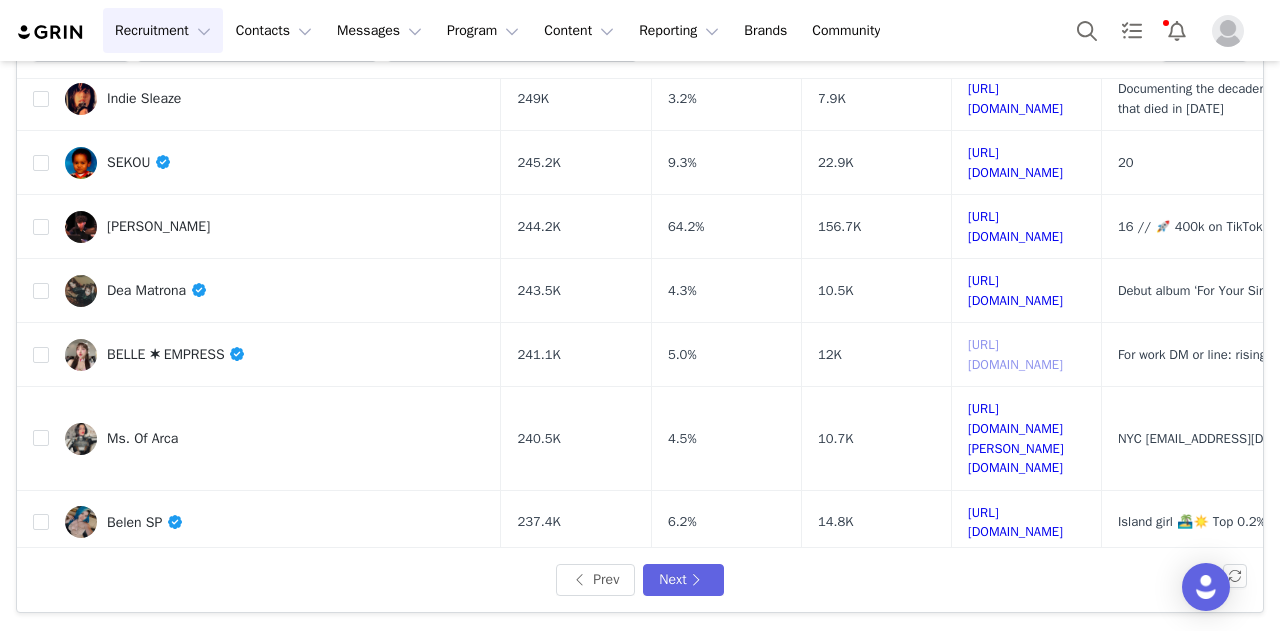 scroll, scrollTop: 754, scrollLeft: 0, axis: vertical 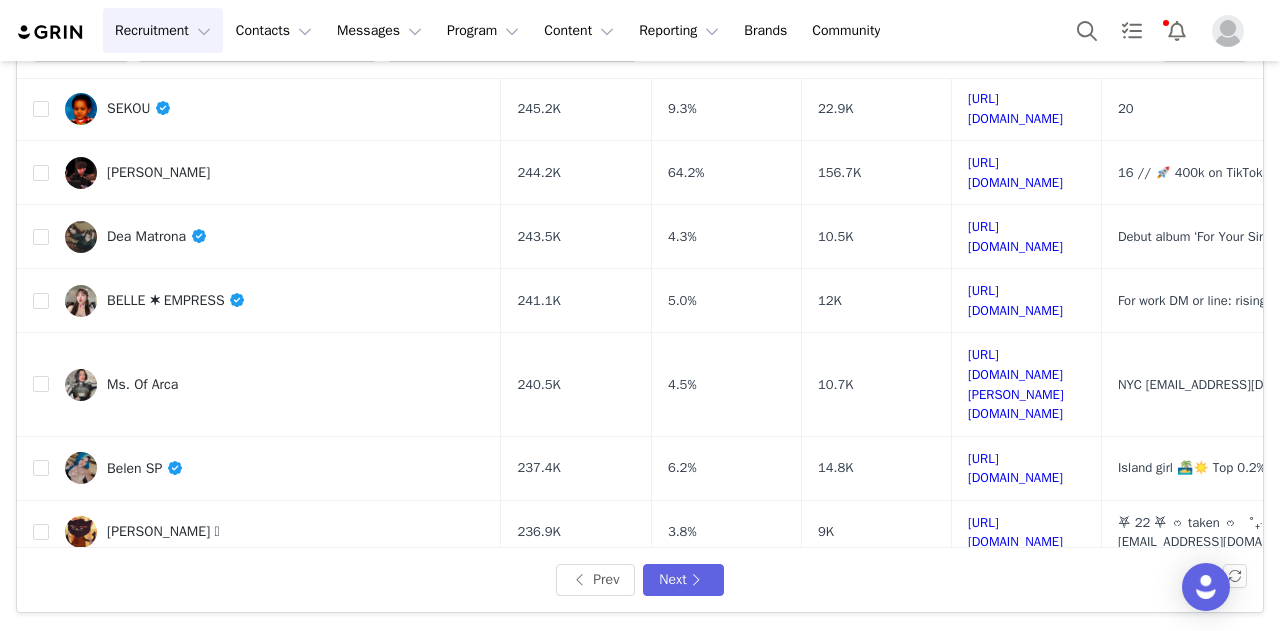 click on "Maile Morris" at bounding box center (169, 596) 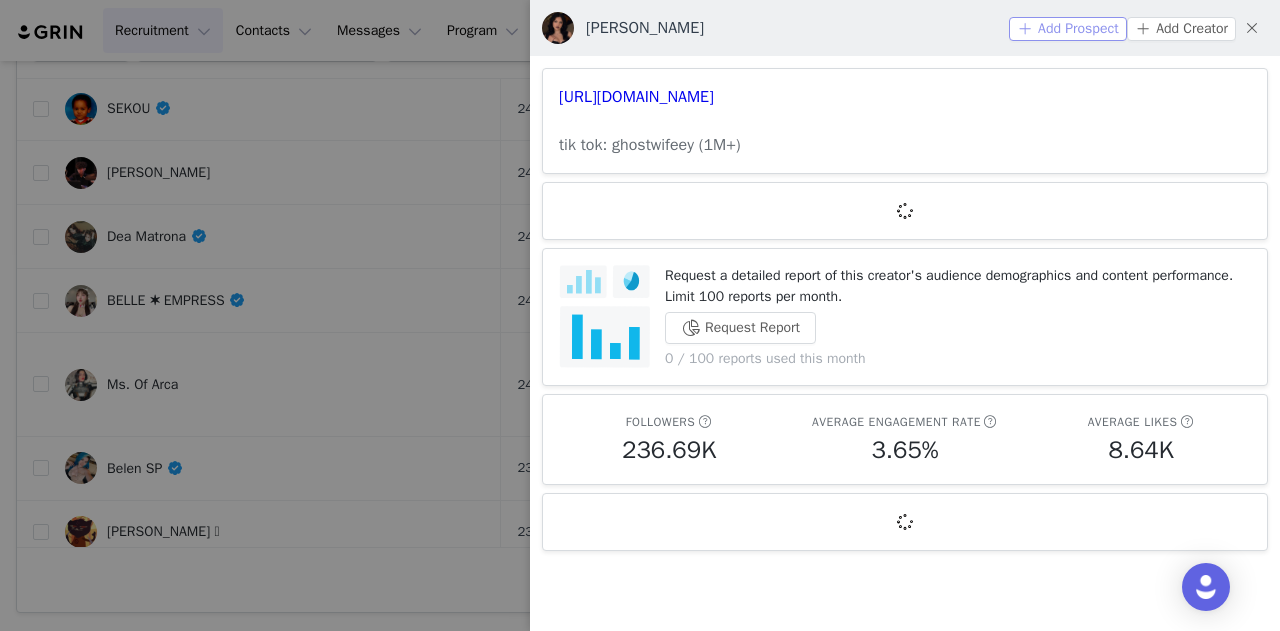 click on "Add Prospect" at bounding box center [1068, 29] 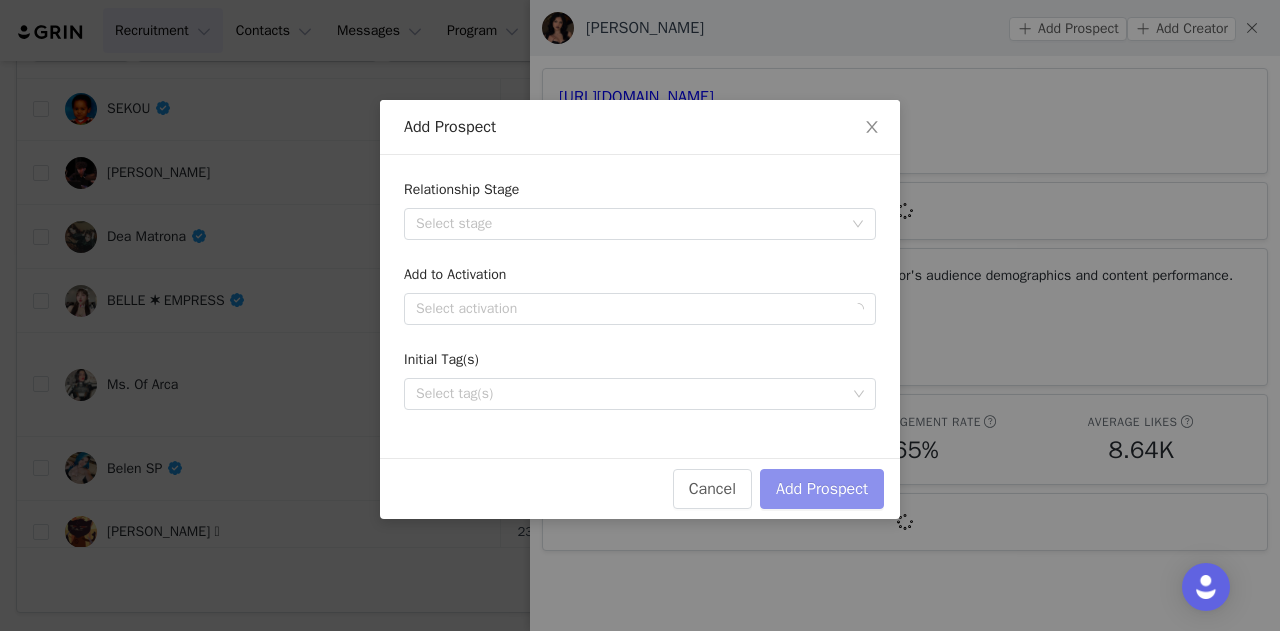 click on "Add Prospect" at bounding box center (822, 489) 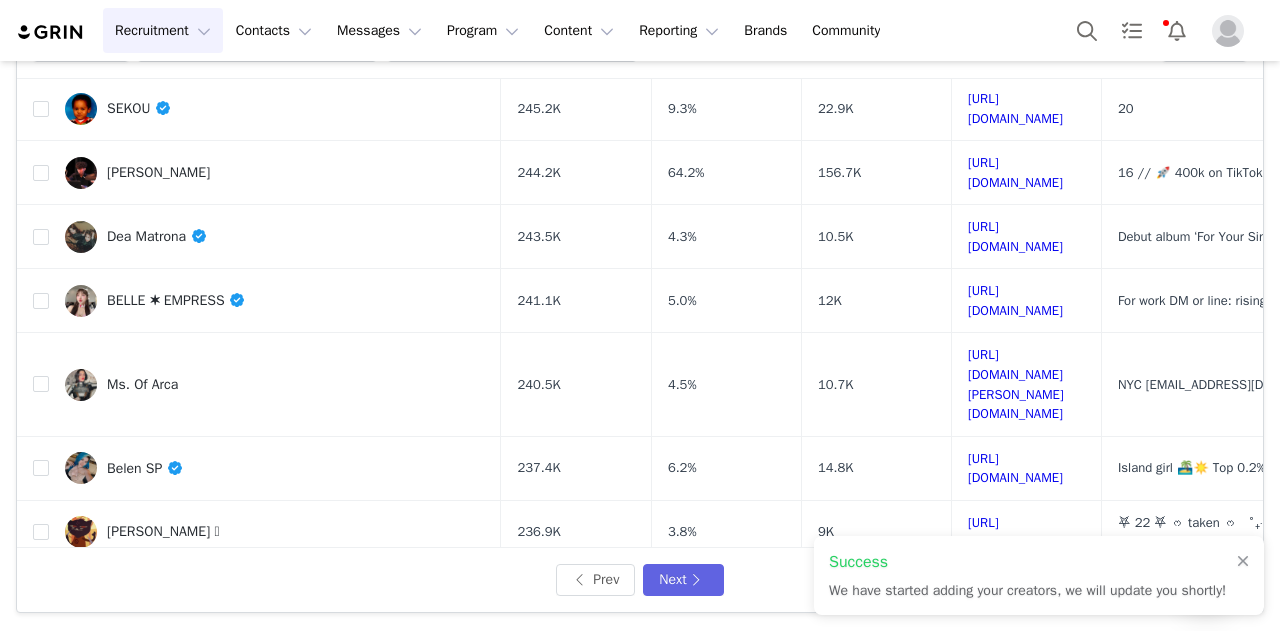 click on "Prev Next" at bounding box center [640, 580] 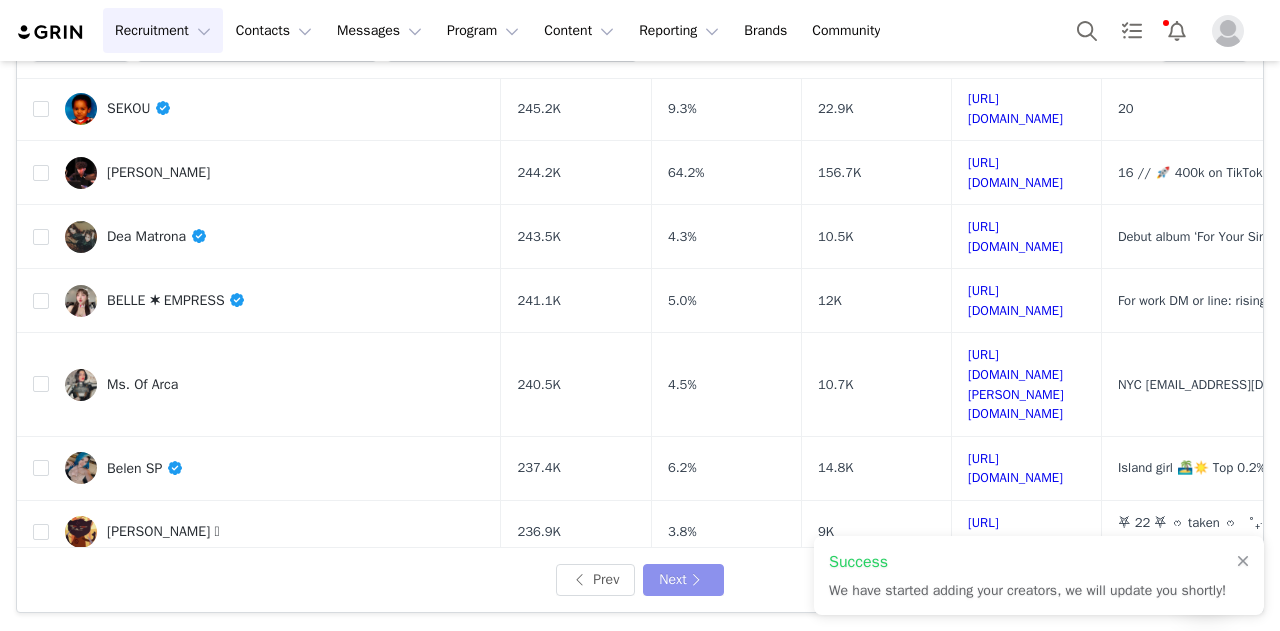 click on "Next" at bounding box center (683, 580) 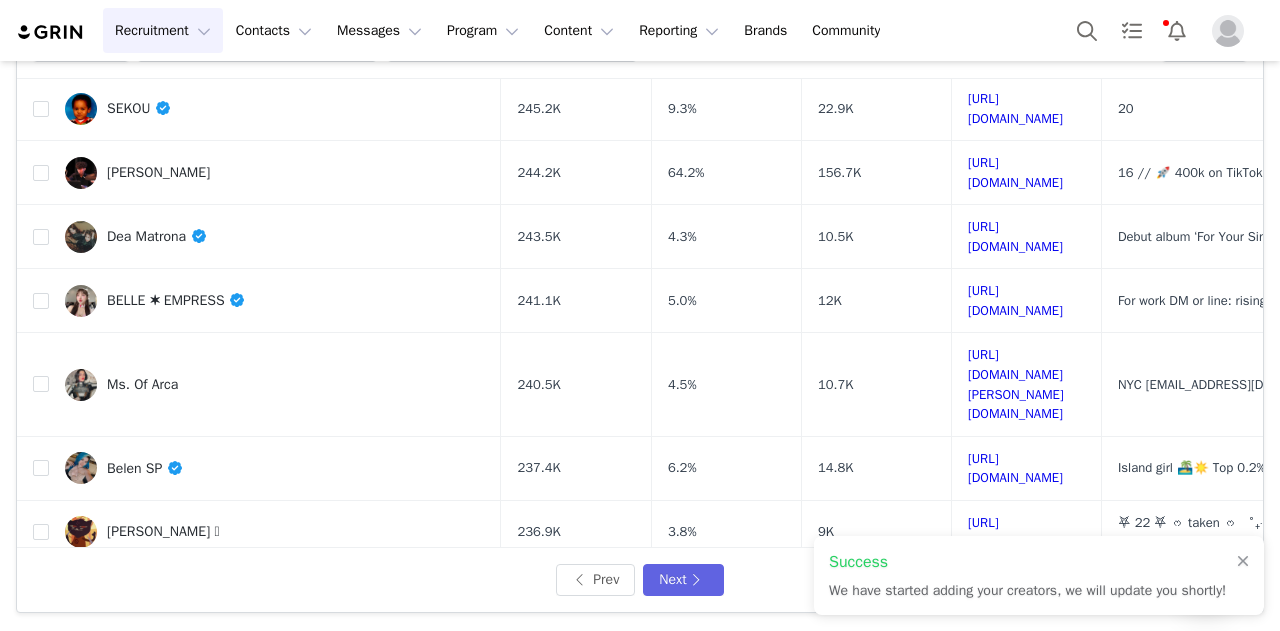 scroll, scrollTop: 0, scrollLeft: 0, axis: both 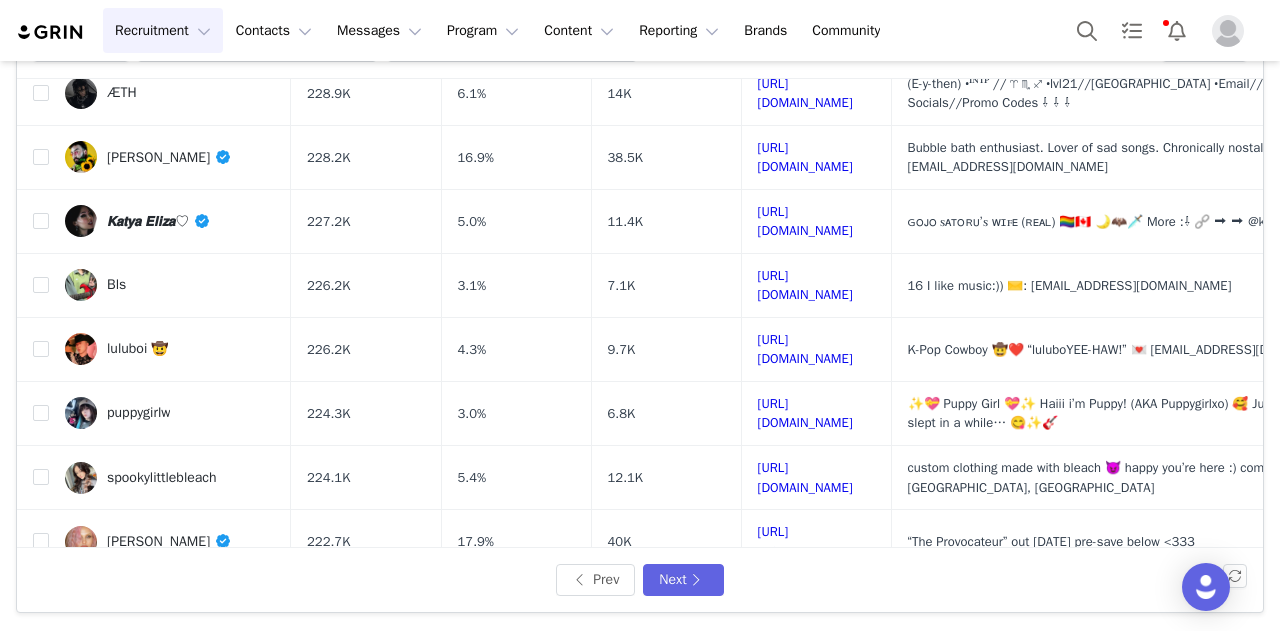drag, startPoint x: 848, startPoint y: 436, endPoint x: 771, endPoint y: 430, distance: 77.23341 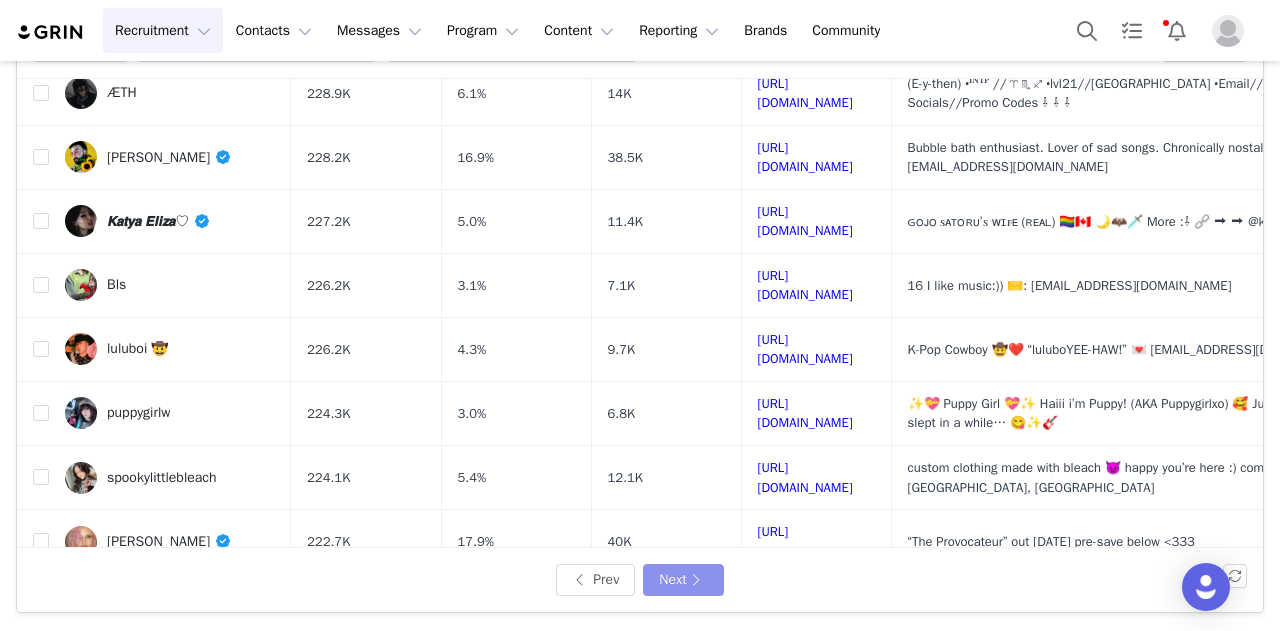 click on "Next" at bounding box center [683, 580] 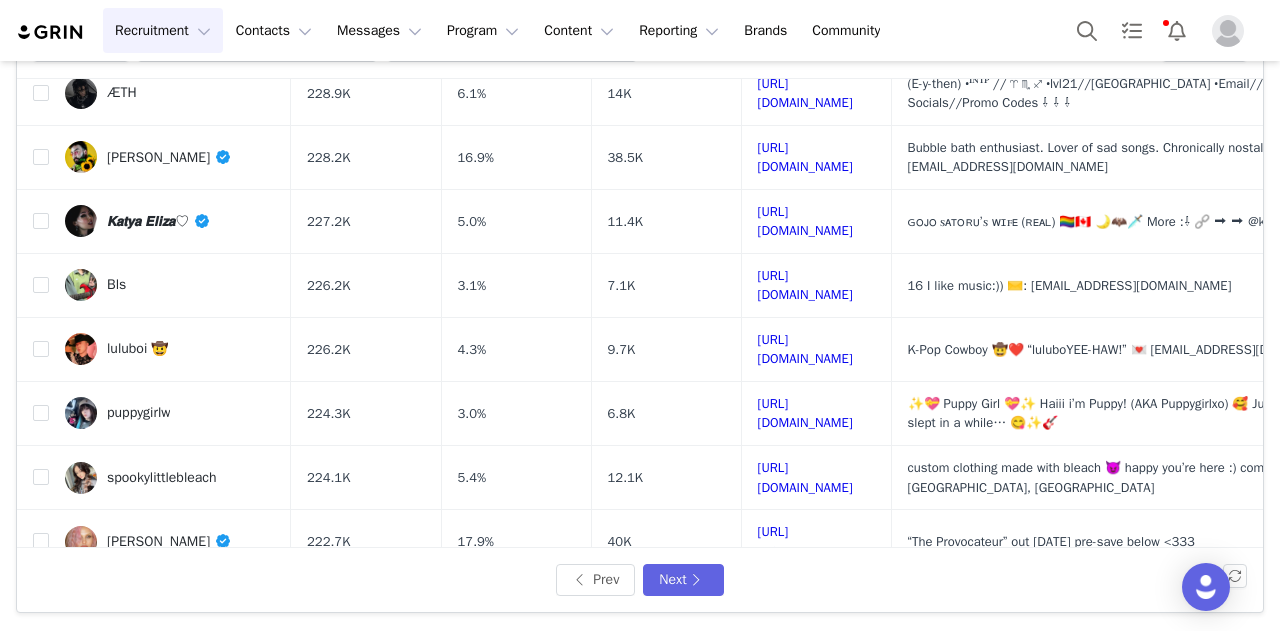 scroll, scrollTop: 0, scrollLeft: 0, axis: both 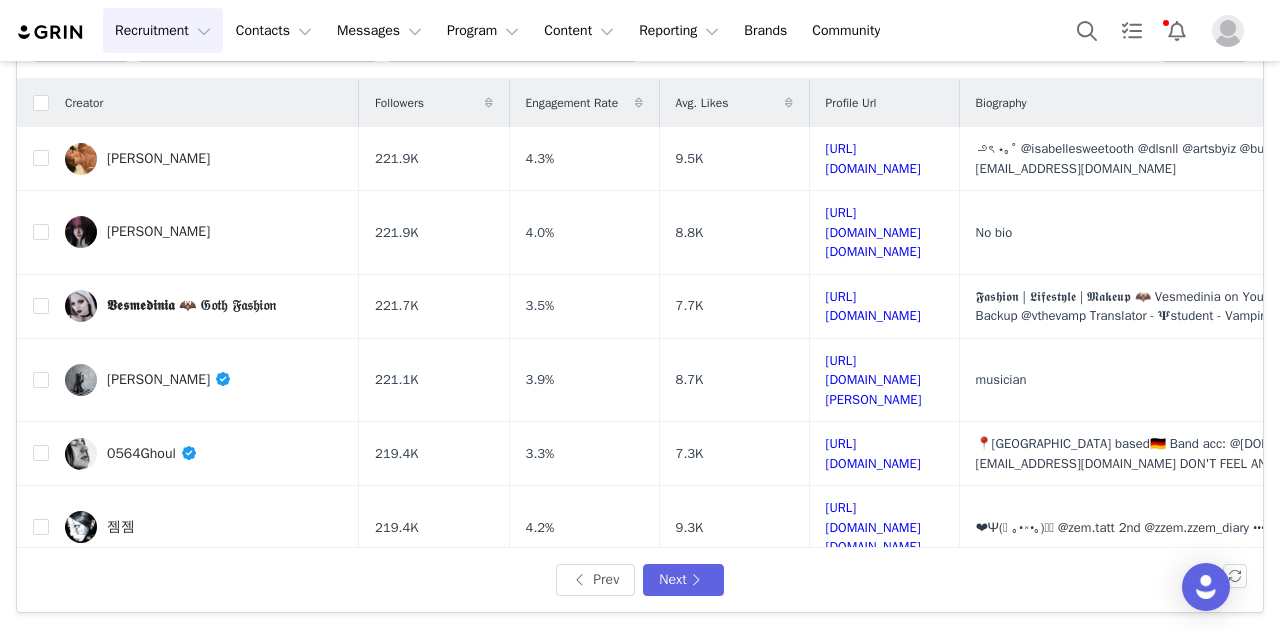 click on "isabelle nguyen" at bounding box center (158, 159) 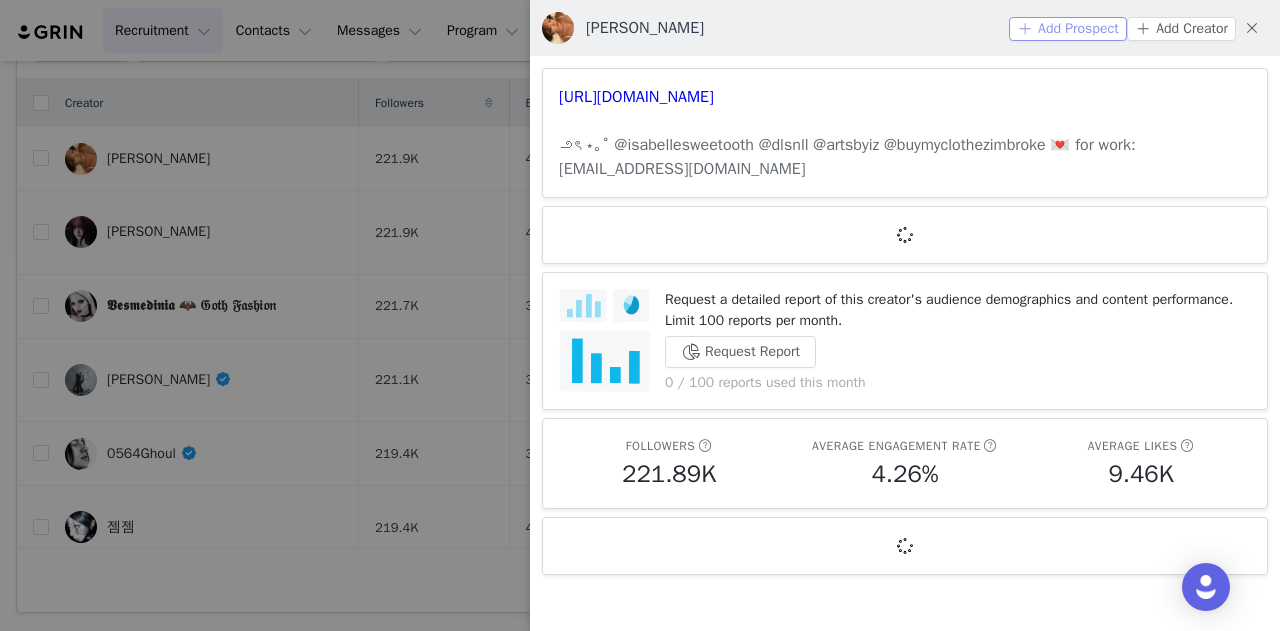 click on "Add Prospect" at bounding box center [1068, 29] 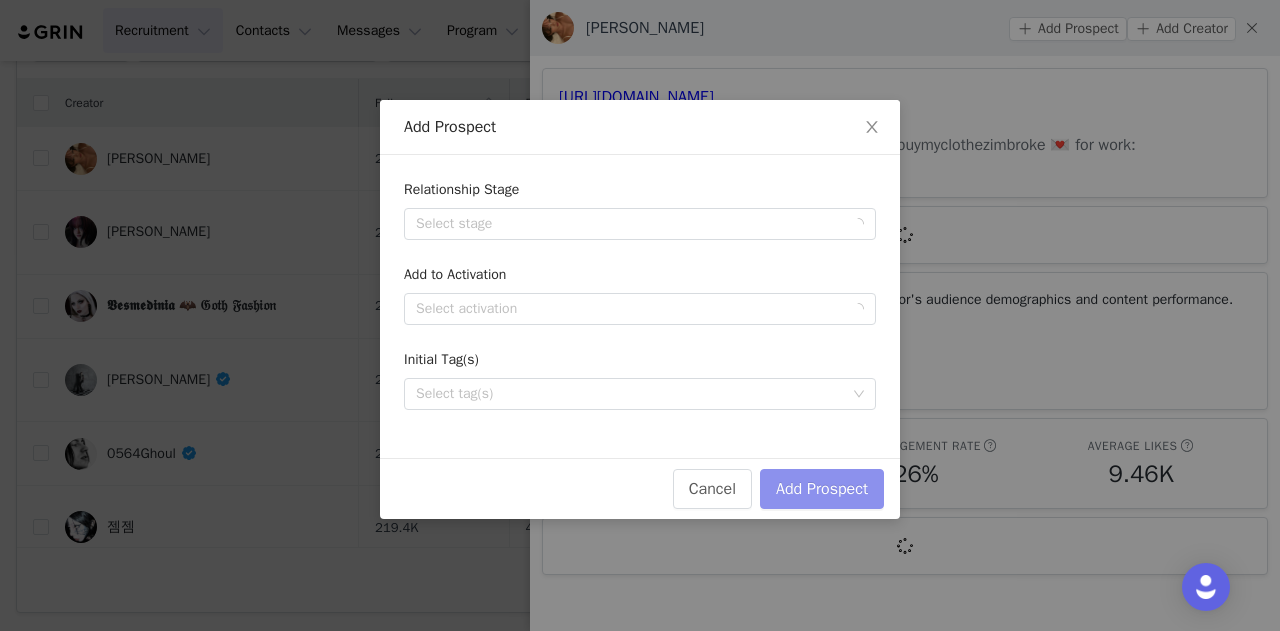click on "Add Prospect" at bounding box center (822, 489) 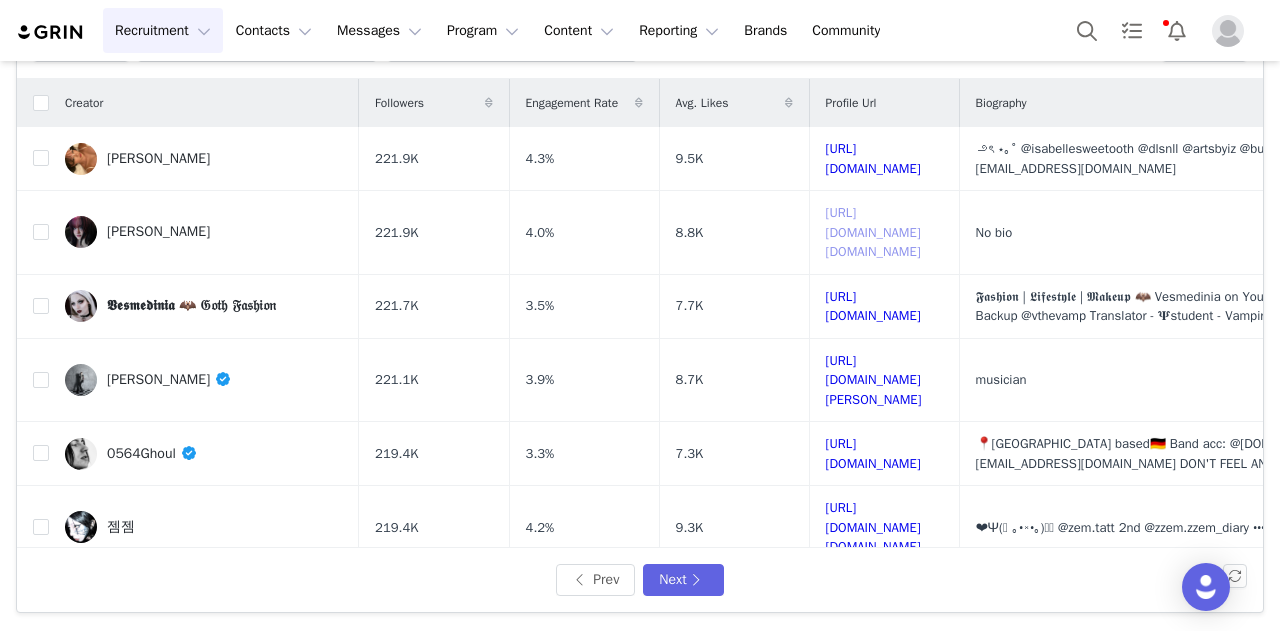 scroll, scrollTop: 100, scrollLeft: 0, axis: vertical 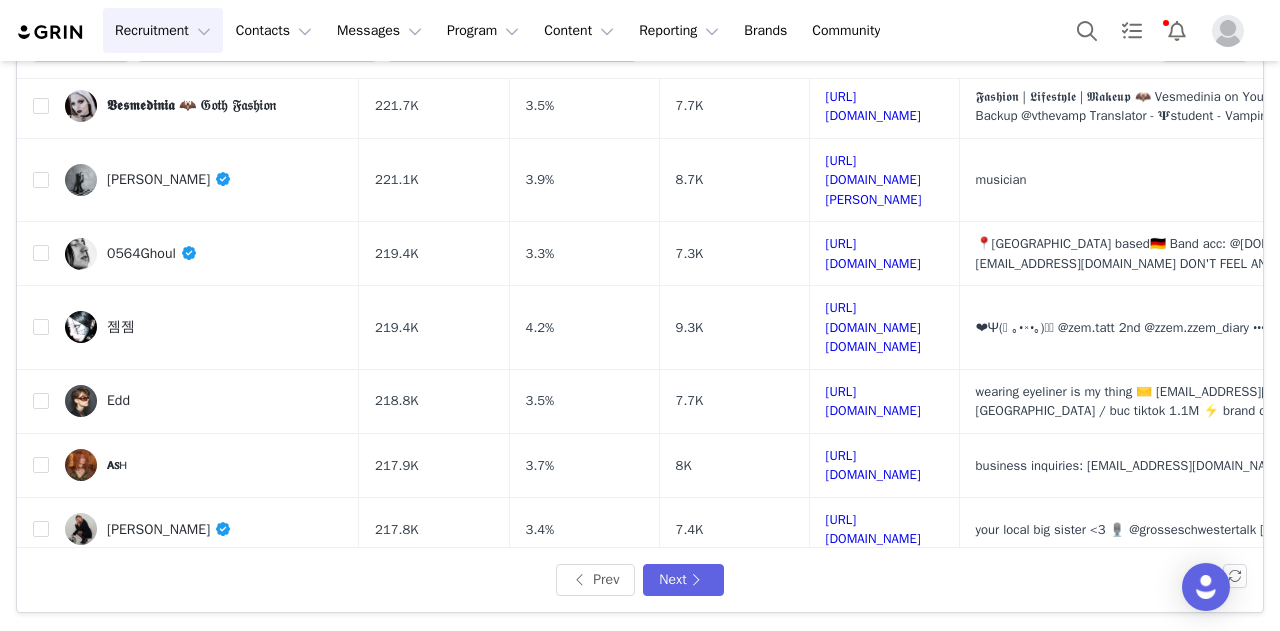 click on "Fousheé" at bounding box center [169, 179] 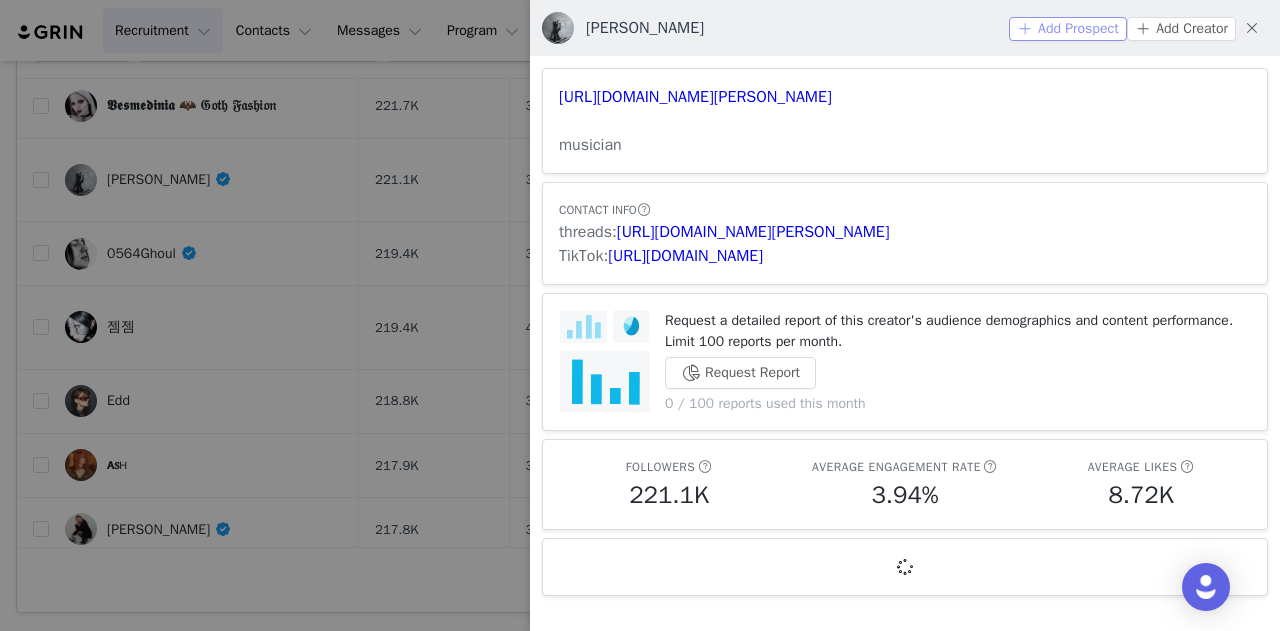 click on "Add Prospect" at bounding box center [1068, 29] 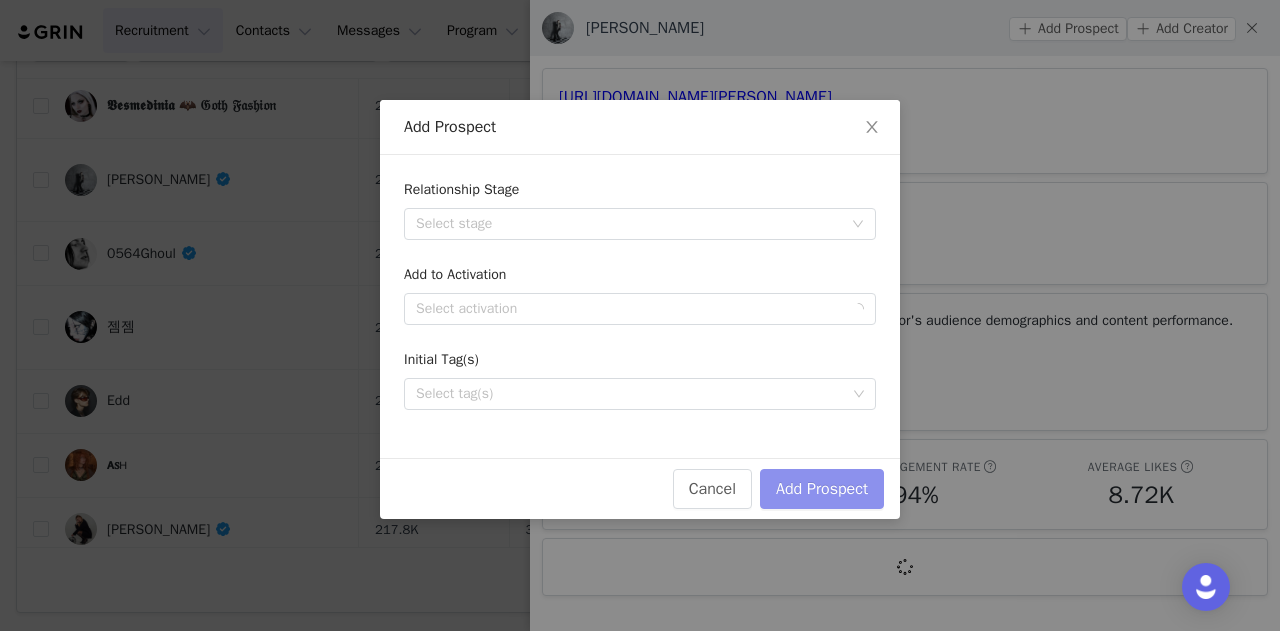 click on "Add Prospect" at bounding box center (822, 489) 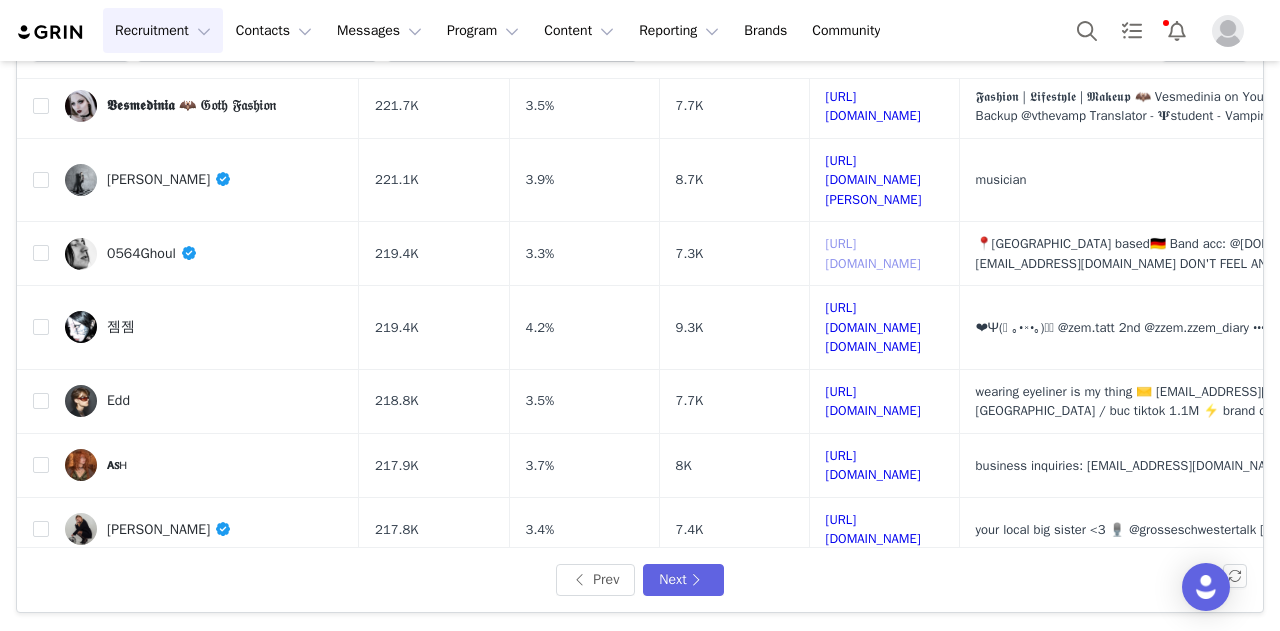 scroll, scrollTop: 300, scrollLeft: 0, axis: vertical 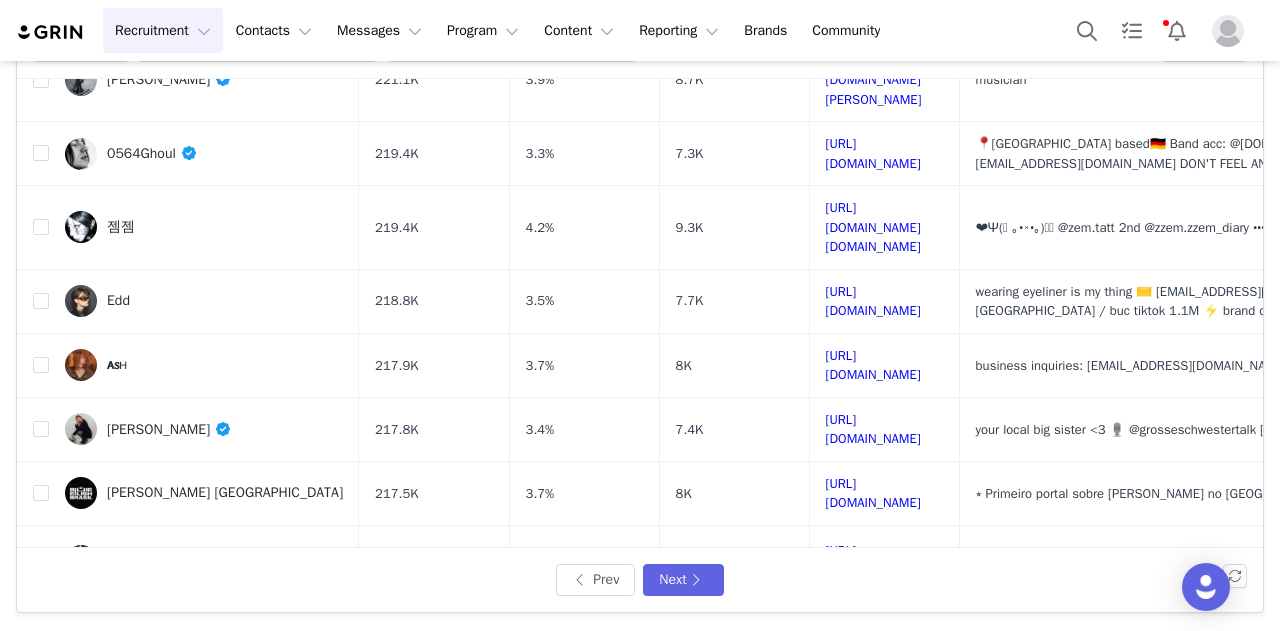 click on "젬젬" at bounding box center (121, 227) 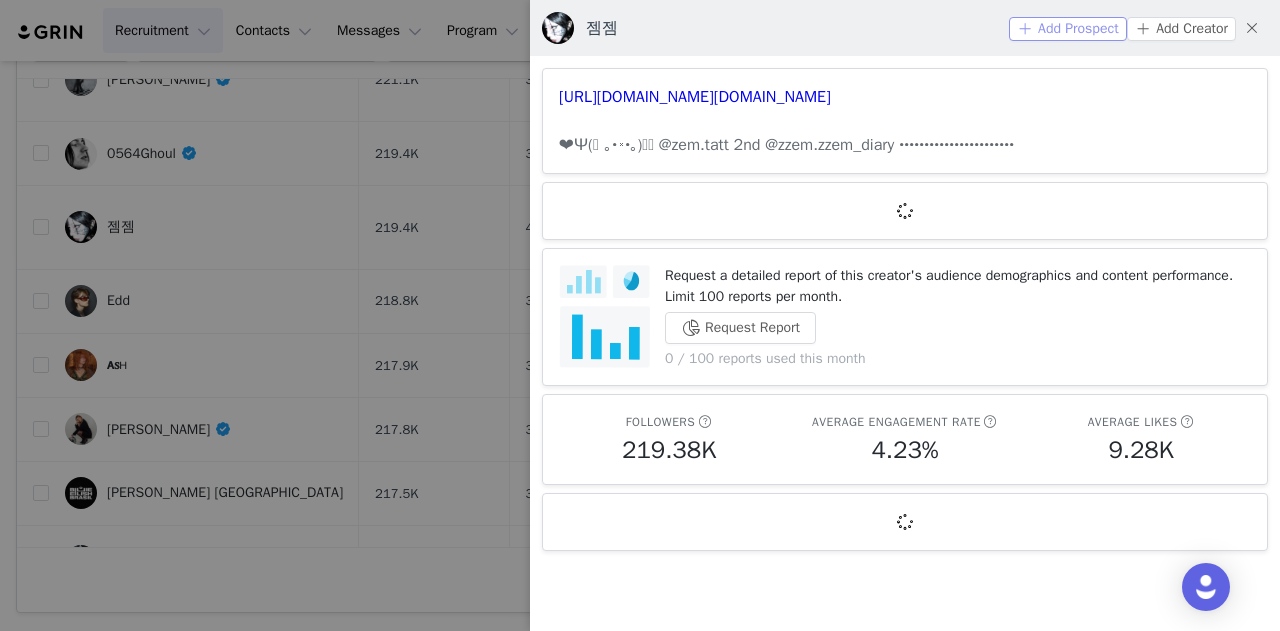 click on "Add Prospect" at bounding box center (1068, 29) 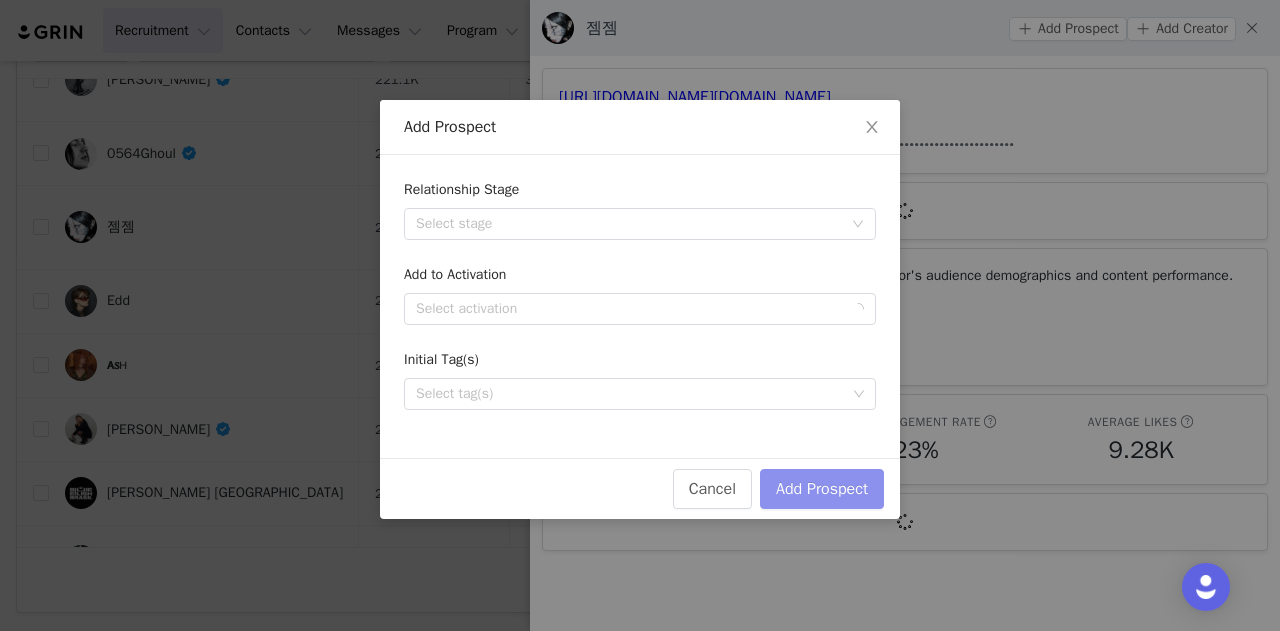 click on "Add Prospect" at bounding box center (822, 489) 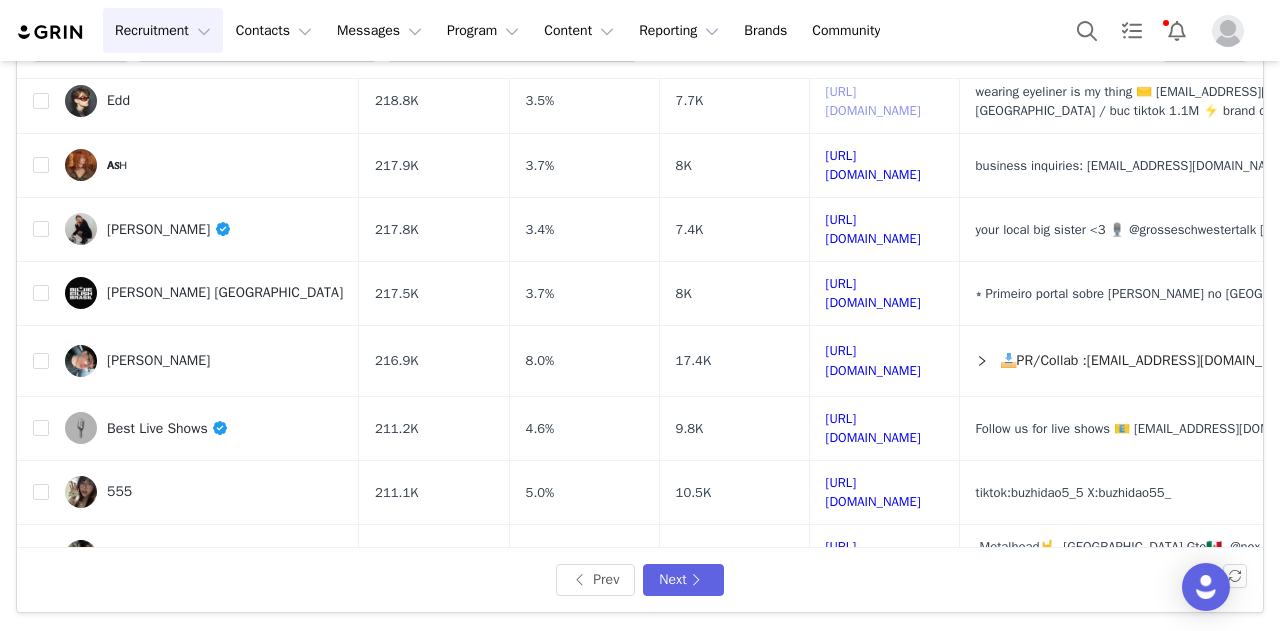 scroll, scrollTop: 400, scrollLeft: 0, axis: vertical 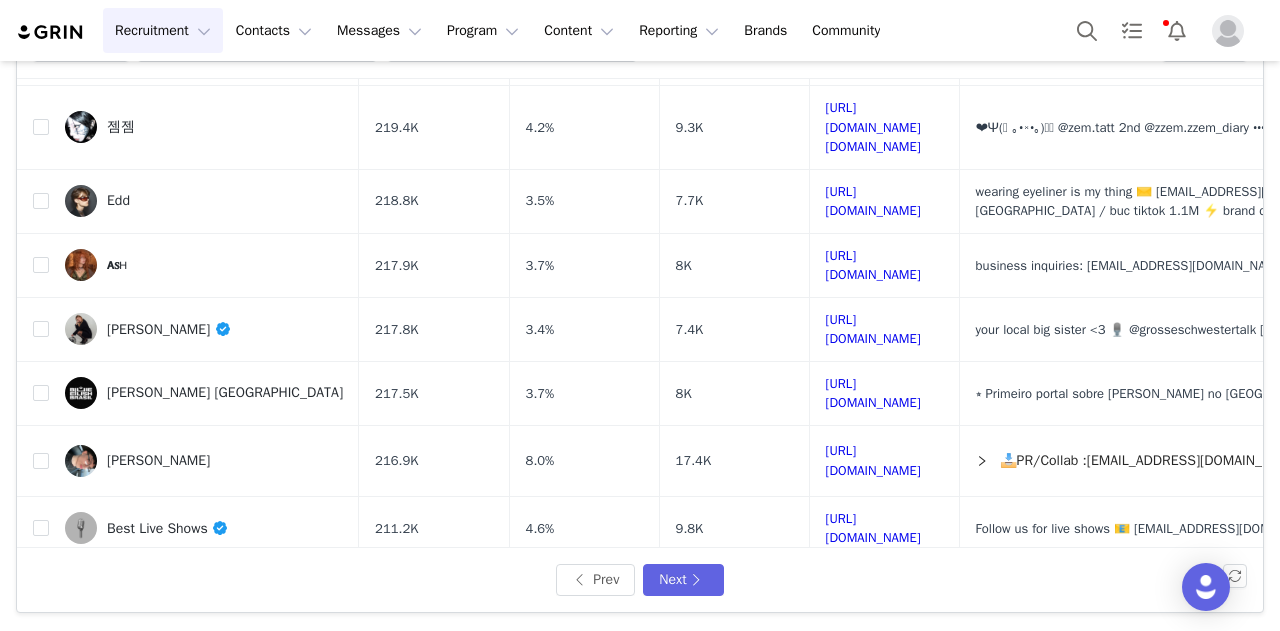 drag, startPoint x: 886, startPoint y: 289, endPoint x: 700, endPoint y: 357, distance: 198.0404 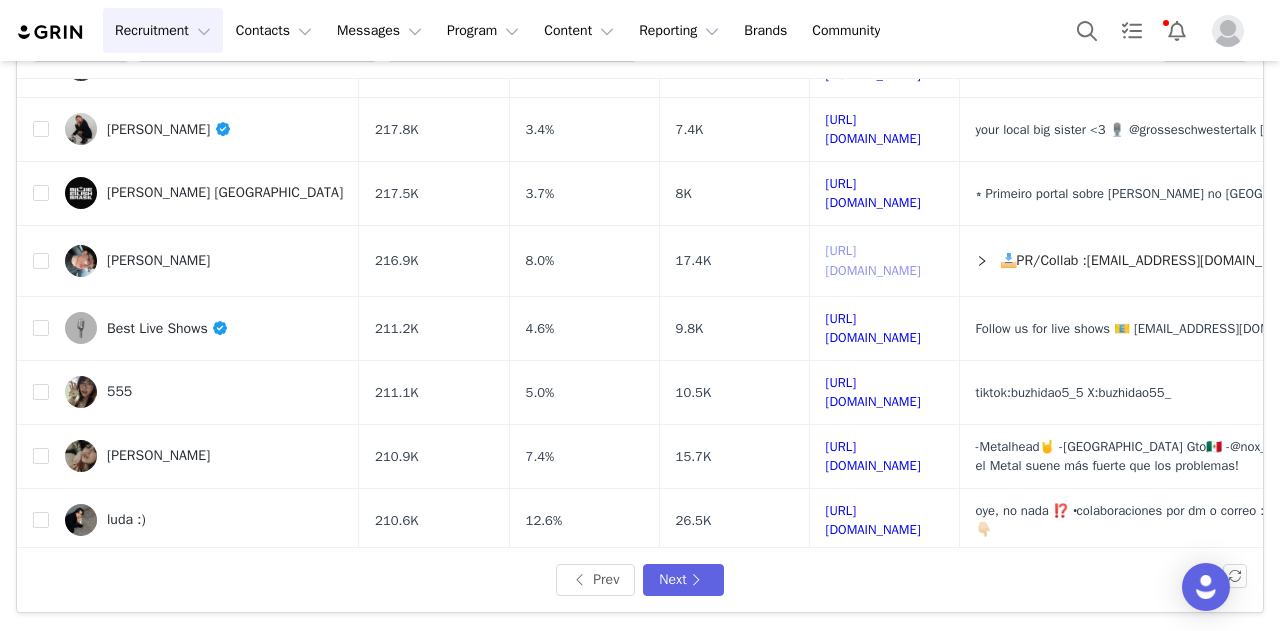 scroll, scrollTop: 700, scrollLeft: 0, axis: vertical 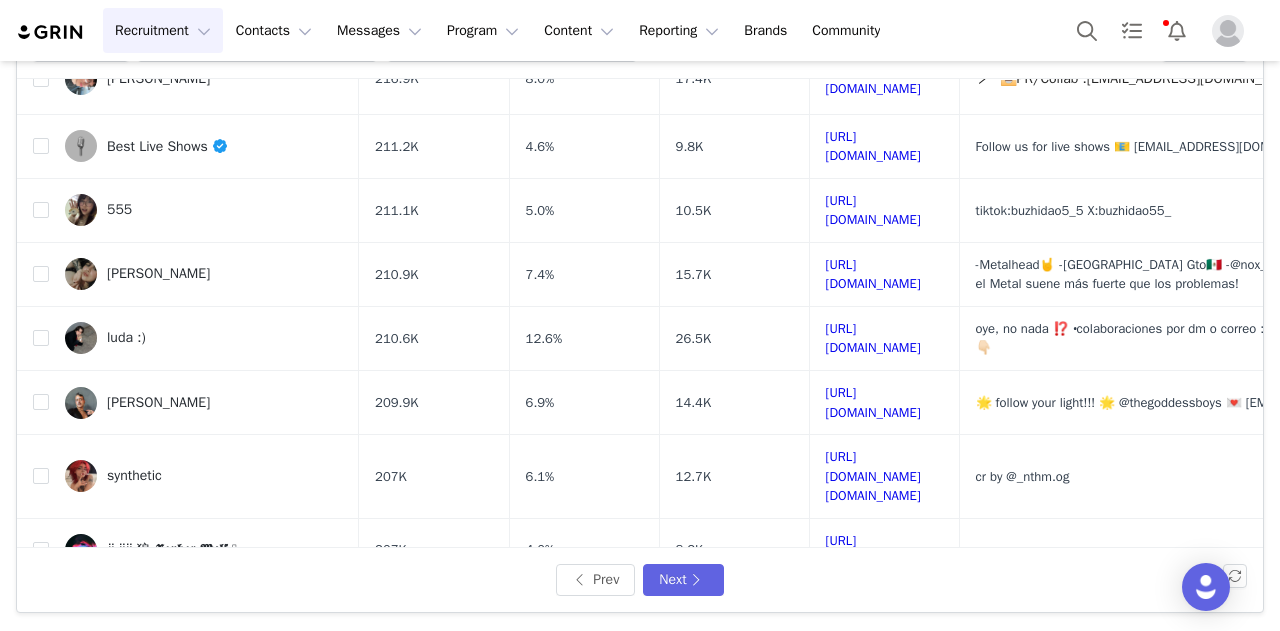 drag, startPoint x: 904, startPoint y: 401, endPoint x: 801, endPoint y: 365, distance: 109.11004 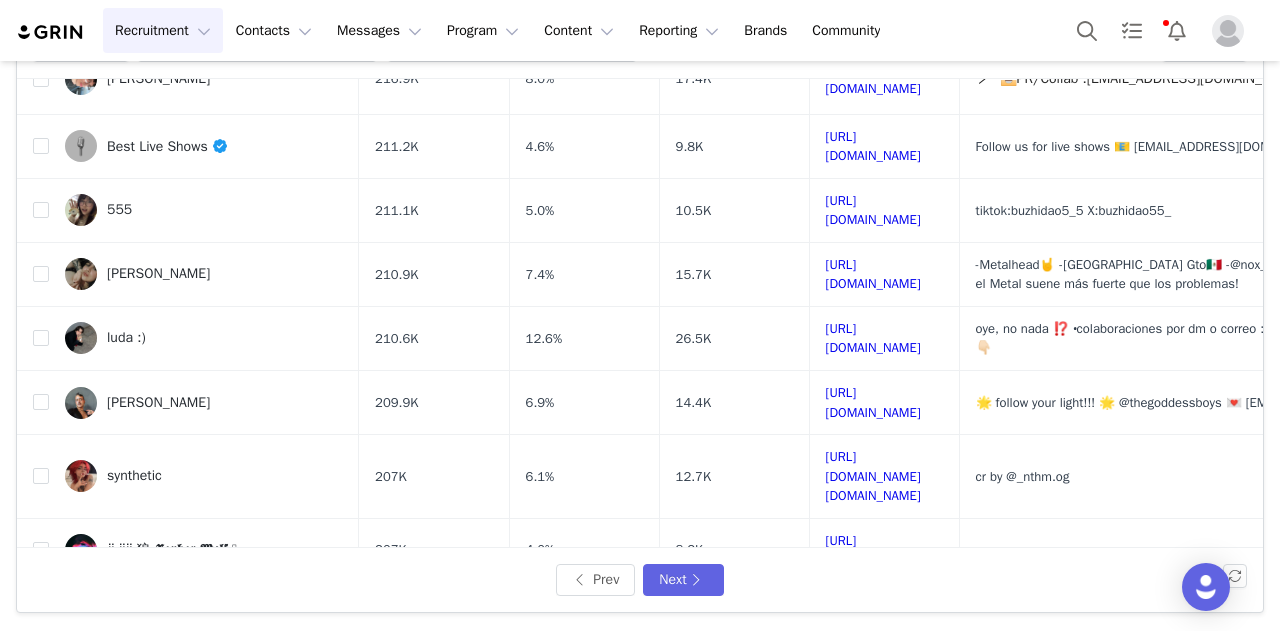 click on "⠀ ⠀⠀ 狼 𝖃𝖊𝖕𝖍𝖊𝖗 𝖂𝖔𝖑𝖋 𓂀" at bounding box center [172, 550] 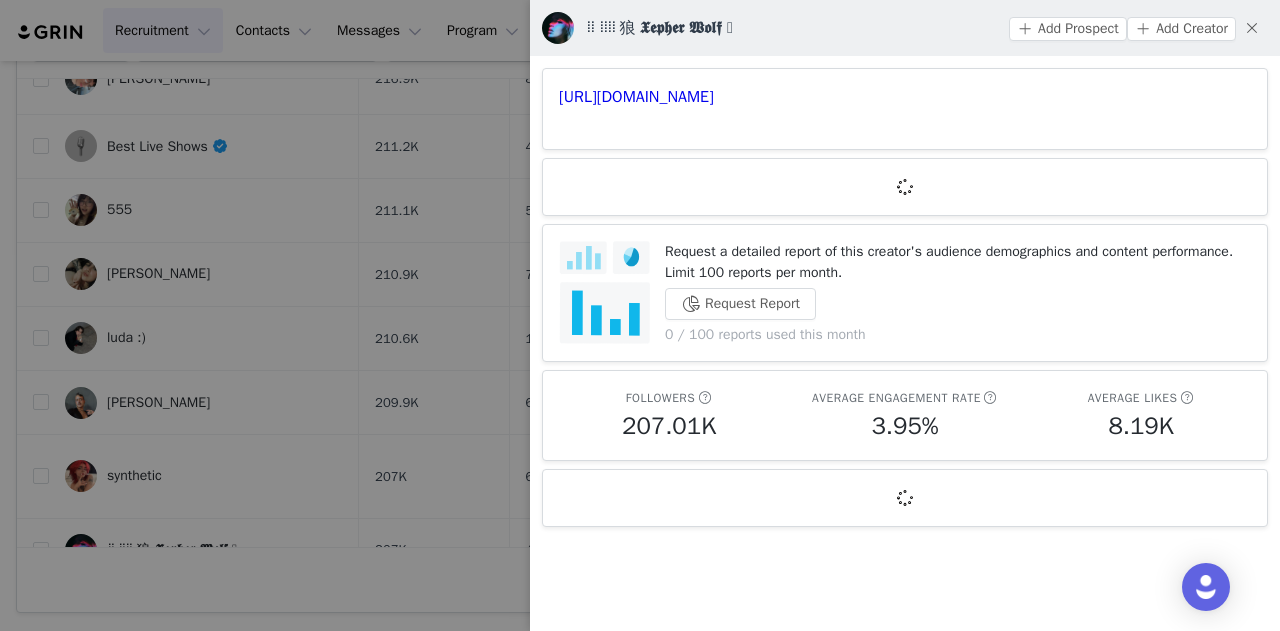 click on "Add Prospect Add Creator" at bounding box center [1138, 28] 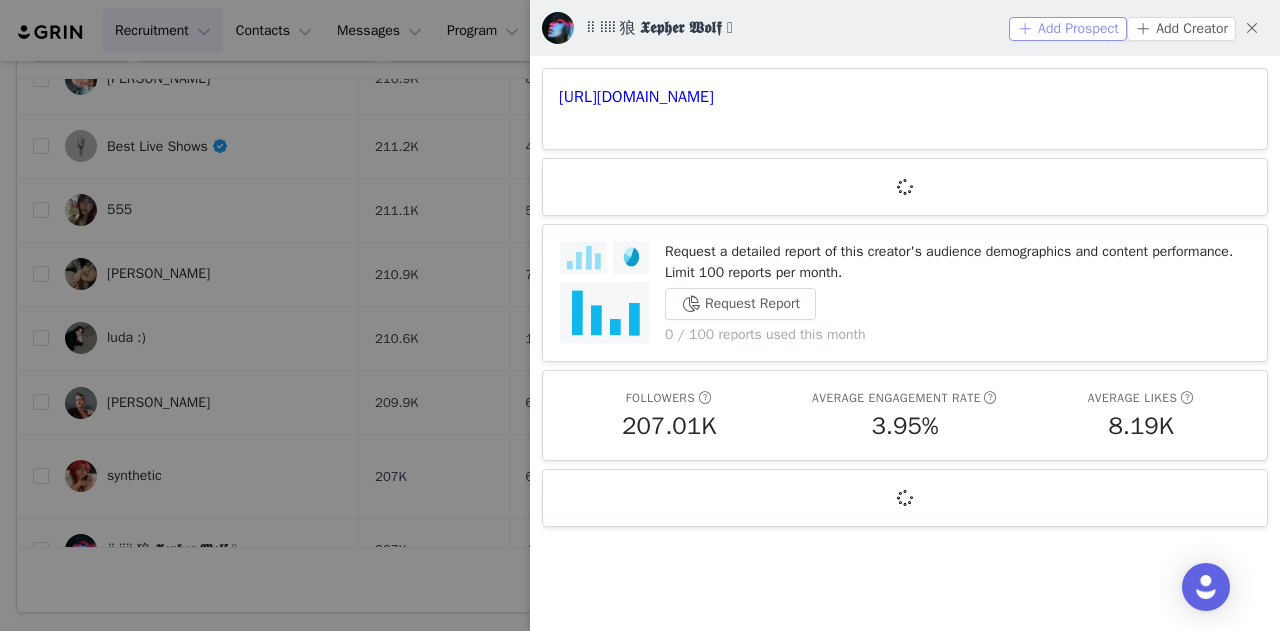 click on "Add Prospect" at bounding box center [1068, 29] 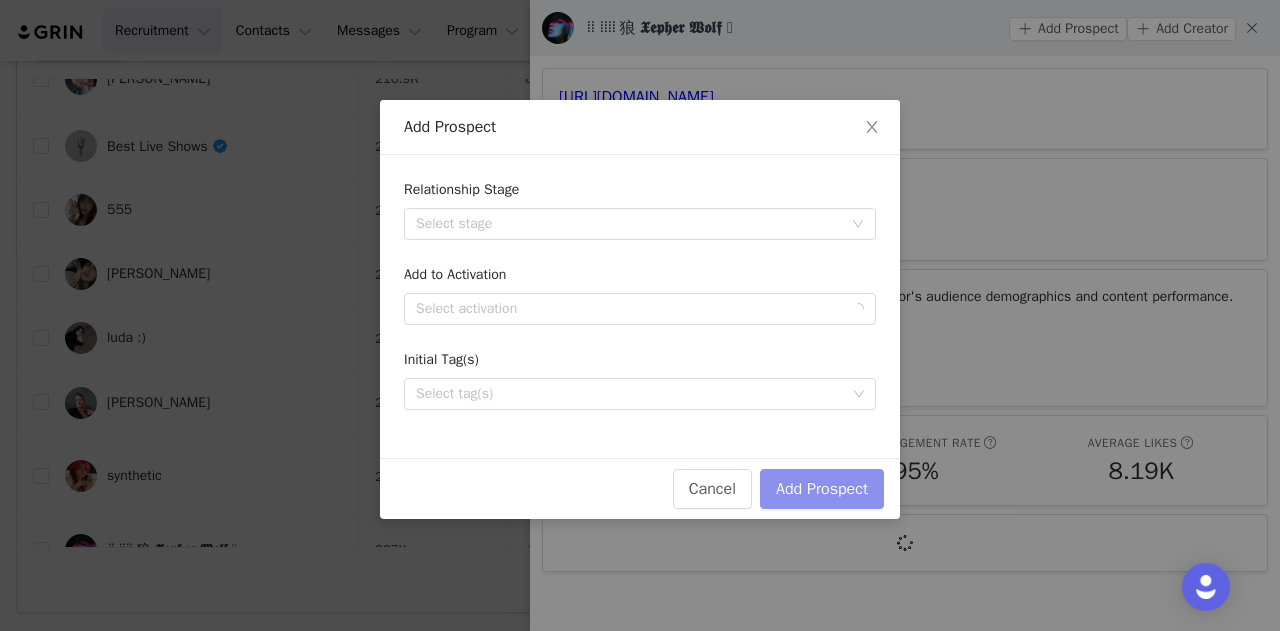 click on "Add Prospect" at bounding box center [822, 489] 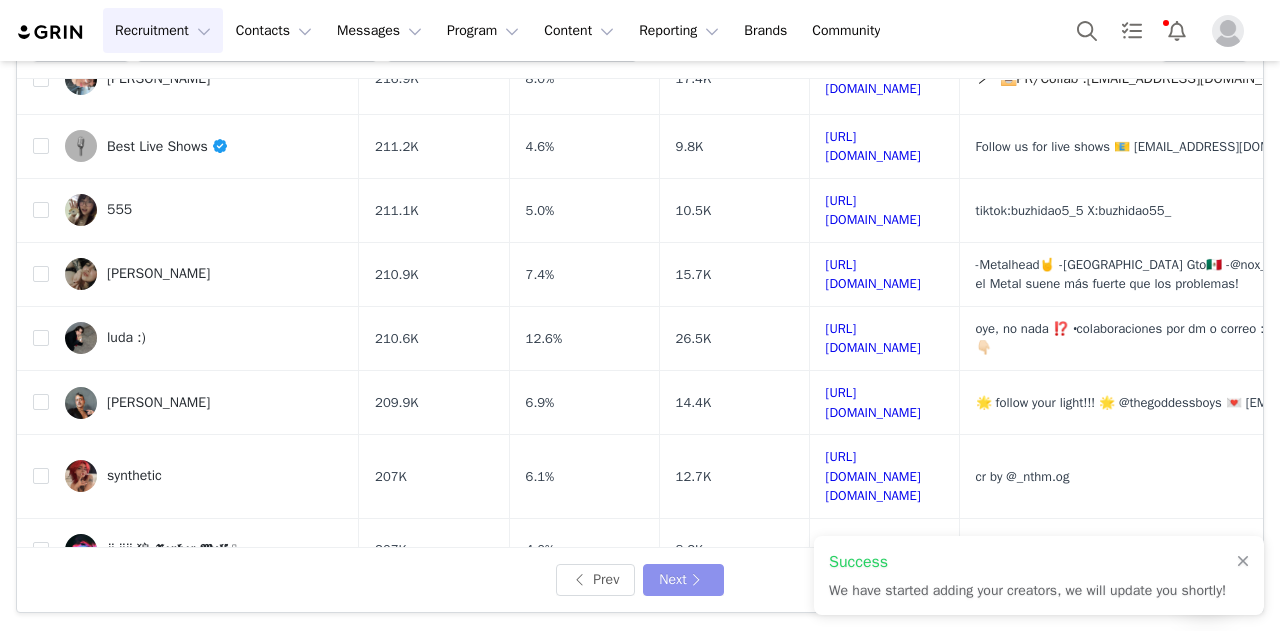 click on "Next" at bounding box center (683, 580) 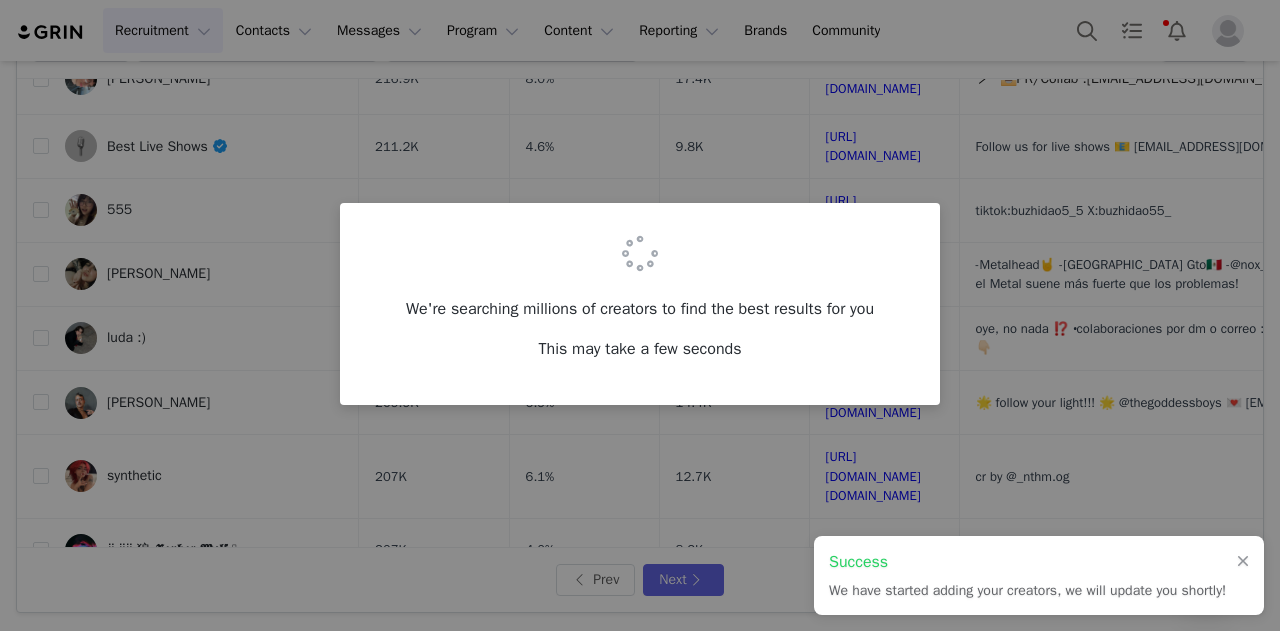 scroll, scrollTop: 0, scrollLeft: 0, axis: both 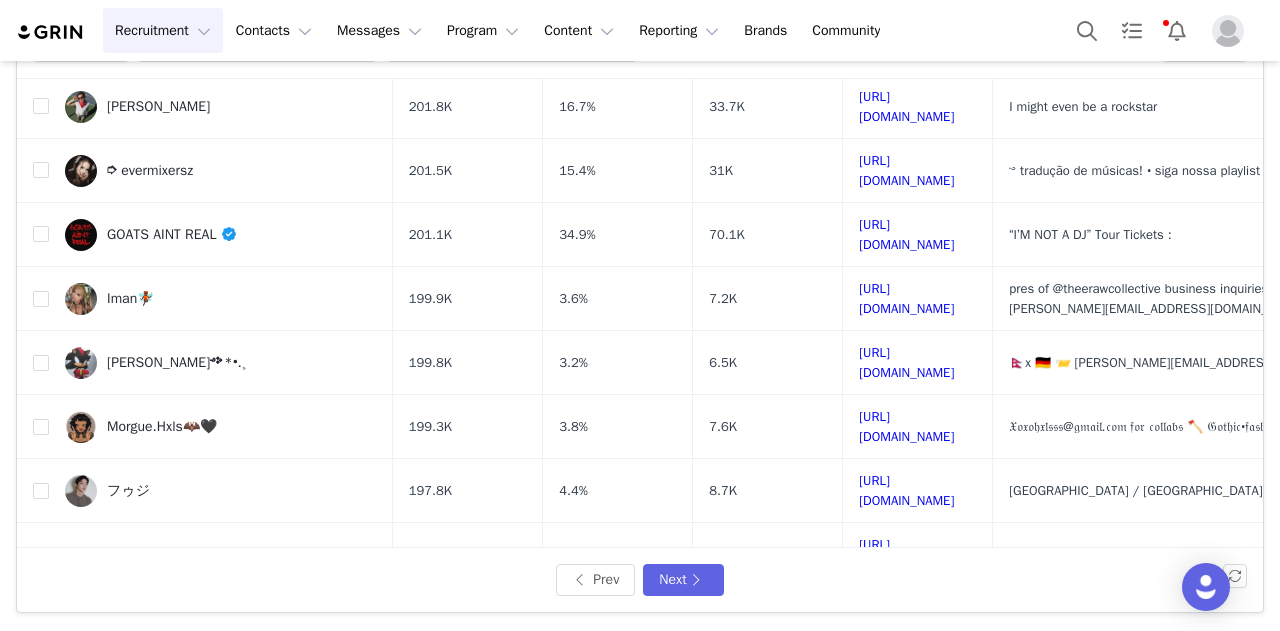 click on "Sheila༺*•.¸" at bounding box center (176, 363) 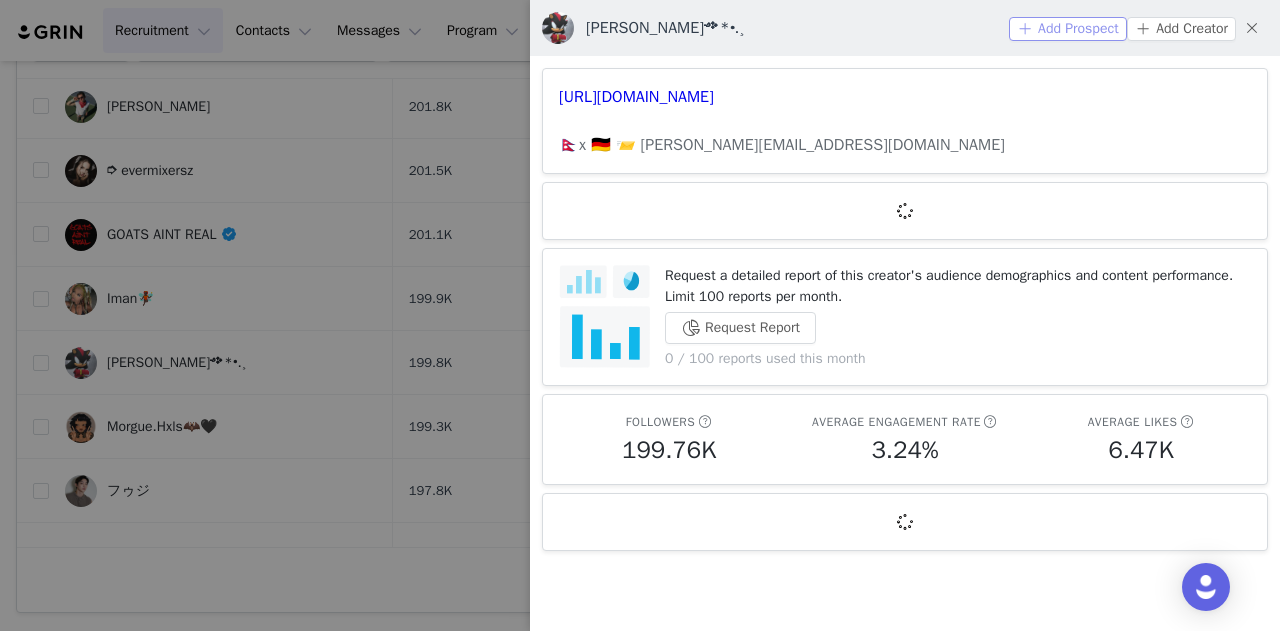 click on "Add Prospect" at bounding box center (1068, 29) 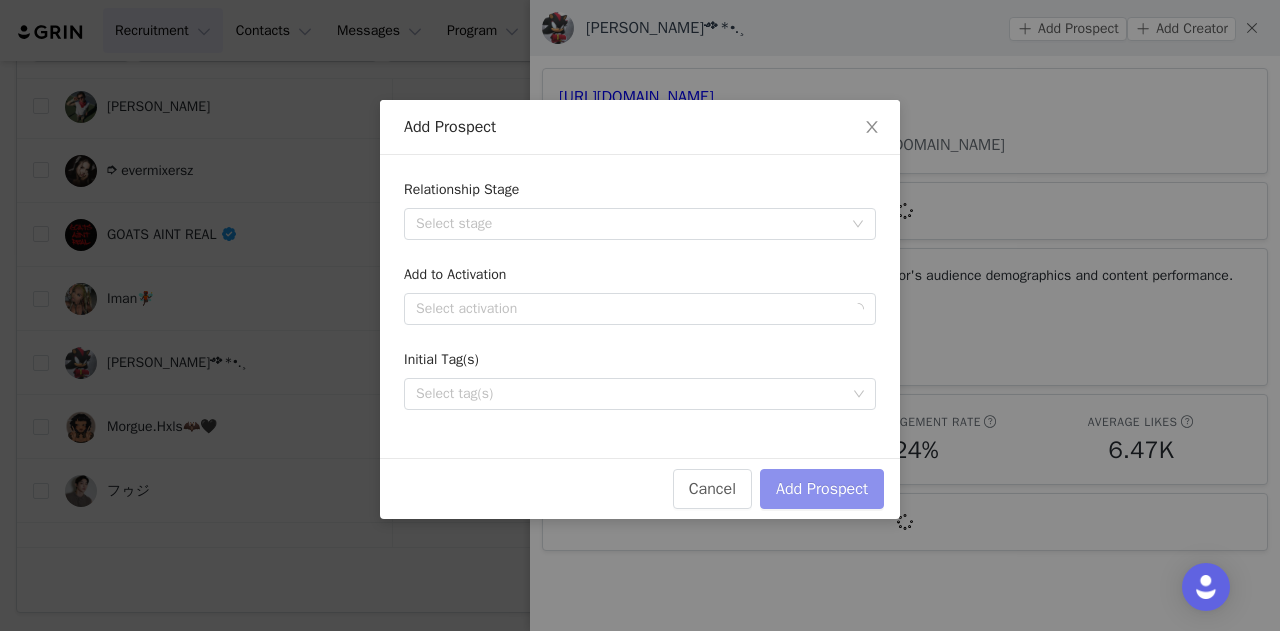 click on "Add Prospect" at bounding box center (822, 489) 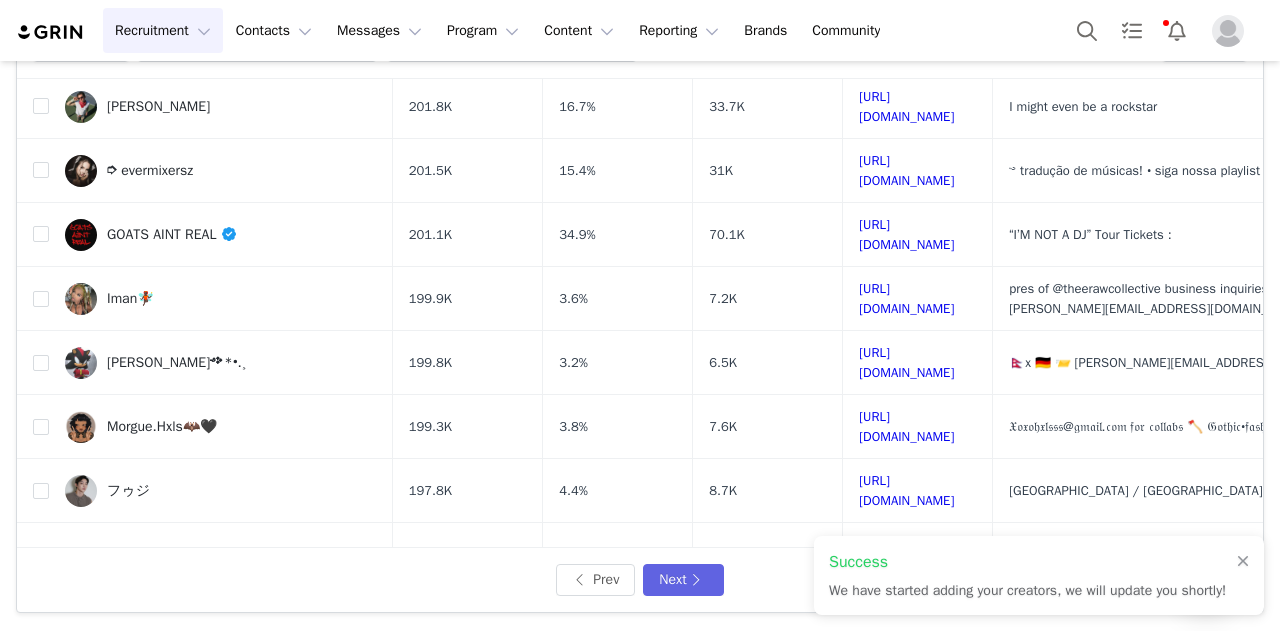 scroll, scrollTop: 700, scrollLeft: 0, axis: vertical 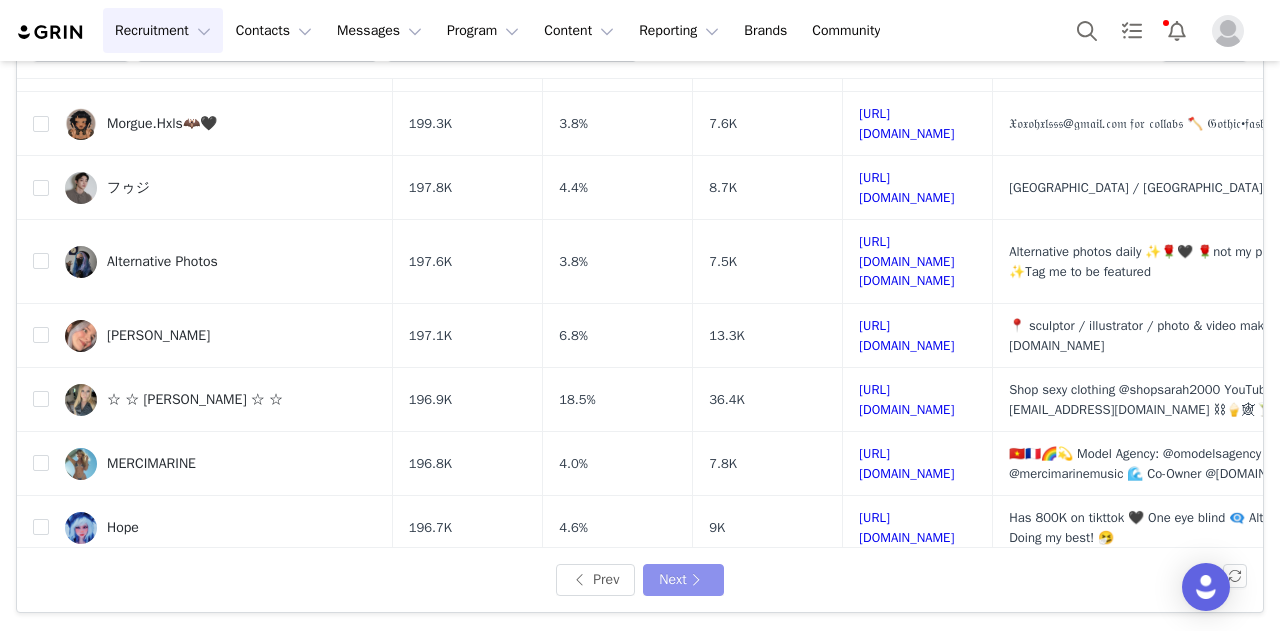 click on "Next" at bounding box center [683, 580] 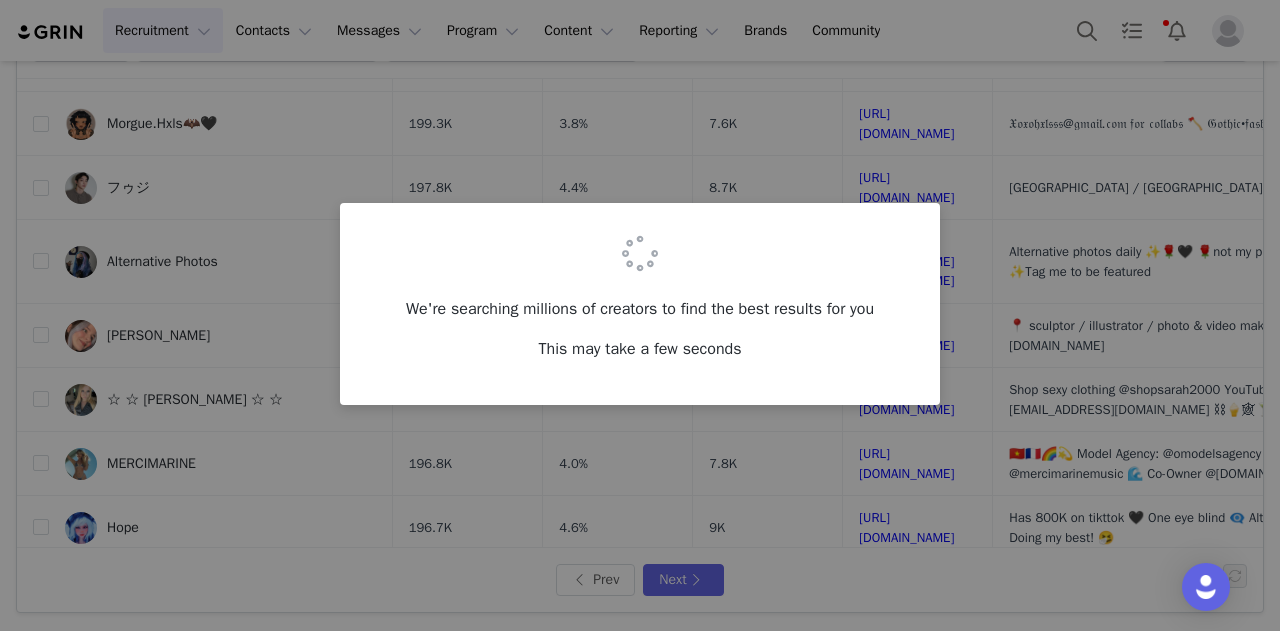 scroll, scrollTop: 0, scrollLeft: 0, axis: both 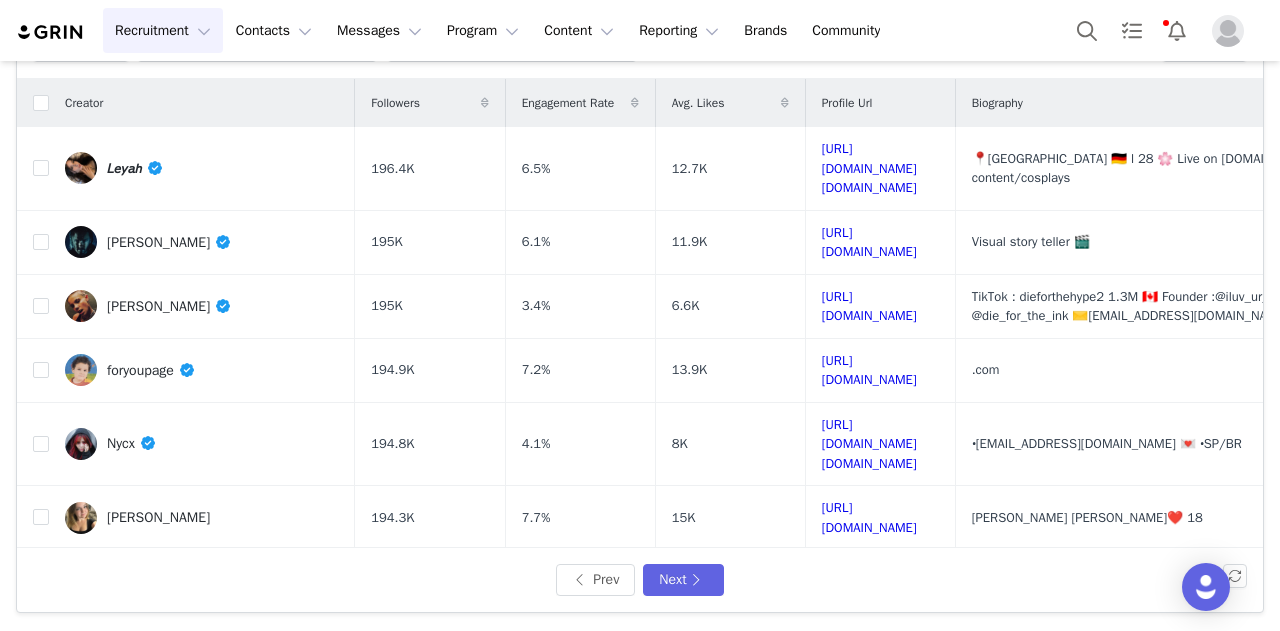 drag, startPoint x: 840, startPoint y: 267, endPoint x: 765, endPoint y: 246, distance: 77.88453 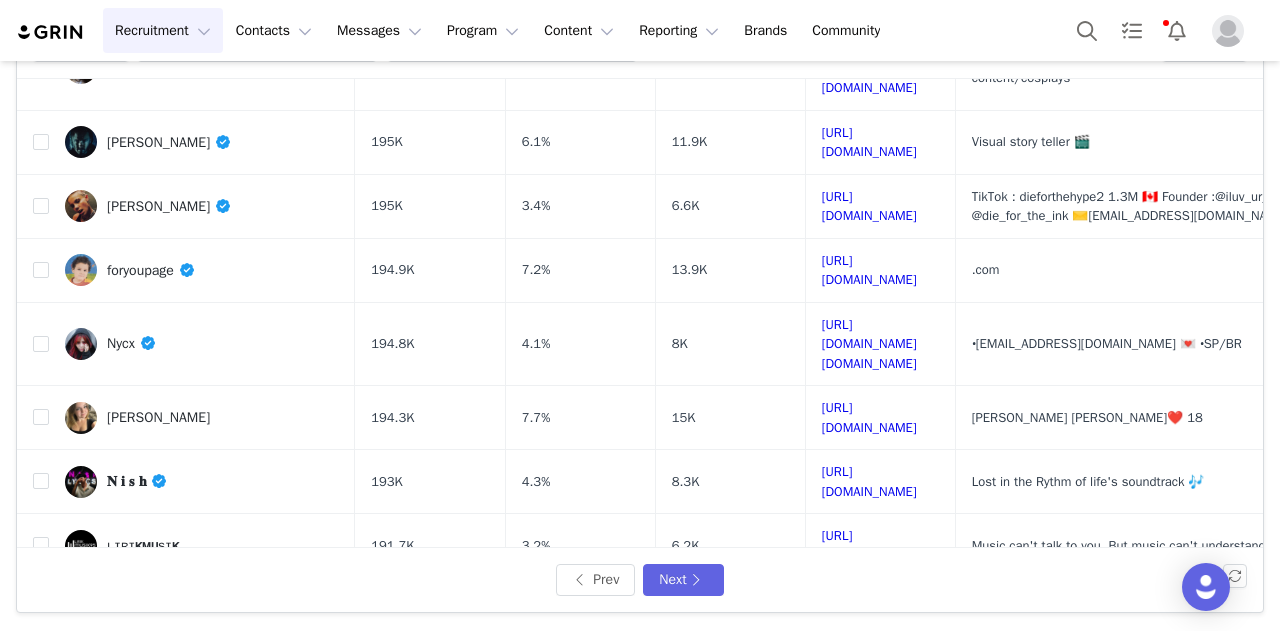 scroll, scrollTop: 200, scrollLeft: 0, axis: vertical 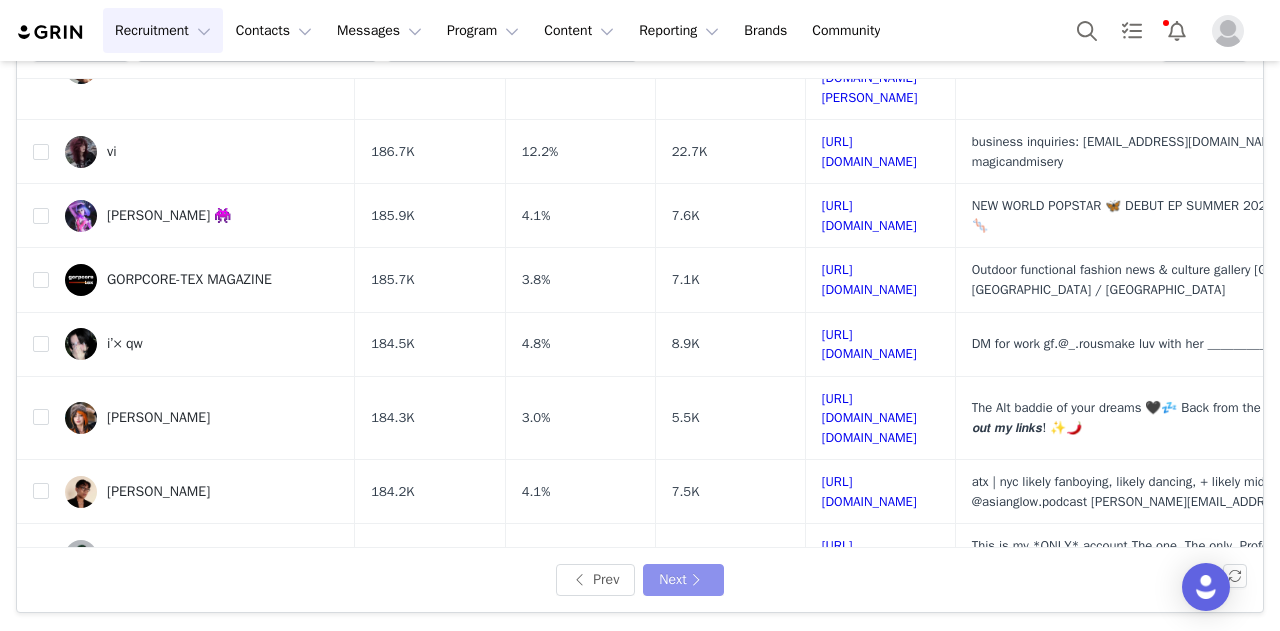 click on "Next" at bounding box center (683, 580) 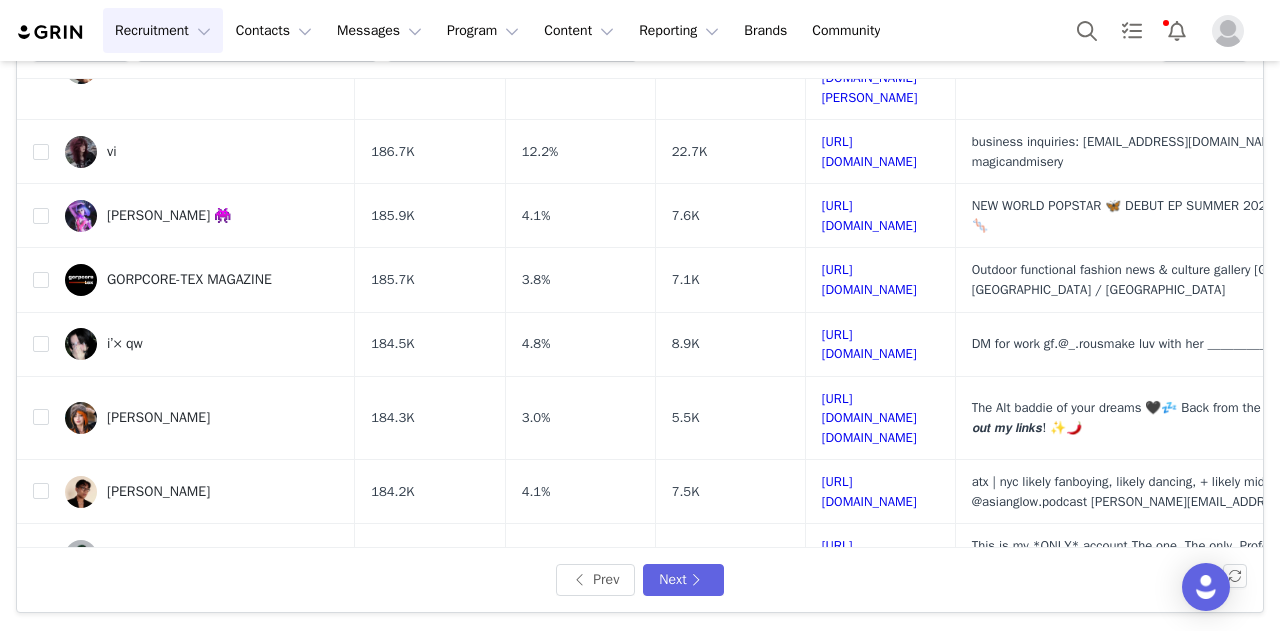 scroll, scrollTop: 0, scrollLeft: 0, axis: both 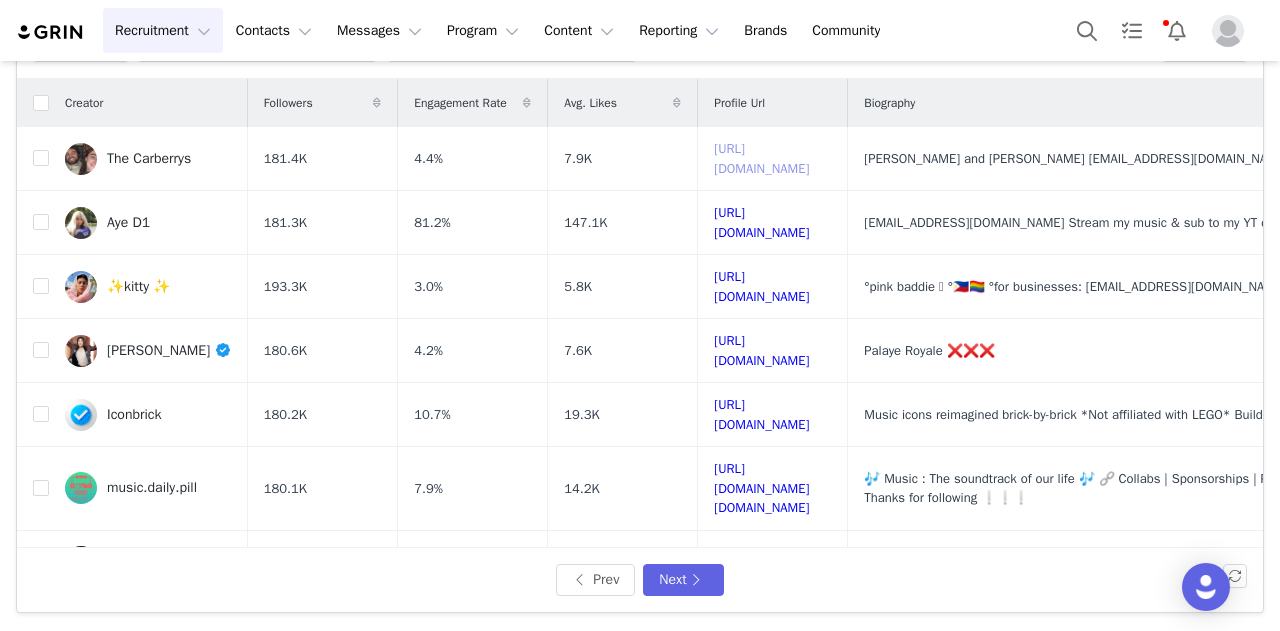 drag, startPoint x: 764, startPoint y: 153, endPoint x: 754, endPoint y: 162, distance: 13.453624 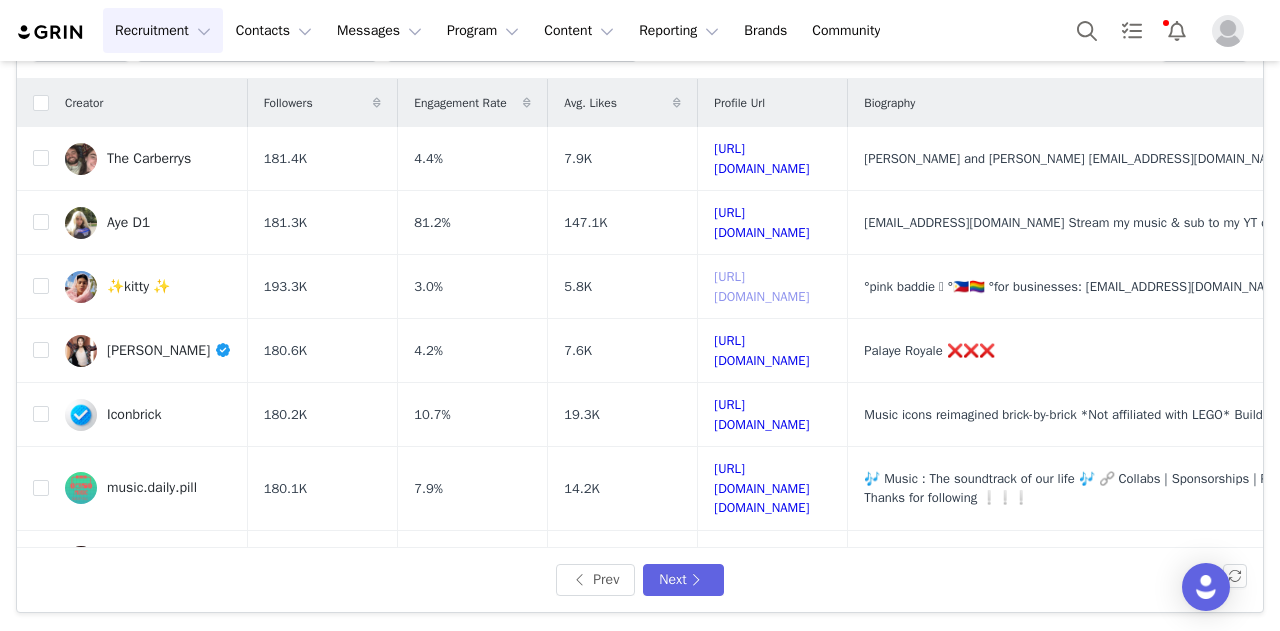 scroll, scrollTop: 200, scrollLeft: 0, axis: vertical 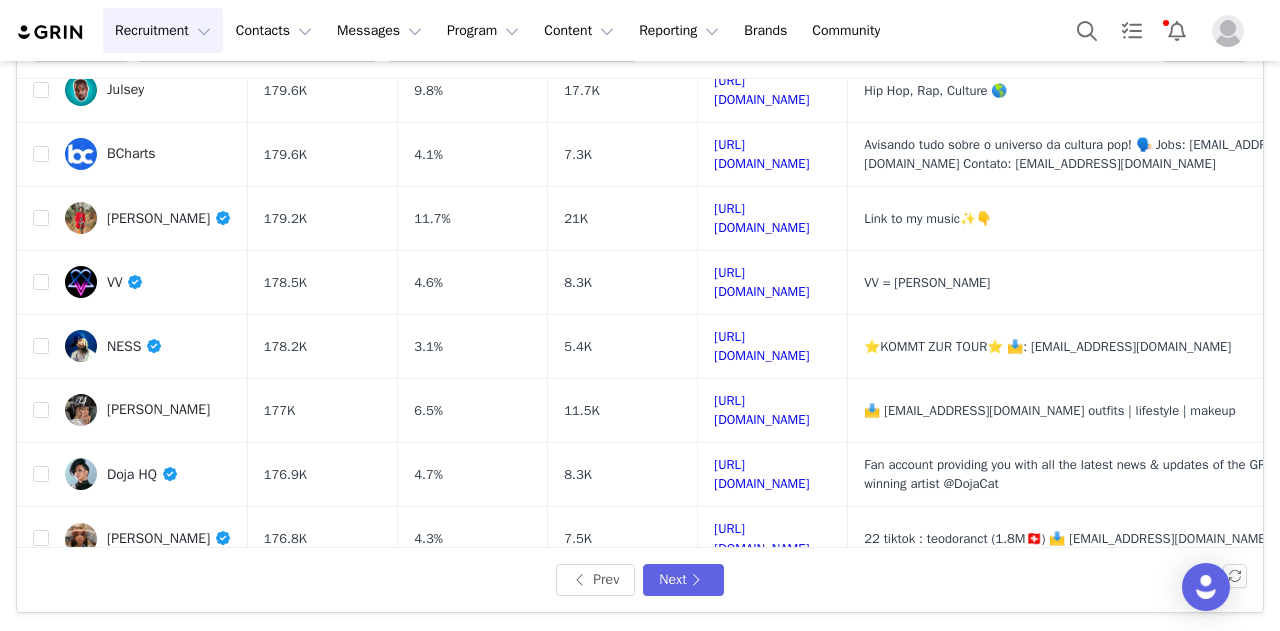 click on "Jessi" at bounding box center [158, 410] 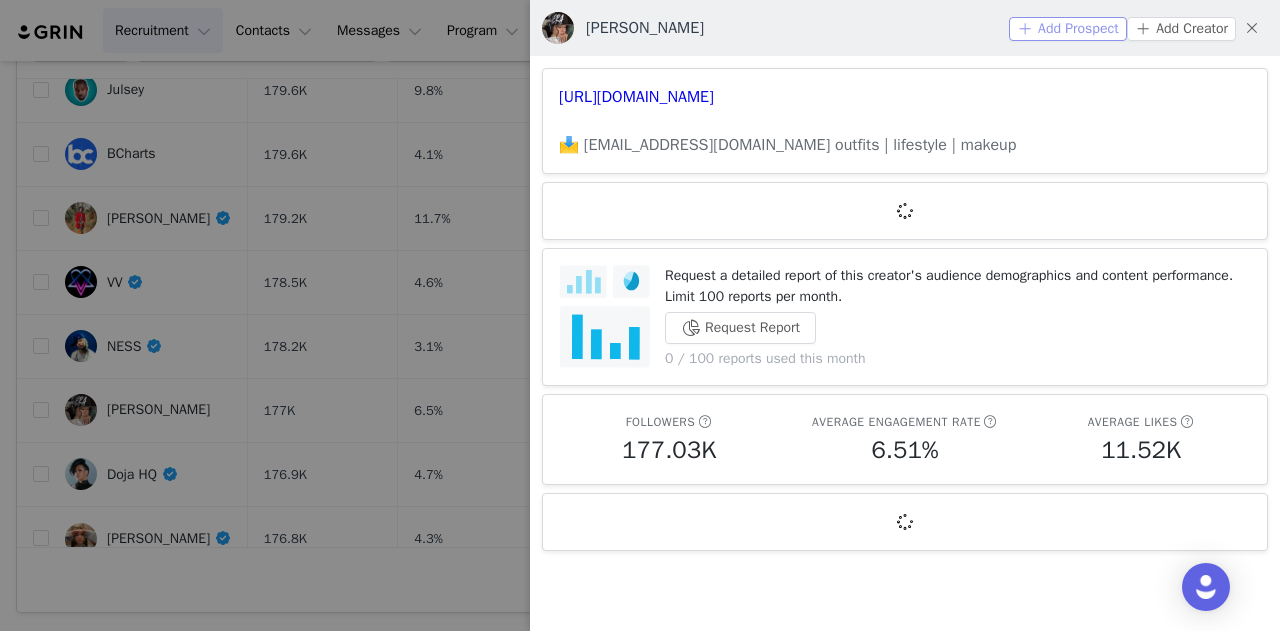 click on "Add Prospect" at bounding box center [1068, 29] 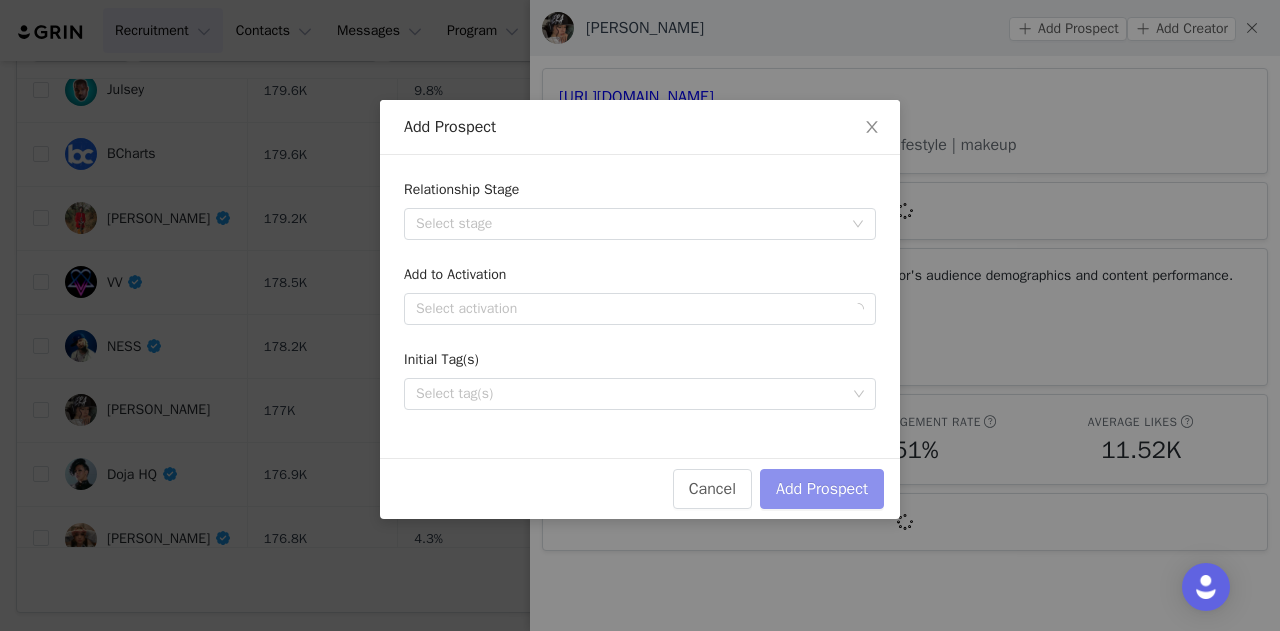 click on "Add Prospect" at bounding box center (822, 489) 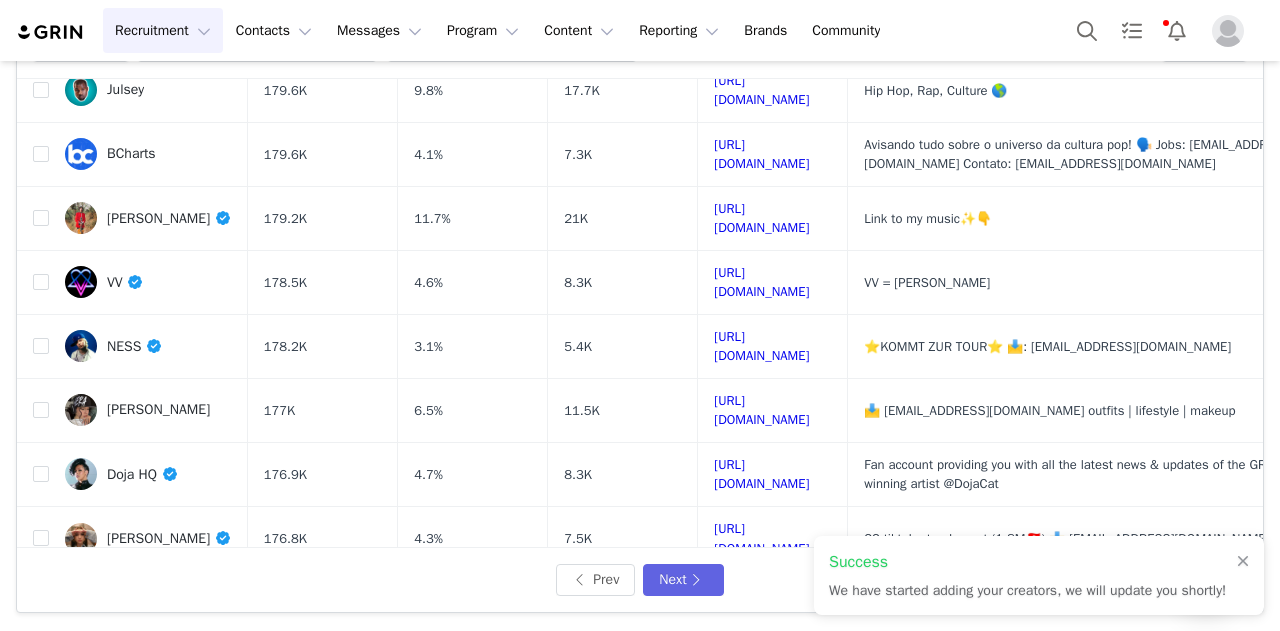 scroll, scrollTop: 775, scrollLeft: 0, axis: vertical 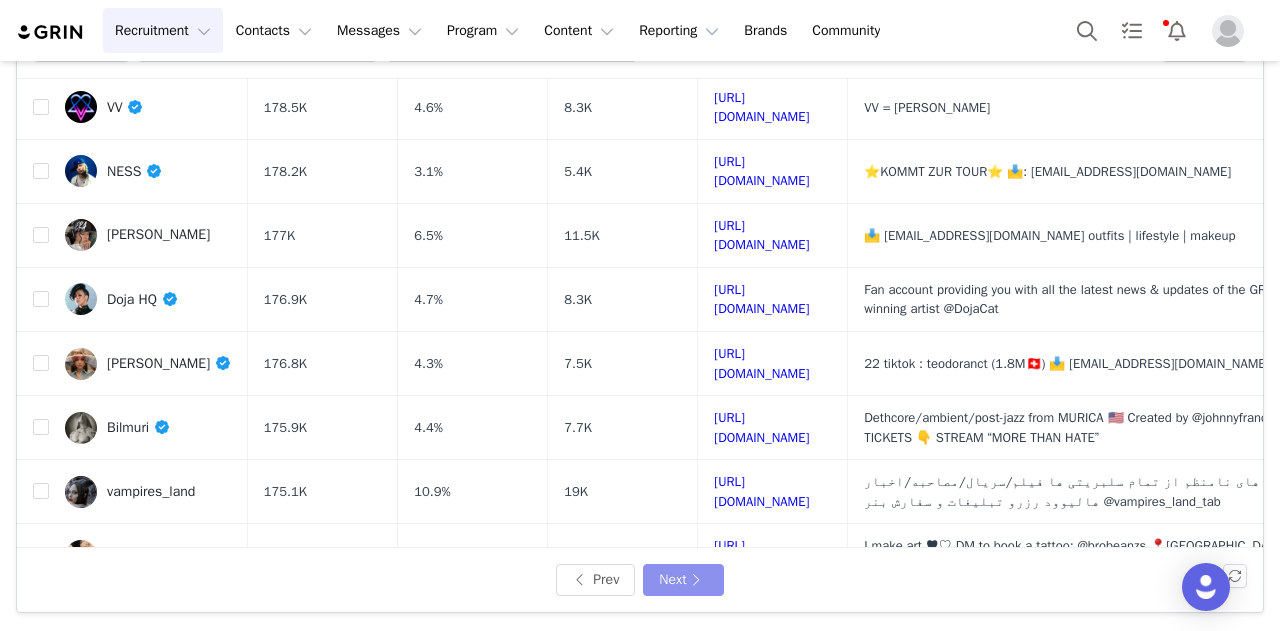 click on "Next" at bounding box center [683, 580] 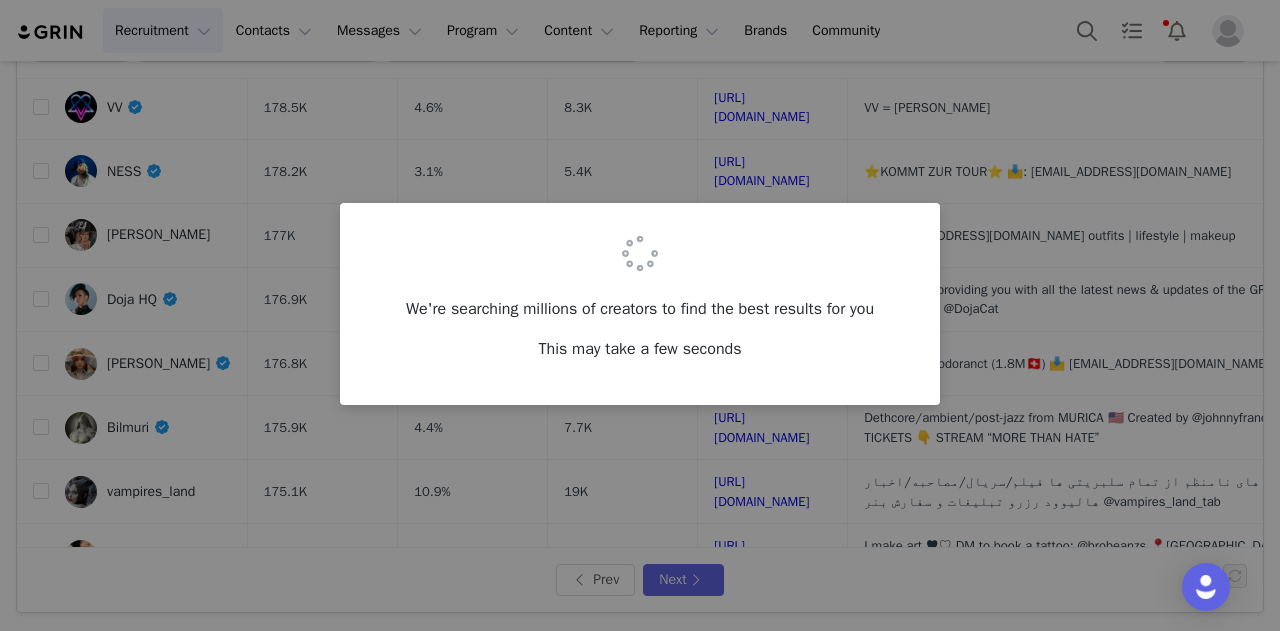 scroll, scrollTop: 0, scrollLeft: 0, axis: both 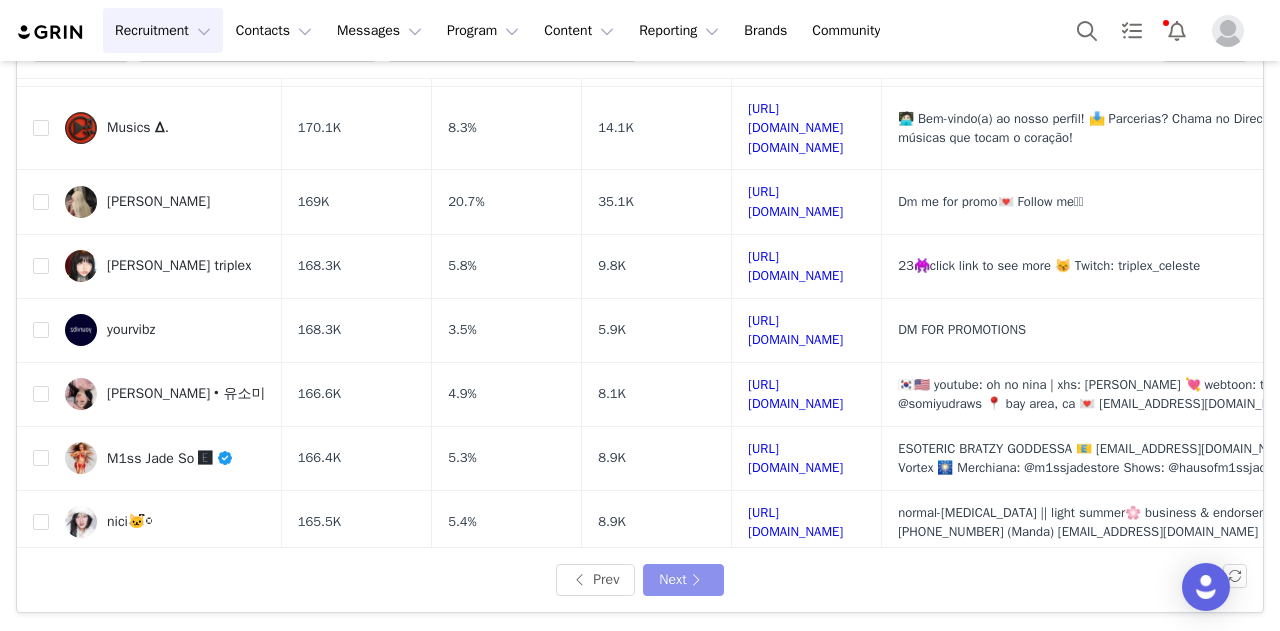click on "Next" at bounding box center (683, 580) 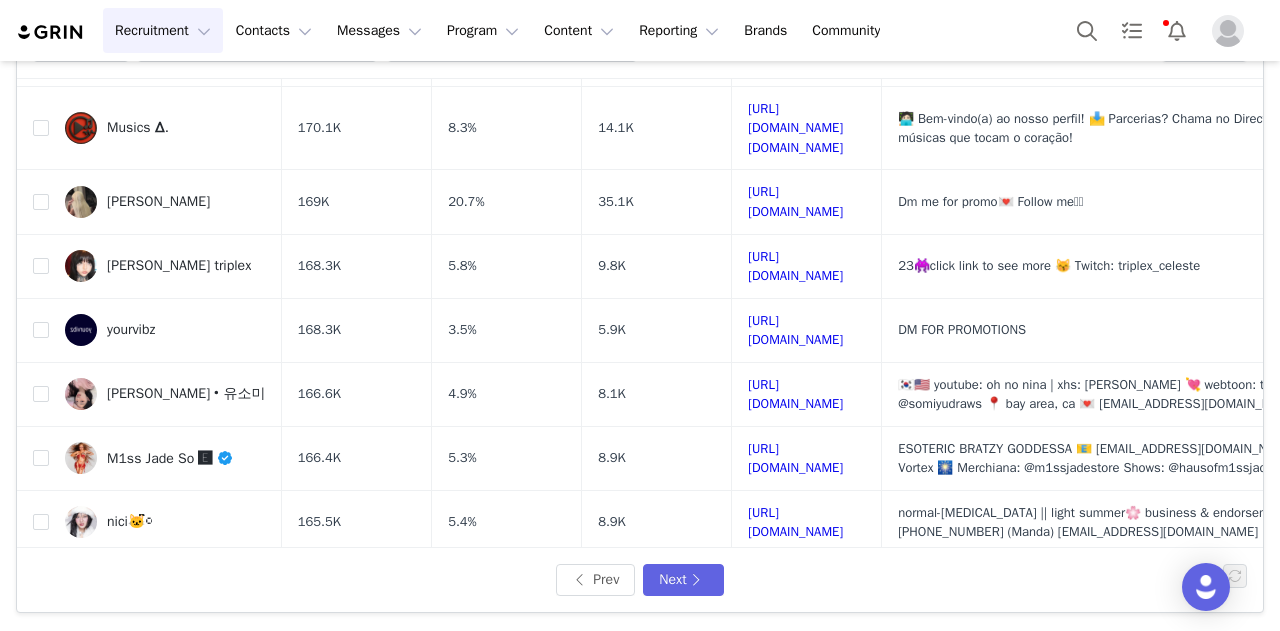 scroll, scrollTop: 0, scrollLeft: 0, axis: both 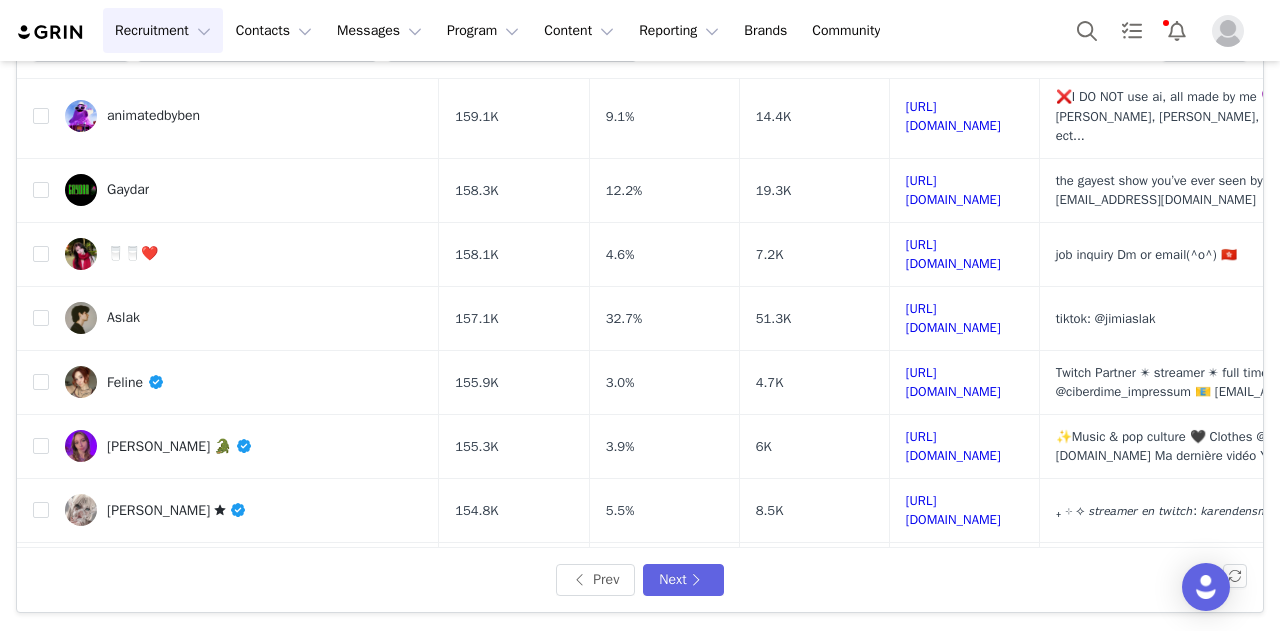 click on "Aslak" at bounding box center (244, 318) 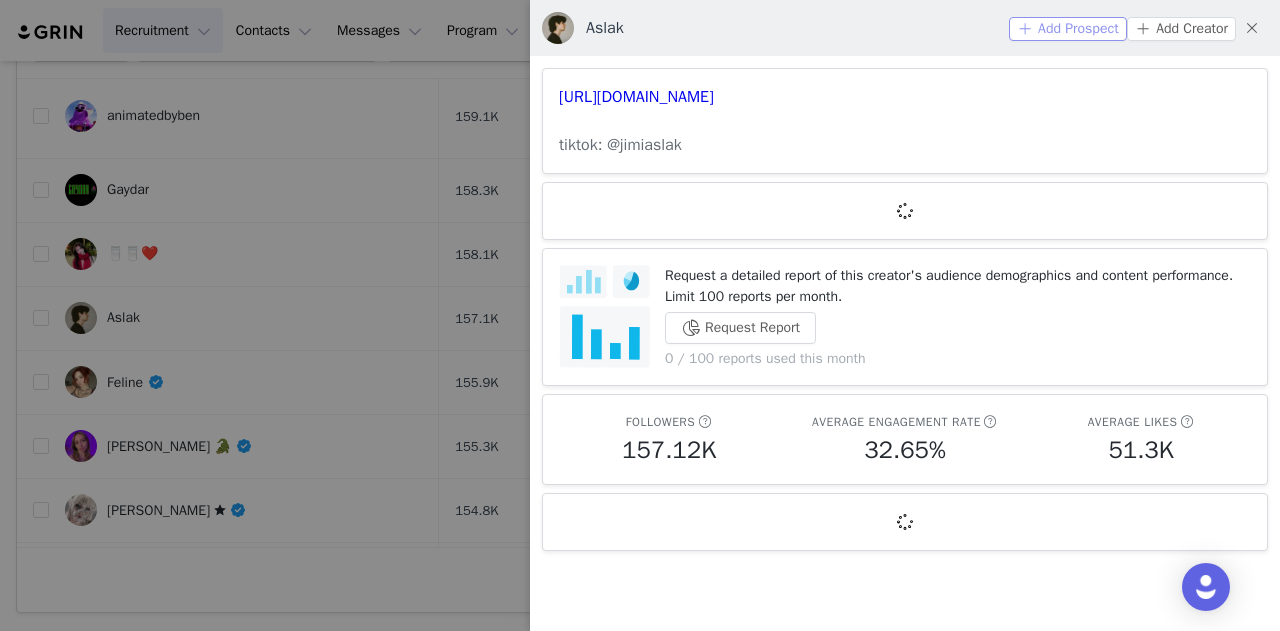 click on "Add Prospect" at bounding box center (1068, 29) 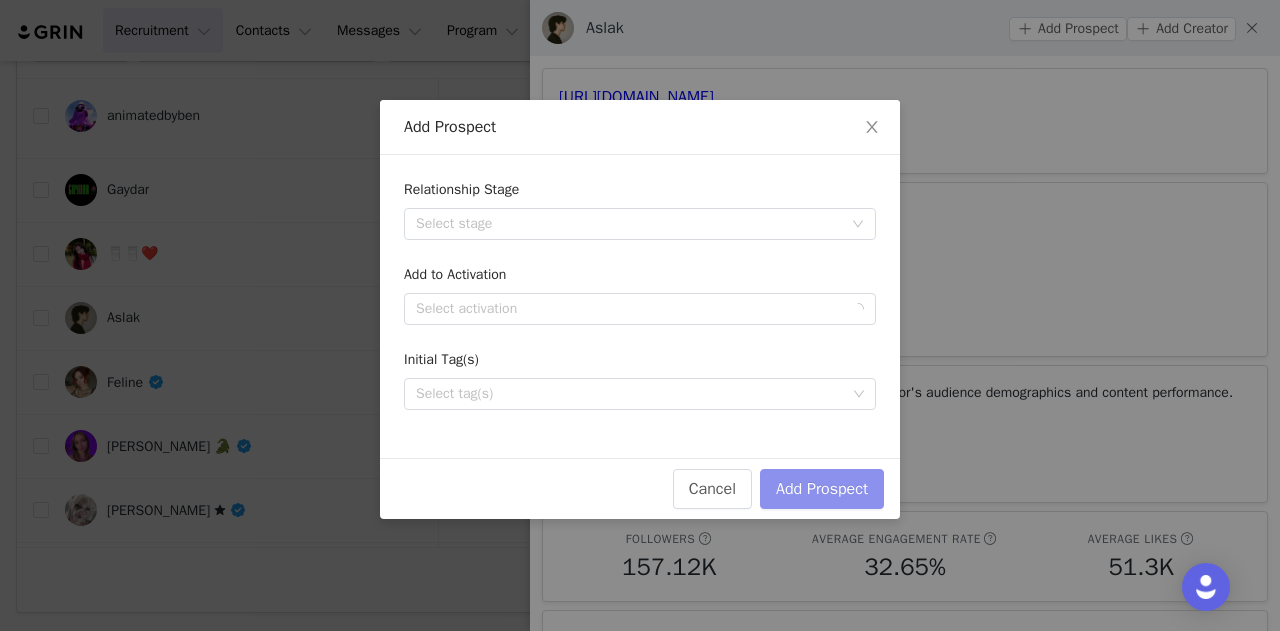 click on "Add Prospect" at bounding box center [822, 489] 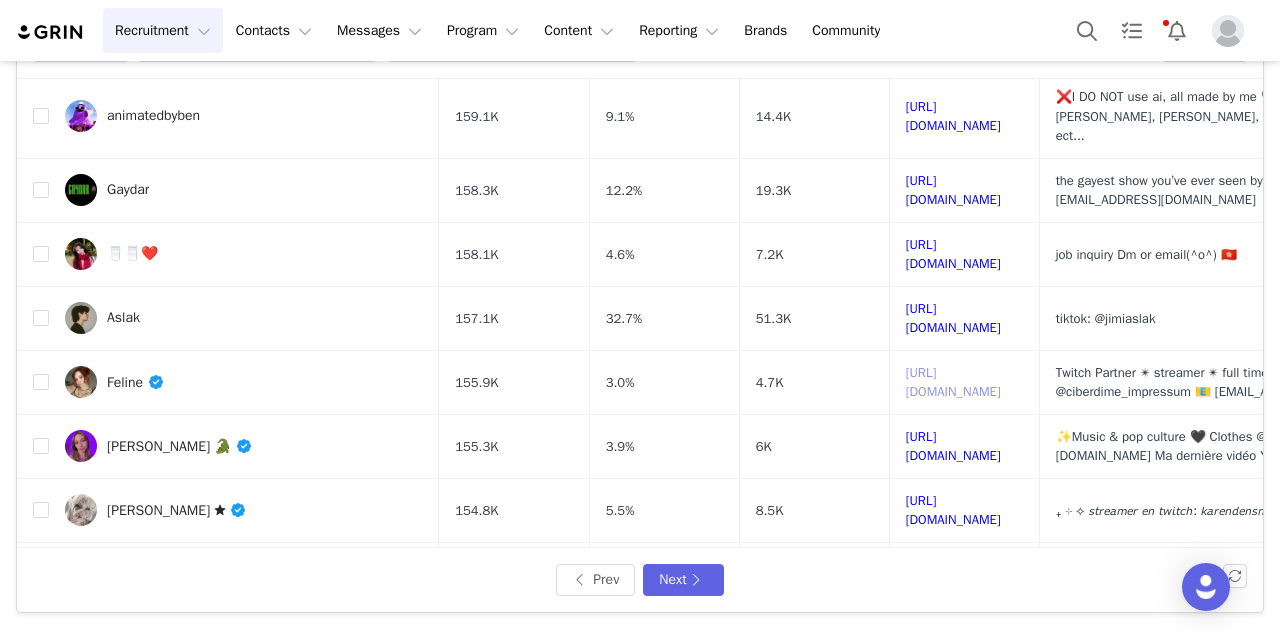 scroll, scrollTop: 700, scrollLeft: 0, axis: vertical 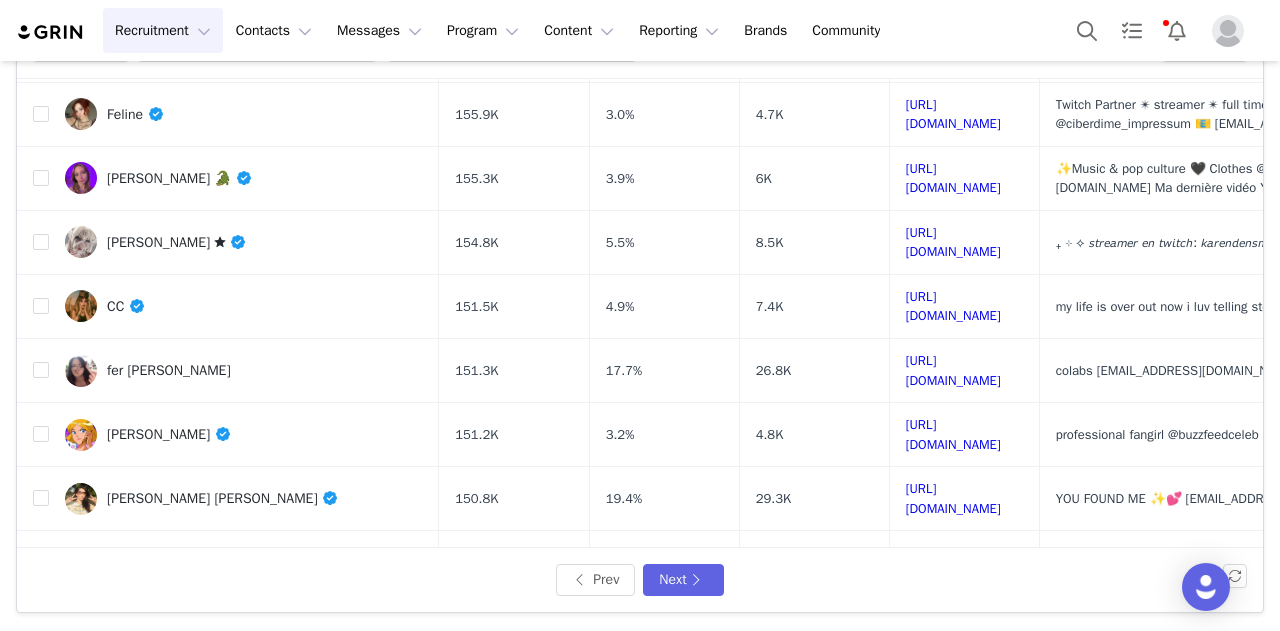 drag, startPoint x: 864, startPoint y: 311, endPoint x: 808, endPoint y: 299, distance: 57.271286 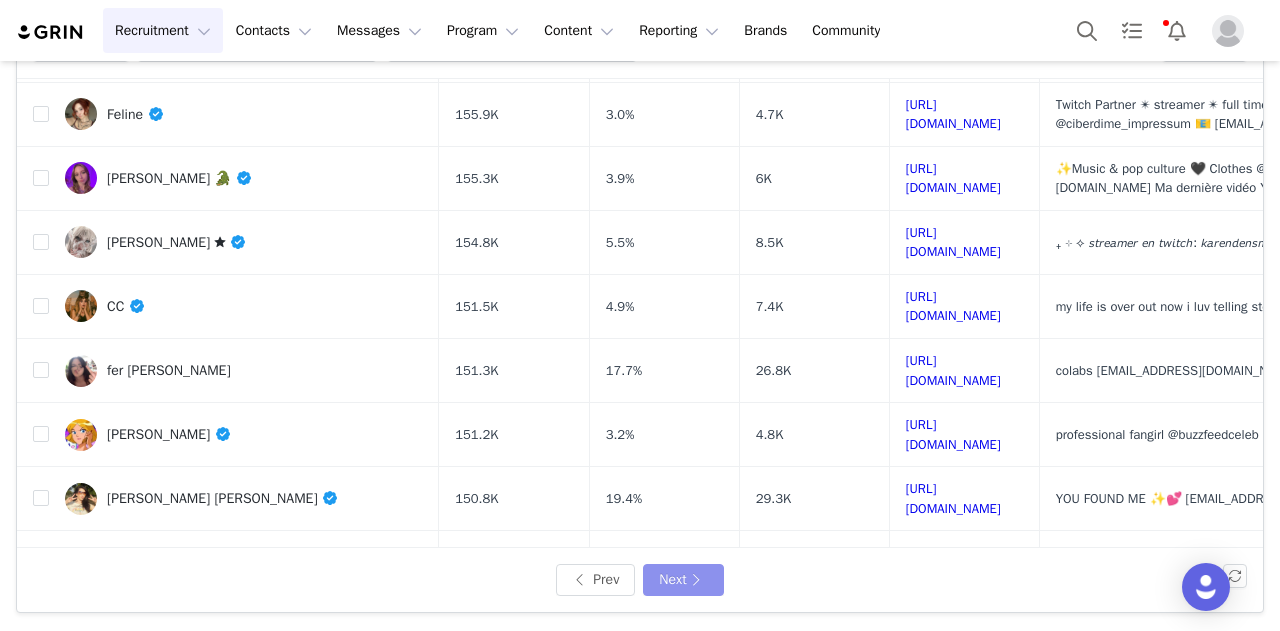 click on "Next" at bounding box center [683, 580] 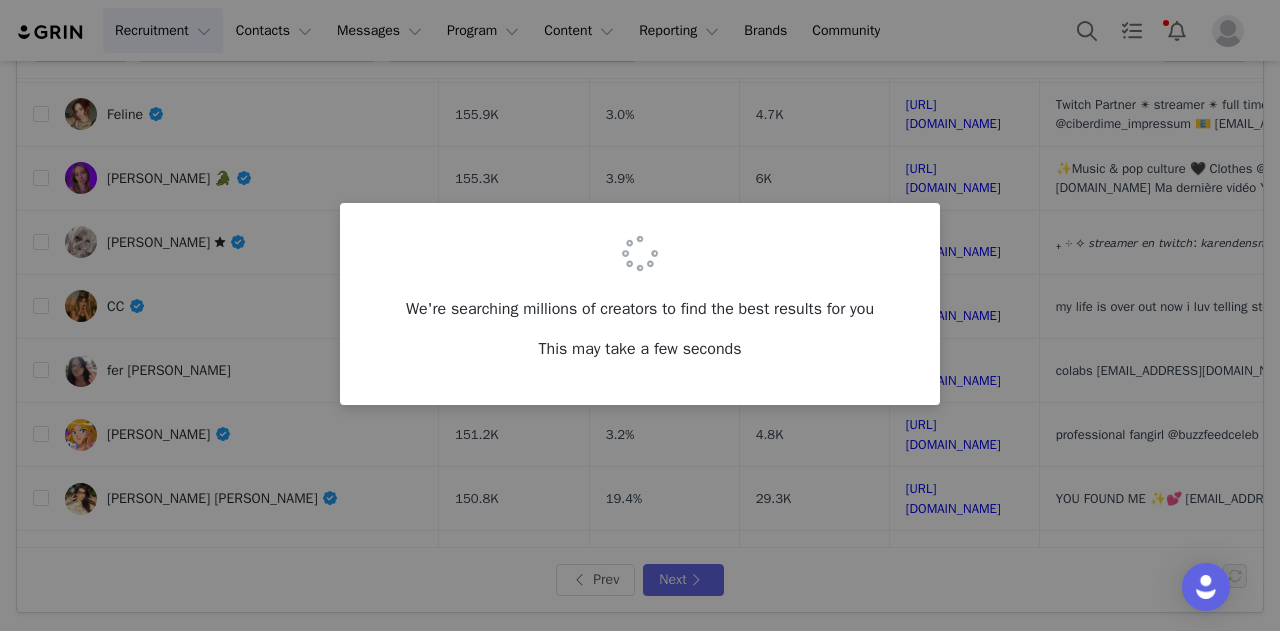 scroll, scrollTop: 0, scrollLeft: 0, axis: both 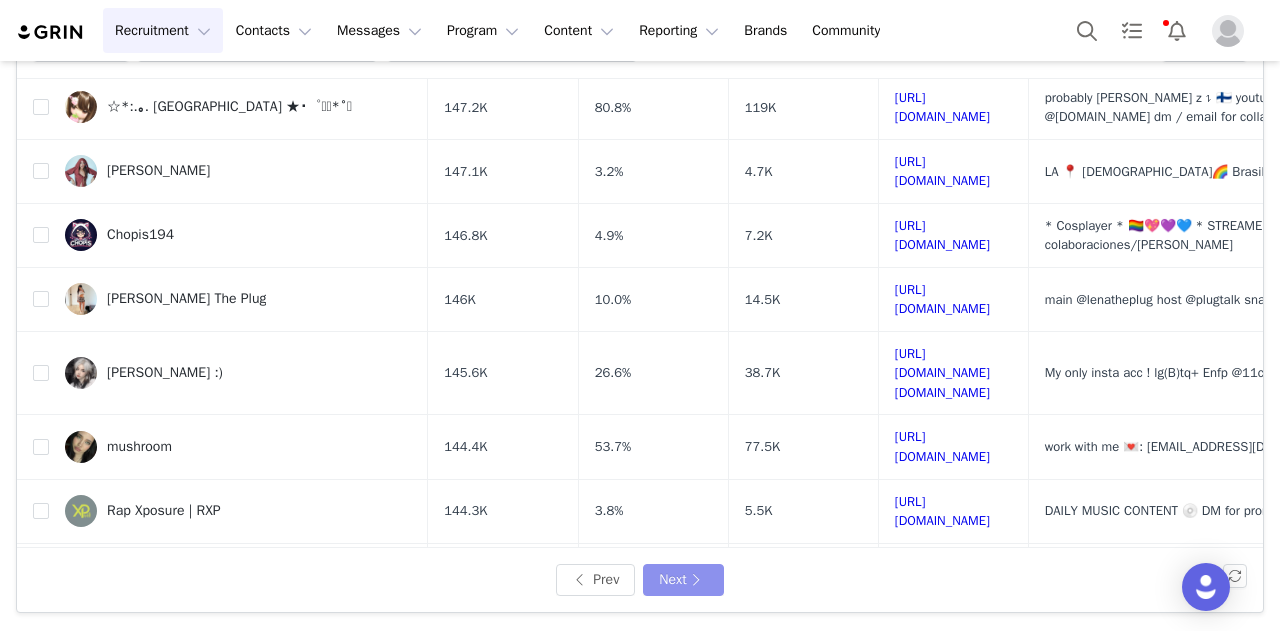 click on "Prev Next" at bounding box center [640, 580] 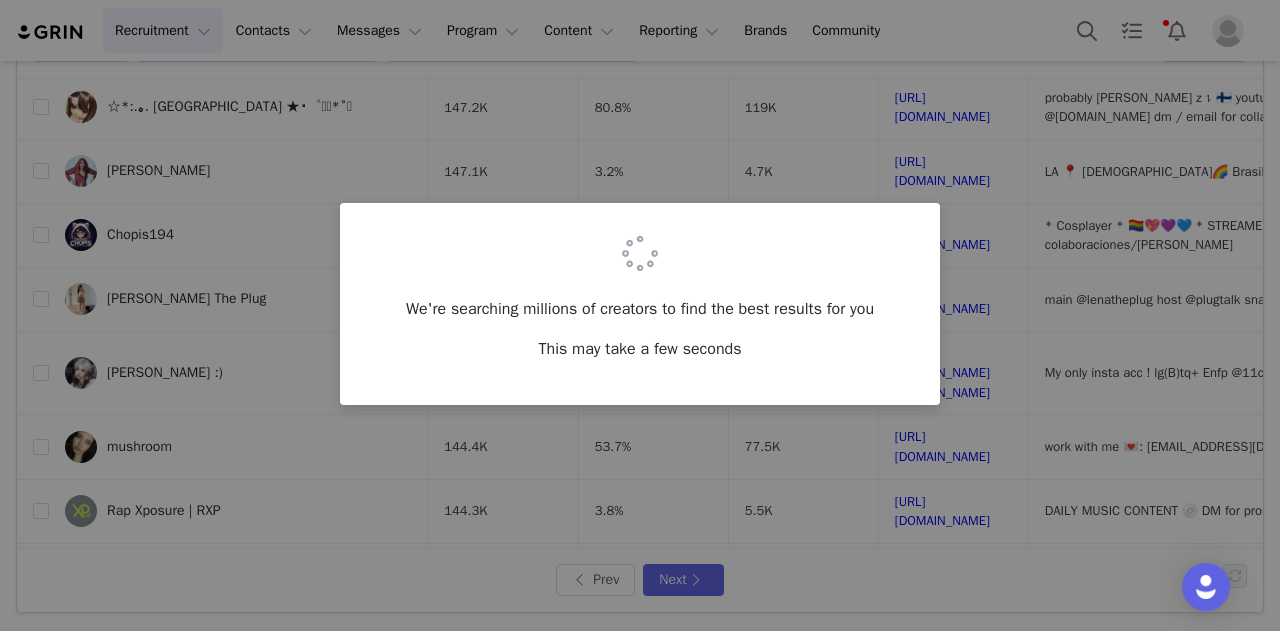 scroll, scrollTop: 0, scrollLeft: 0, axis: both 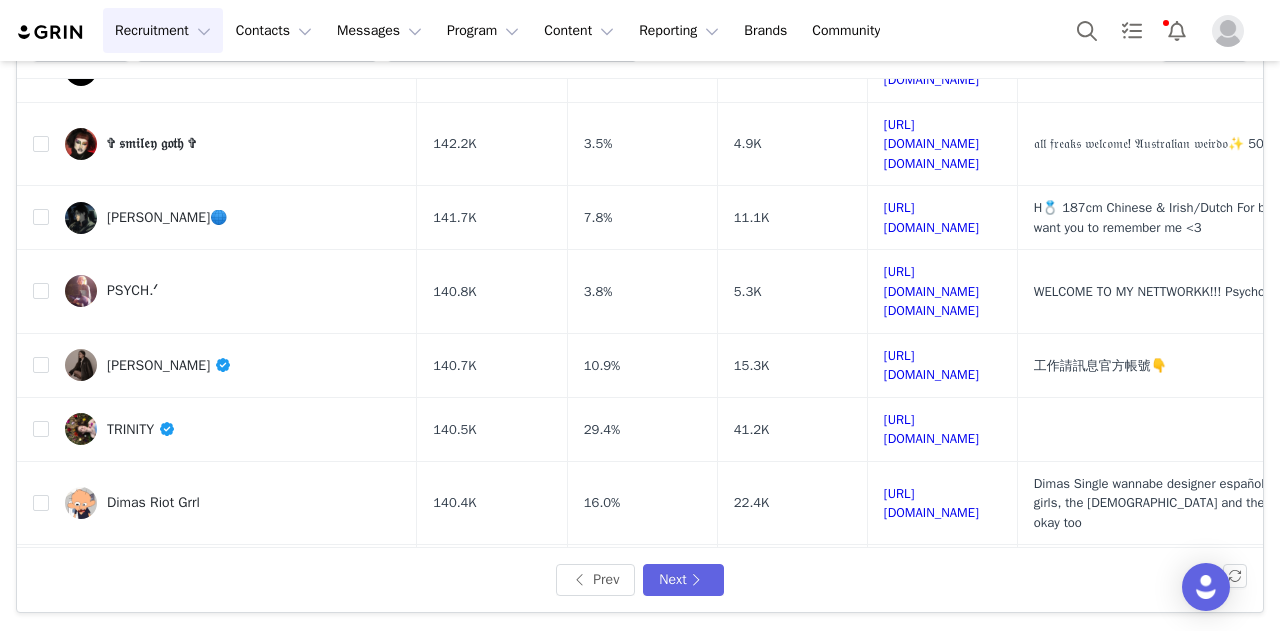 drag, startPoint x: 916, startPoint y: 89, endPoint x: 975, endPoint y: 98, distance: 59.682495 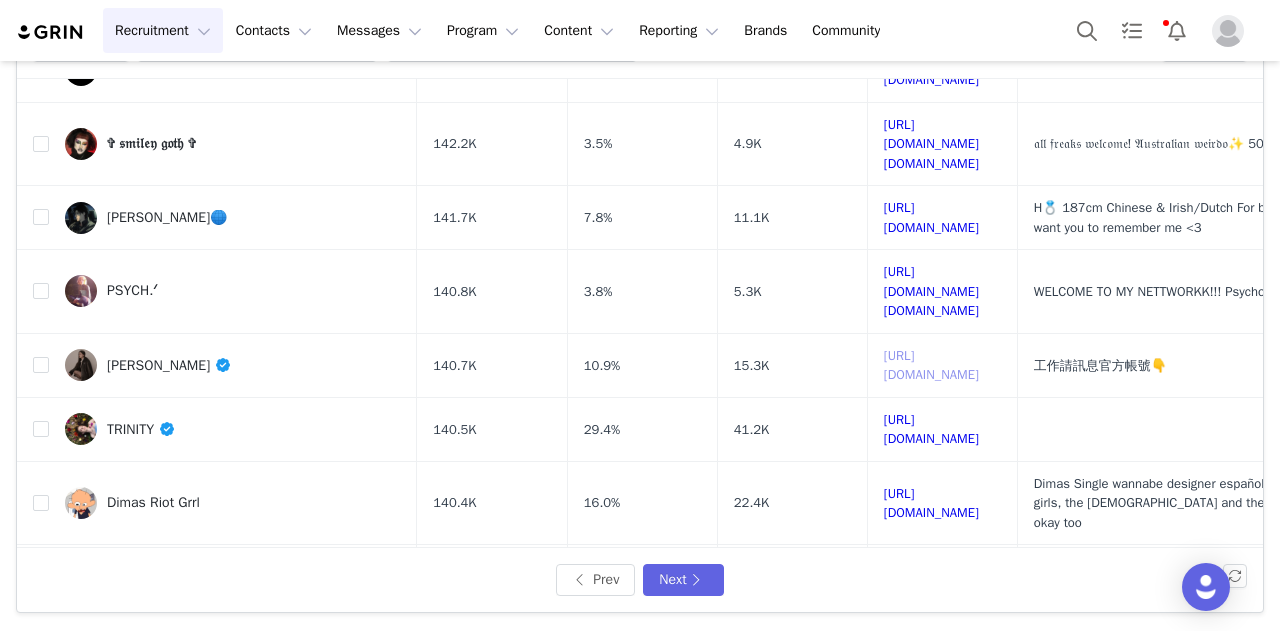 scroll, scrollTop: 400, scrollLeft: 0, axis: vertical 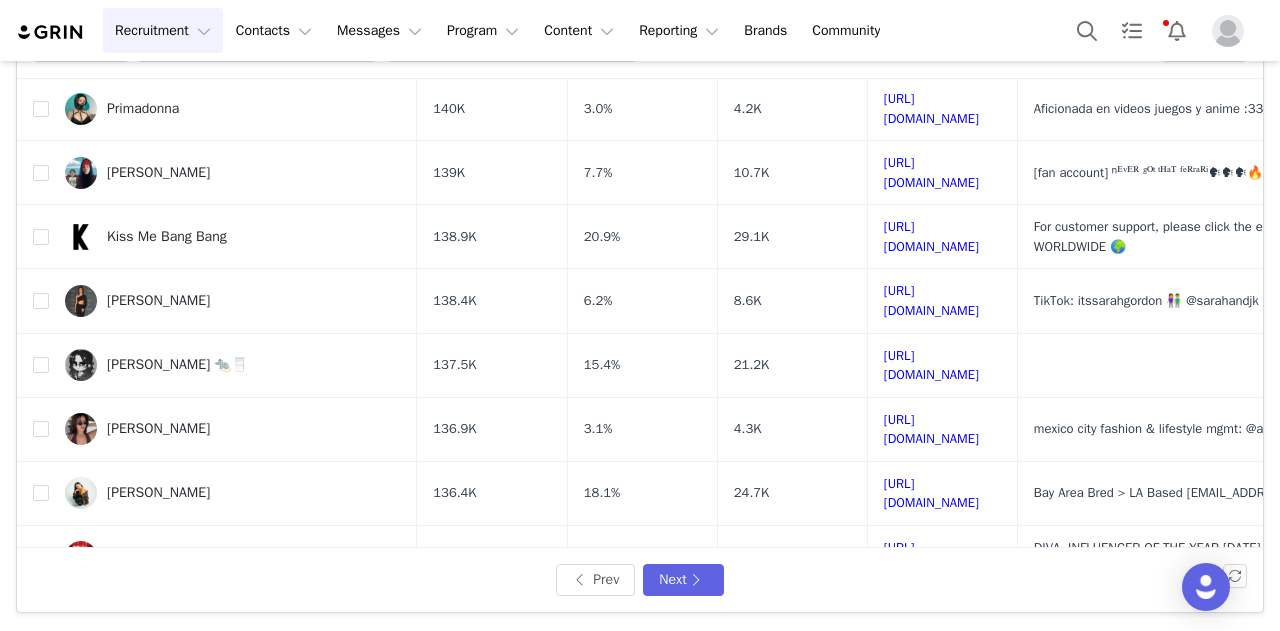 drag, startPoint x: 868, startPoint y: 489, endPoint x: 828, endPoint y: 481, distance: 40.792156 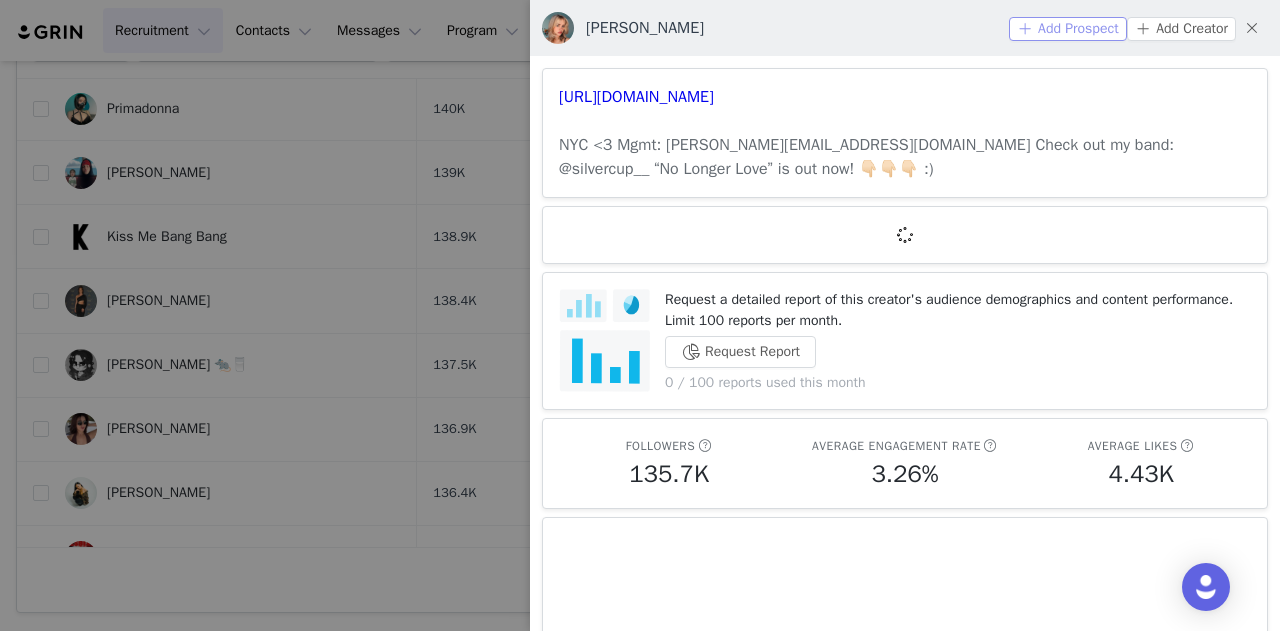 click on "Add Prospect" at bounding box center (1068, 29) 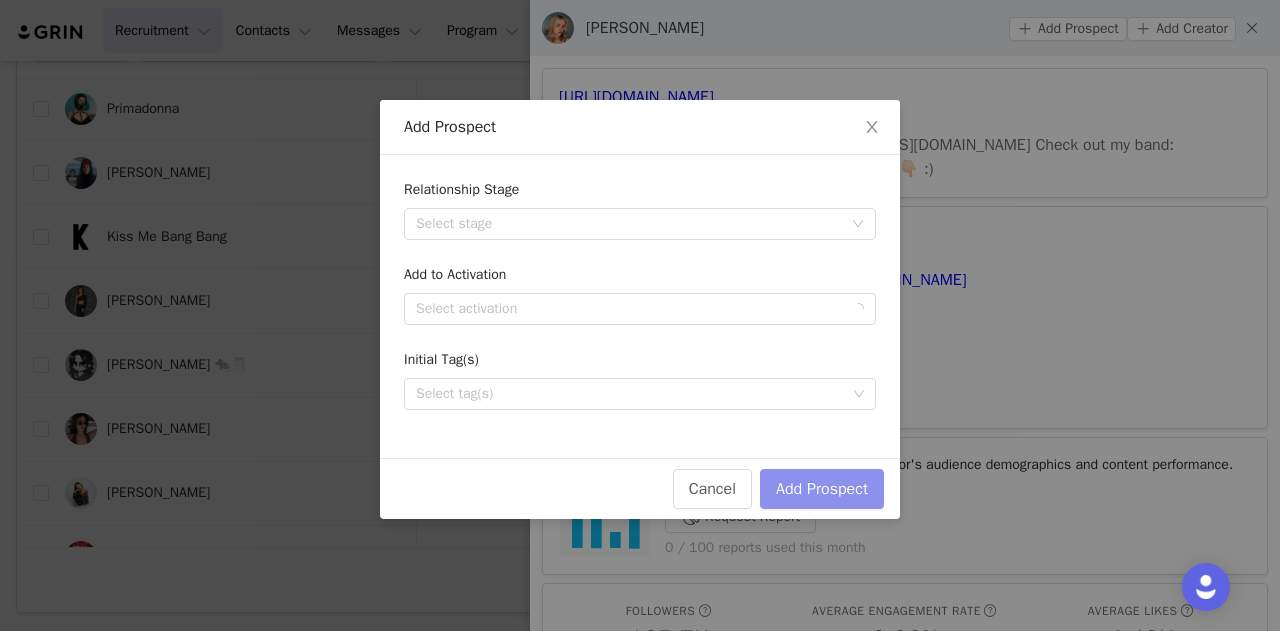 click on "Add Prospect" at bounding box center [822, 489] 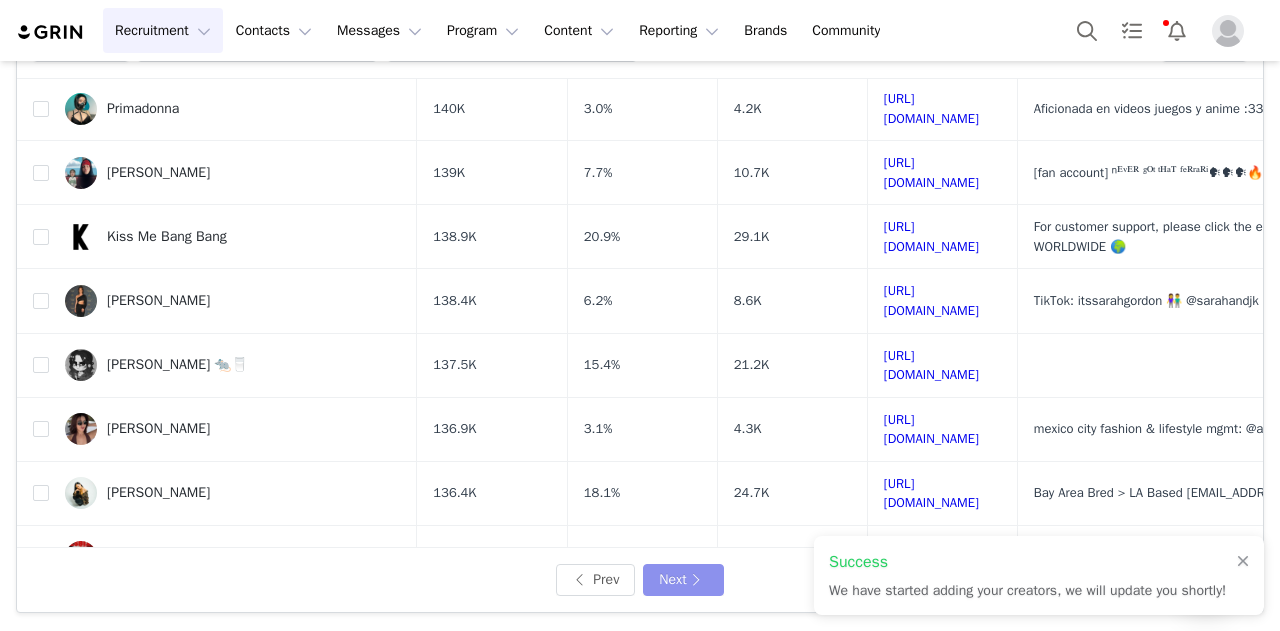 click on "Next" at bounding box center (683, 580) 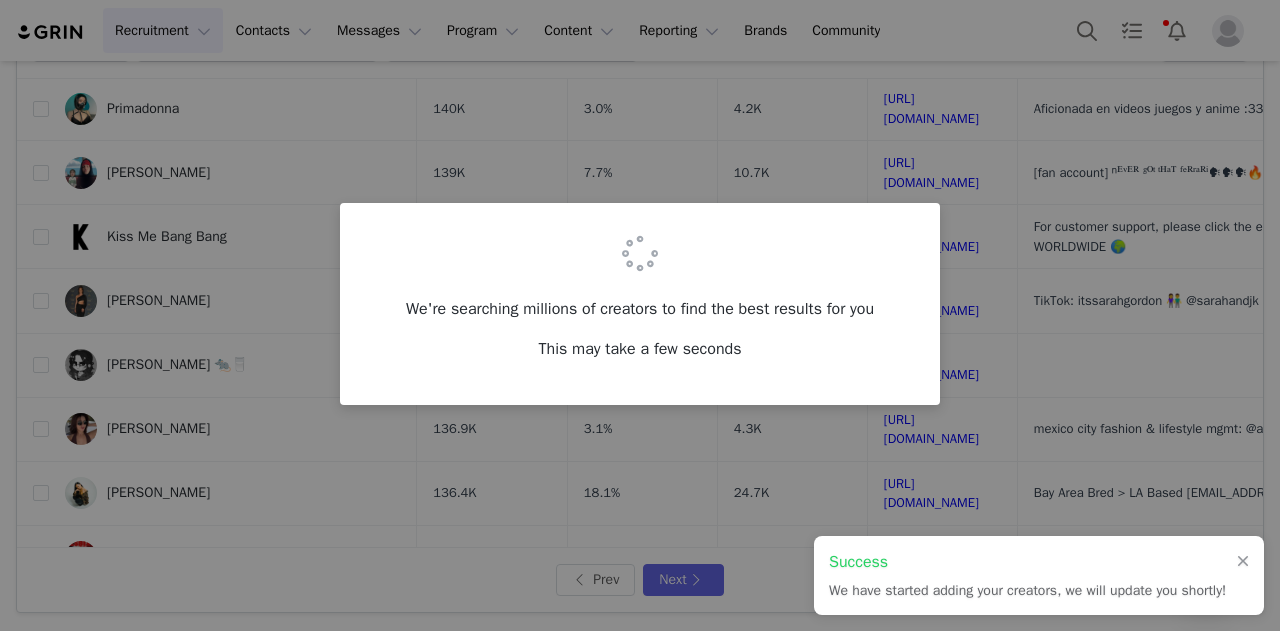scroll, scrollTop: 0, scrollLeft: 0, axis: both 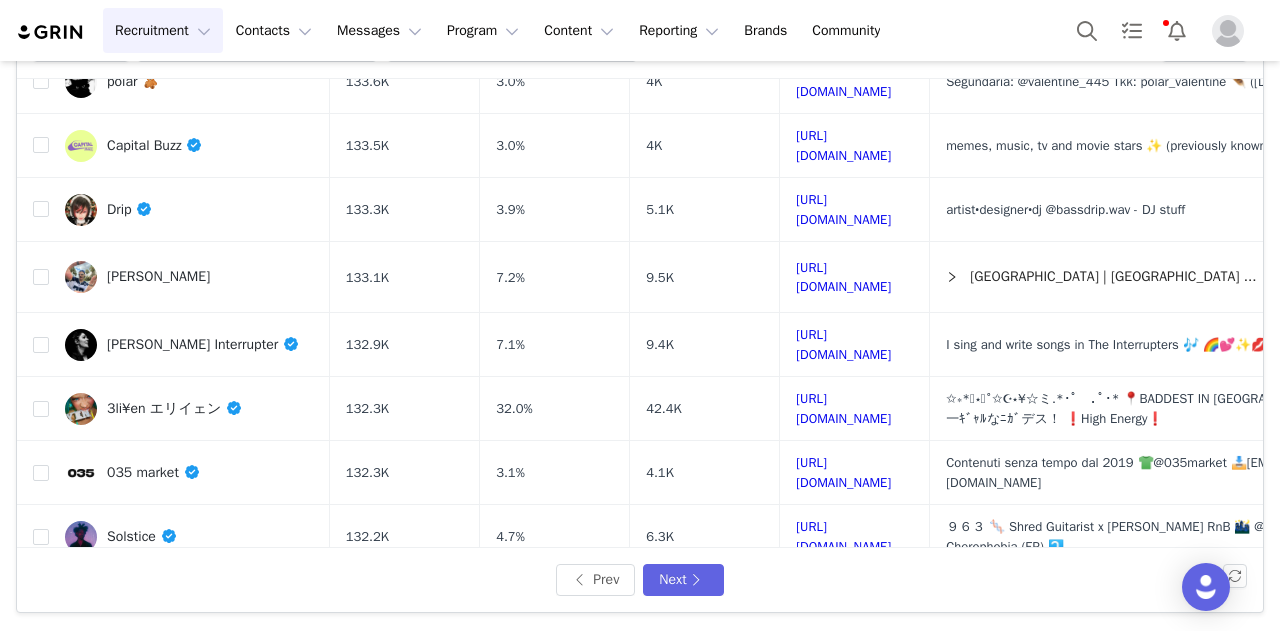 click on "pierre-anton 🦦" at bounding box center (158, 277) 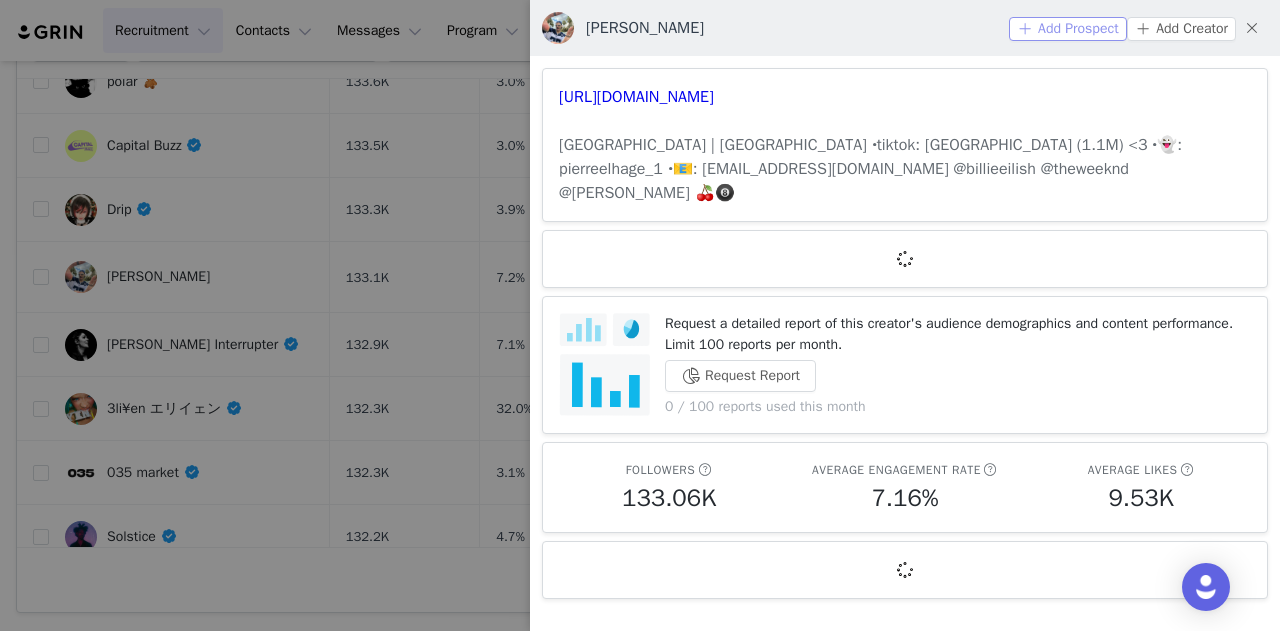 click on "Add Prospect" at bounding box center [1068, 29] 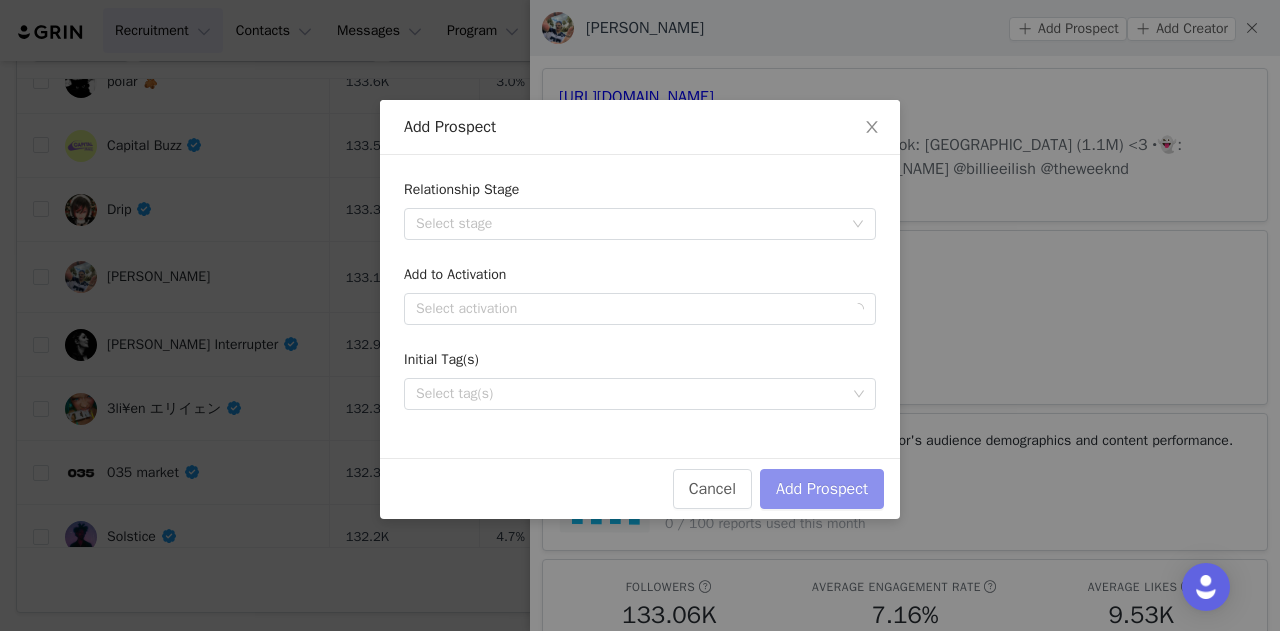 click on "Add Prospect" at bounding box center [822, 489] 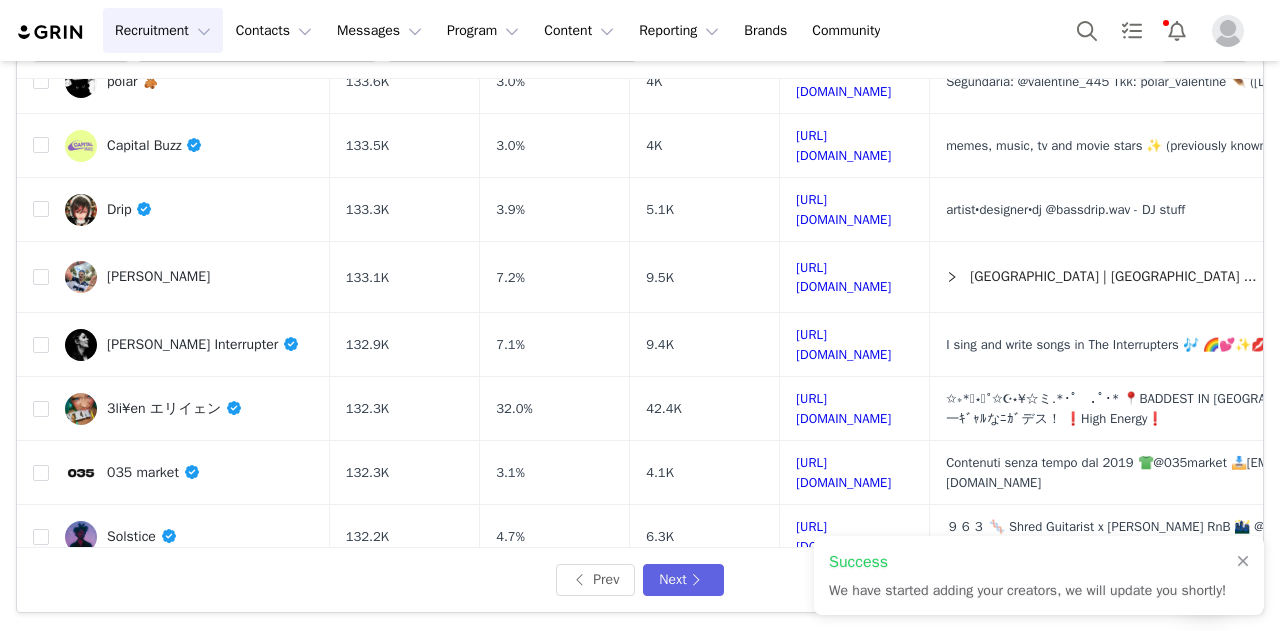 scroll, scrollTop: 600, scrollLeft: 0, axis: vertical 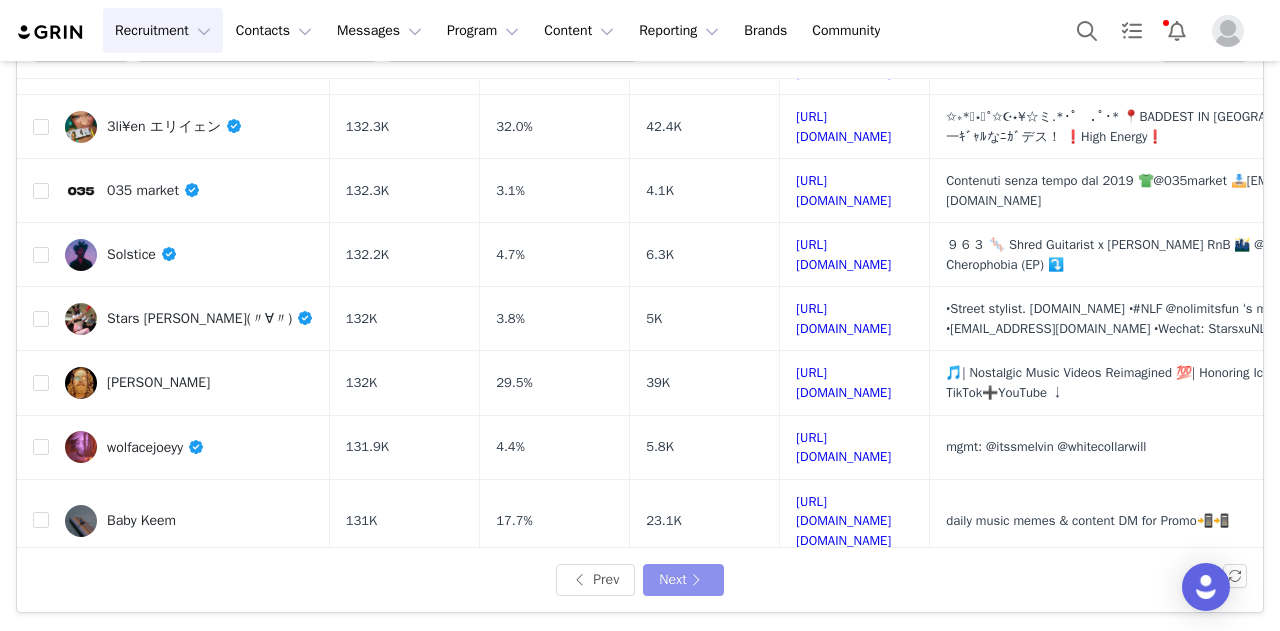 click on "Next" at bounding box center (683, 580) 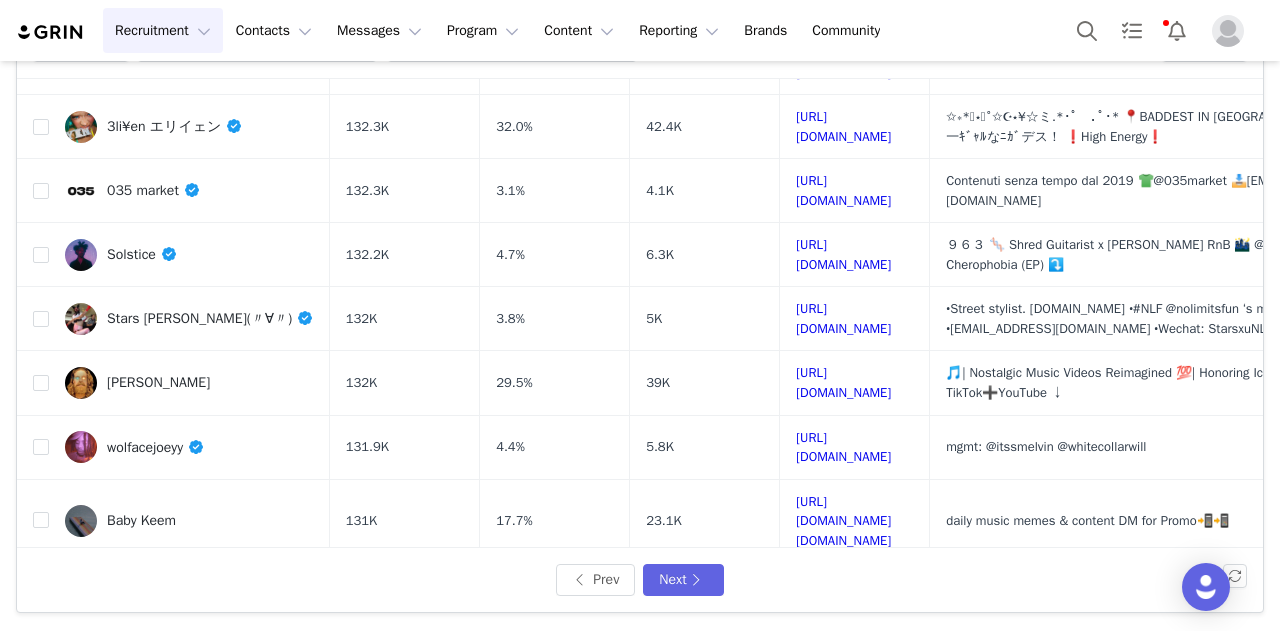 scroll, scrollTop: 0, scrollLeft: 0, axis: both 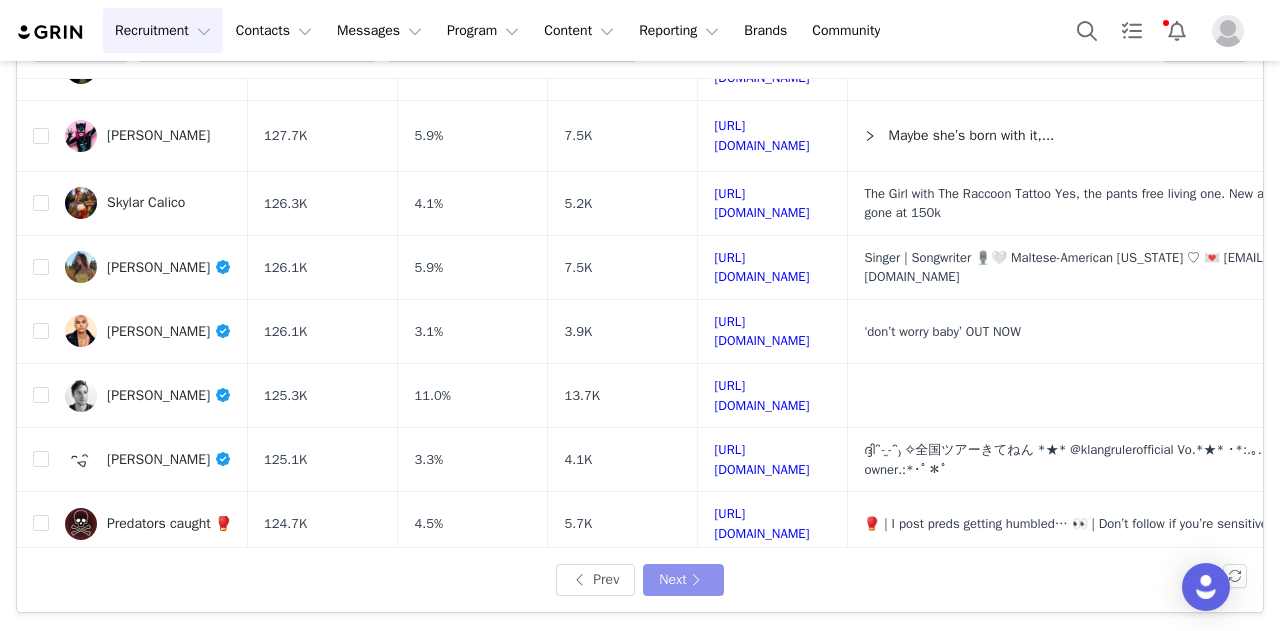 click on "Next" at bounding box center [683, 580] 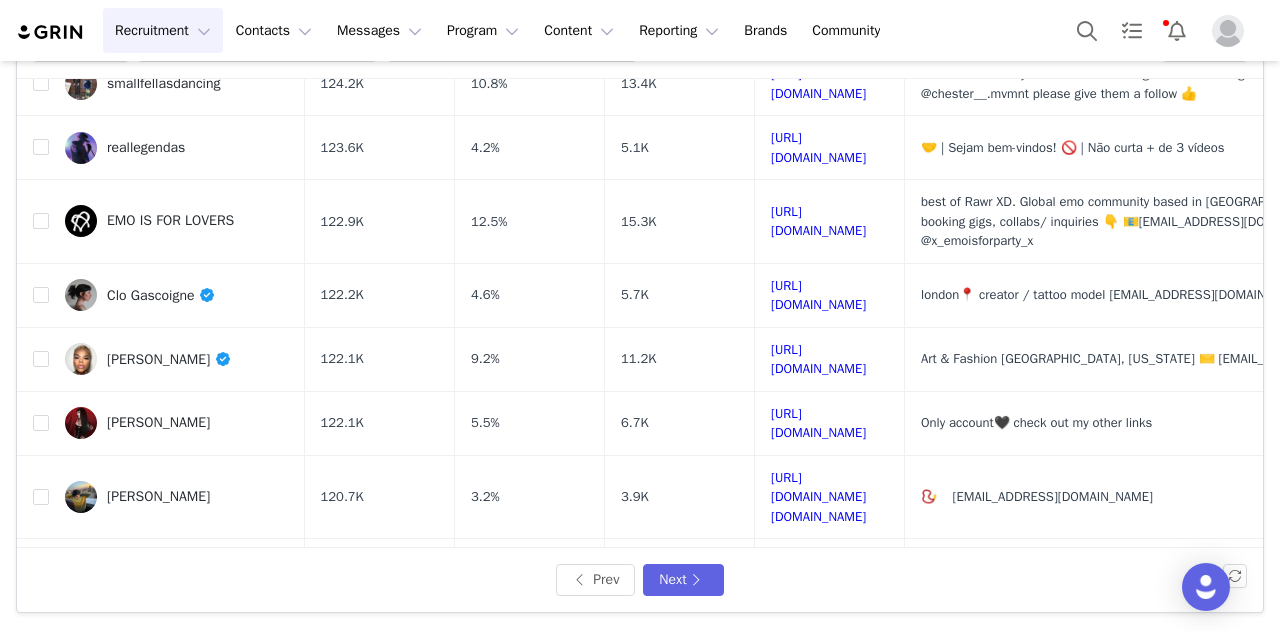 scroll, scrollTop: 0, scrollLeft: 0, axis: both 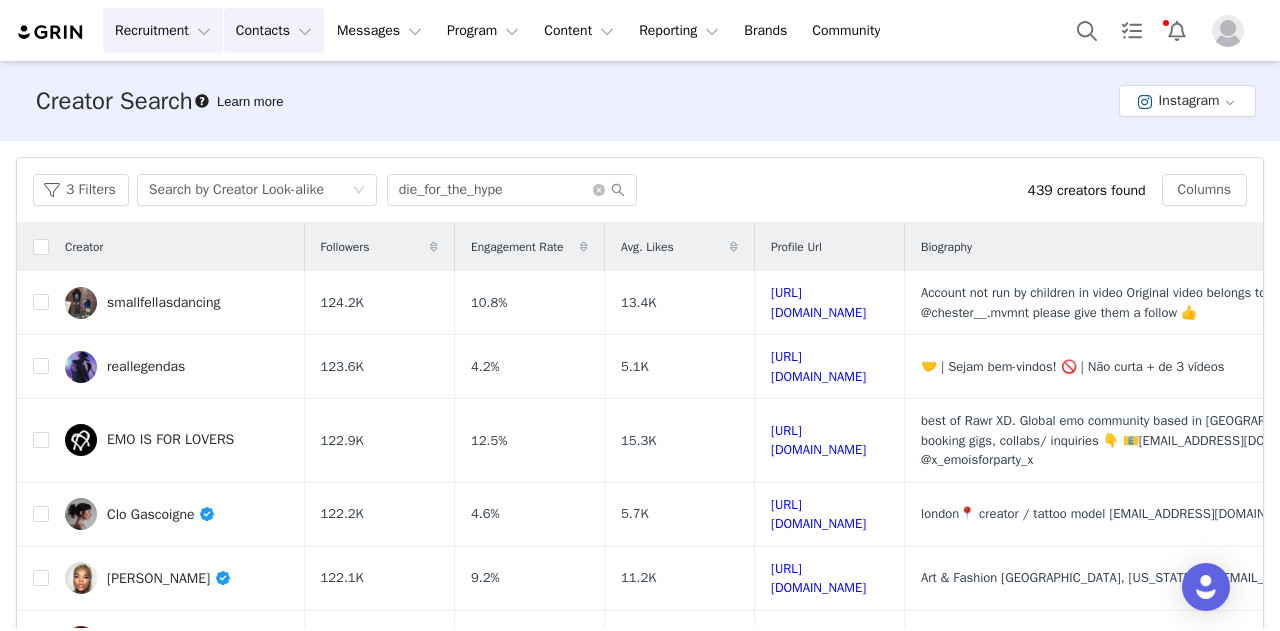 click on "Contacts Contacts" at bounding box center [274, 30] 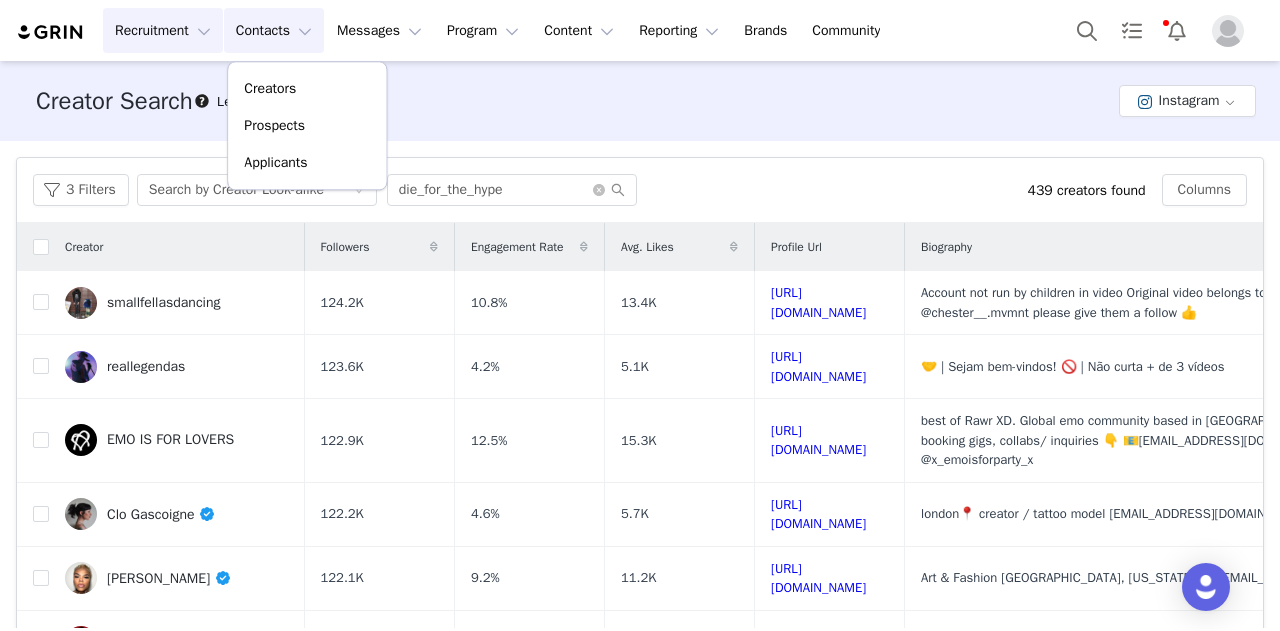 click on "Creator Search     Learn more Instagram" at bounding box center (640, 101) 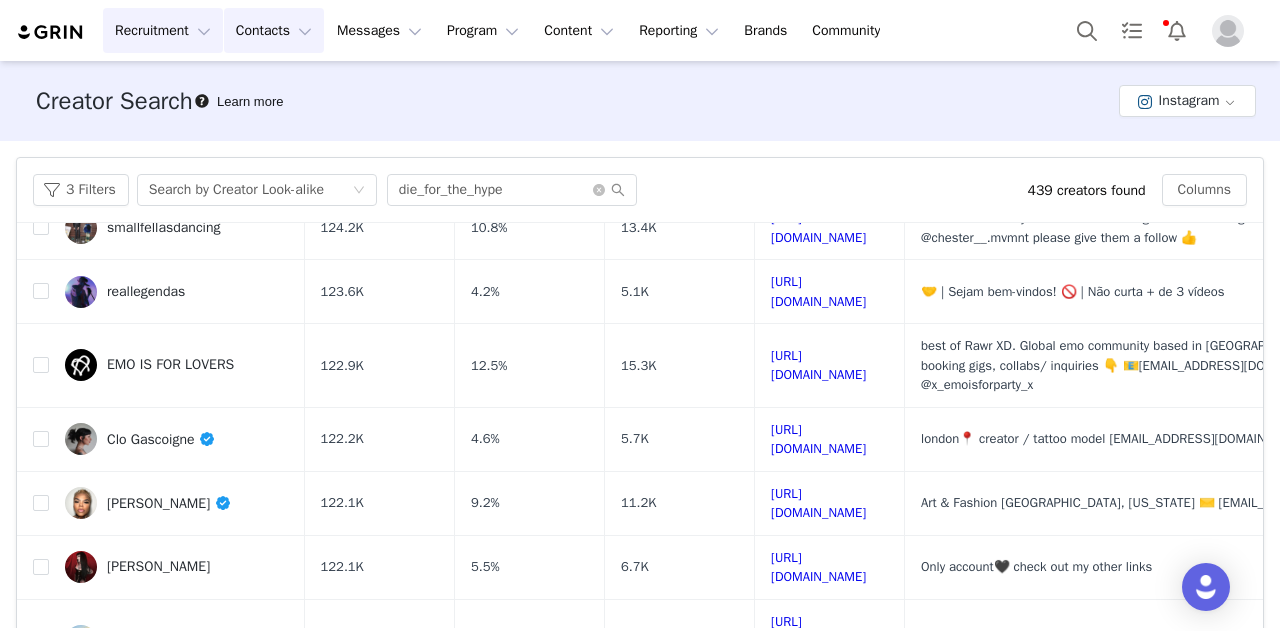 scroll, scrollTop: 0, scrollLeft: 0, axis: both 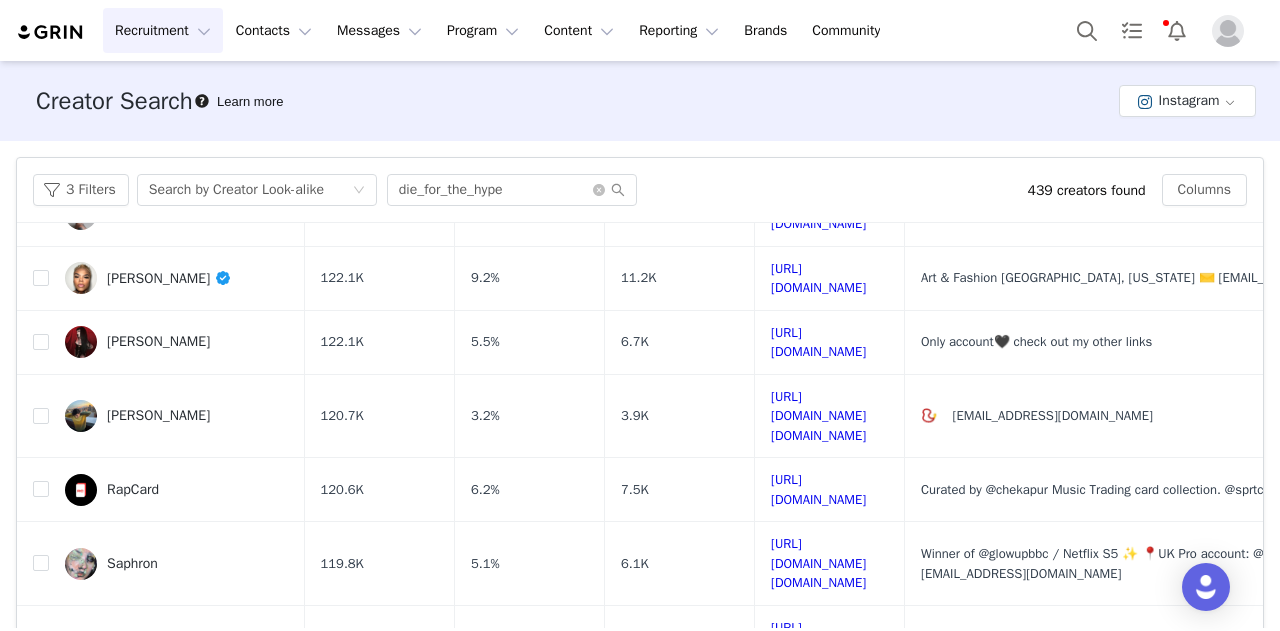 click on "daniel grant" at bounding box center (158, 416) 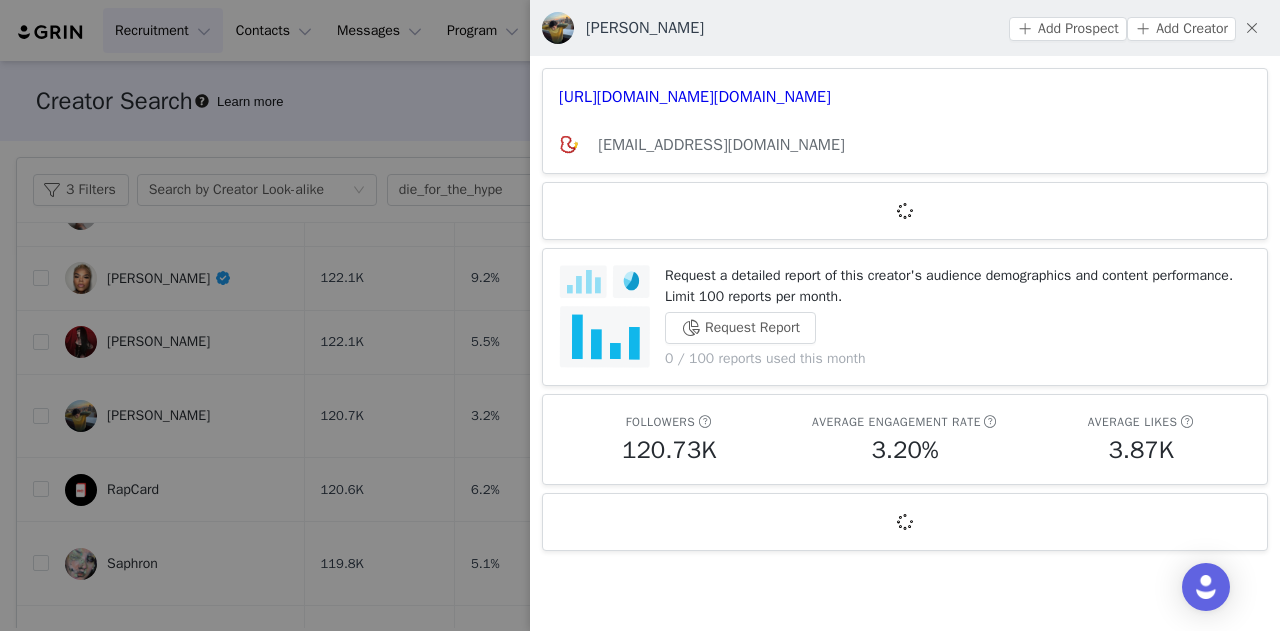 click on "Add Prospect Add Creator" at bounding box center [1138, 28] 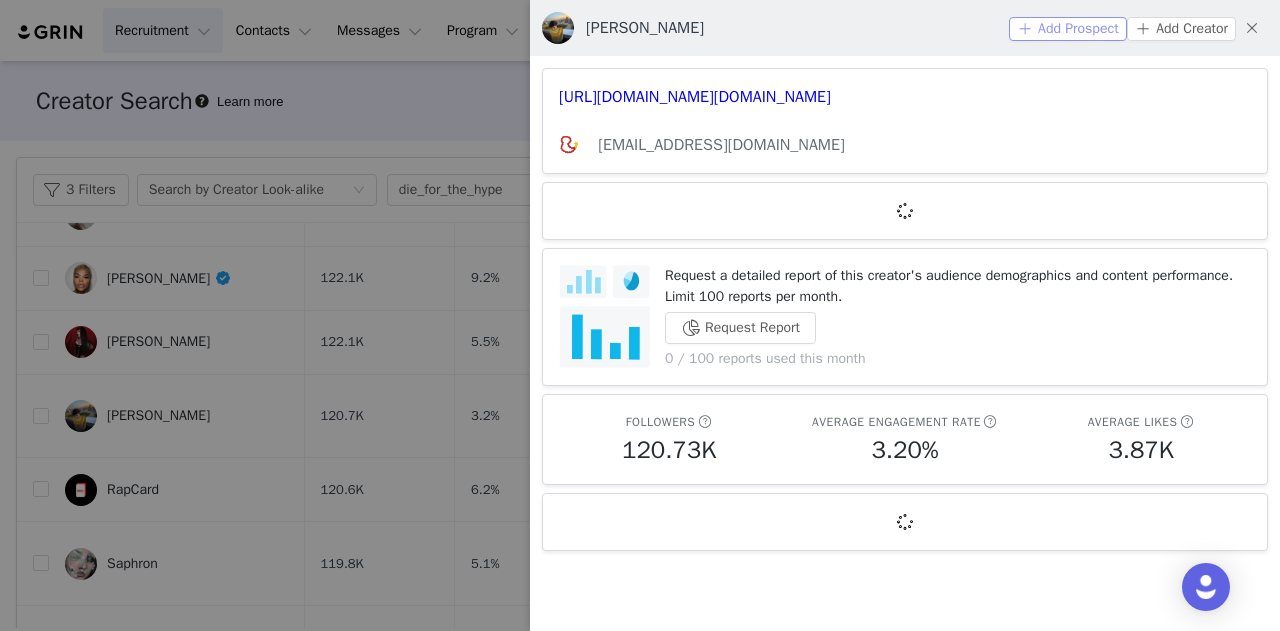 click on "Add Prospect" at bounding box center (1068, 29) 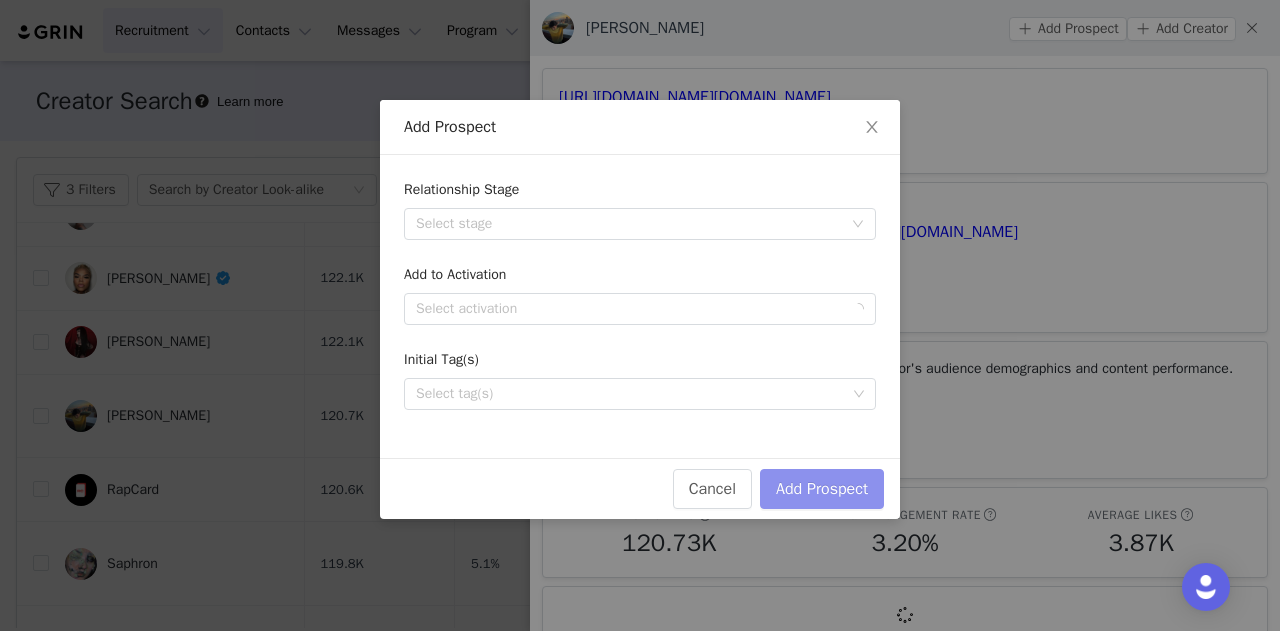 click on "Add Prospect" at bounding box center [822, 489] 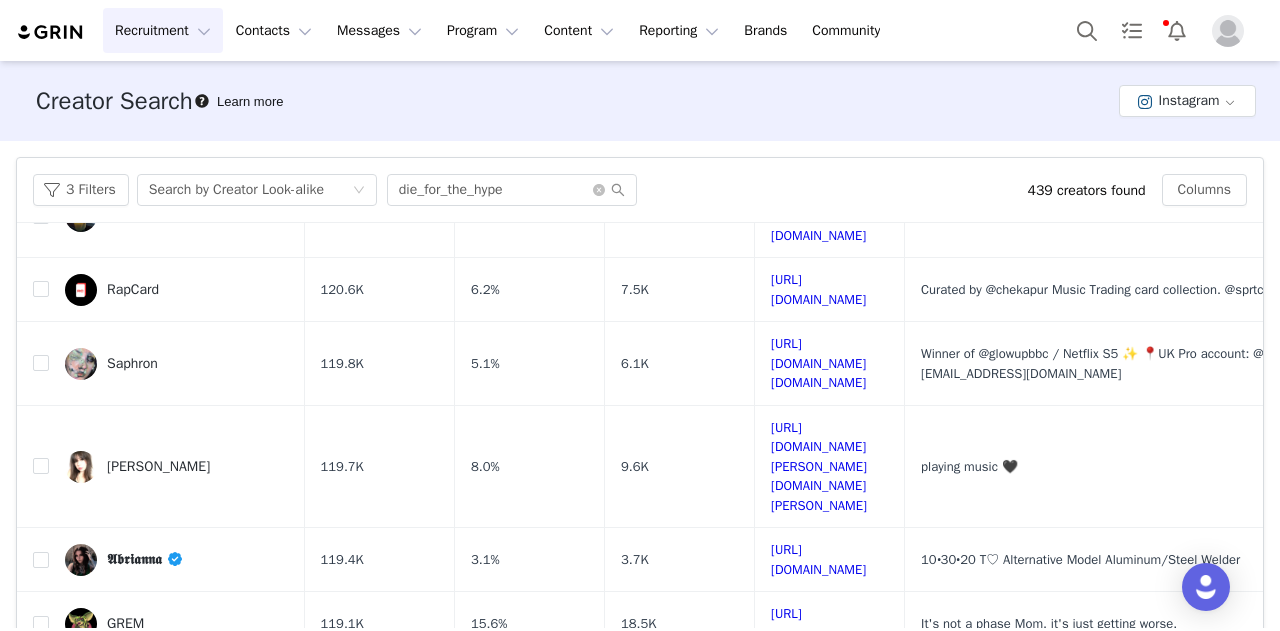 scroll, scrollTop: 600, scrollLeft: 0, axis: vertical 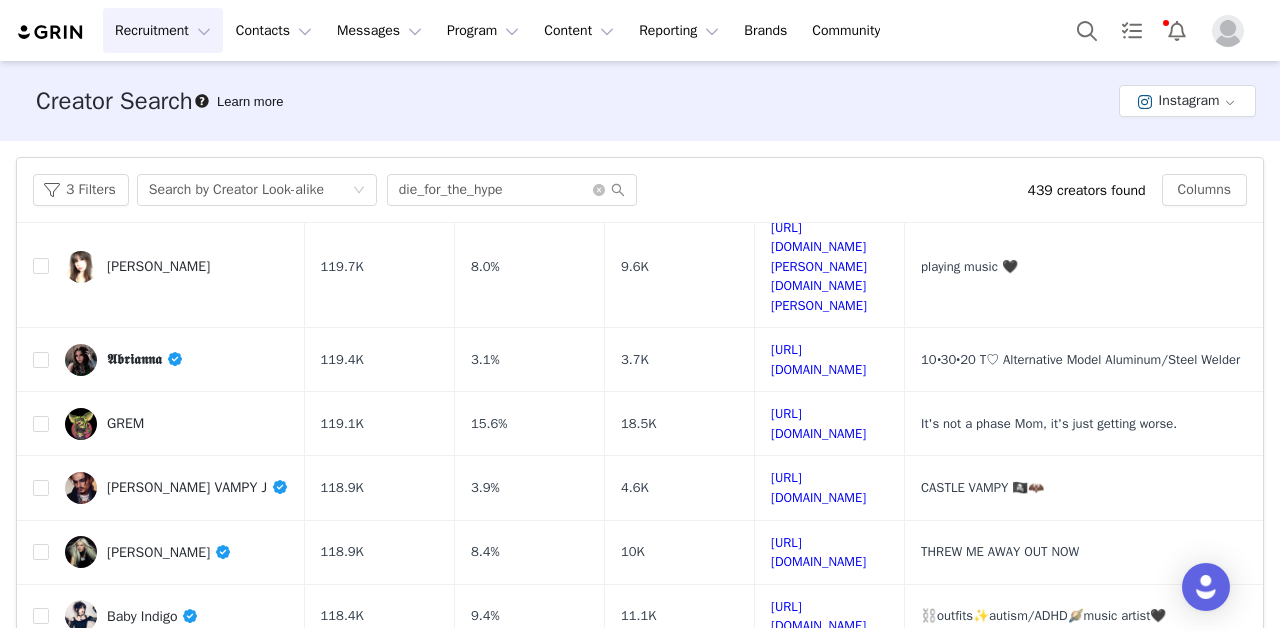 drag, startPoint x: 836, startPoint y: 308, endPoint x: 802, endPoint y: 280, distance: 44.04543 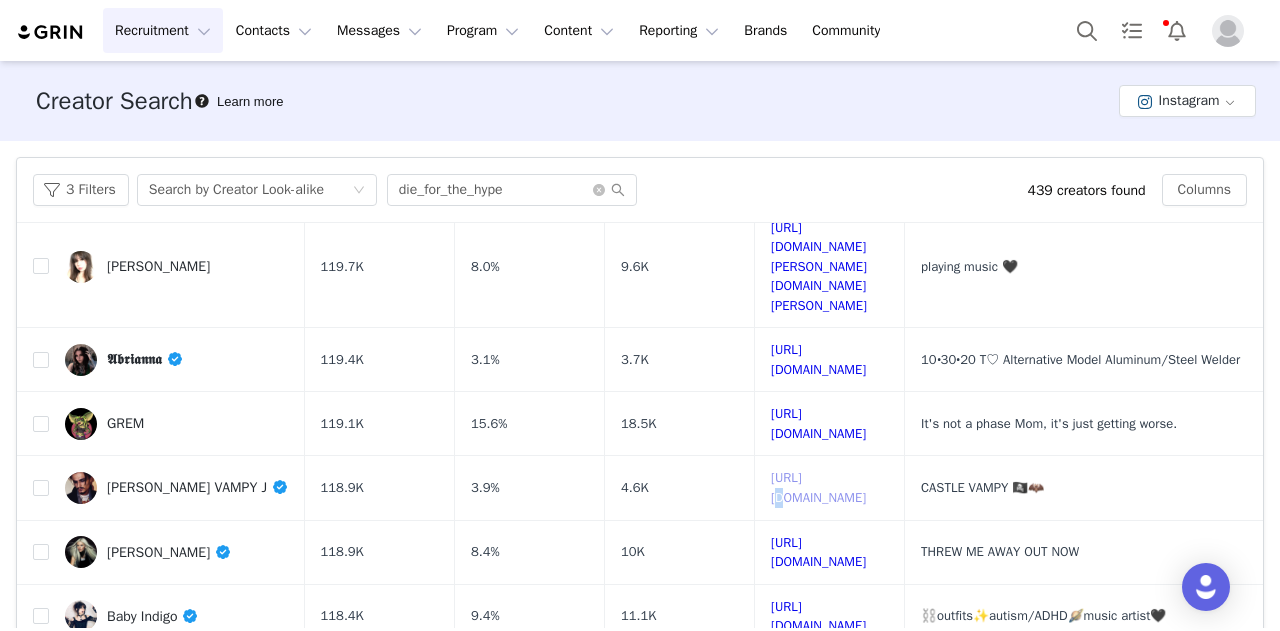 scroll, scrollTop: 775, scrollLeft: 0, axis: vertical 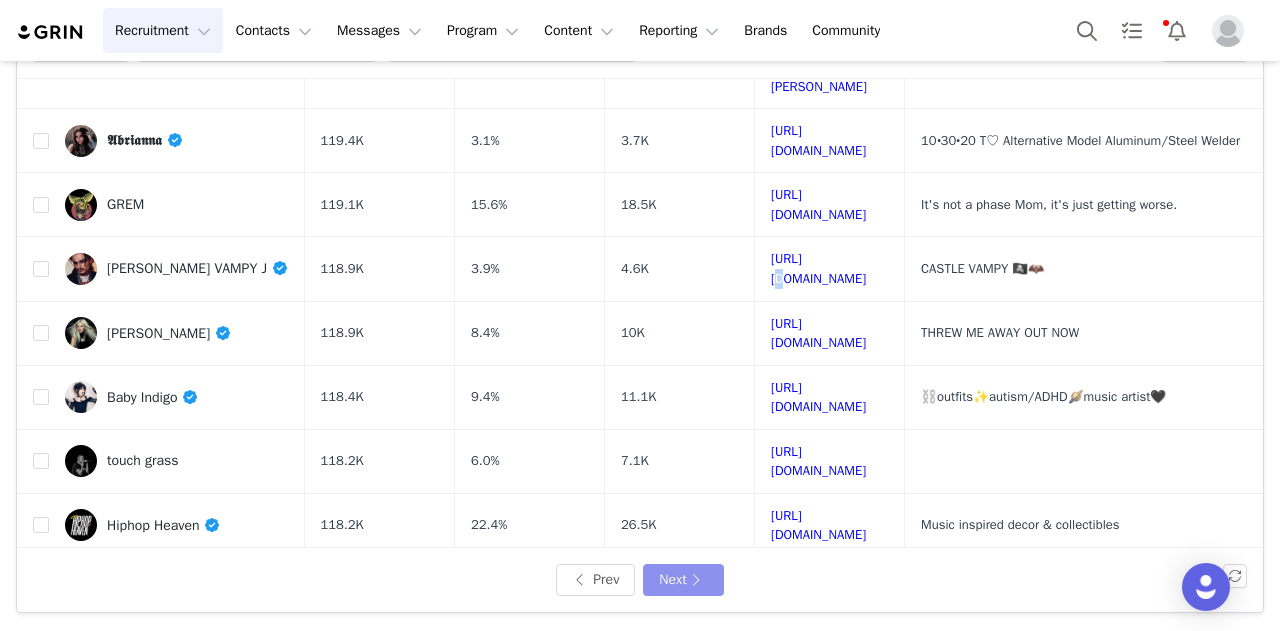 click on "Next" at bounding box center (683, 580) 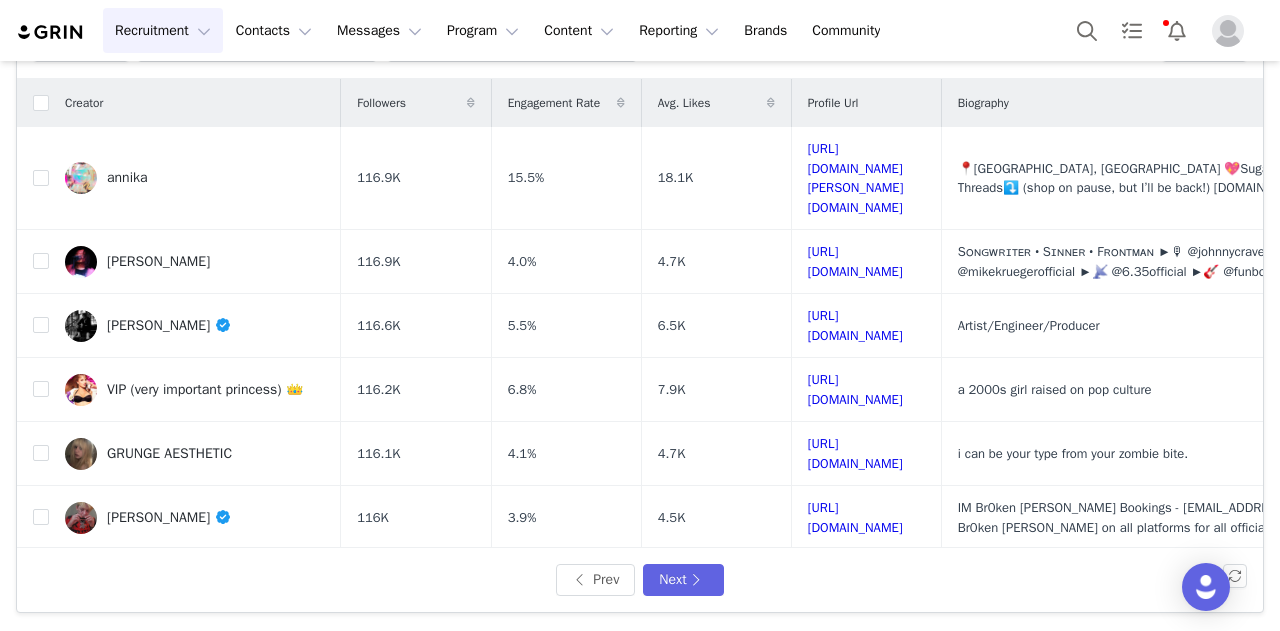 scroll, scrollTop: 100, scrollLeft: 0, axis: vertical 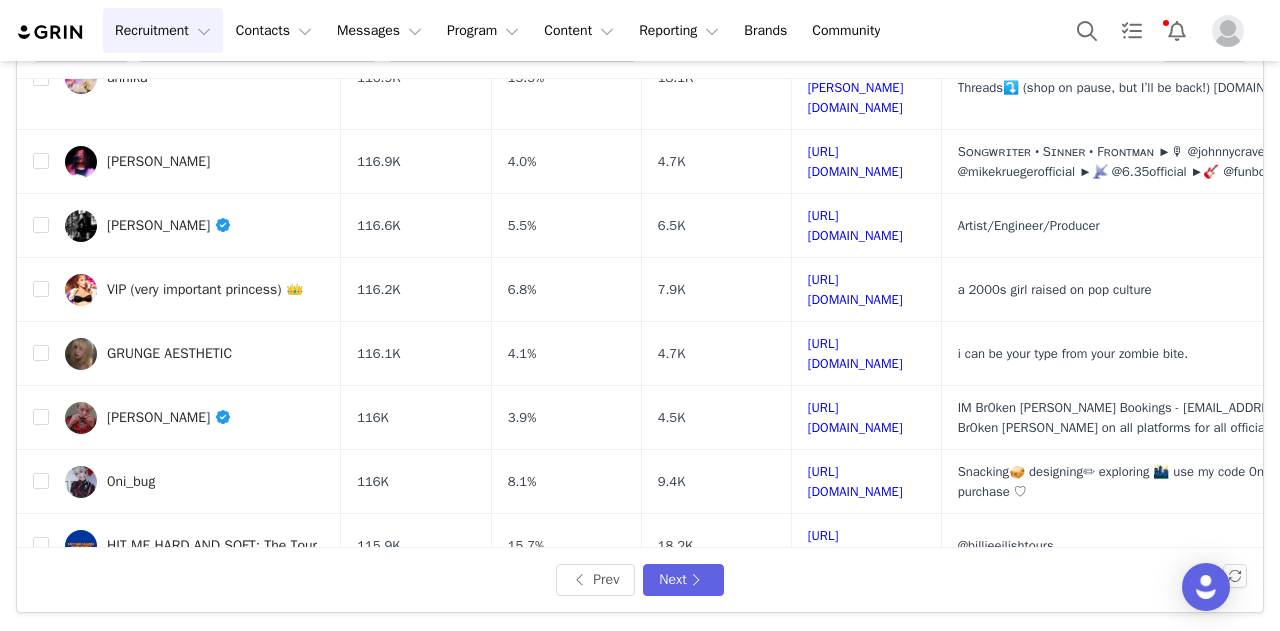 drag, startPoint x: 921, startPoint y: 113, endPoint x: 818, endPoint y: 157, distance: 112.00446 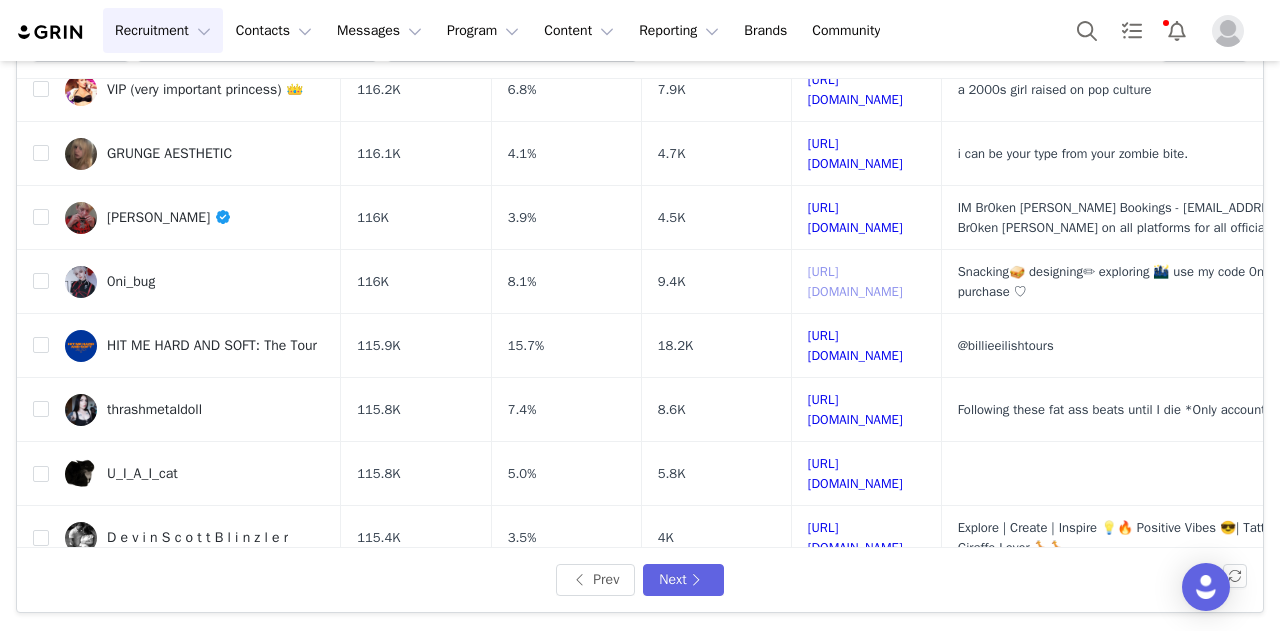 scroll, scrollTop: 0, scrollLeft: 0, axis: both 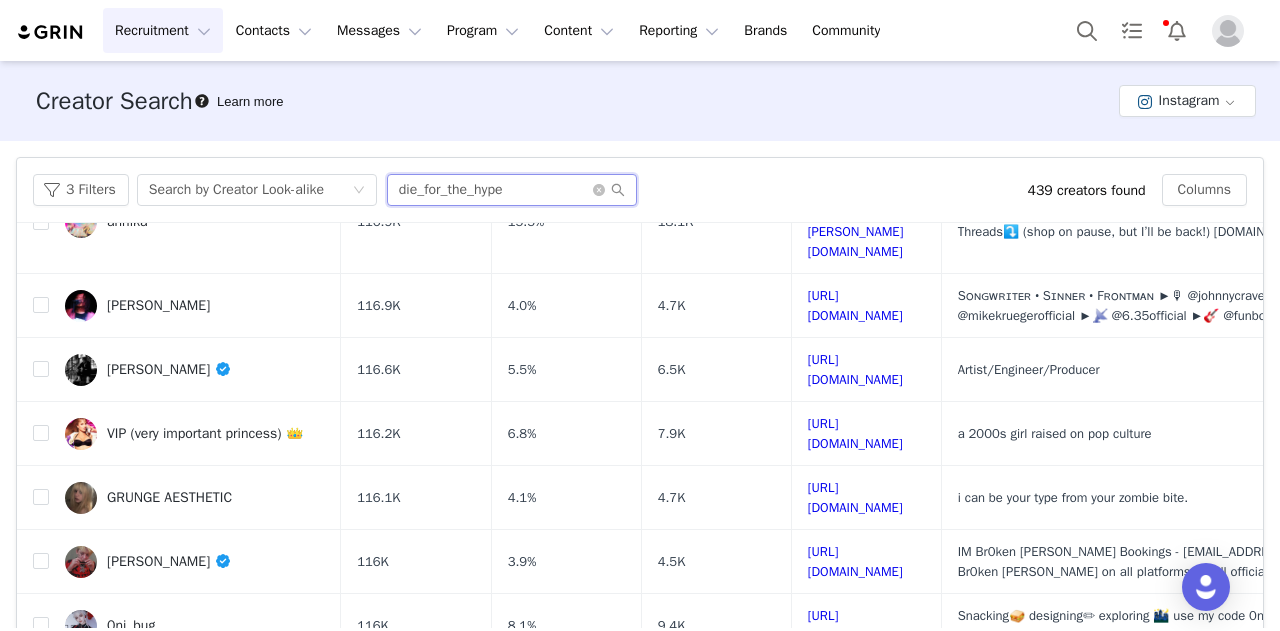drag, startPoint x: 522, startPoint y: 189, endPoint x: 352, endPoint y: 189, distance: 170 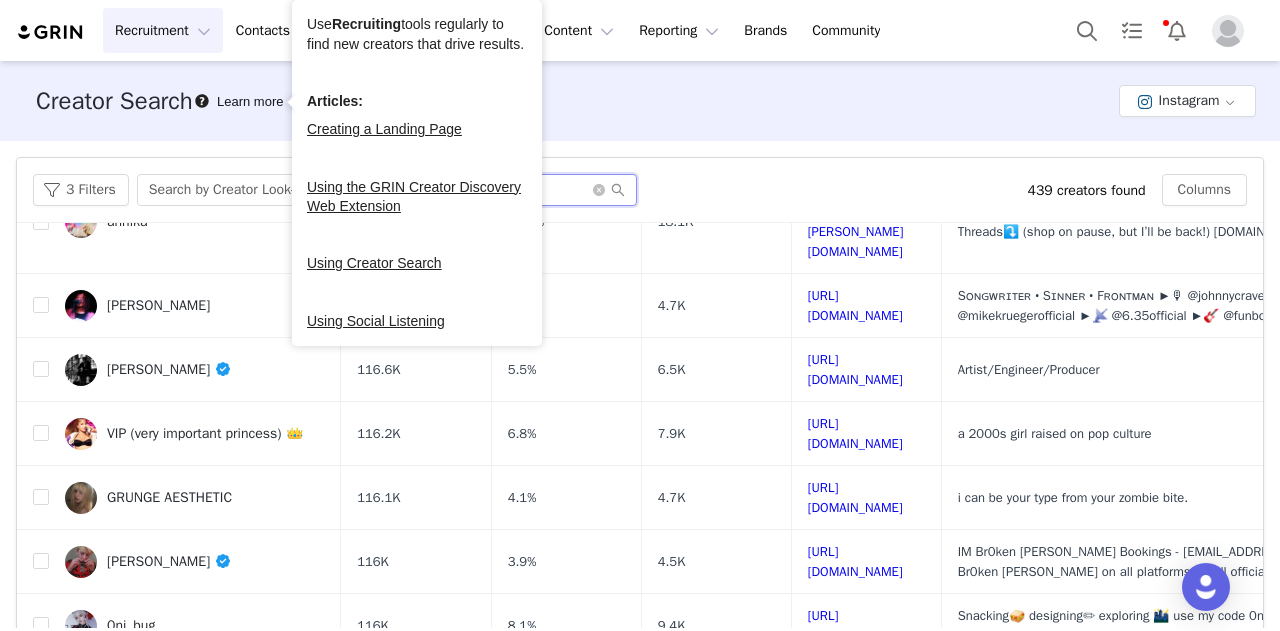 click on "die_for_the_hype" at bounding box center (512, 190) 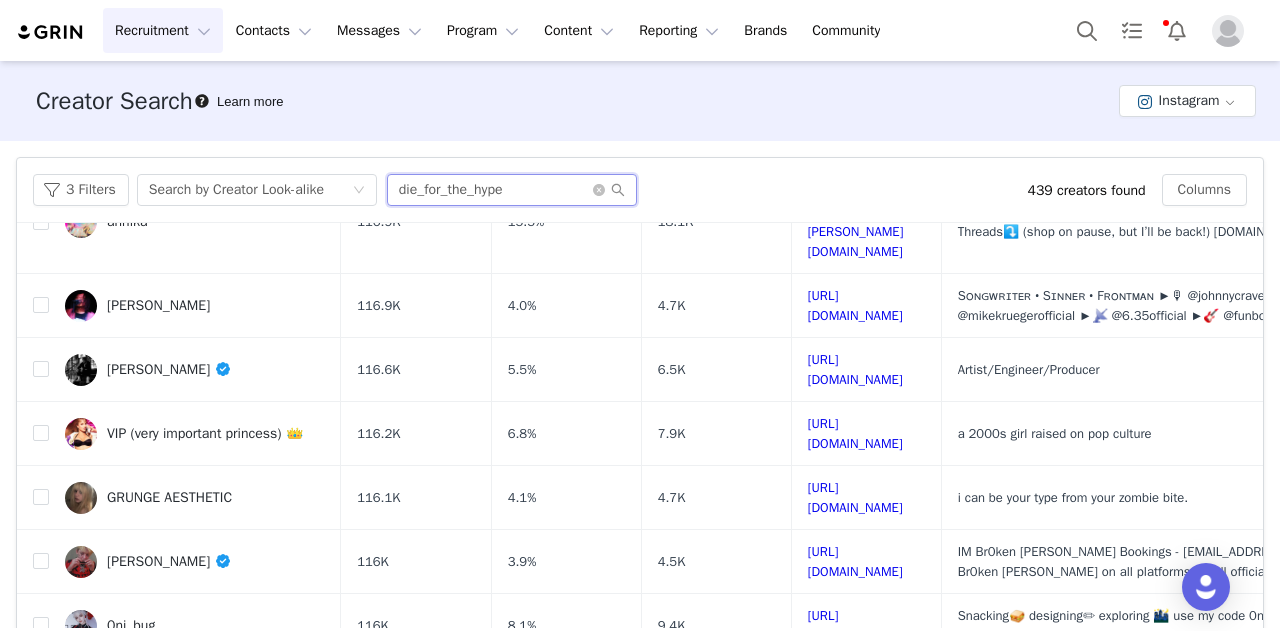 drag, startPoint x: 555, startPoint y: 192, endPoint x: 338, endPoint y: 187, distance: 217.0576 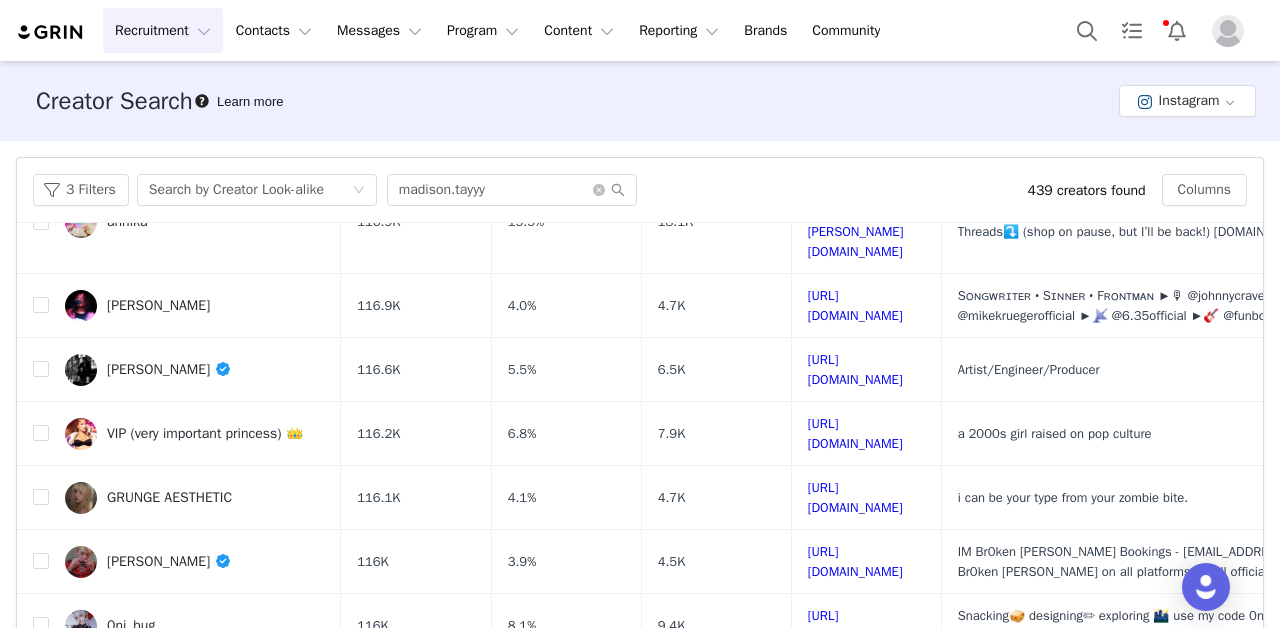 scroll, scrollTop: 0, scrollLeft: 0, axis: both 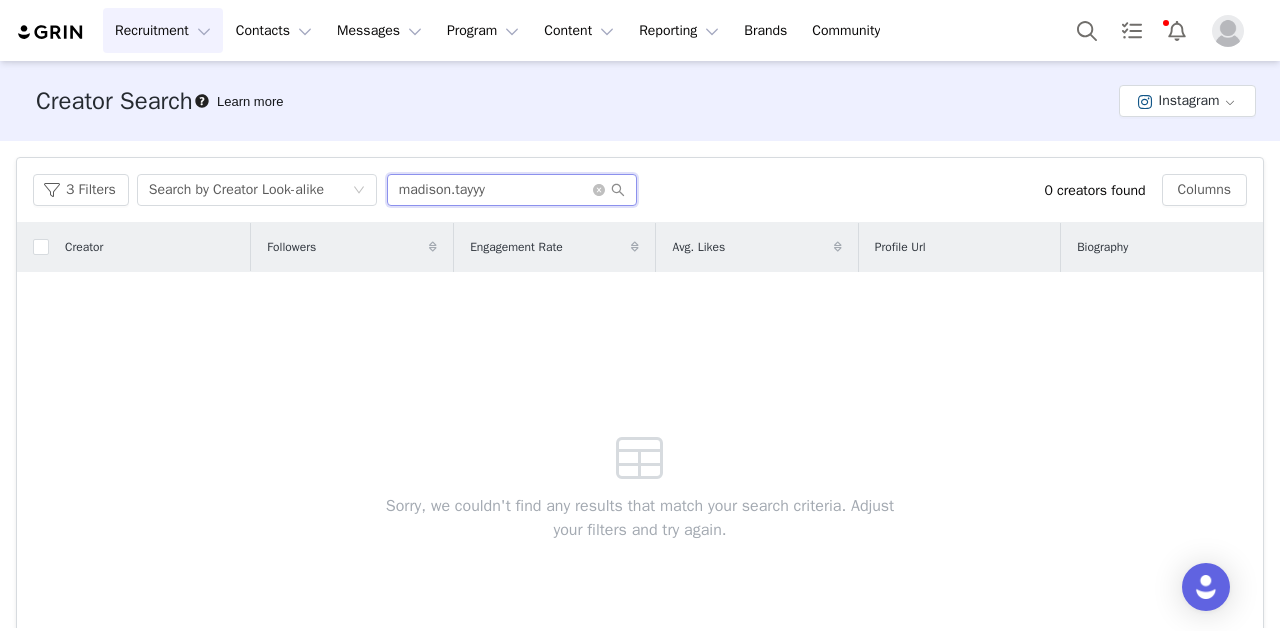click on "madison.tayyy" at bounding box center (512, 190) 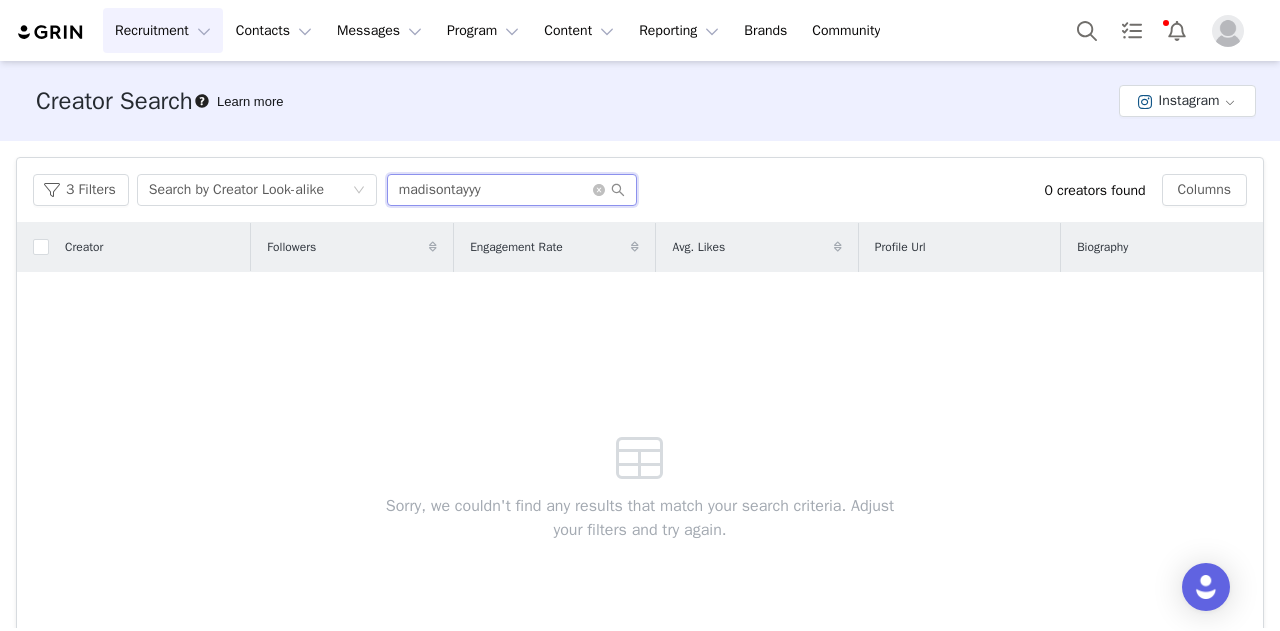 click on "madisontayyy" at bounding box center [512, 190] 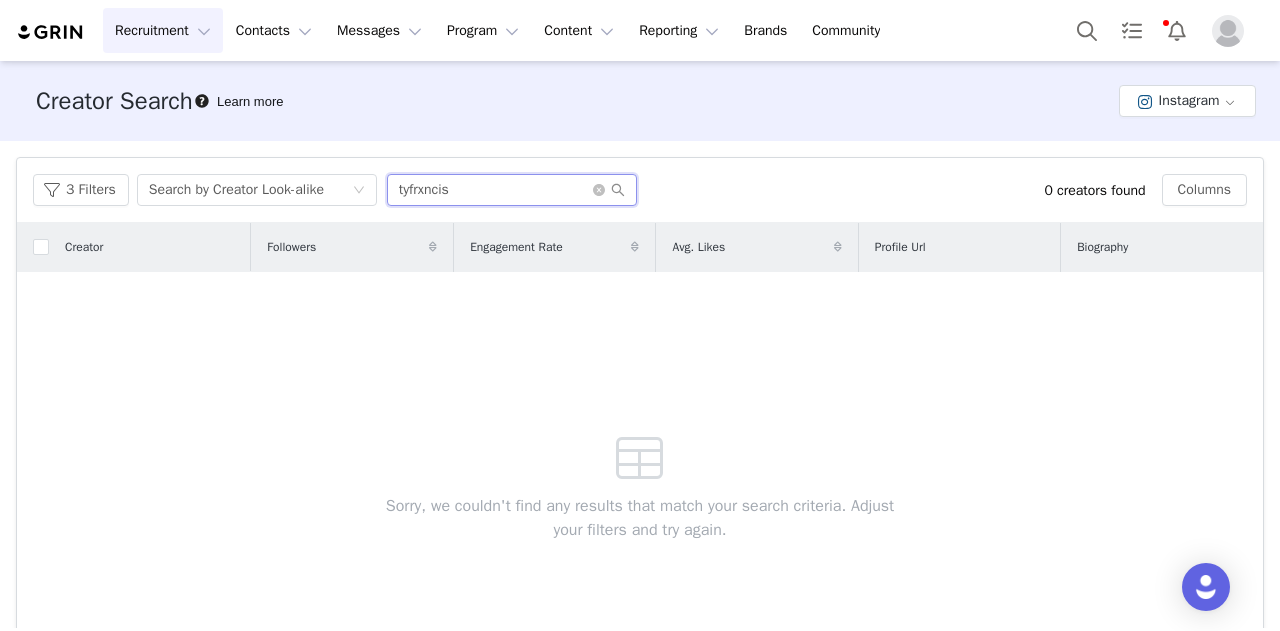 type on "tyfrxncis" 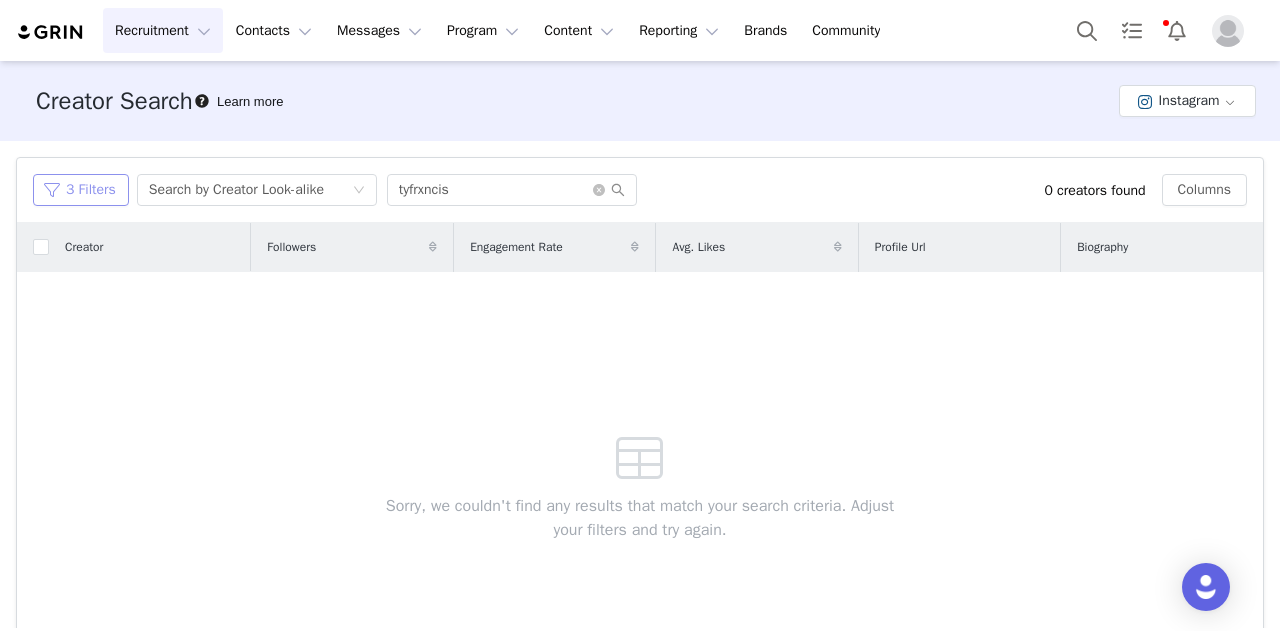 click on "3 Filters" at bounding box center [81, 190] 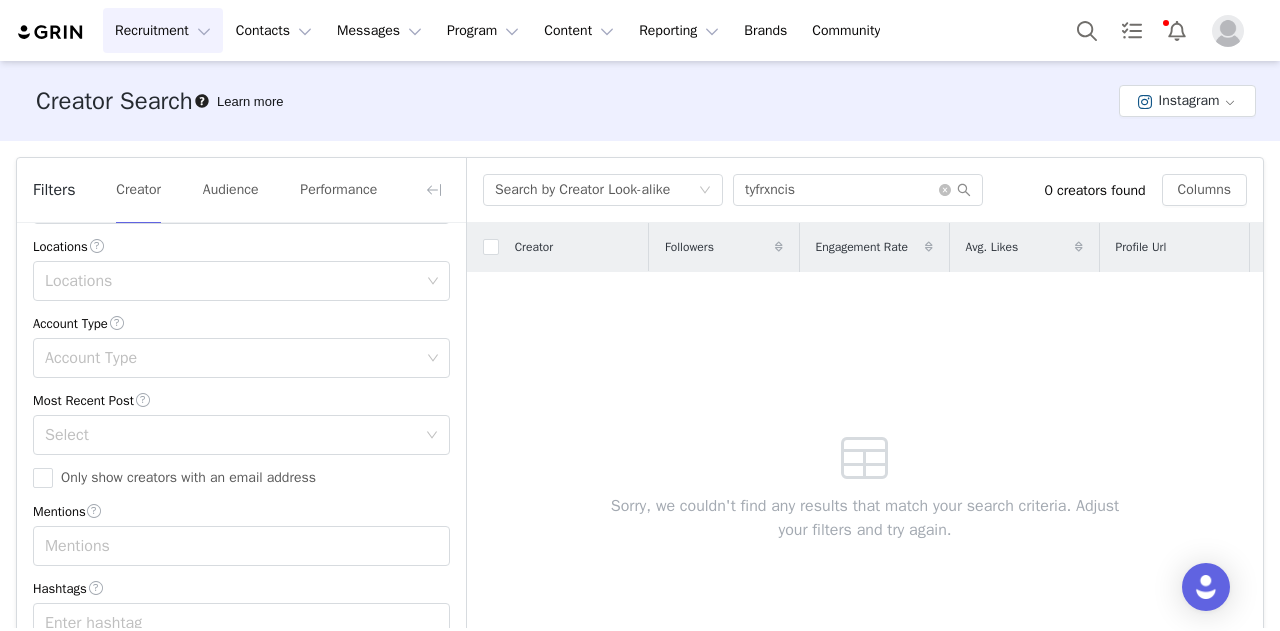 scroll, scrollTop: 653, scrollLeft: 0, axis: vertical 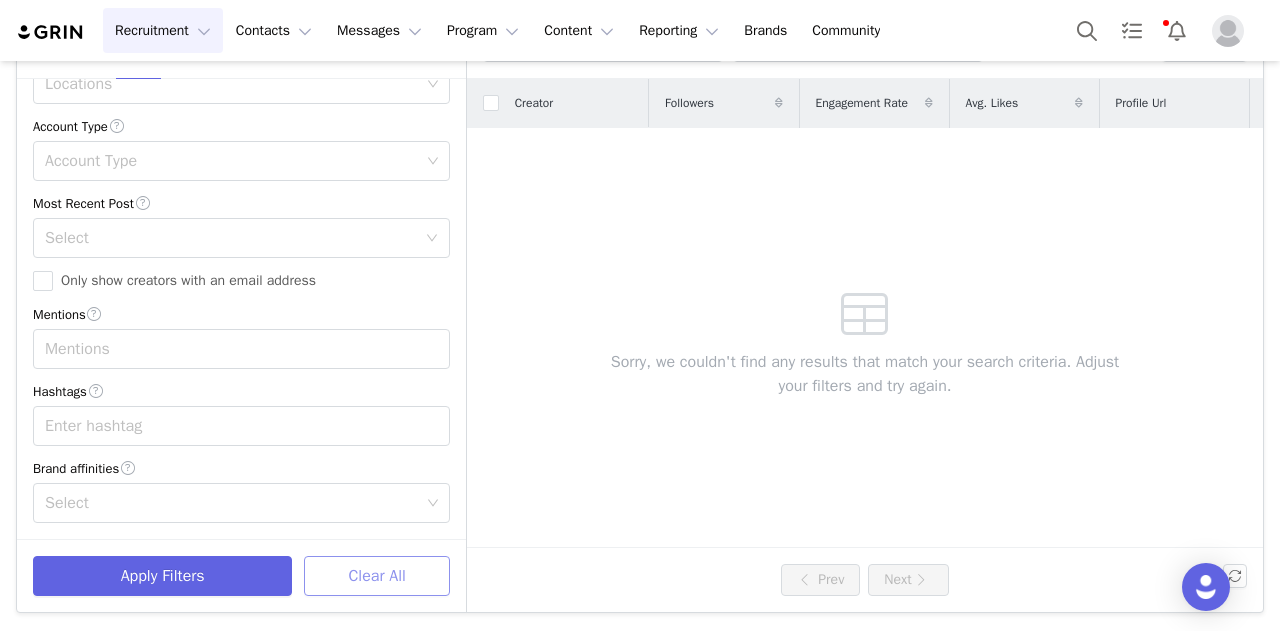 click on "Clear All" at bounding box center [377, 576] 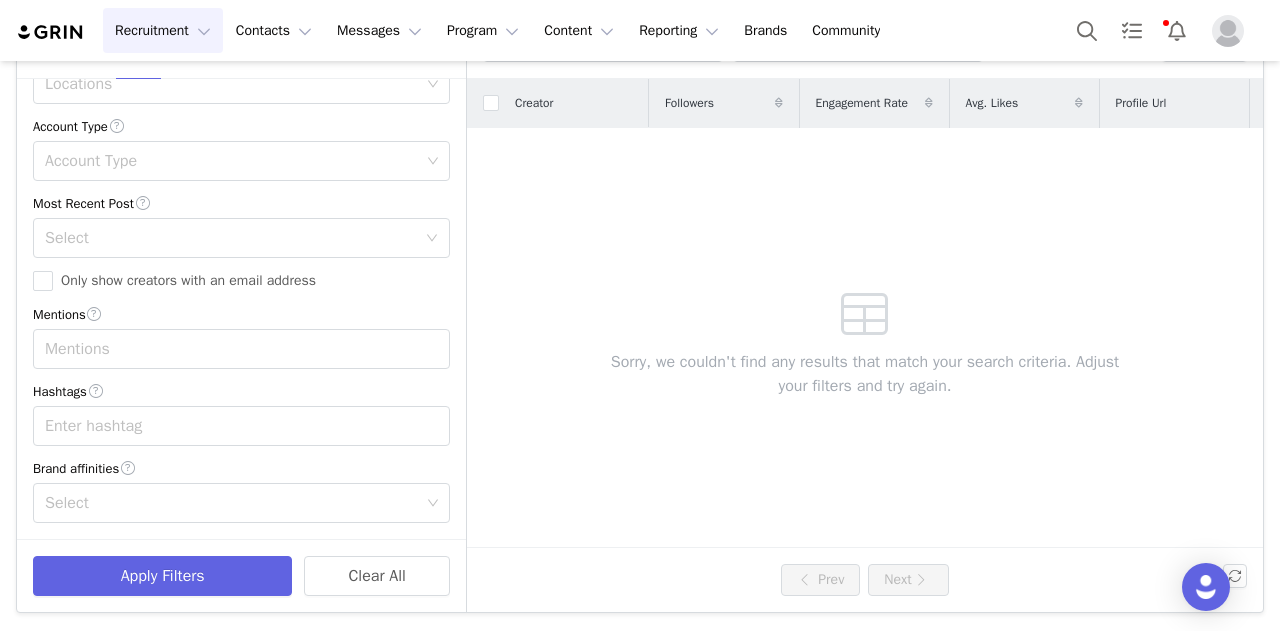 scroll, scrollTop: 0, scrollLeft: 0, axis: both 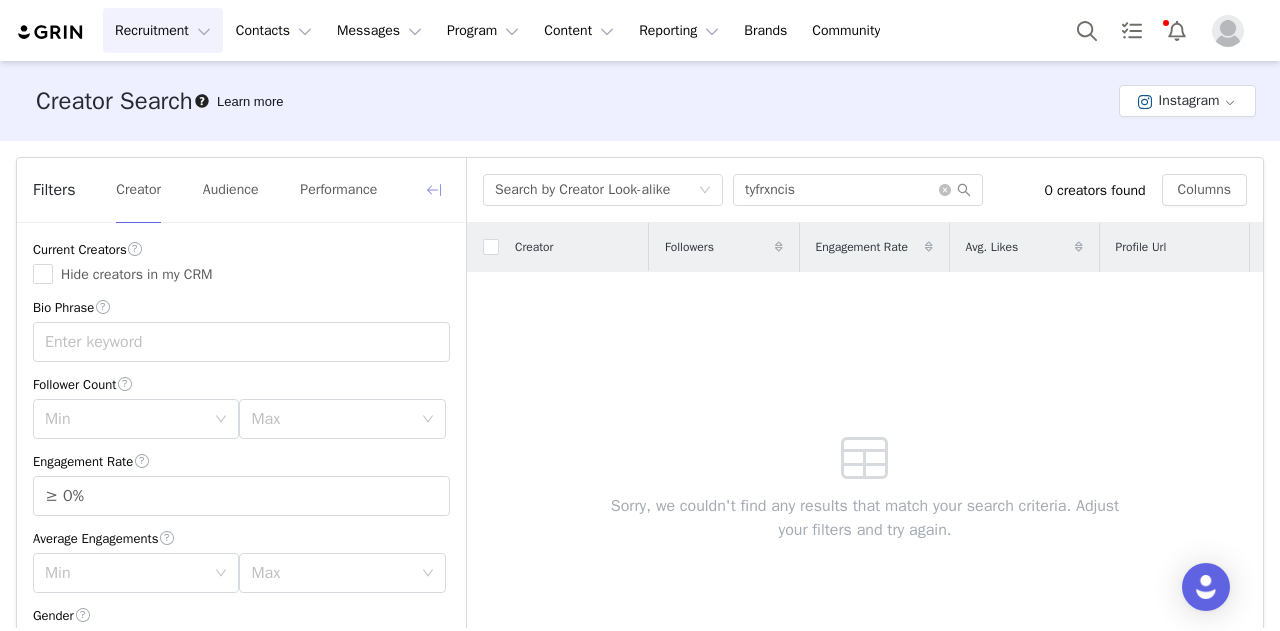 click at bounding box center (434, 190) 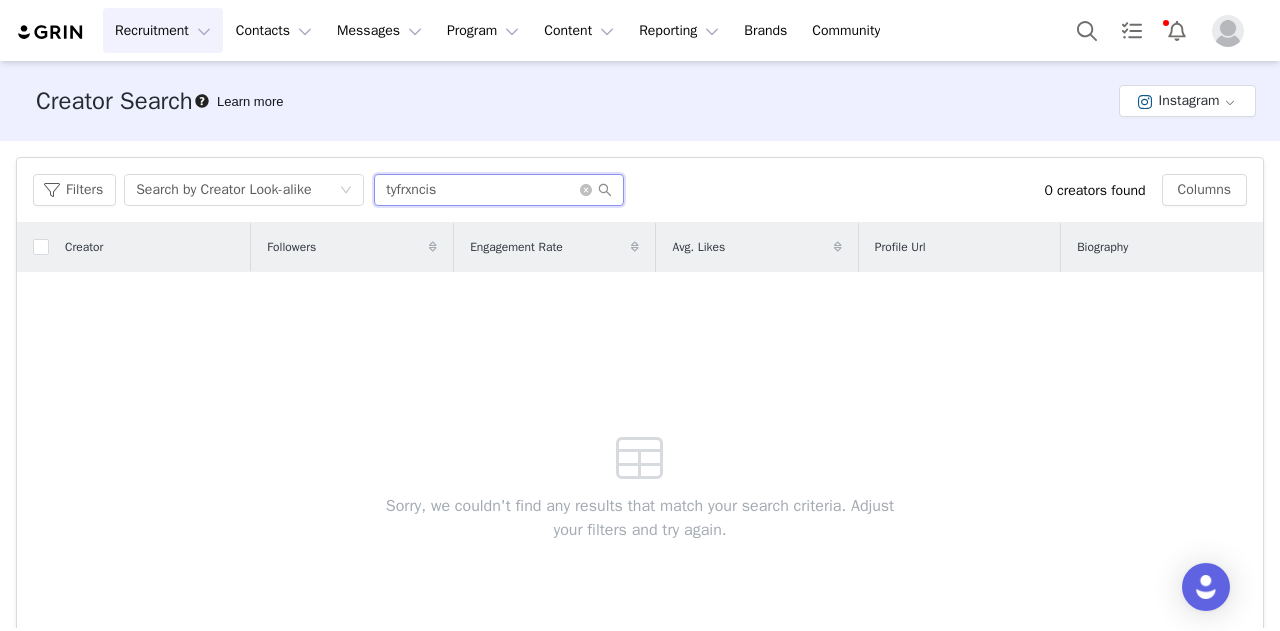 click on "tyfrxncis" at bounding box center (499, 190) 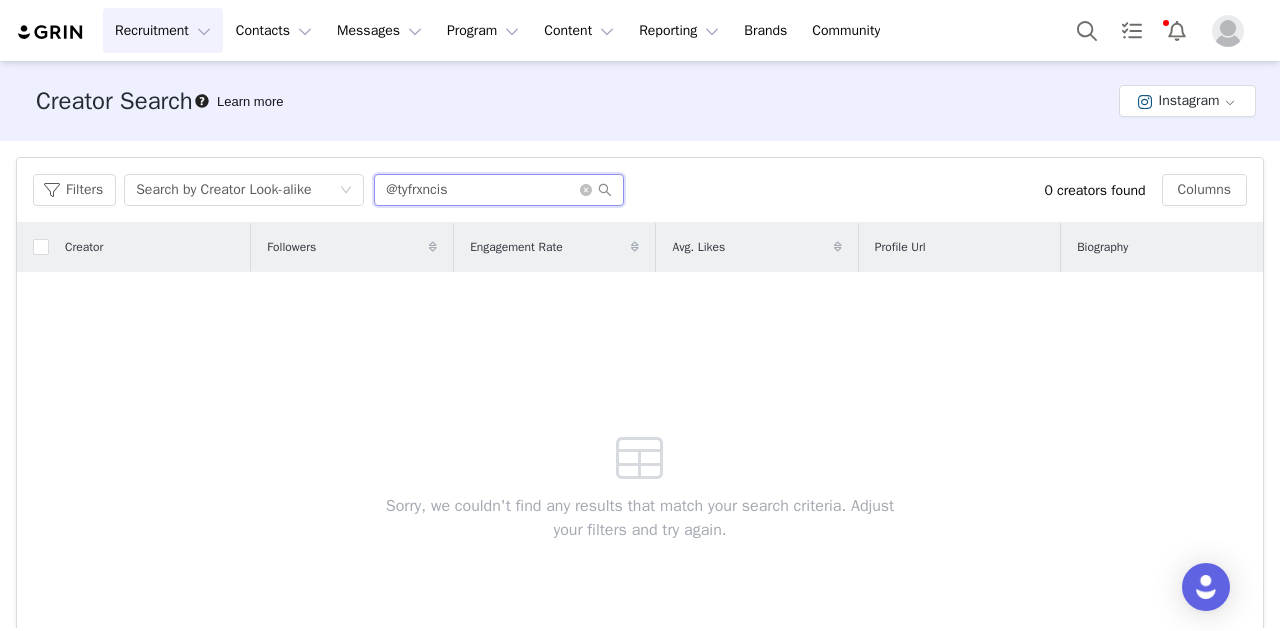 drag, startPoint x: 484, startPoint y: 197, endPoint x: 264, endPoint y: 197, distance: 220 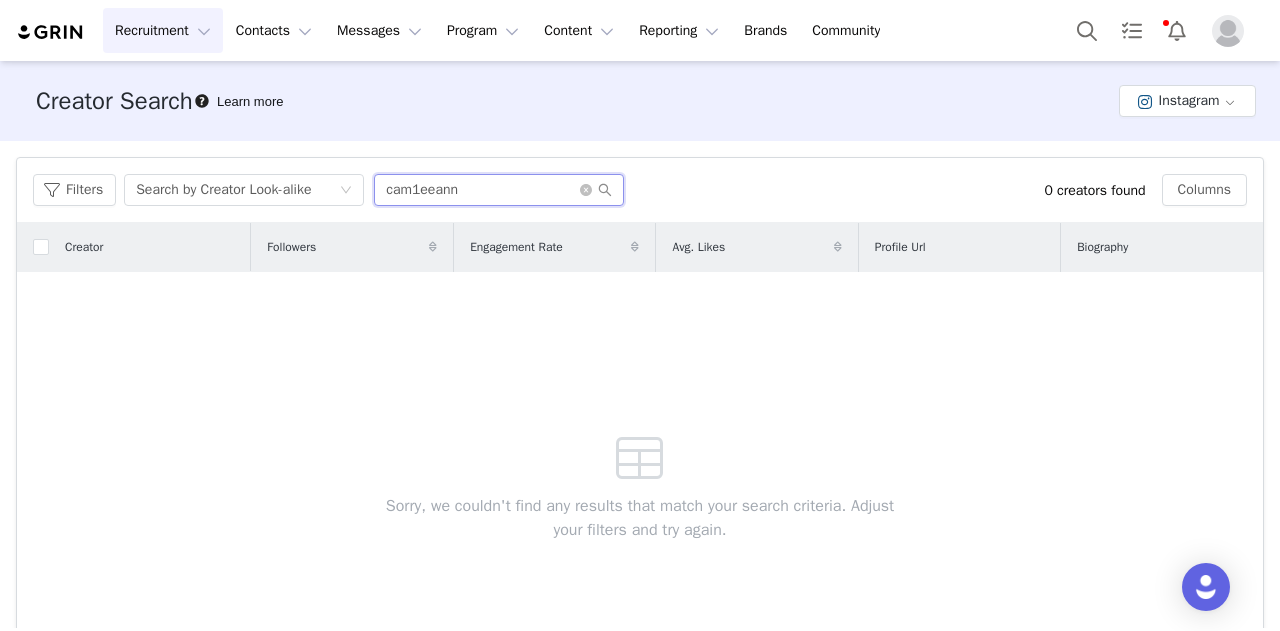 type on "cam1eeann" 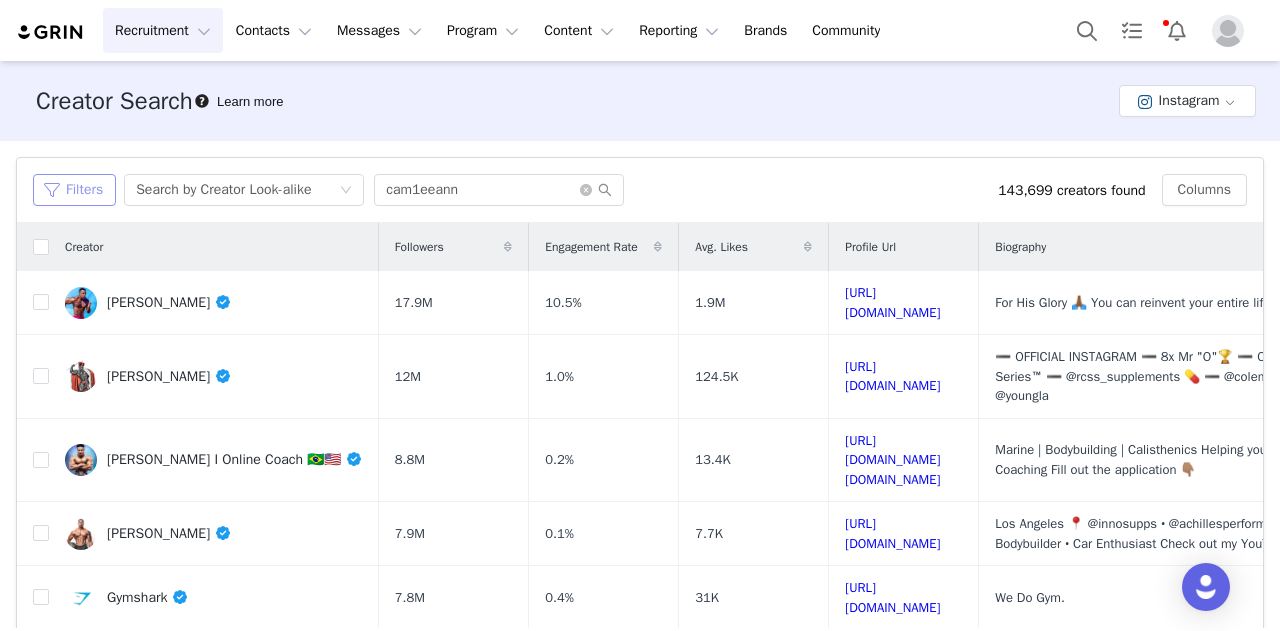 click on "Filters" at bounding box center [74, 190] 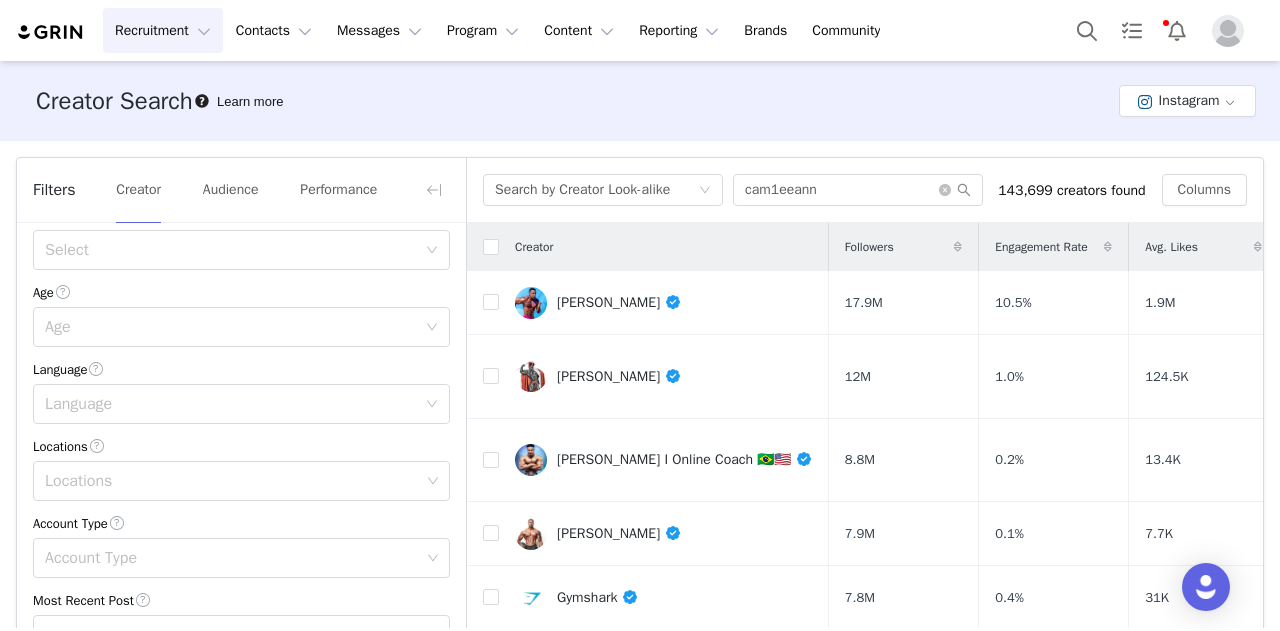 scroll, scrollTop: 100, scrollLeft: 0, axis: vertical 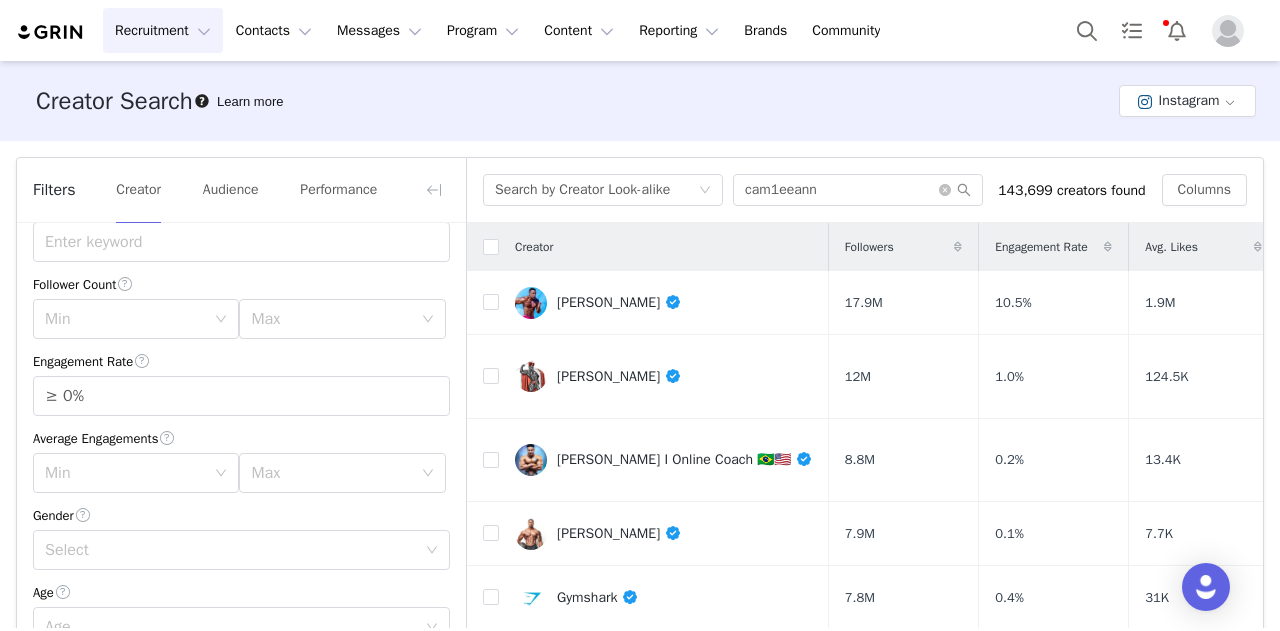 click on "Min" at bounding box center (125, 319) 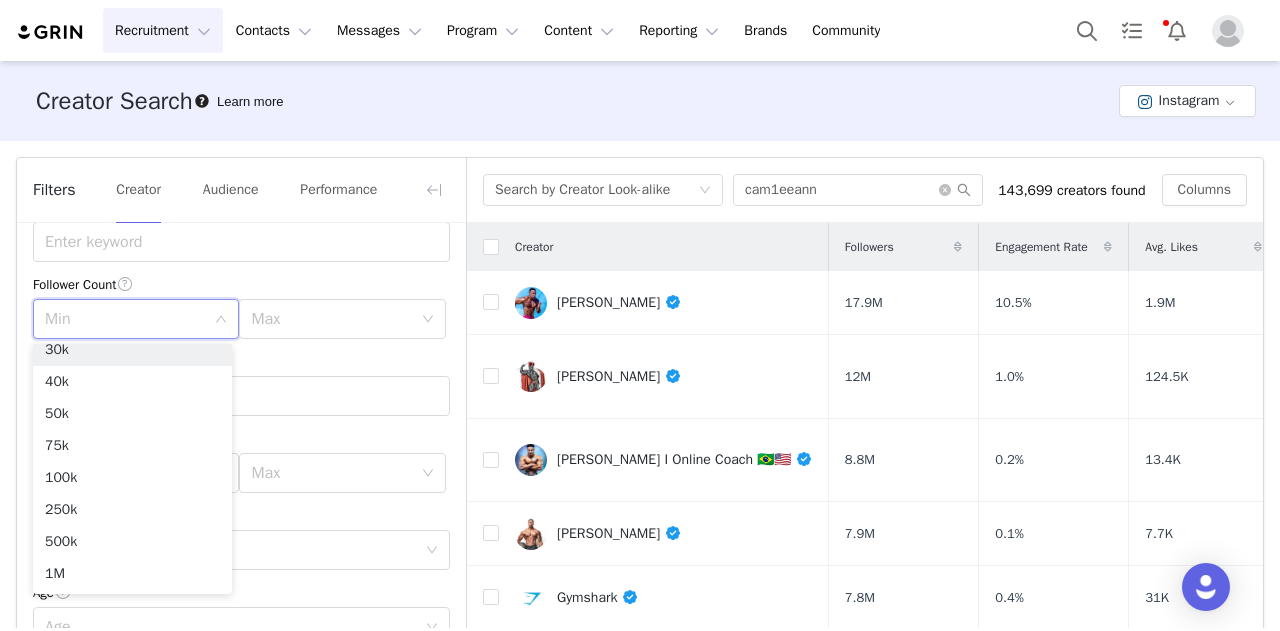 scroll, scrollTop: 132, scrollLeft: 0, axis: vertical 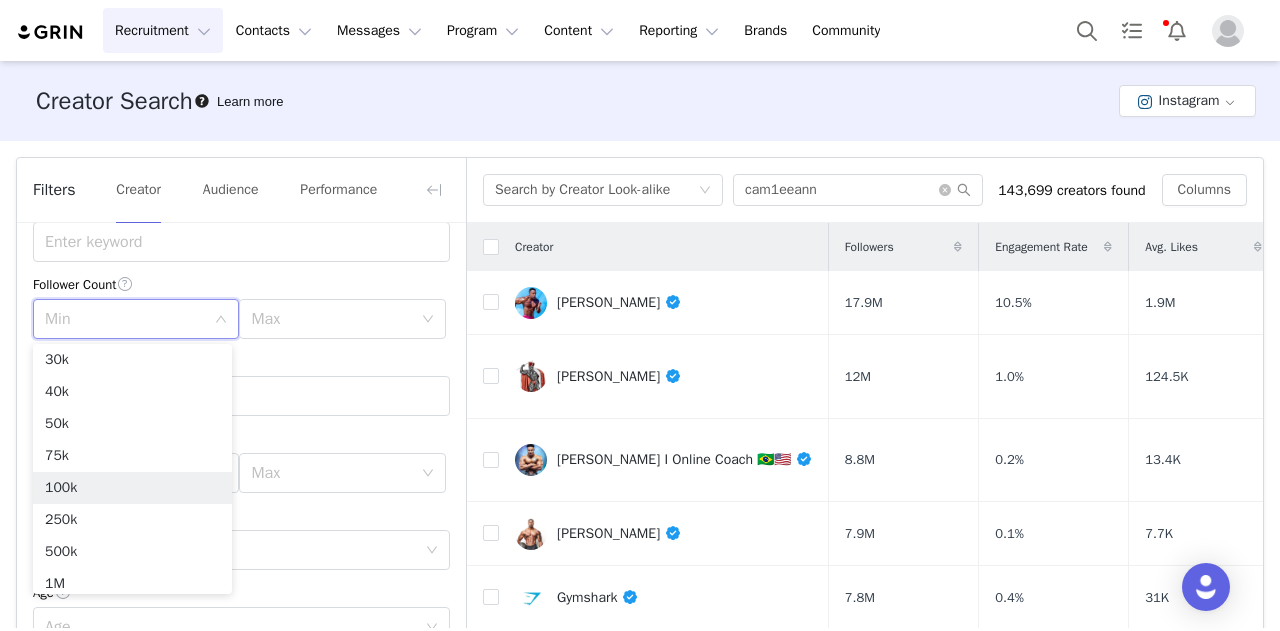 click on "100k" at bounding box center [132, 488] 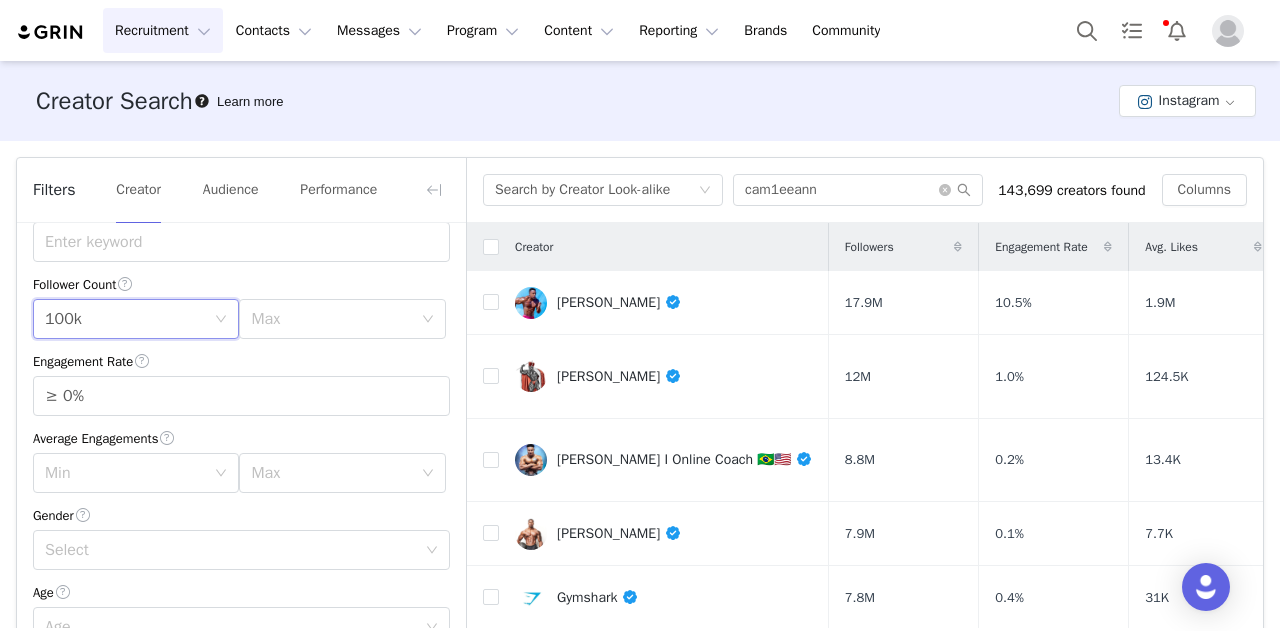 click on "Max" at bounding box center (335, 319) 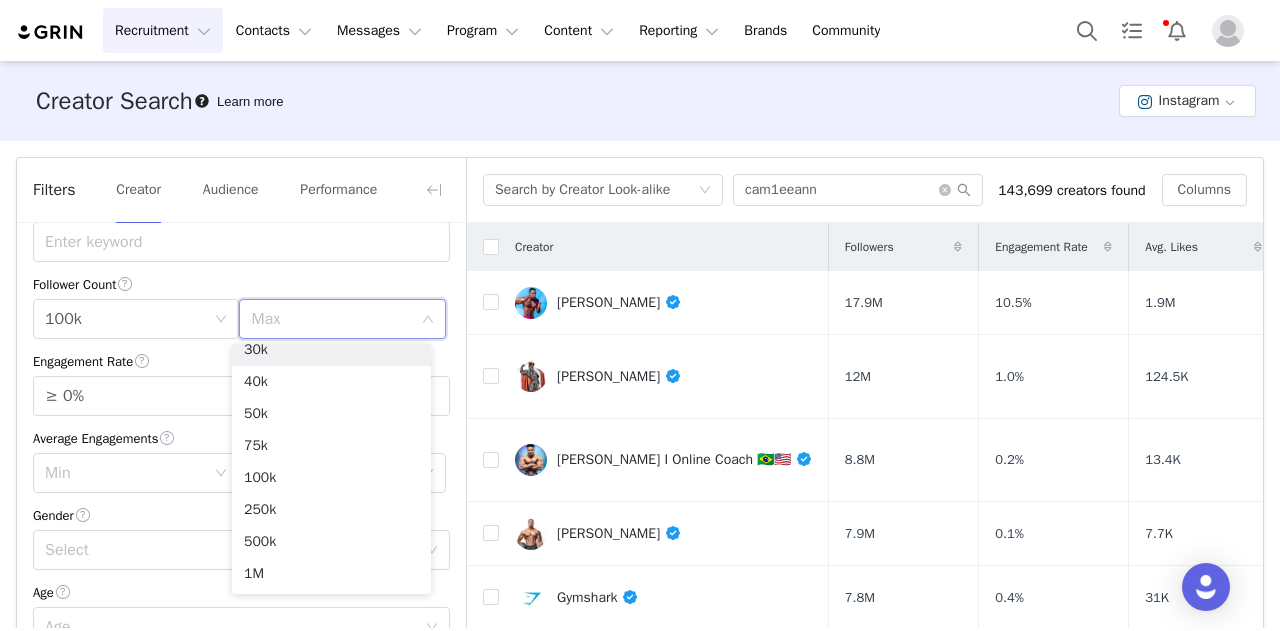 scroll, scrollTop: 132, scrollLeft: 0, axis: vertical 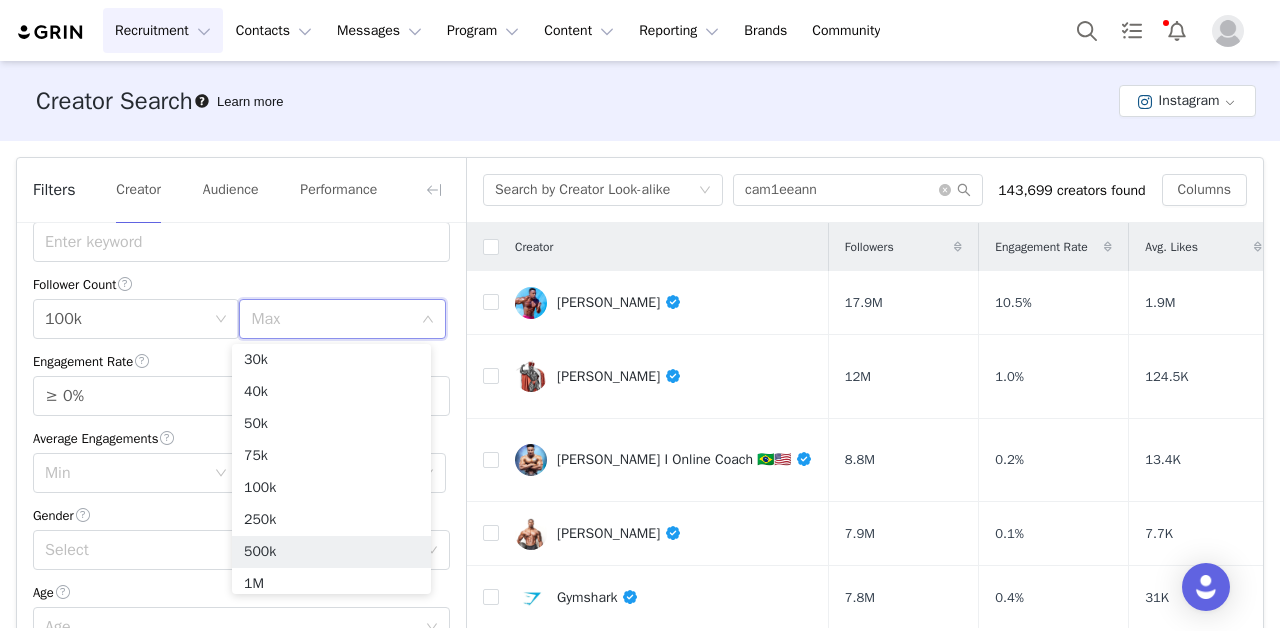 click on "500k" at bounding box center [331, 552] 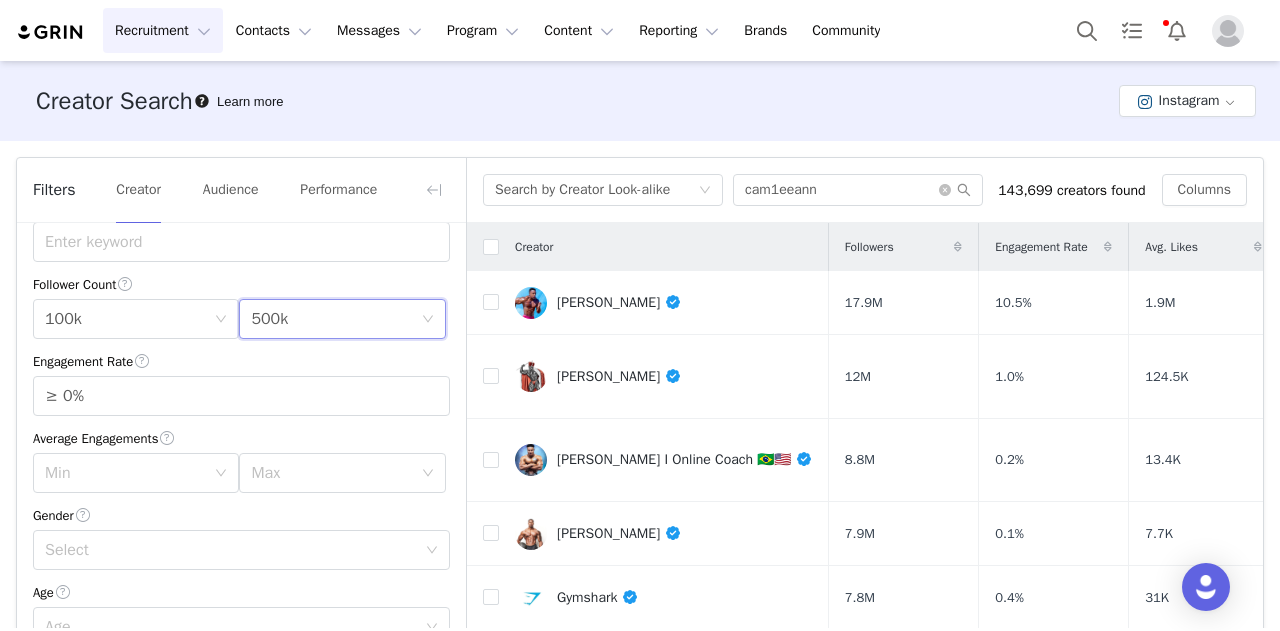 click on "≥ 0%" at bounding box center (241, 396) 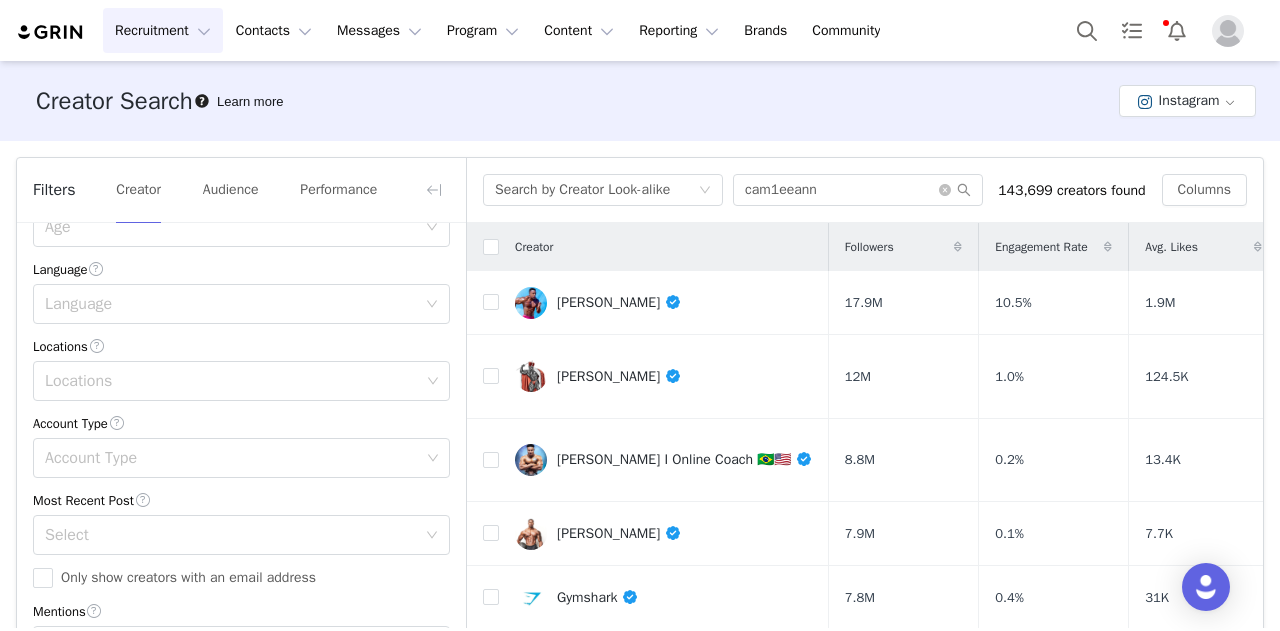 scroll, scrollTop: 653, scrollLeft: 0, axis: vertical 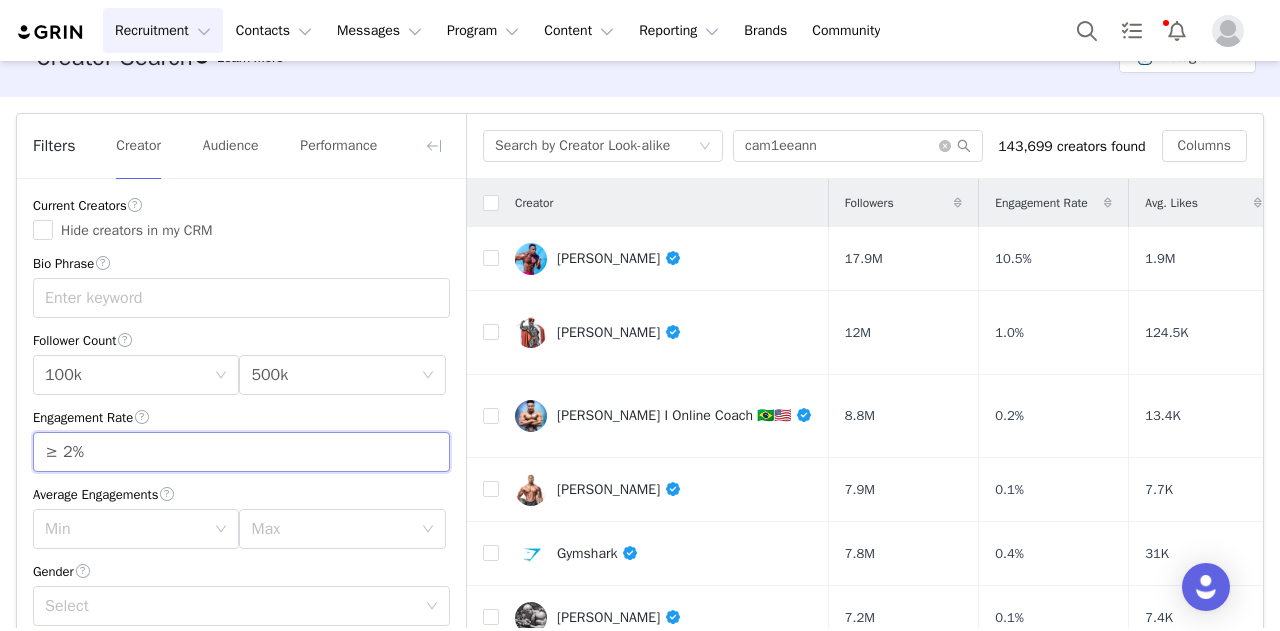 type on "≥ 2%" 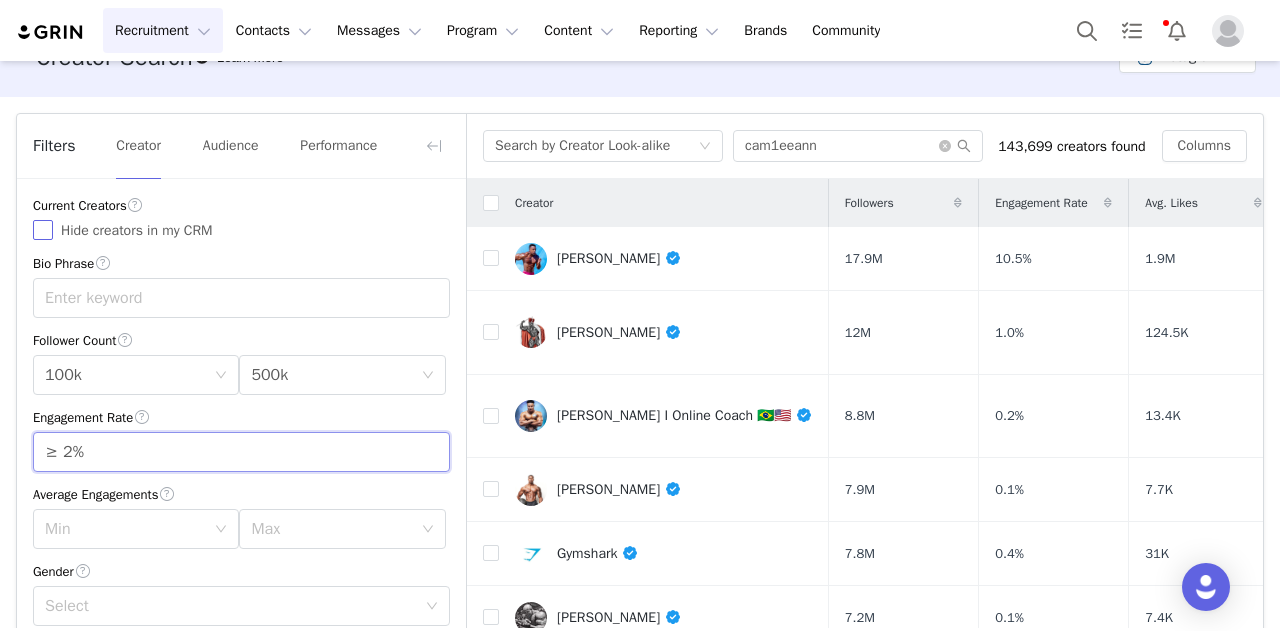click on "Hide creators in my CRM" at bounding box center [43, 230] 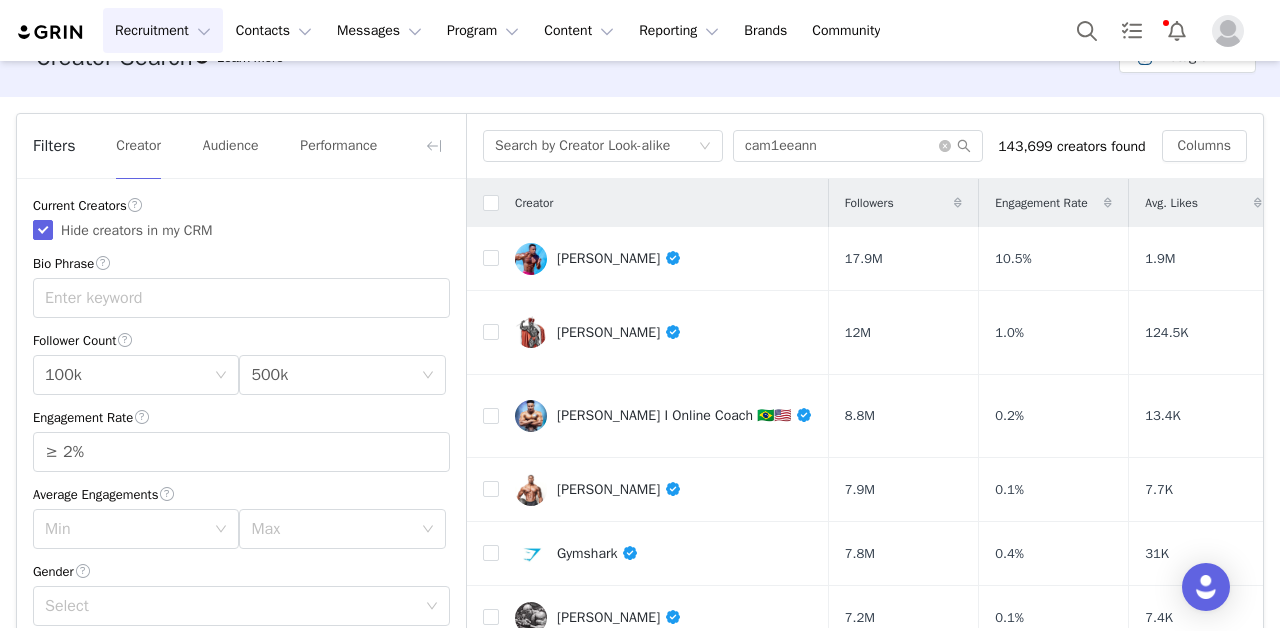 scroll, scrollTop: 653, scrollLeft: 0, axis: vertical 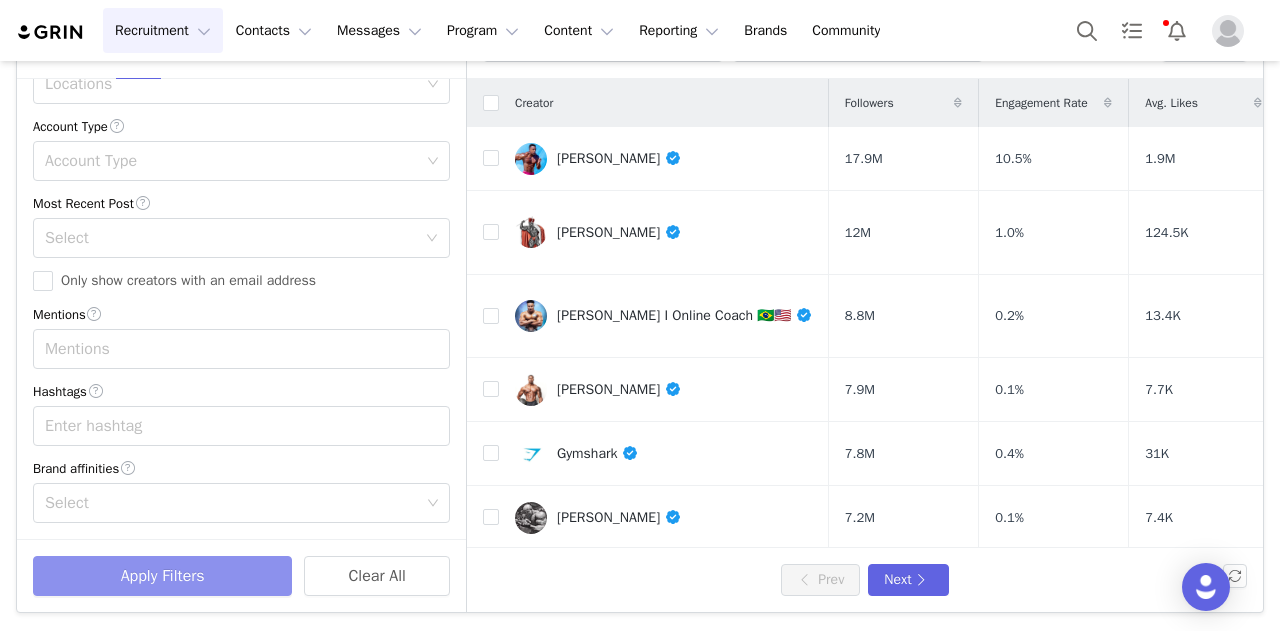 click on "Apply Filters" at bounding box center (162, 576) 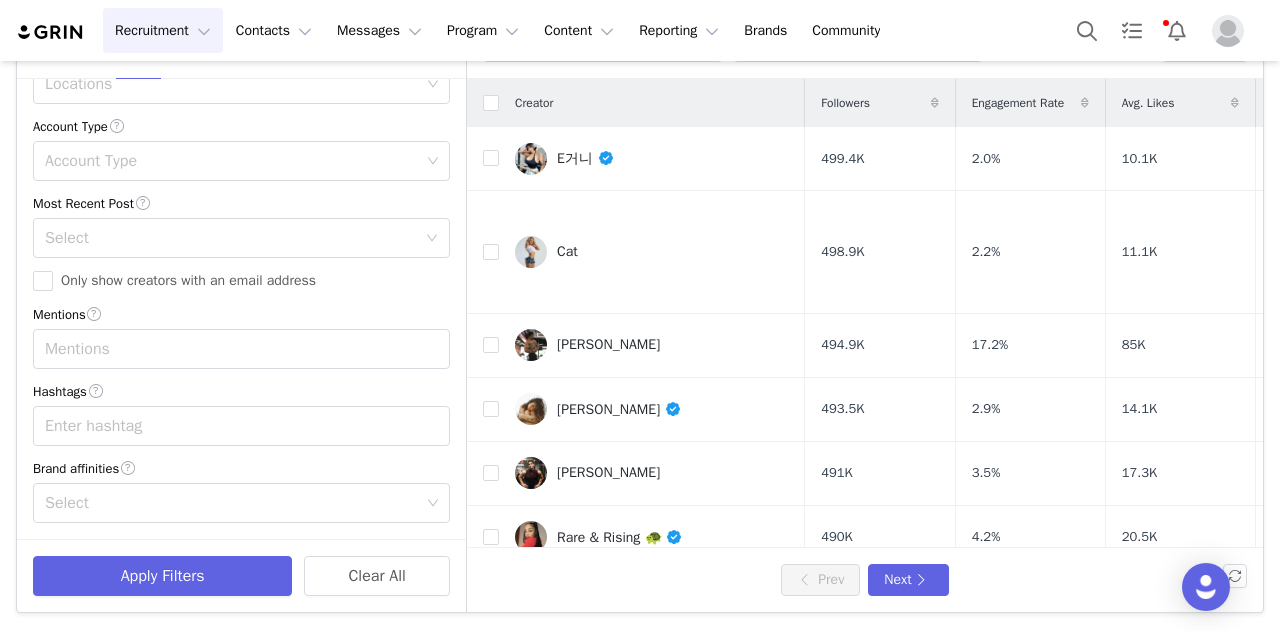 scroll, scrollTop: 0, scrollLeft: 0, axis: both 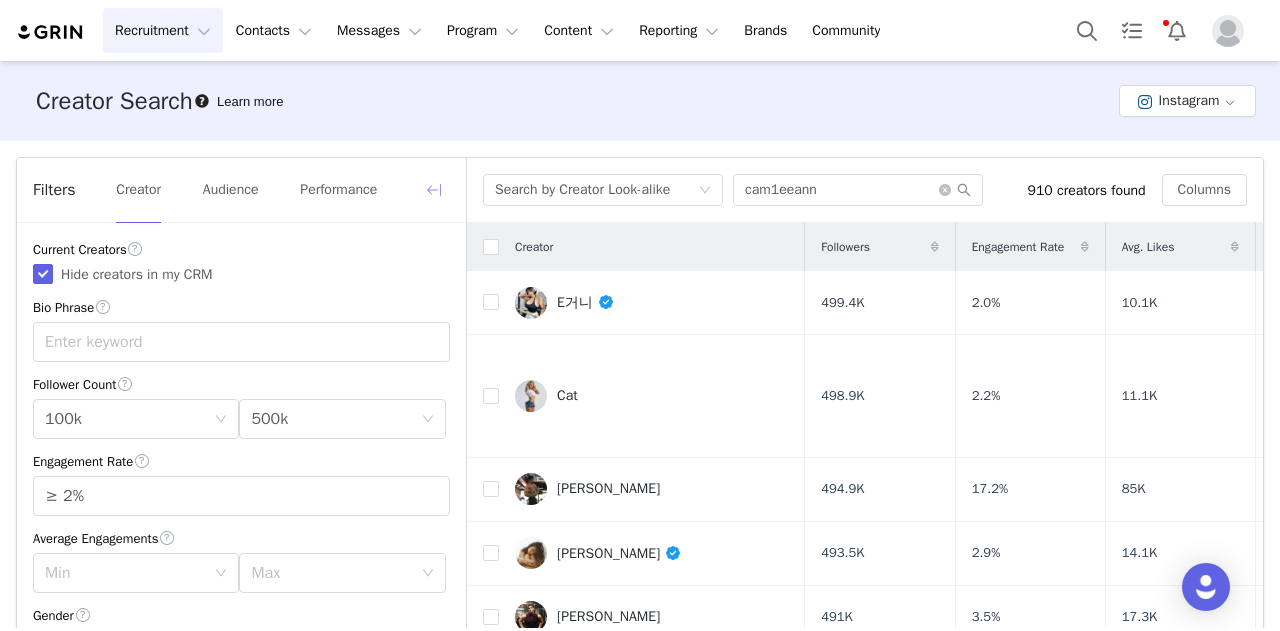 click at bounding box center (434, 190) 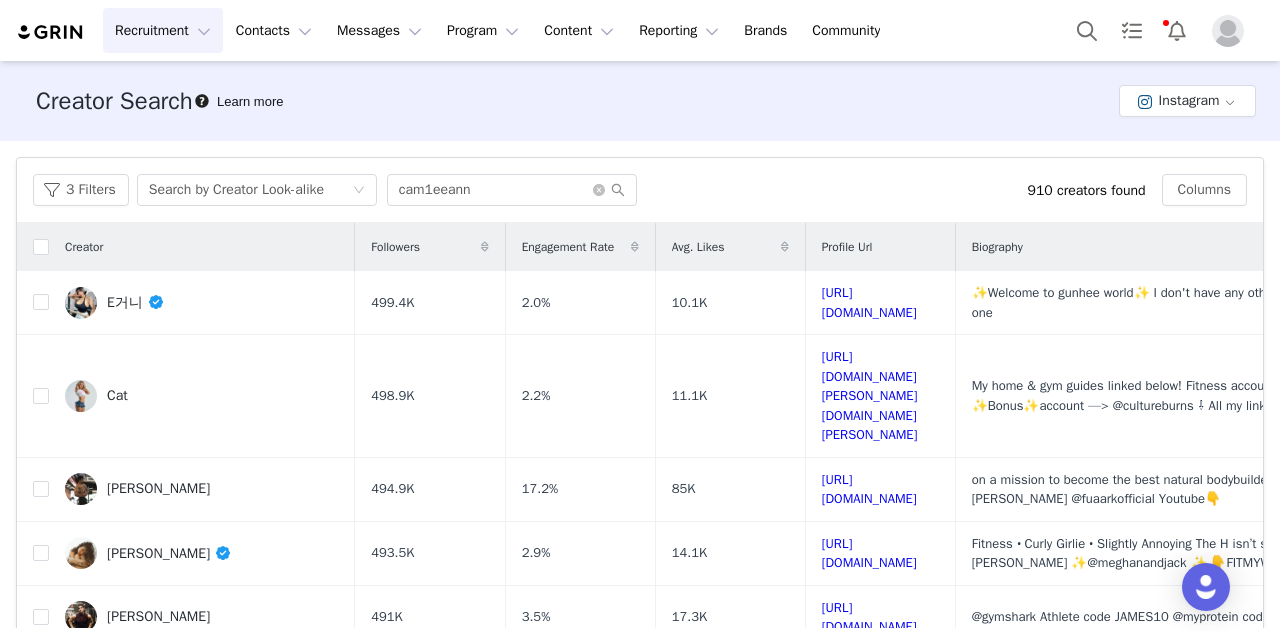 scroll, scrollTop: 144, scrollLeft: 0, axis: vertical 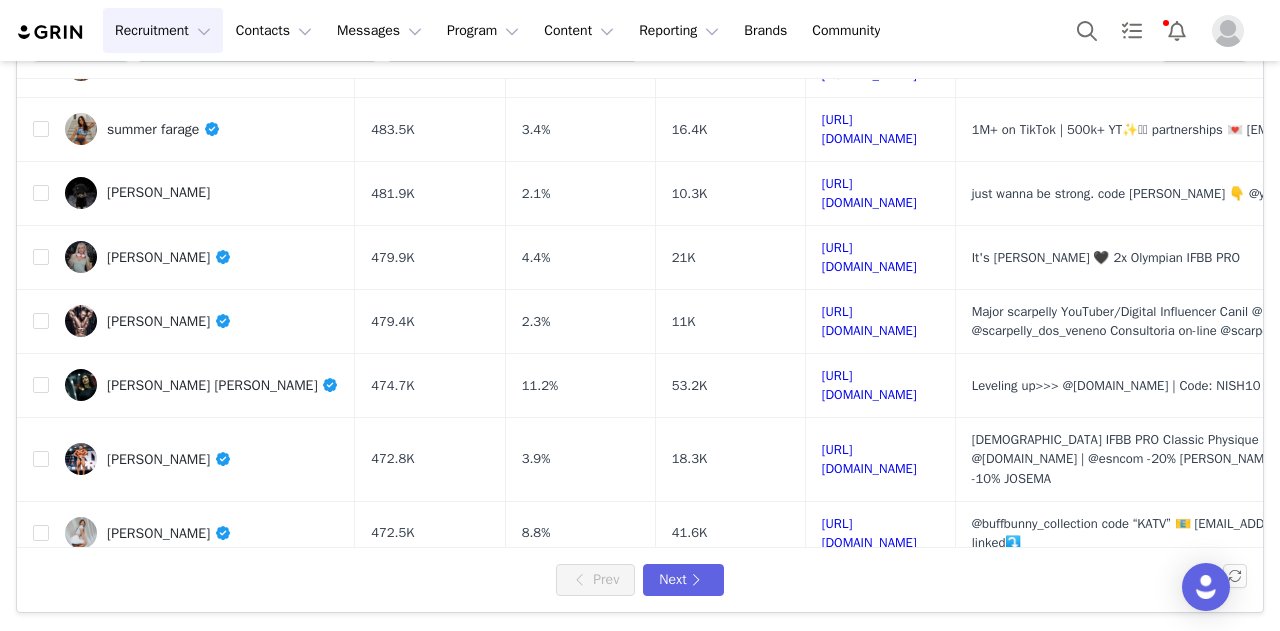drag, startPoint x: 856, startPoint y: 386, endPoint x: 740, endPoint y: 286, distance: 153.15352 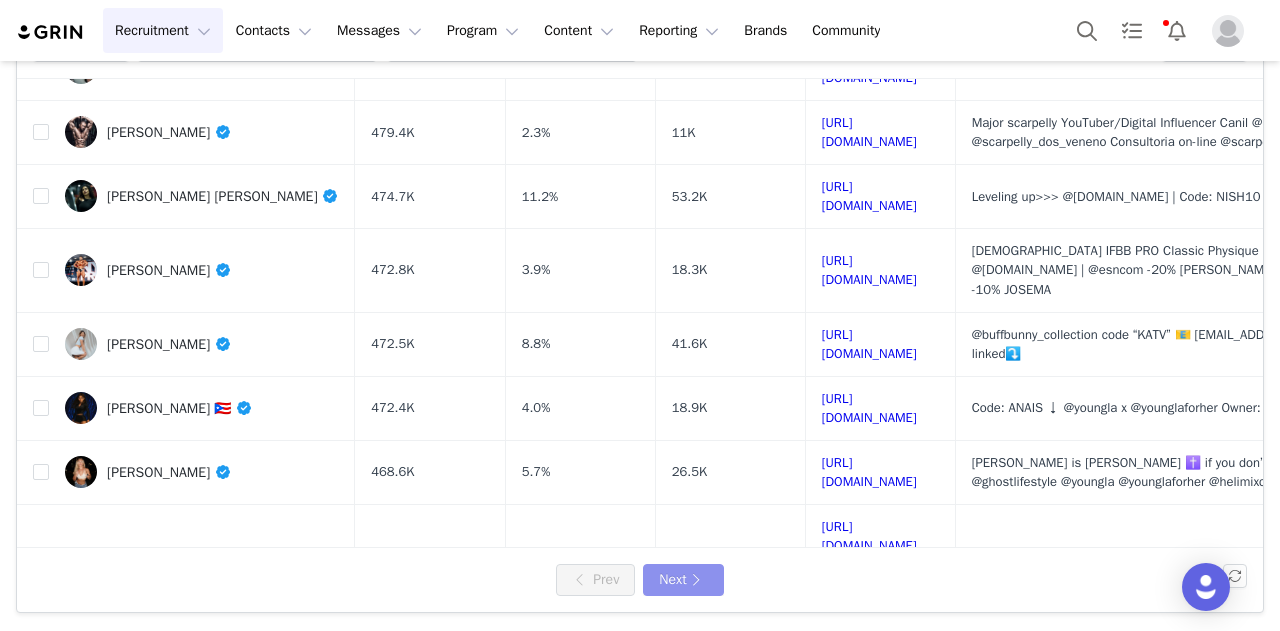 click on "Next" at bounding box center (683, 580) 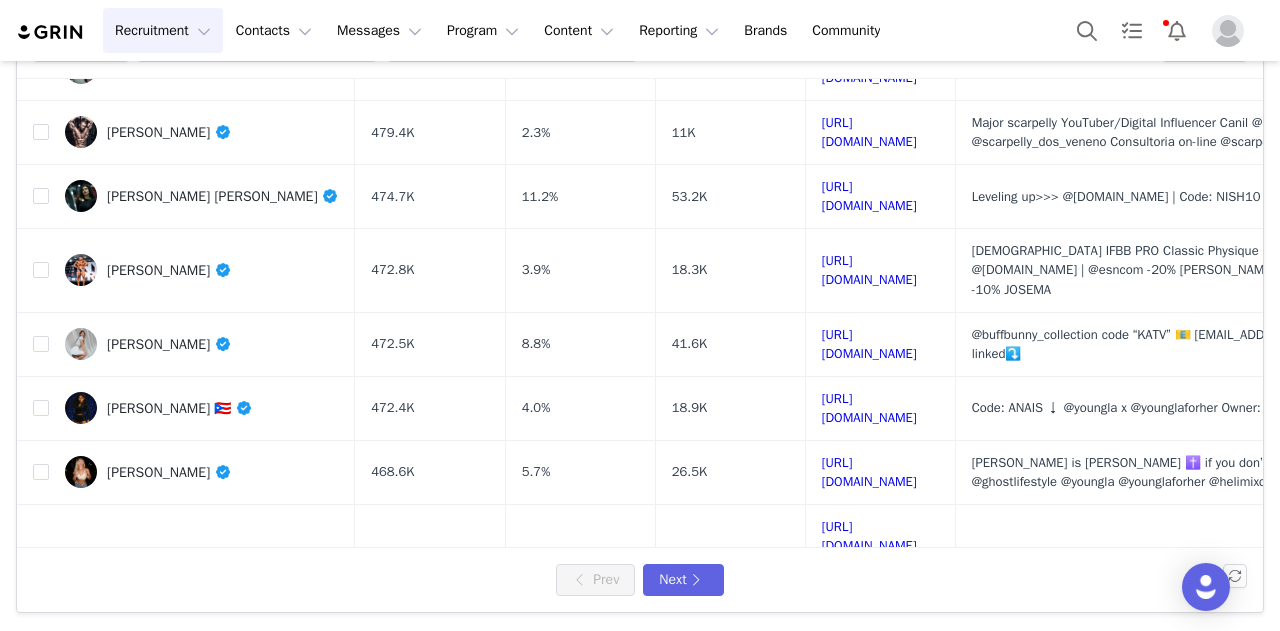 scroll, scrollTop: 0, scrollLeft: 0, axis: both 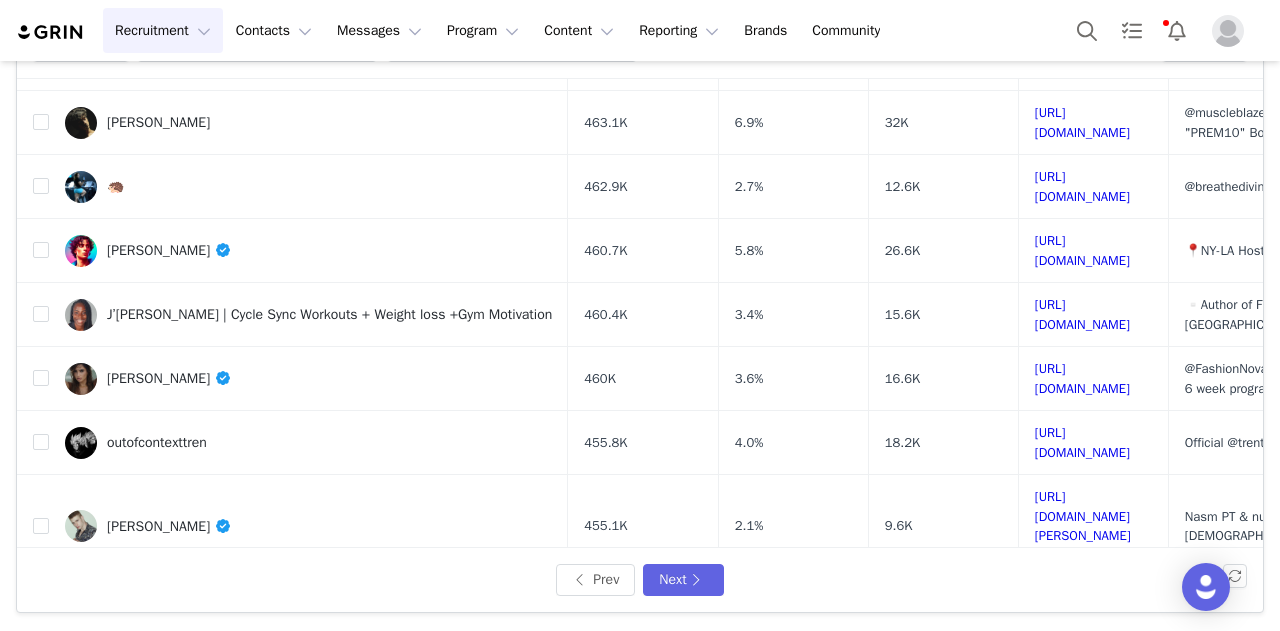 click on "🦔" at bounding box center [115, 187] 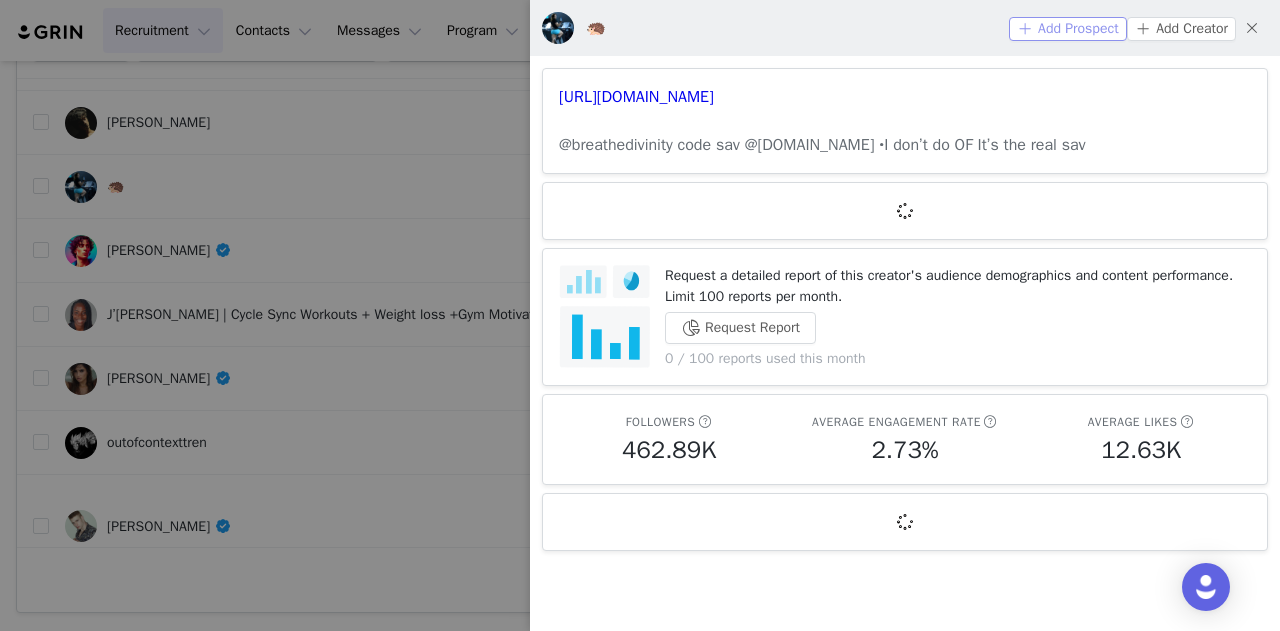 click on "Add Prospect" at bounding box center (1068, 29) 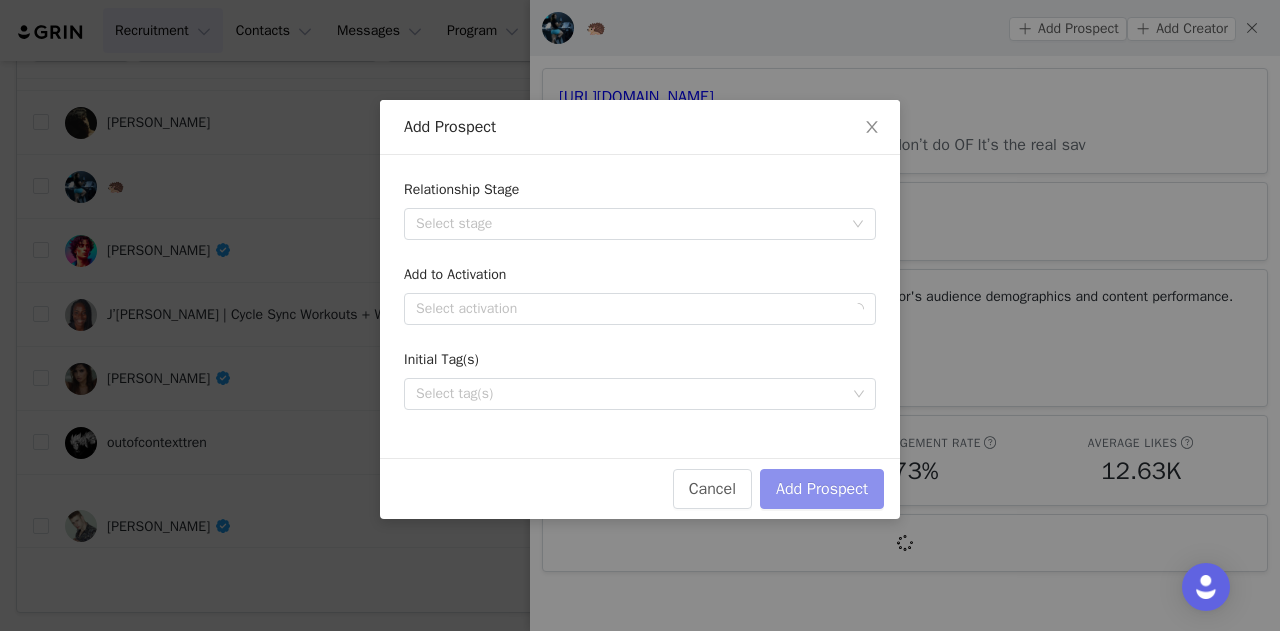 click on "Add Prospect" at bounding box center [822, 489] 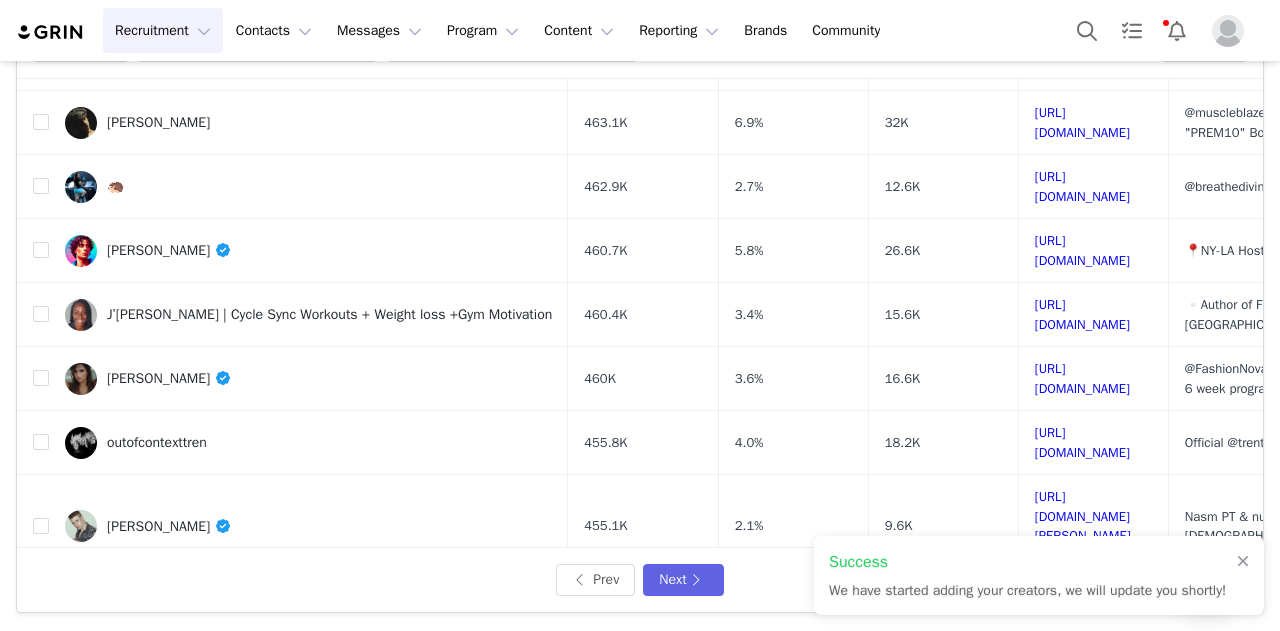 scroll, scrollTop: 200, scrollLeft: 0, axis: vertical 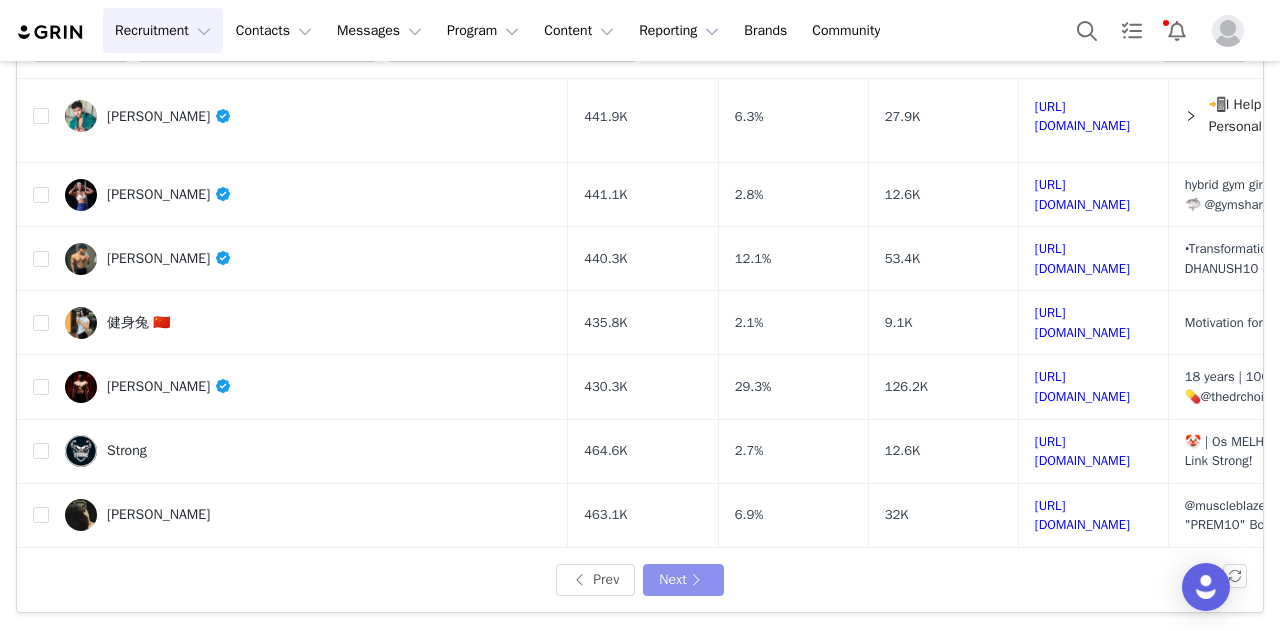 click on "Next" at bounding box center [683, 580] 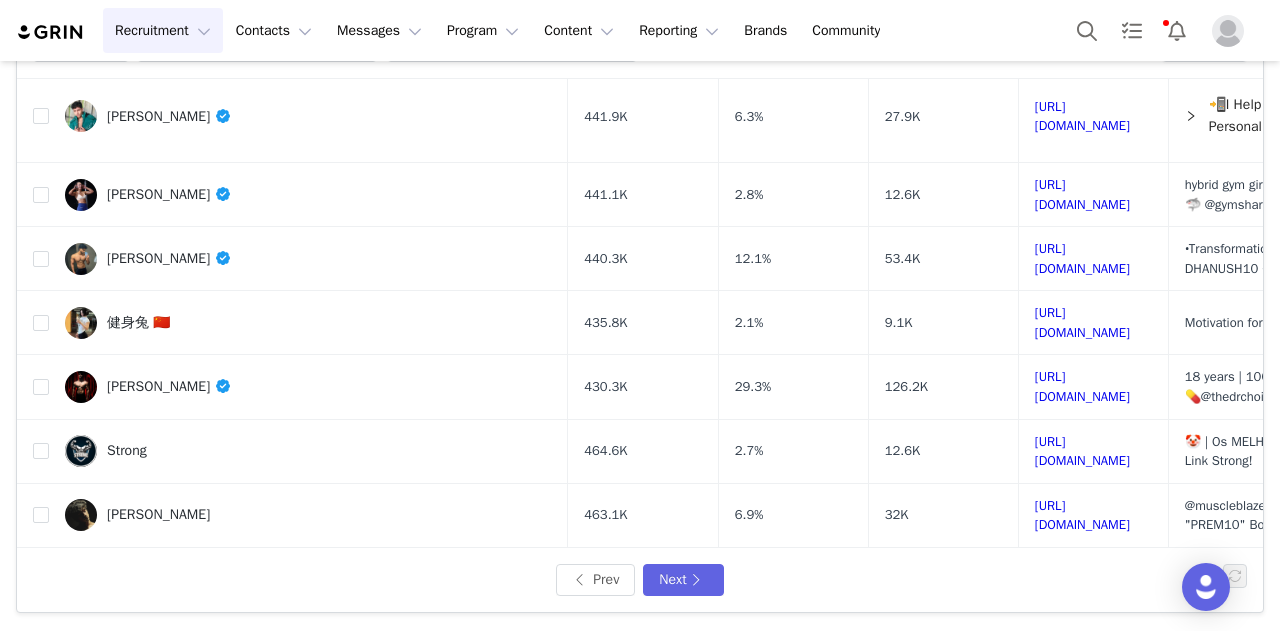scroll, scrollTop: 0, scrollLeft: 0, axis: both 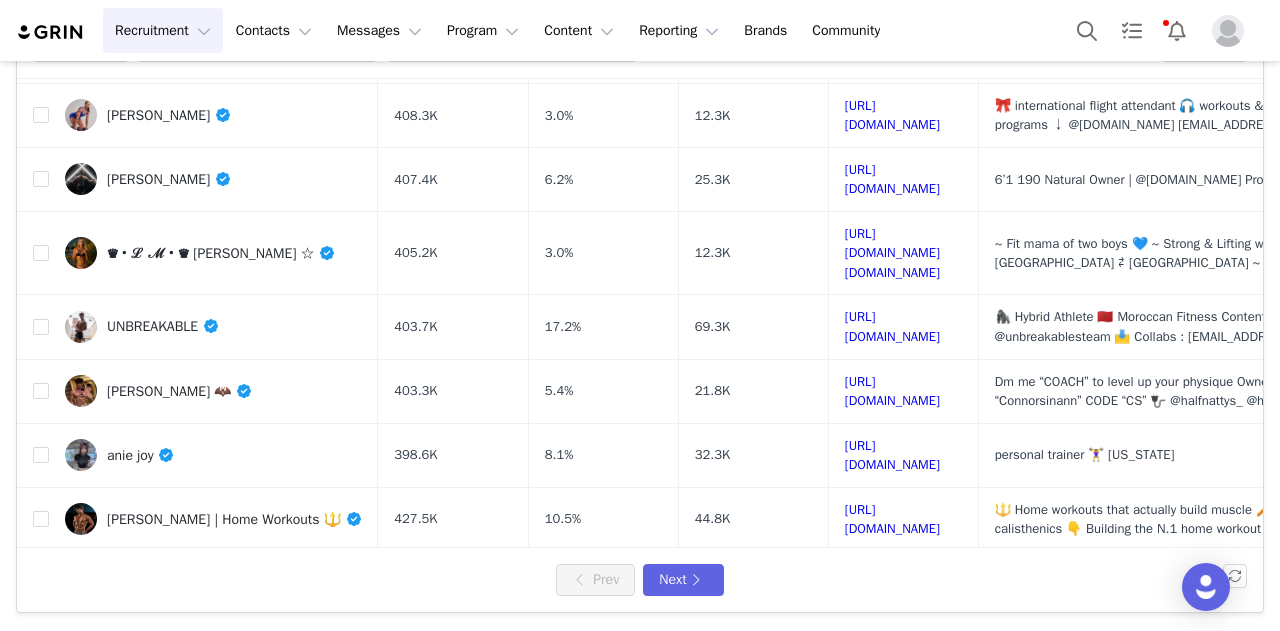 click on "anie joy" at bounding box center [141, 455] 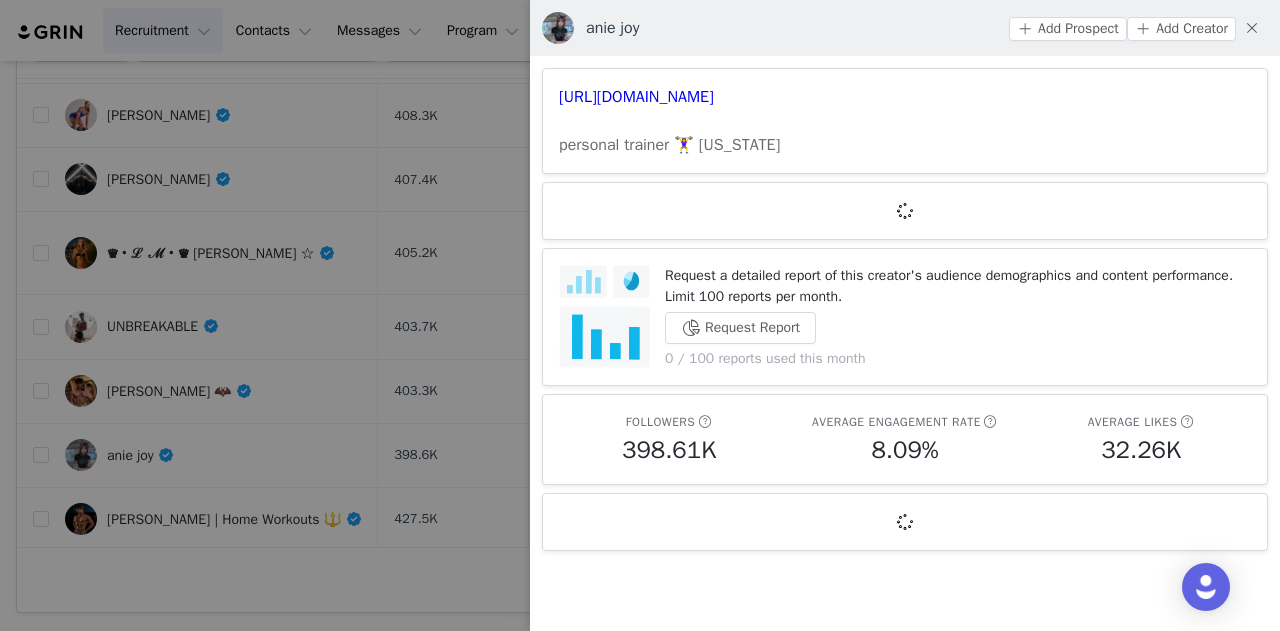 click on "Add Prospect Add Creator" at bounding box center (1138, 28) 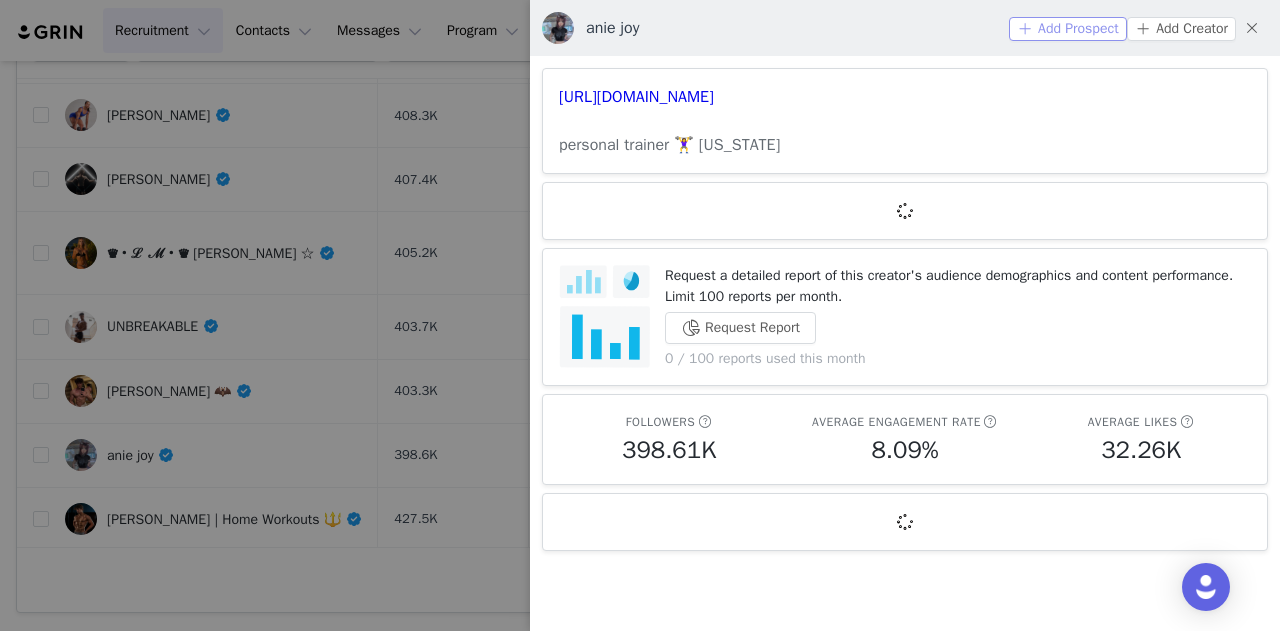click on "Add Prospect" at bounding box center [1068, 29] 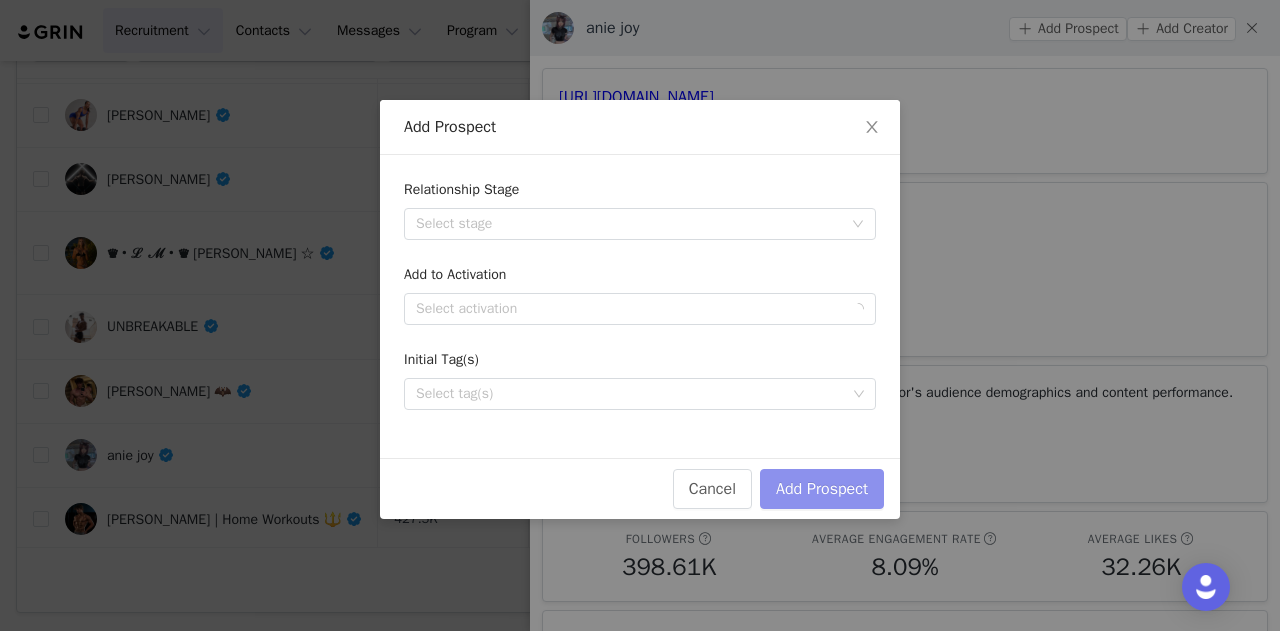 click on "Add Prospect" at bounding box center [822, 489] 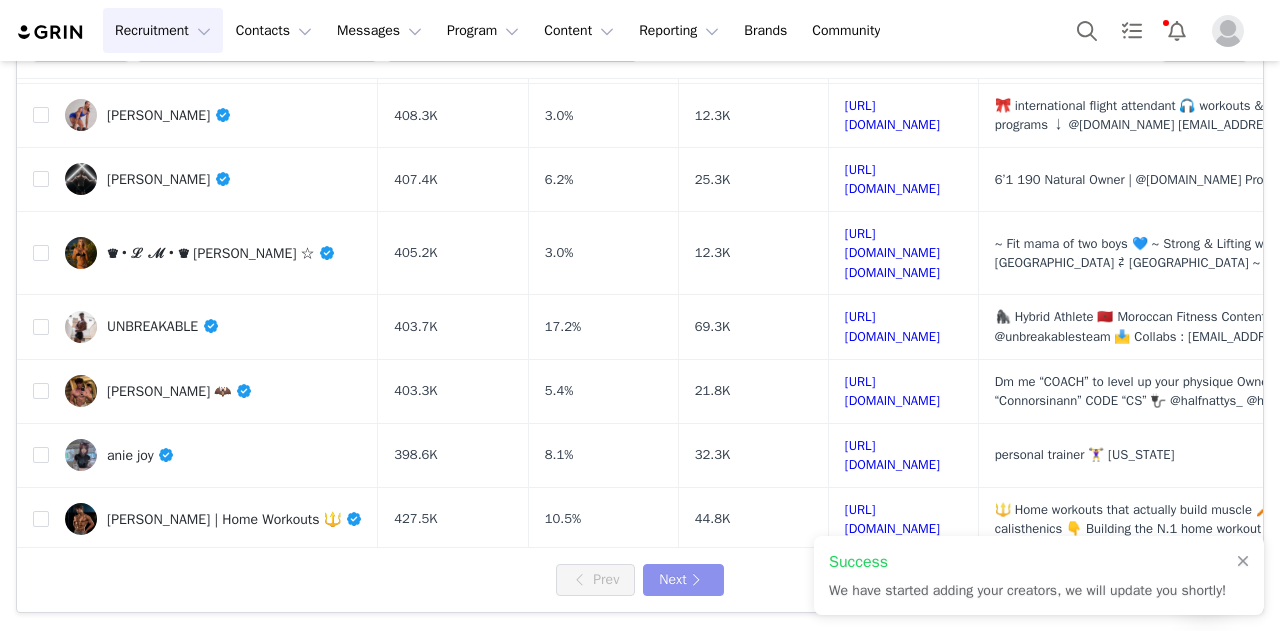 click on "Next" at bounding box center (683, 580) 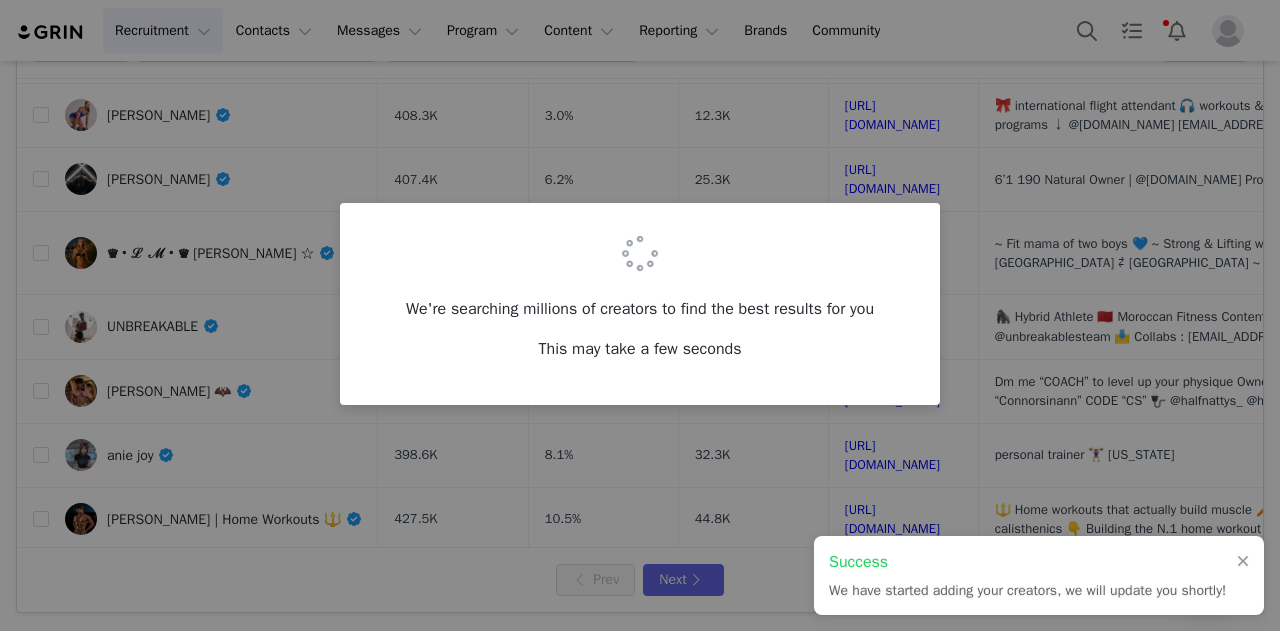 scroll, scrollTop: 0, scrollLeft: 0, axis: both 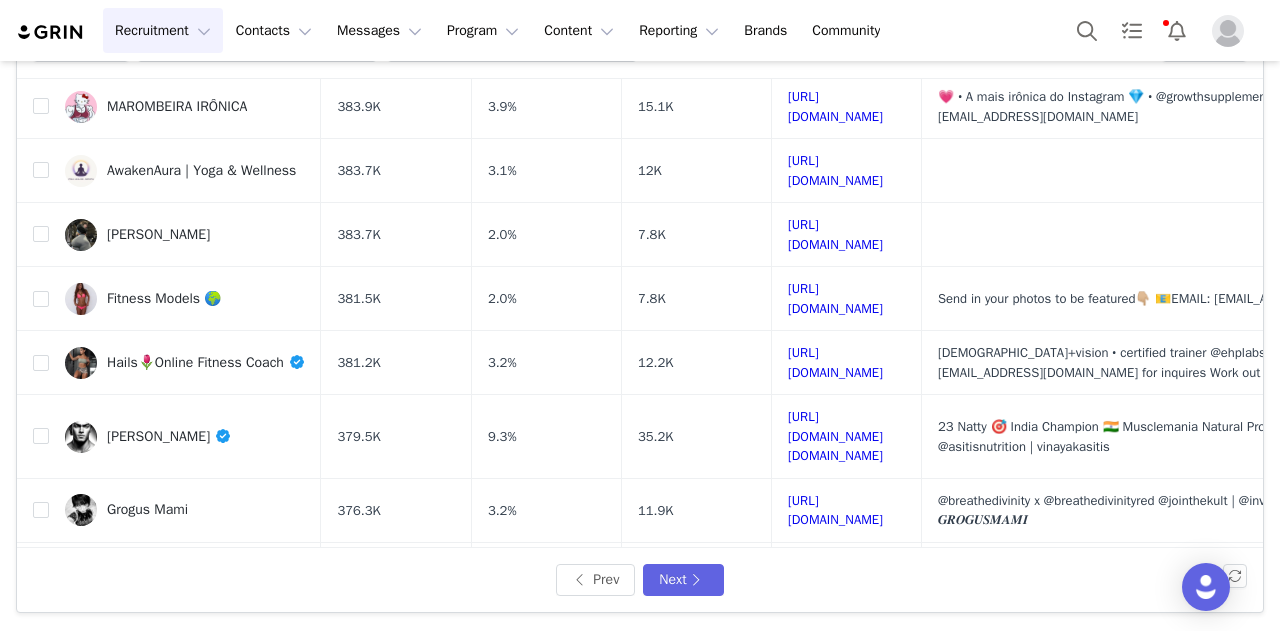 drag, startPoint x: 840, startPoint y: 141, endPoint x: 692, endPoint y: 181, distance: 153.31015 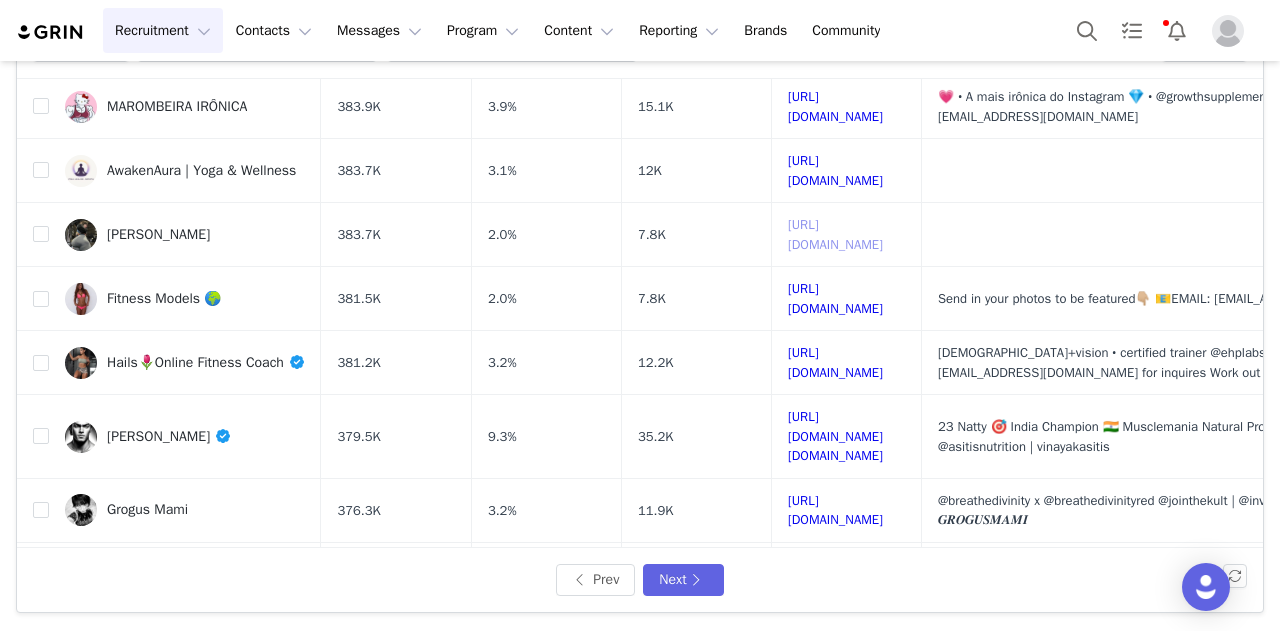 scroll, scrollTop: 600, scrollLeft: 0, axis: vertical 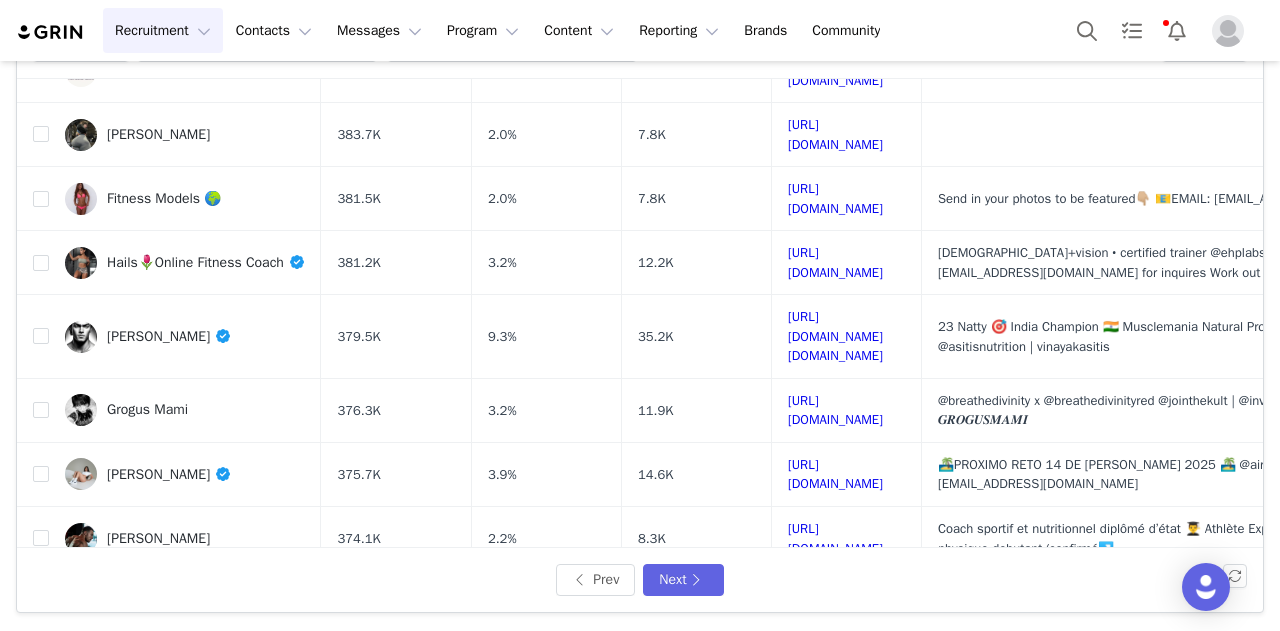 click on "Grogus Mami" at bounding box center [147, 410] 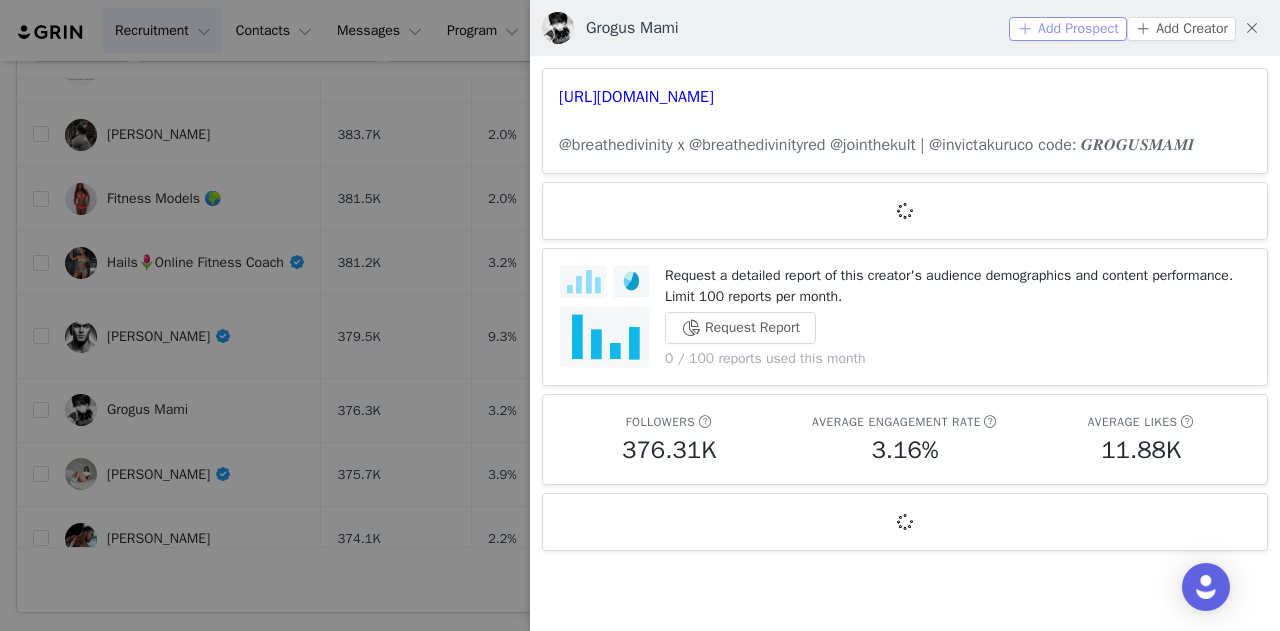 click on "Add Prospect" at bounding box center (1068, 29) 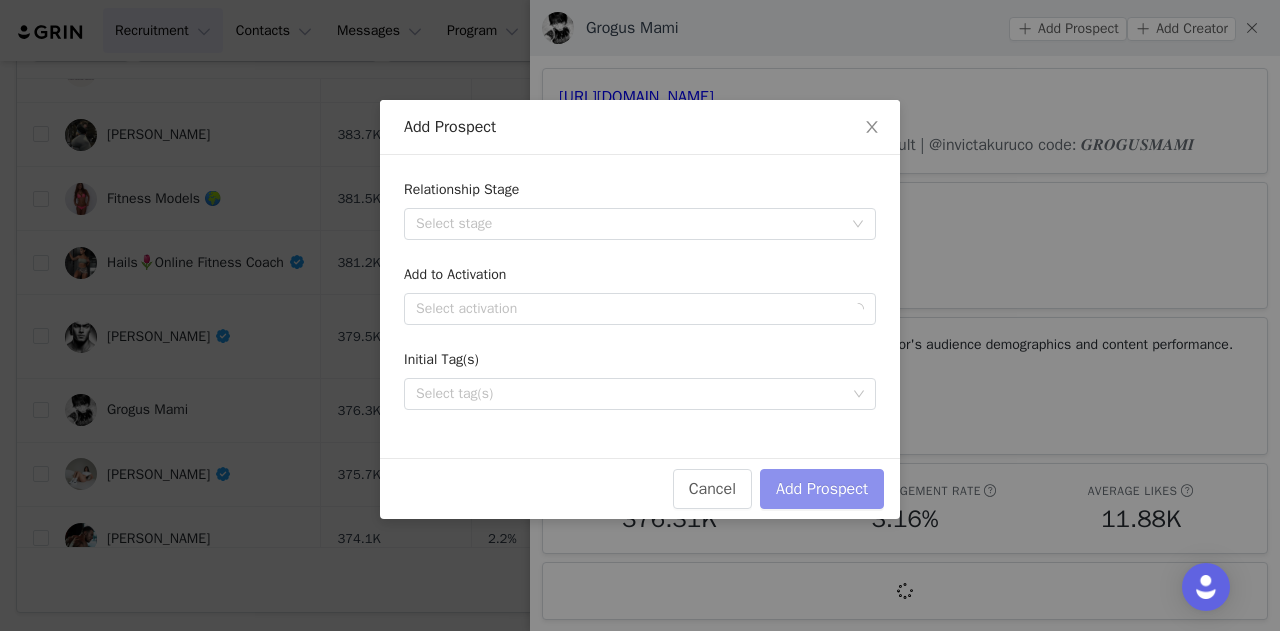 click on "Add Prospect" at bounding box center [822, 489] 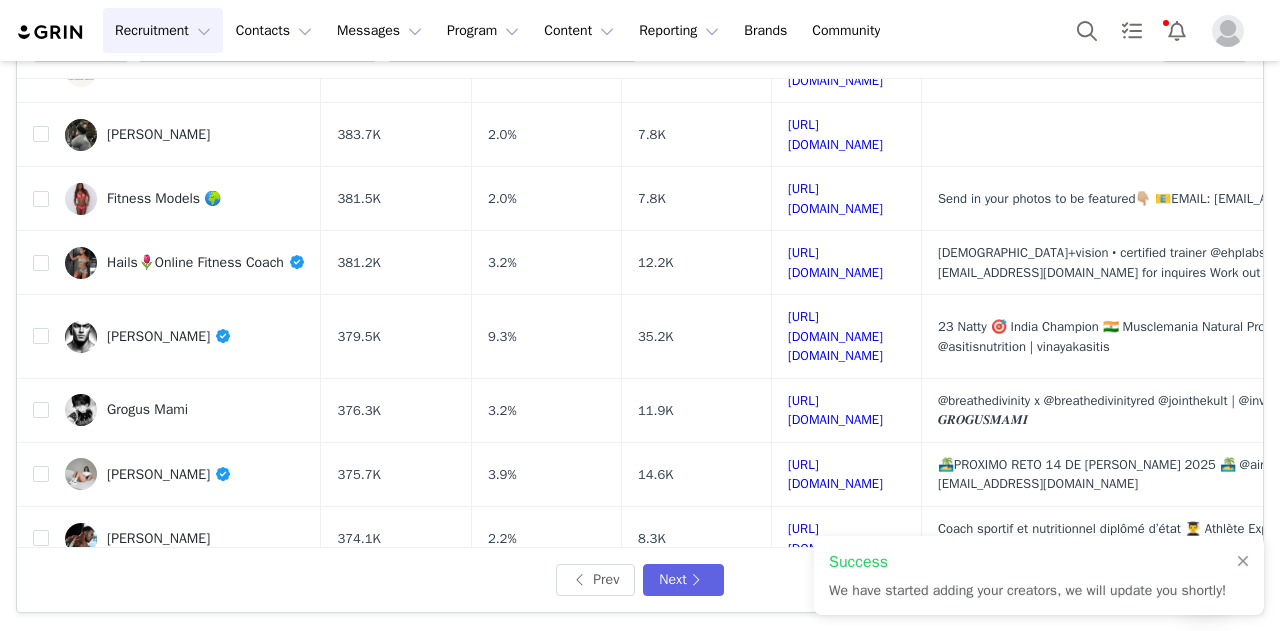 scroll, scrollTop: 800, scrollLeft: 0, axis: vertical 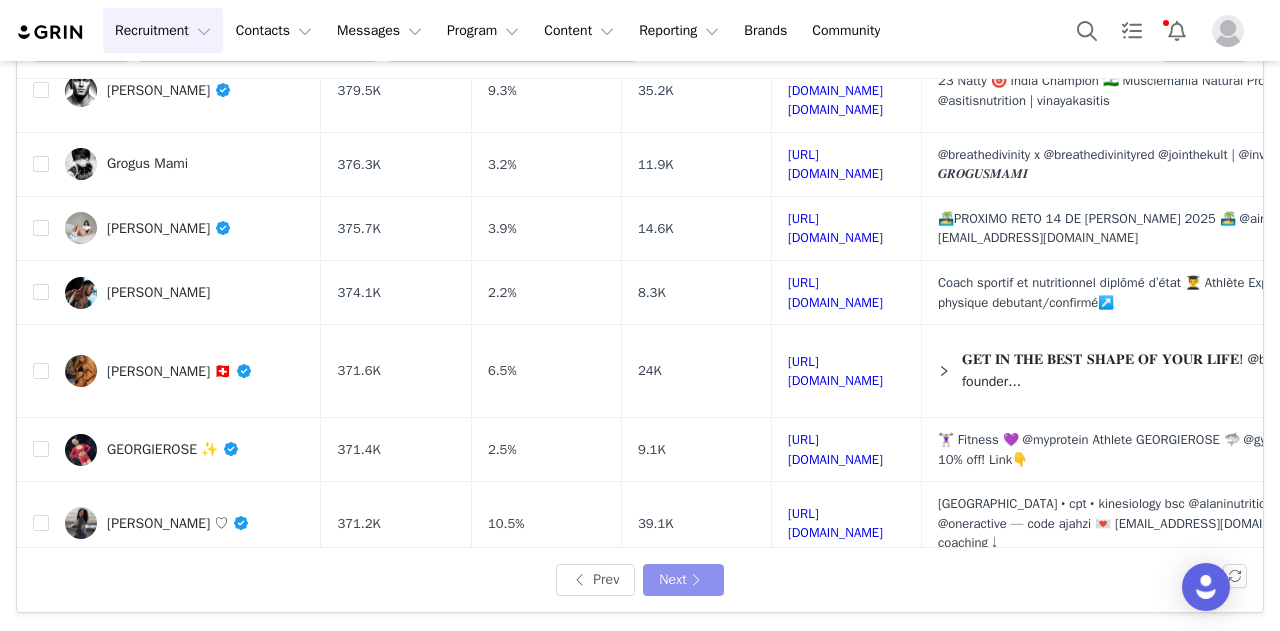 click on "Next" at bounding box center [683, 580] 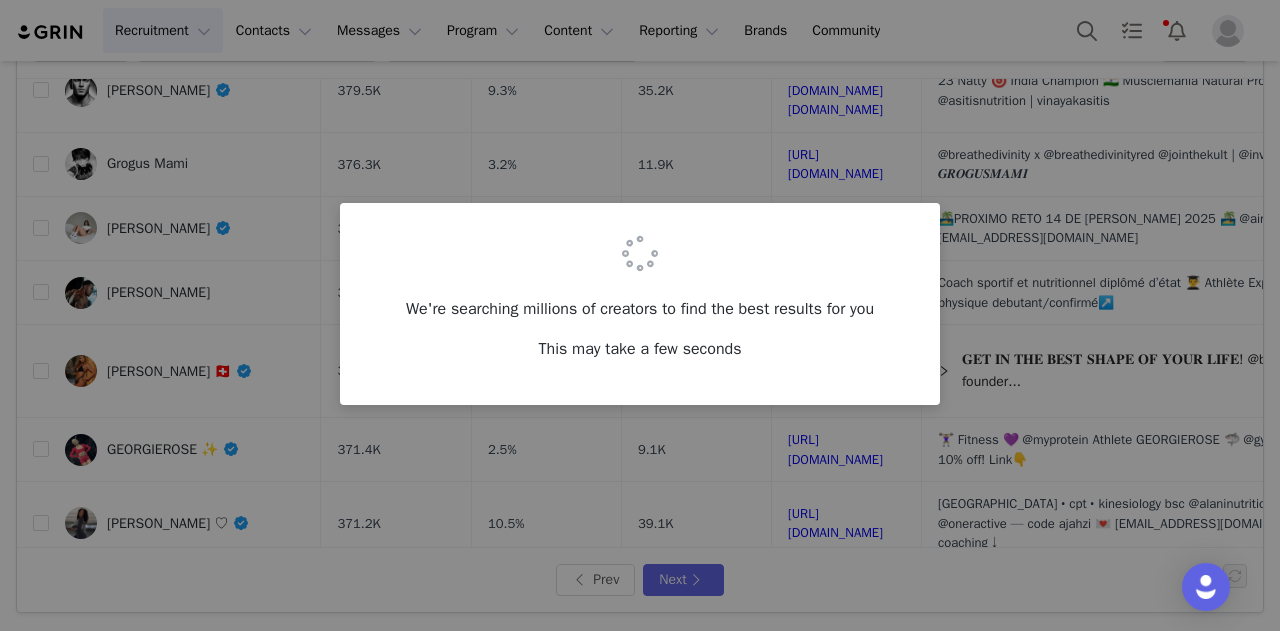 scroll, scrollTop: 0, scrollLeft: 0, axis: both 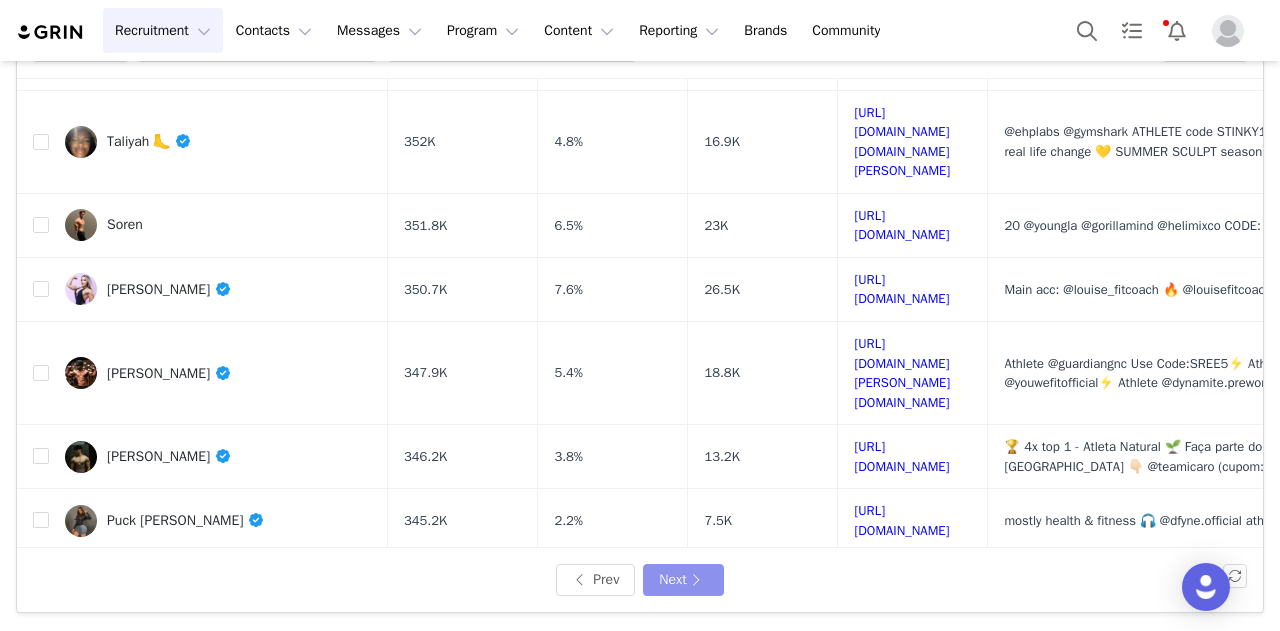 click on "Next" at bounding box center (683, 580) 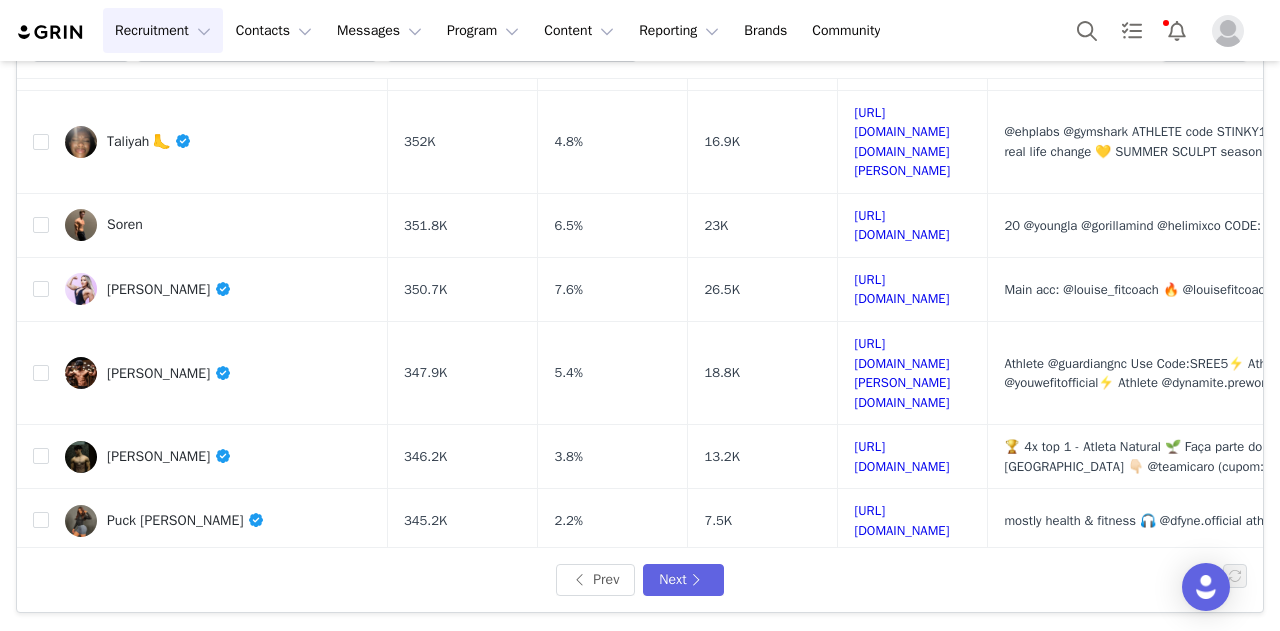 scroll, scrollTop: 0, scrollLeft: 0, axis: both 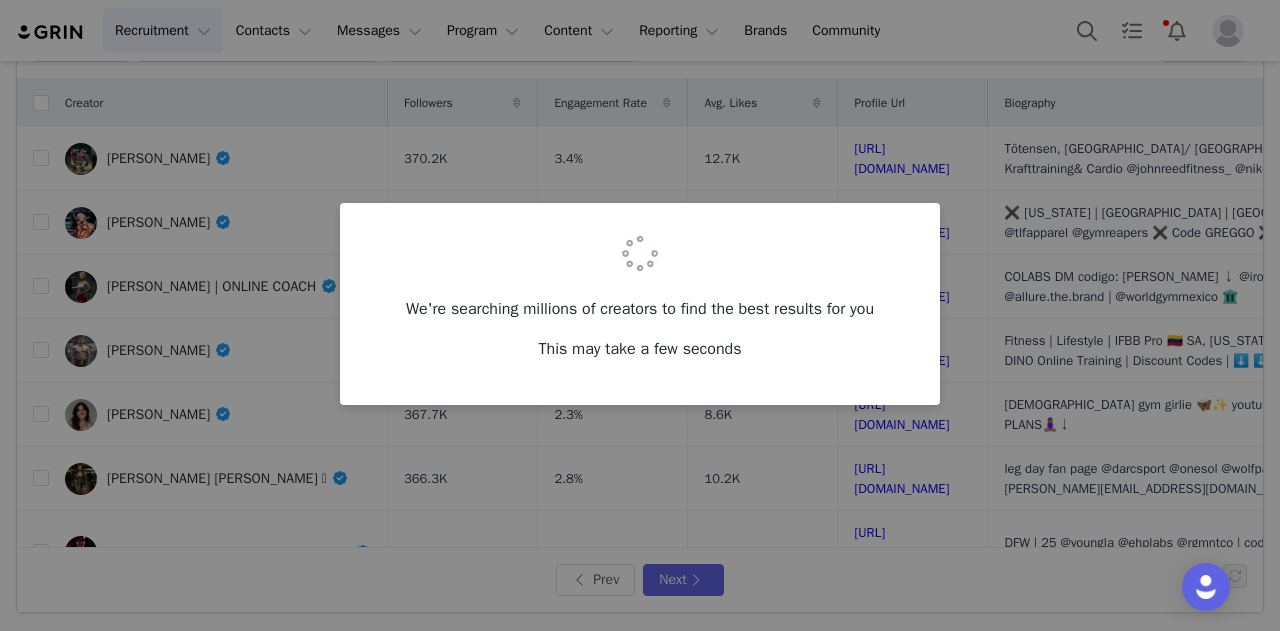drag, startPoint x: 663, startPoint y: 571, endPoint x: 420, endPoint y: 579, distance: 243.13165 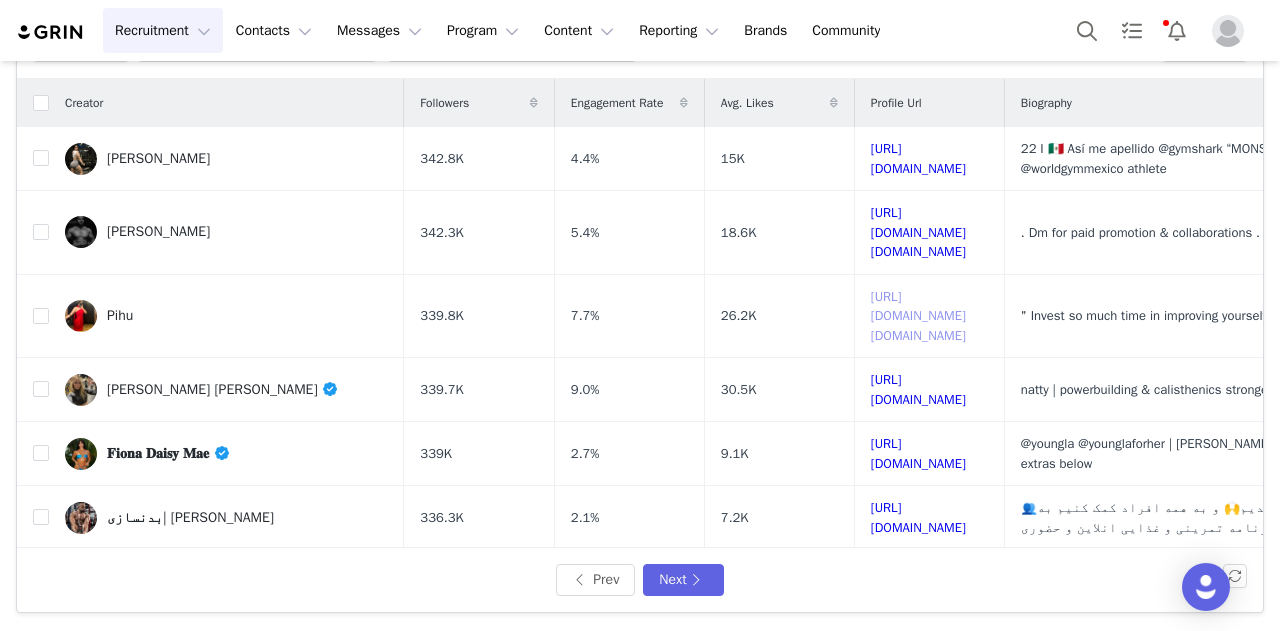 scroll, scrollTop: 100, scrollLeft: 0, axis: vertical 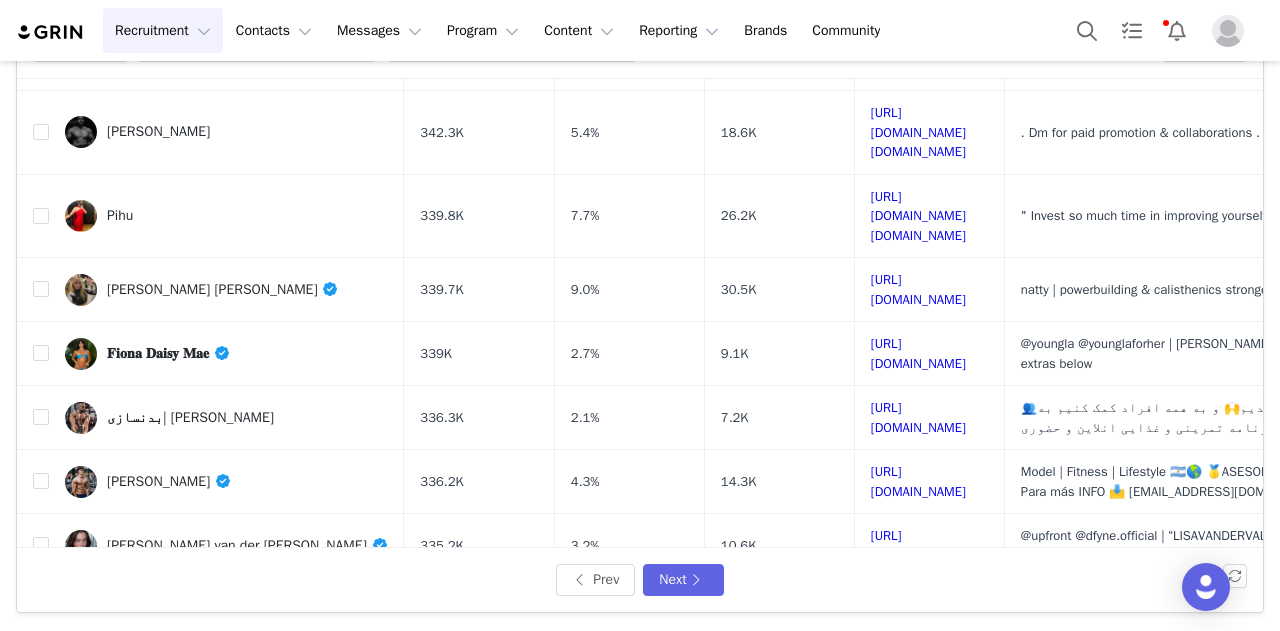 click on "𝐅𝐢𝐨𝐧𝐚 𝐃𝐚𝐢𝐬𝐲 𝐌𝐚𝐞" at bounding box center [169, 353] 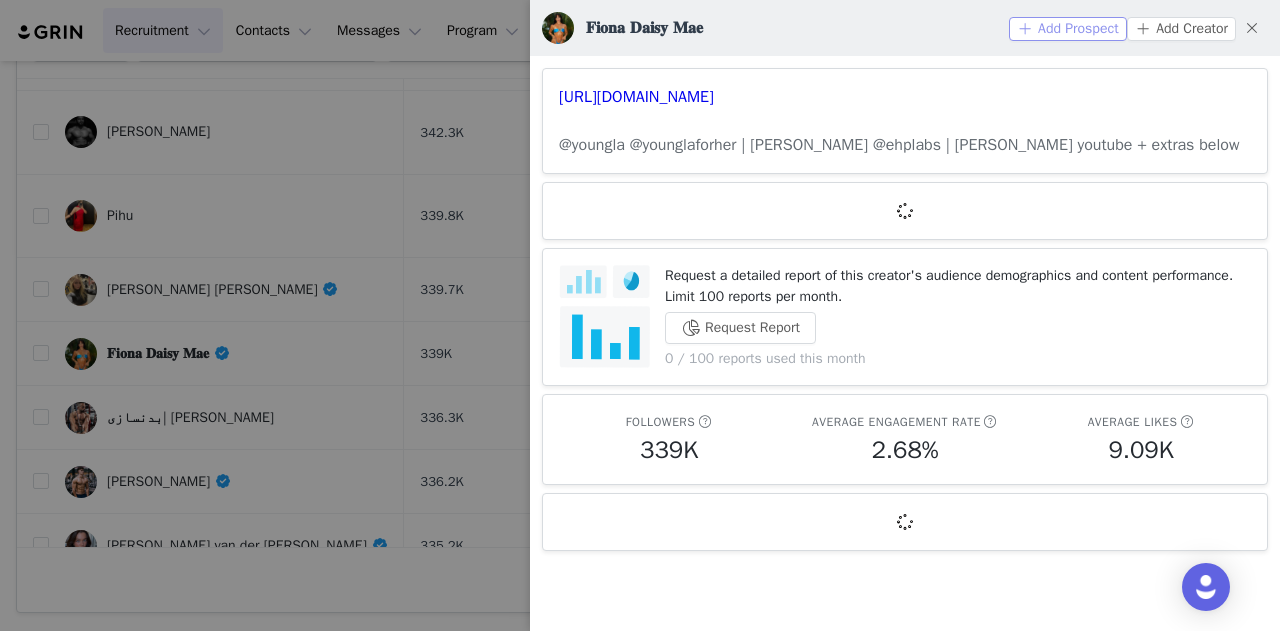click on "Add Prospect" at bounding box center [1068, 29] 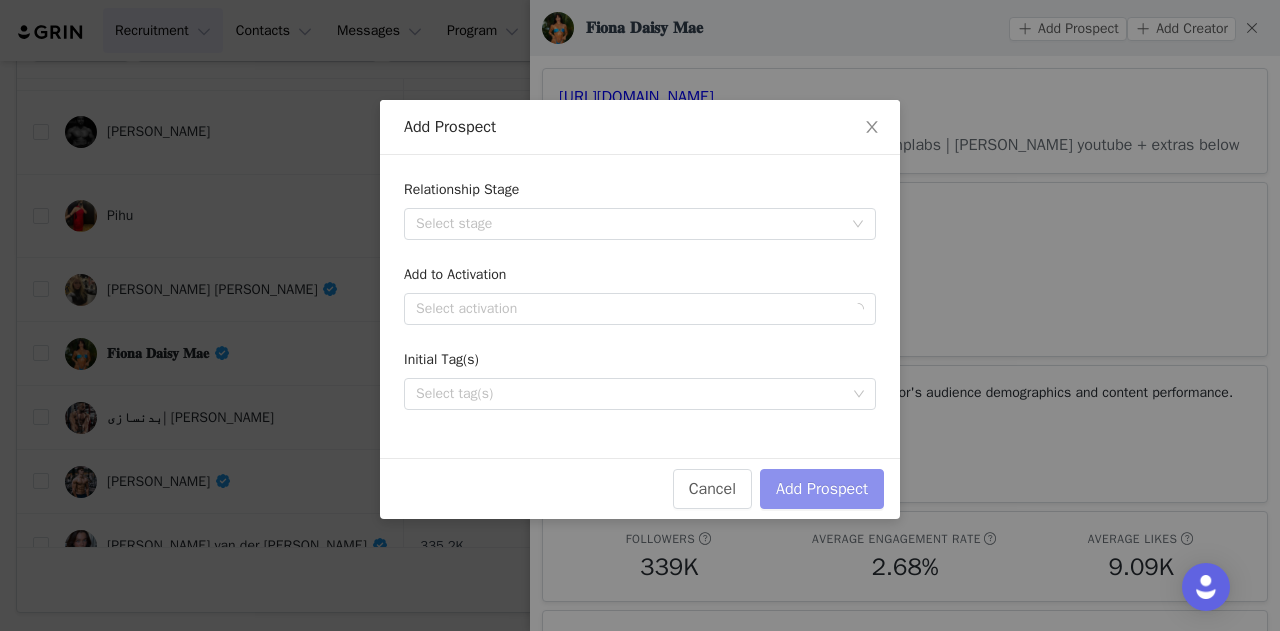 click on "Add Prospect" at bounding box center [822, 489] 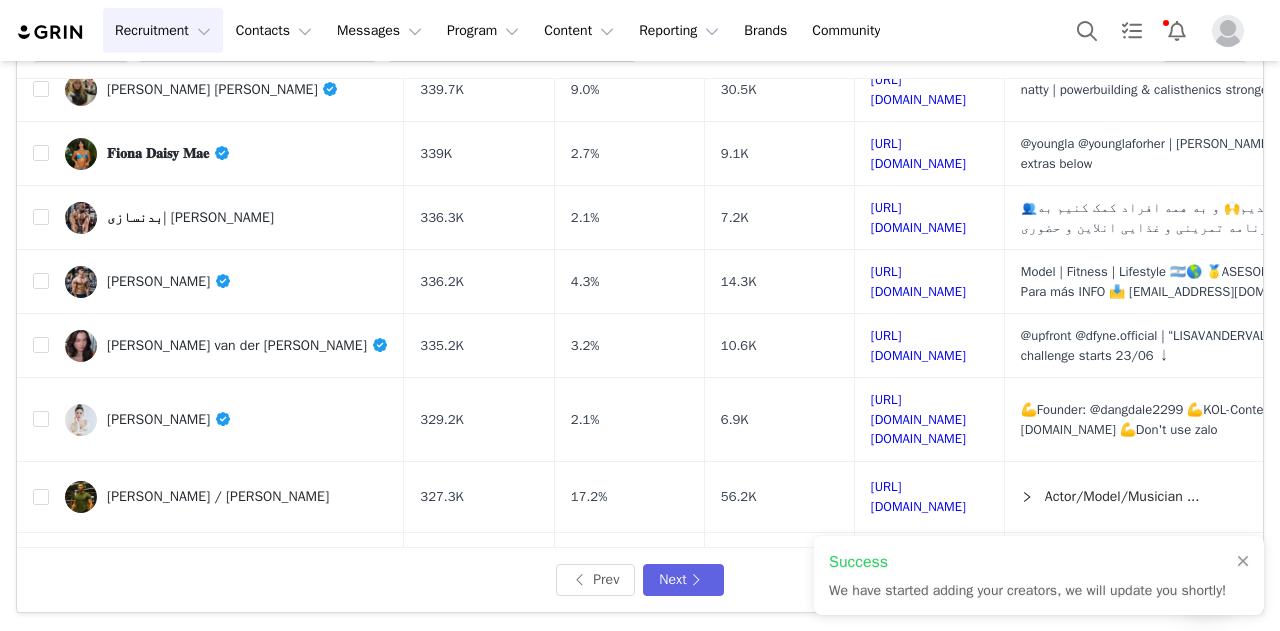 scroll, scrollTop: 500, scrollLeft: 0, axis: vertical 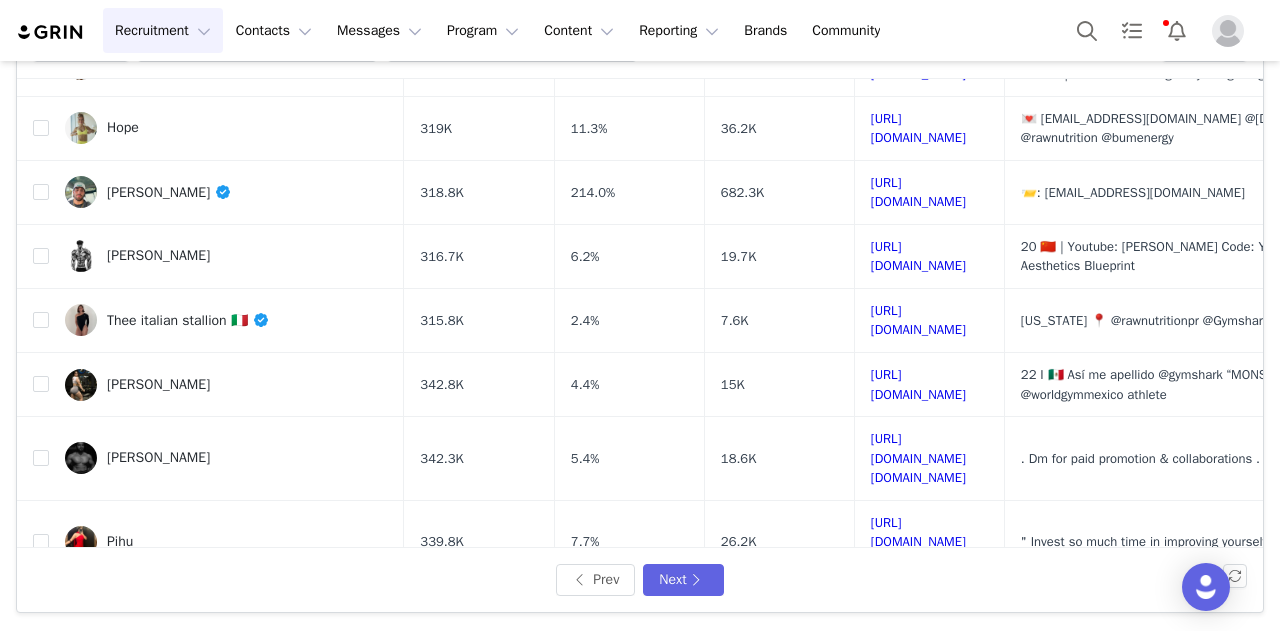 click on "Thee italian stallion 🇮🇹" at bounding box center [188, 320] 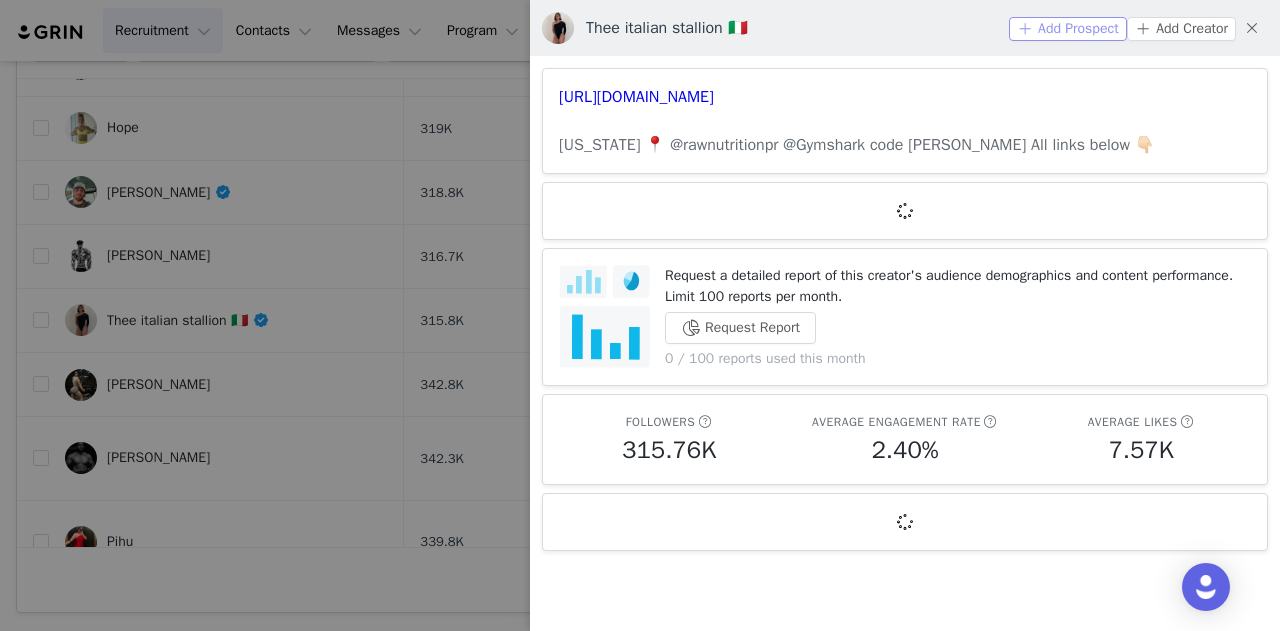 click on "Add Prospect" at bounding box center [1068, 29] 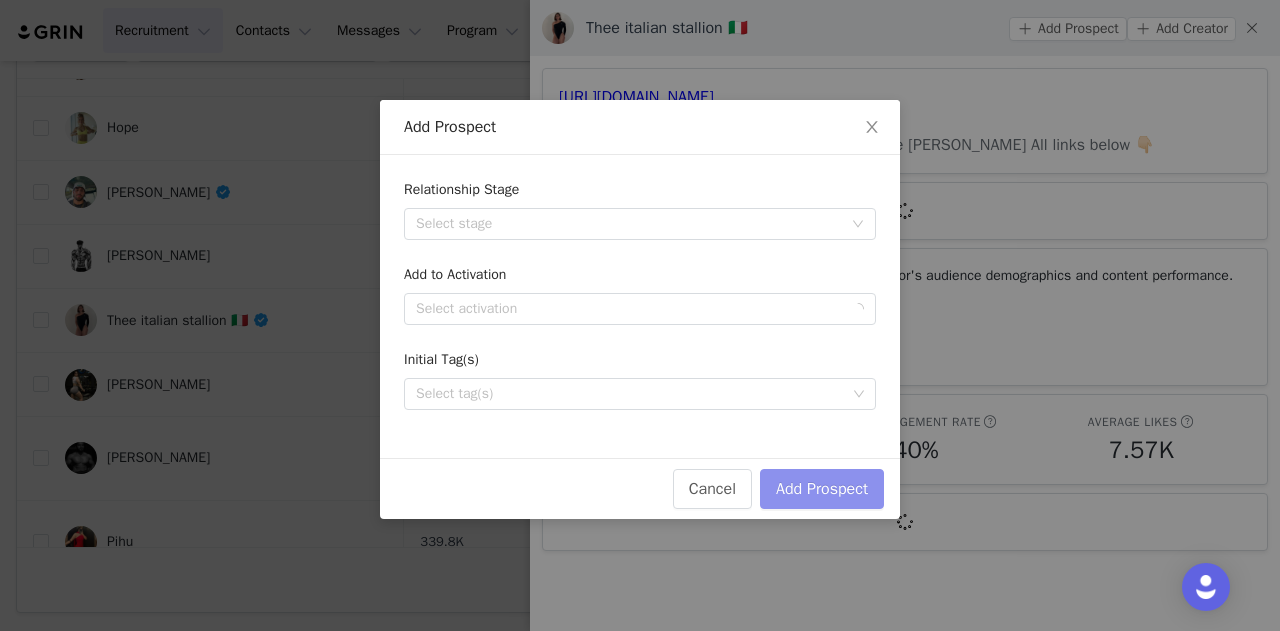 click on "Add Prospect" at bounding box center (822, 489) 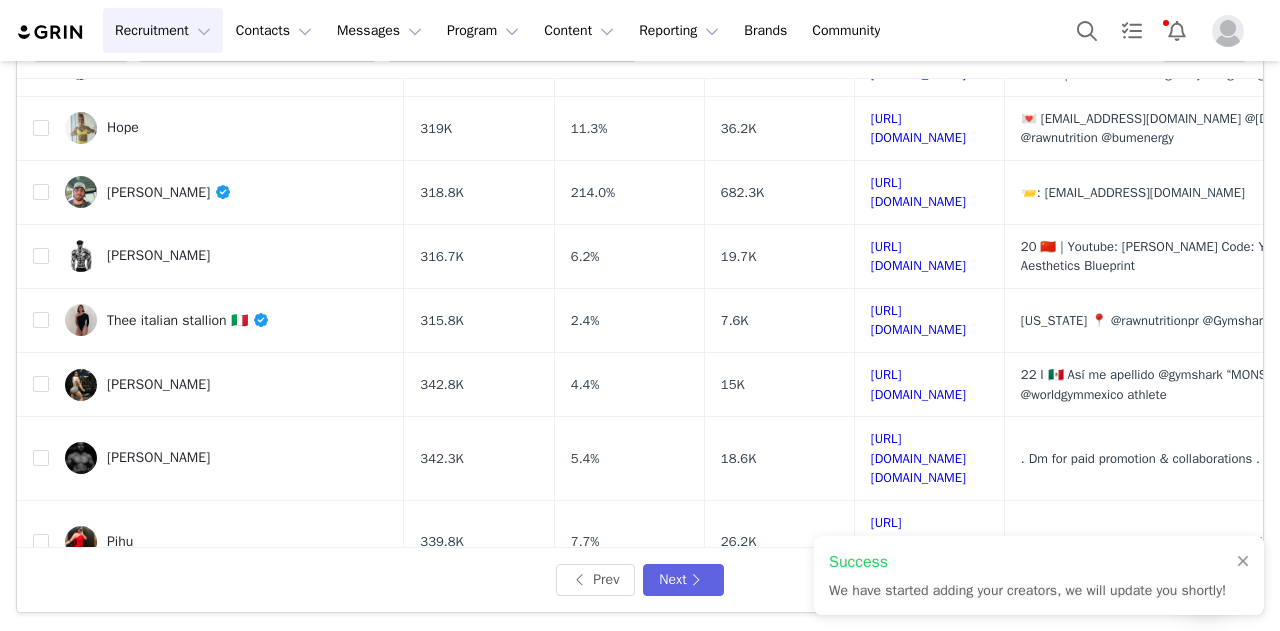 scroll, scrollTop: 803, scrollLeft: 0, axis: vertical 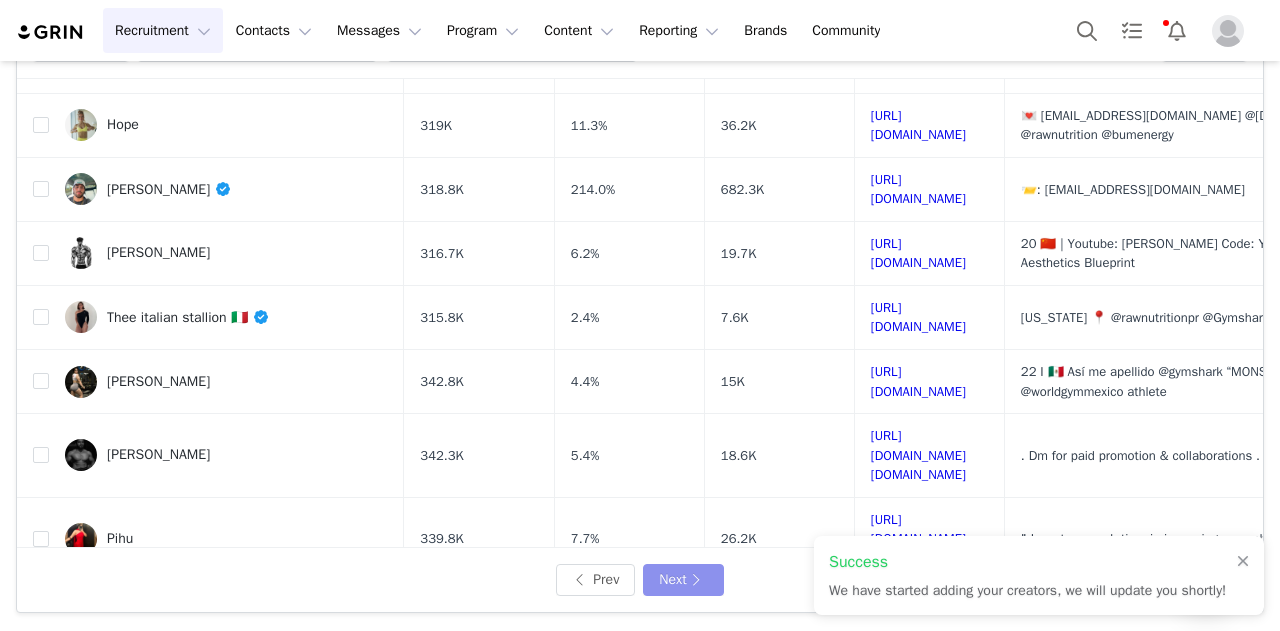 click on "Next" at bounding box center [683, 580] 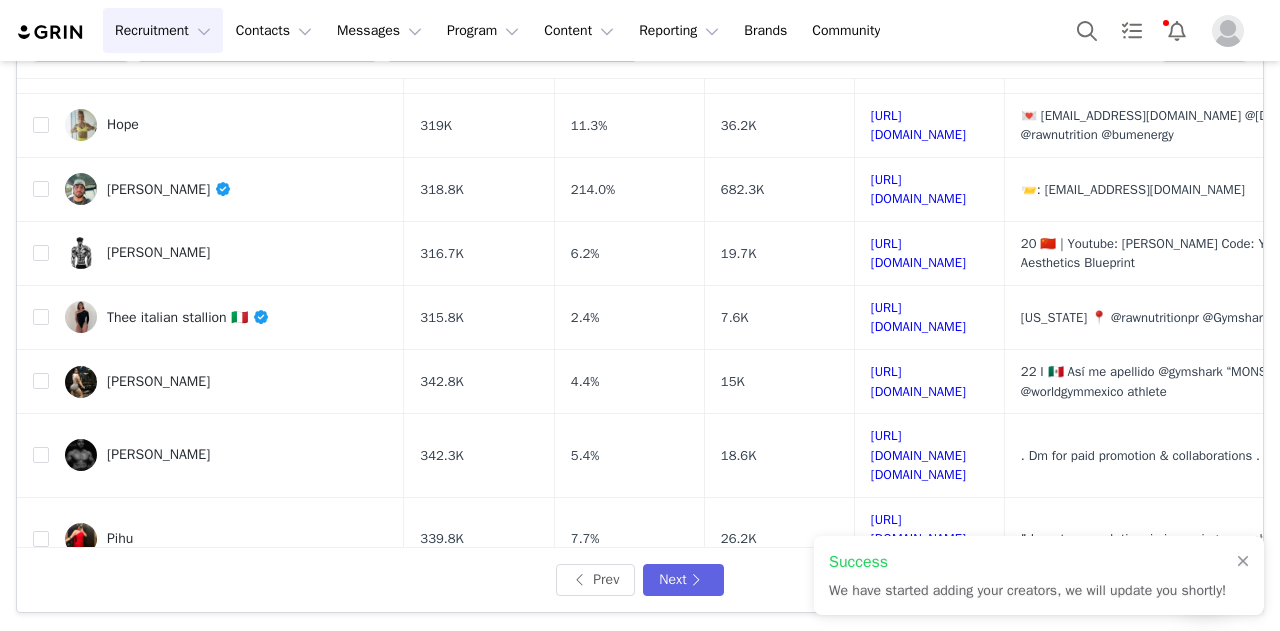 scroll, scrollTop: 0, scrollLeft: 0, axis: both 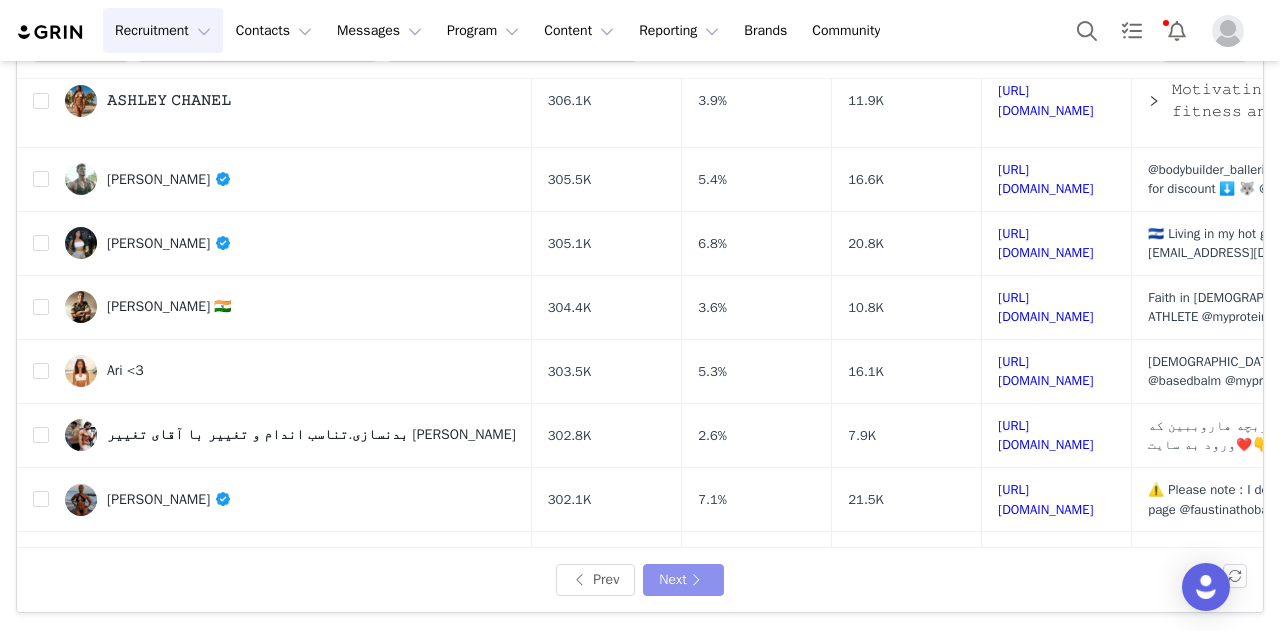 click on "Next" at bounding box center [683, 580] 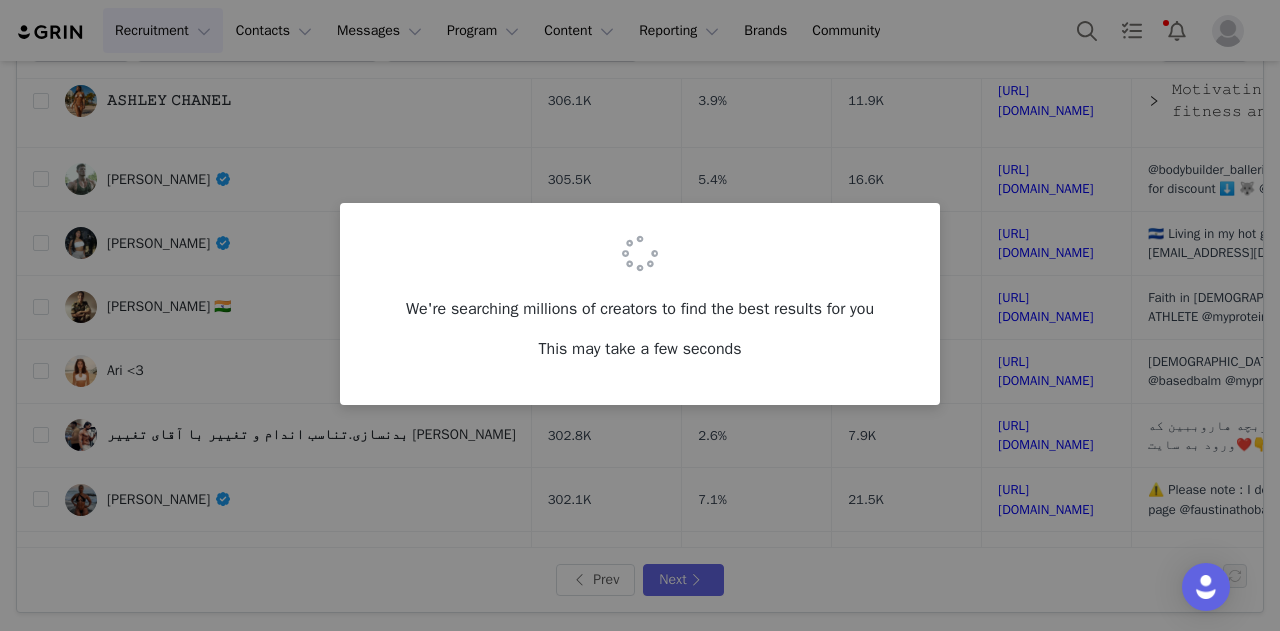 scroll, scrollTop: 0, scrollLeft: 0, axis: both 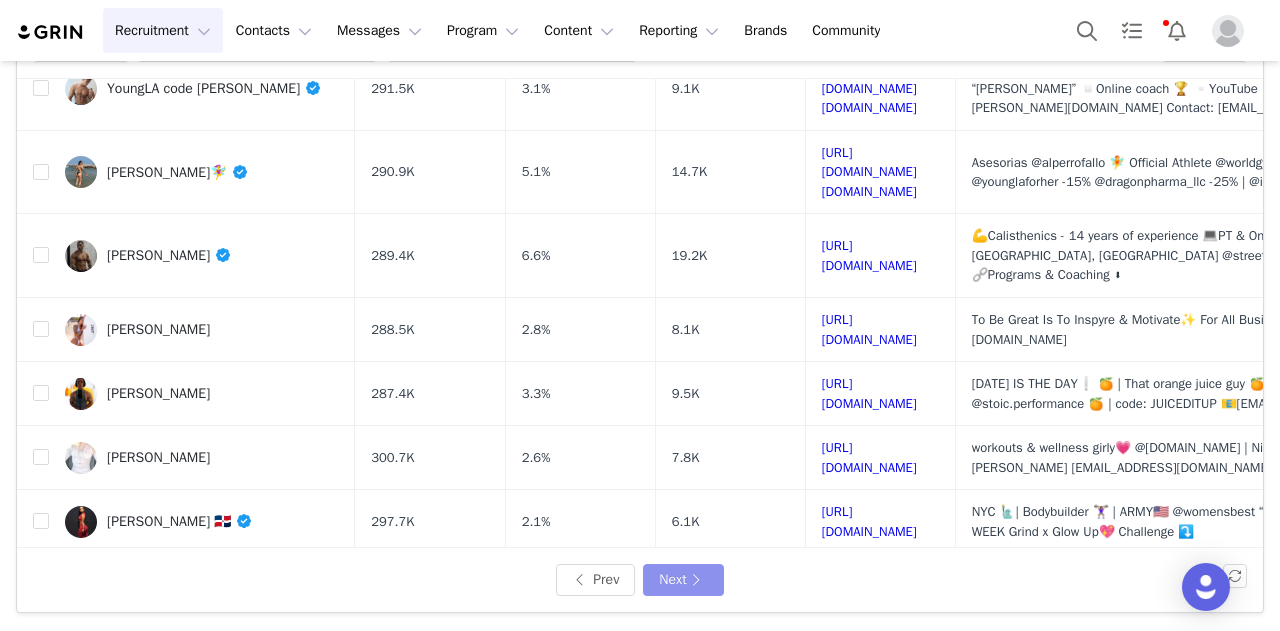 click on "Next" at bounding box center (683, 580) 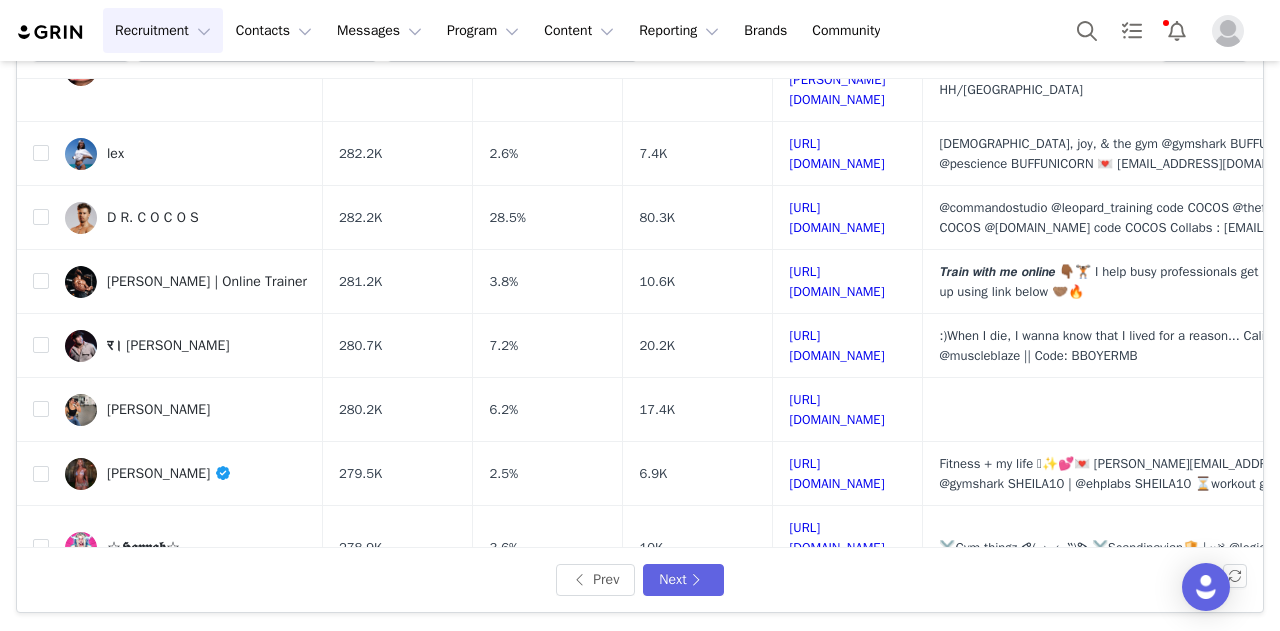 scroll, scrollTop: 100, scrollLeft: 0, axis: vertical 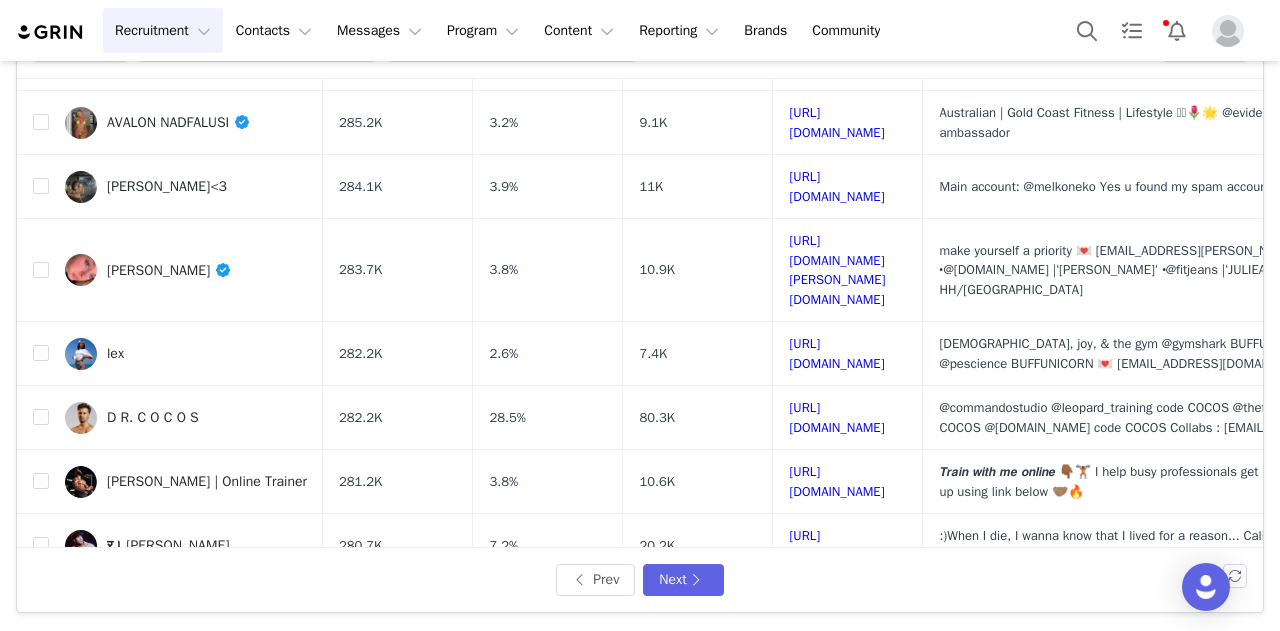 drag, startPoint x: 906, startPoint y: 250, endPoint x: 839, endPoint y: 214, distance: 76.05919 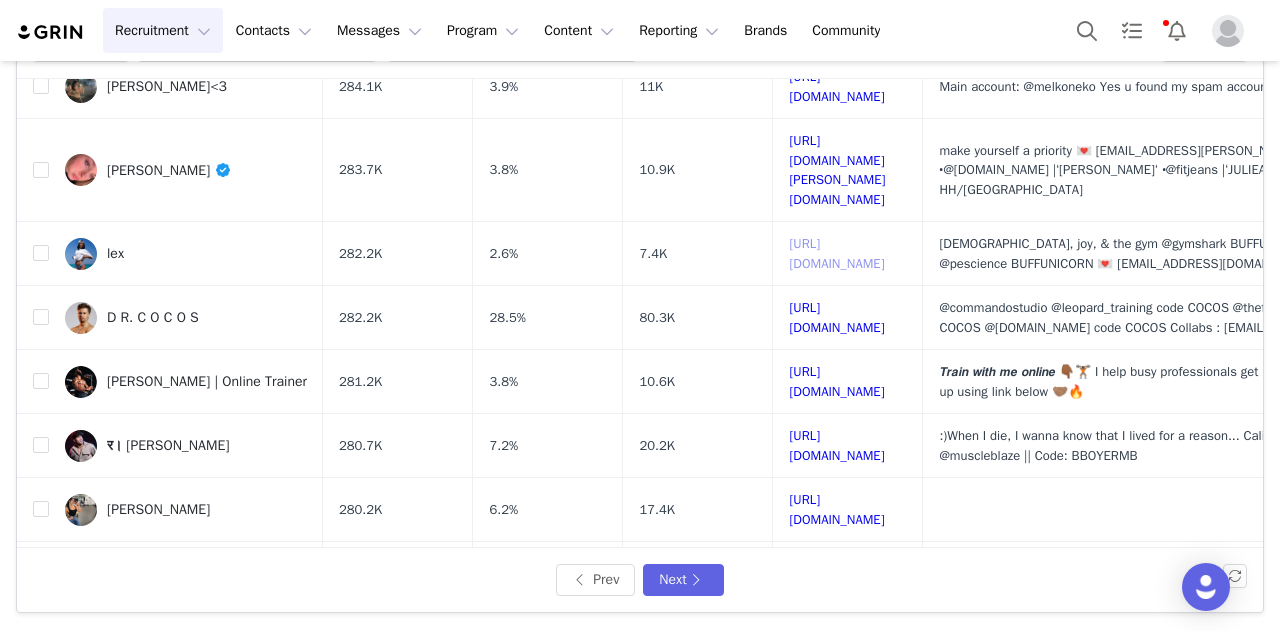 scroll, scrollTop: 300, scrollLeft: 0, axis: vertical 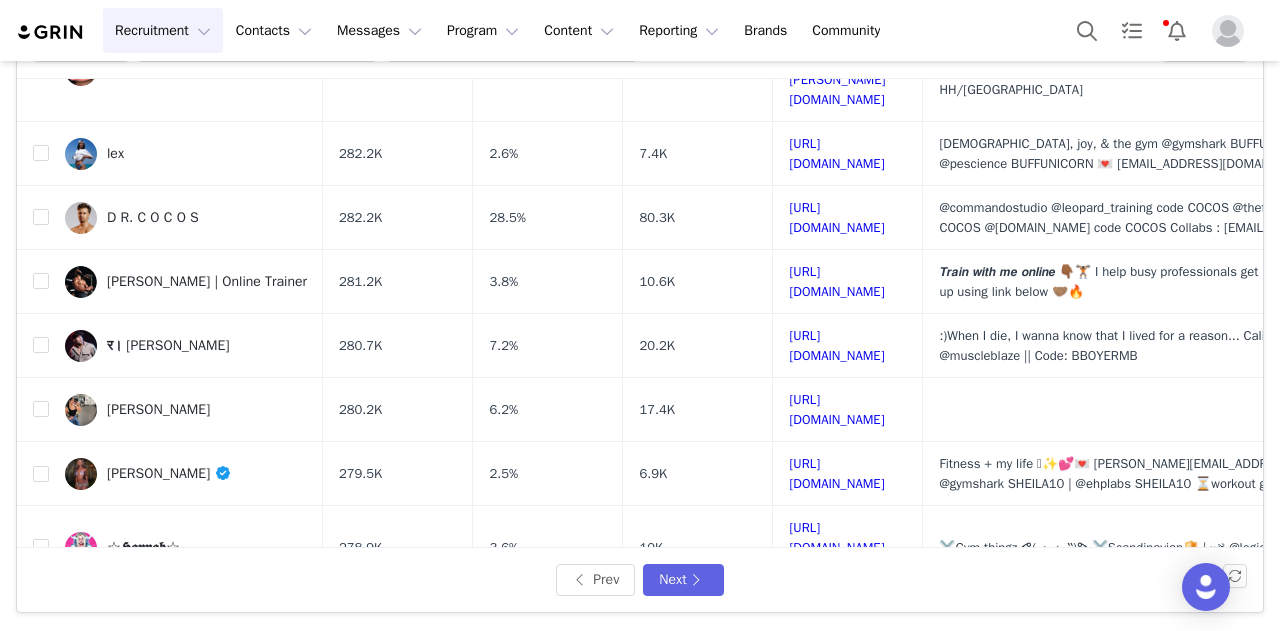drag, startPoint x: 892, startPoint y: 345, endPoint x: 814, endPoint y: 331, distance: 79.24645 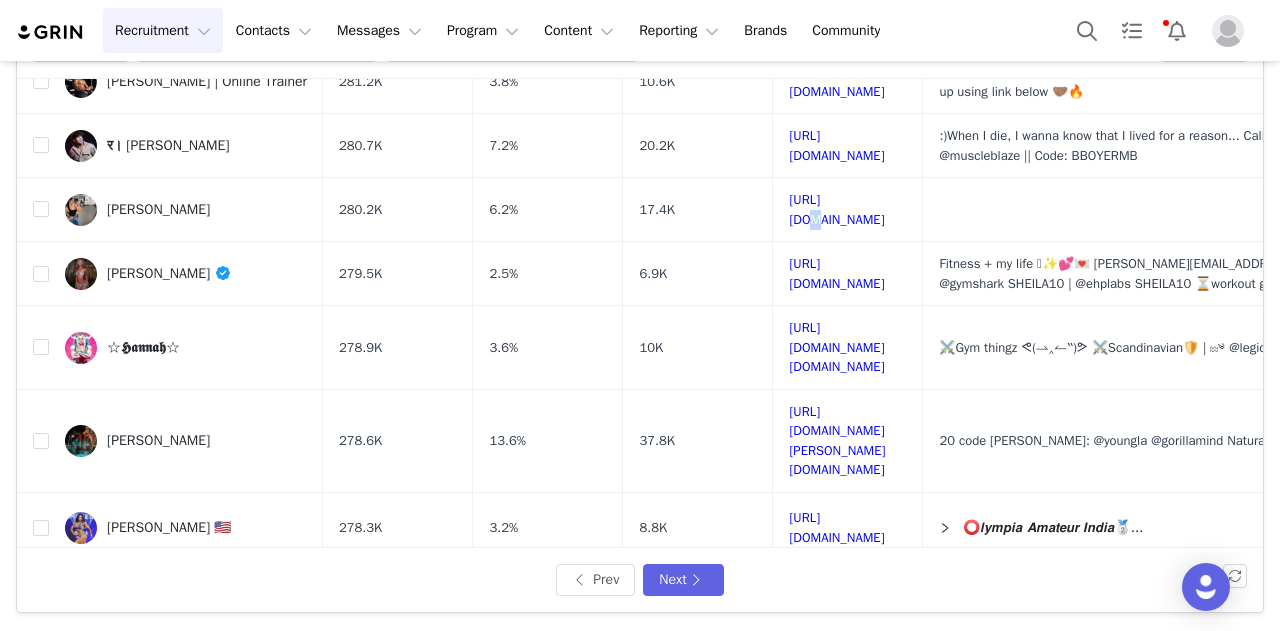 scroll, scrollTop: 600, scrollLeft: 0, axis: vertical 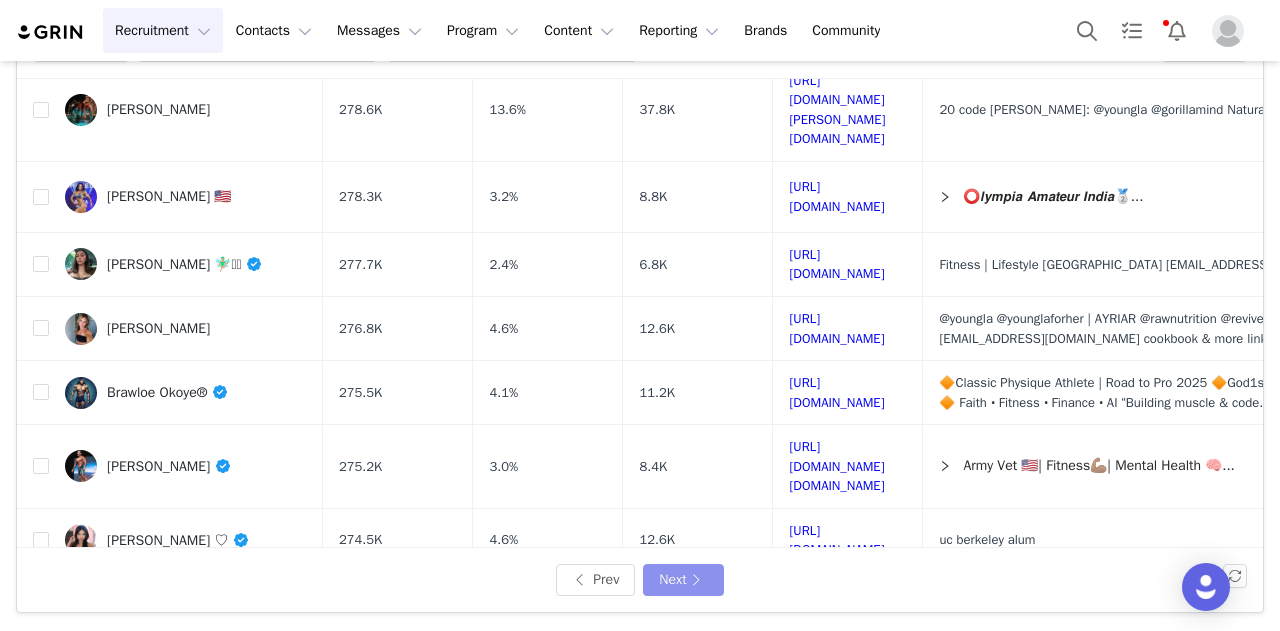 click on "Next" at bounding box center (683, 580) 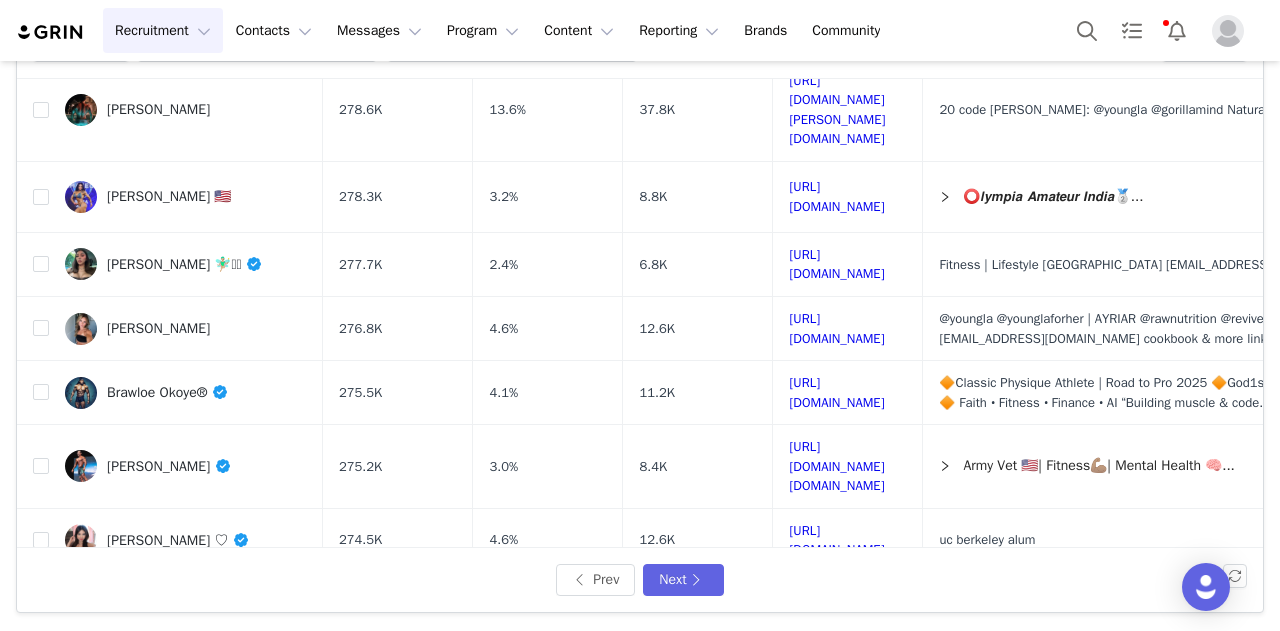 scroll, scrollTop: 0, scrollLeft: 0, axis: both 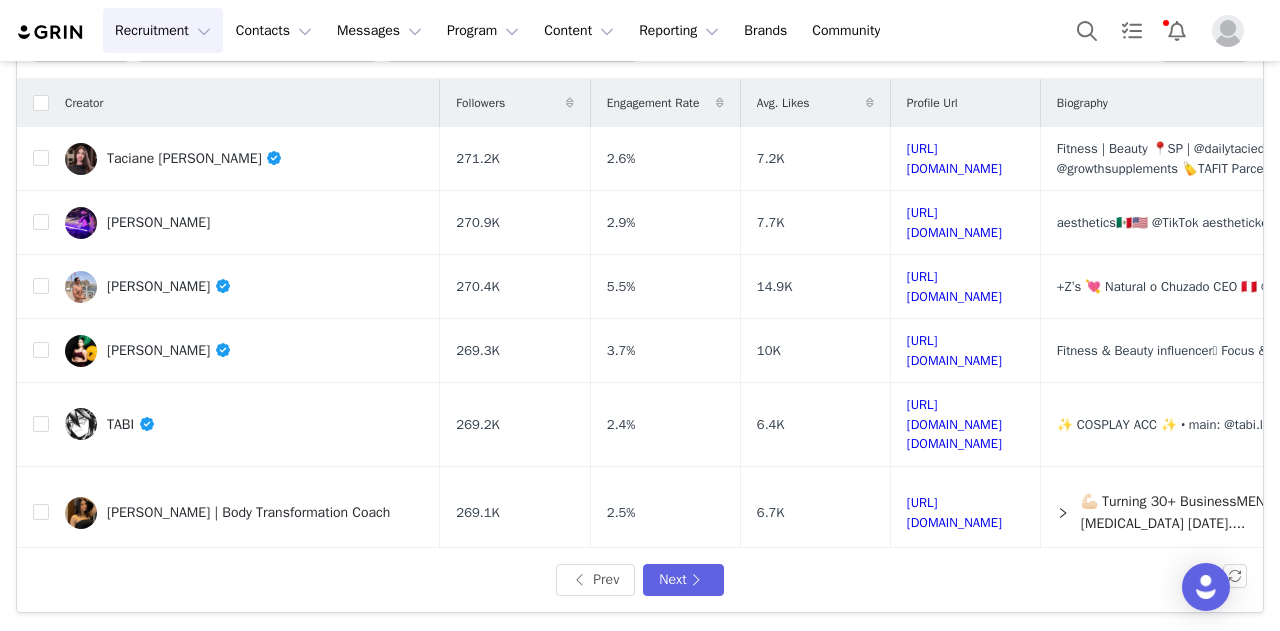 drag, startPoint x: 942, startPoint y: 262, endPoint x: 879, endPoint y: 251, distance: 63.953106 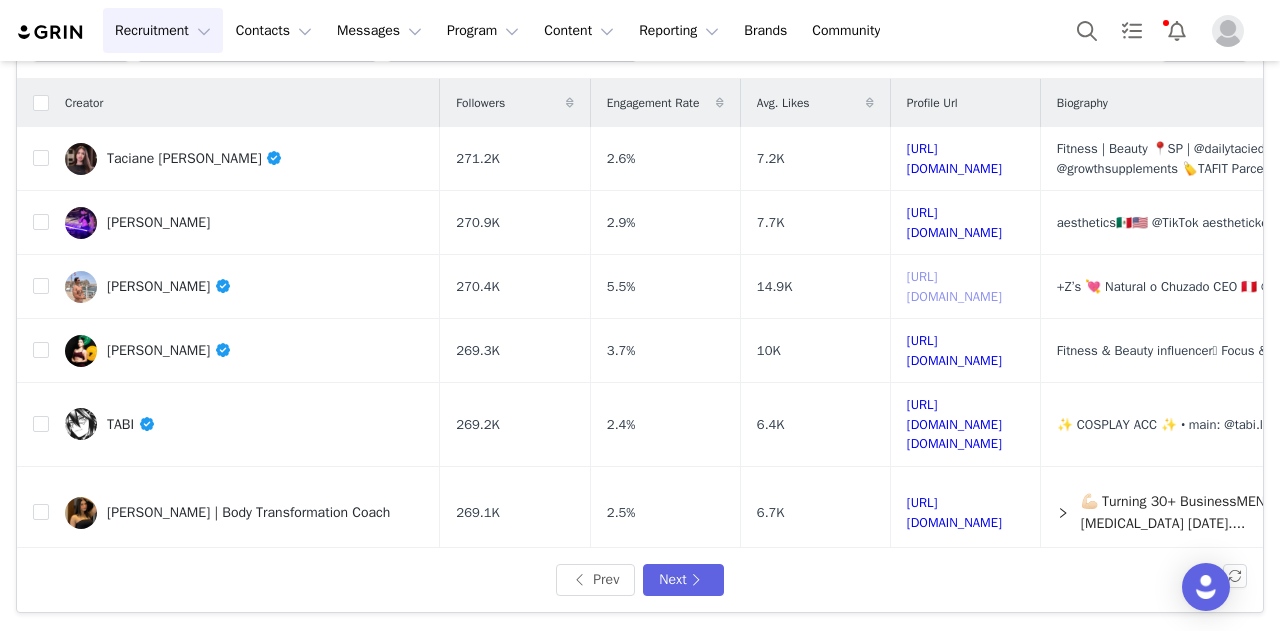 scroll, scrollTop: 100, scrollLeft: 0, axis: vertical 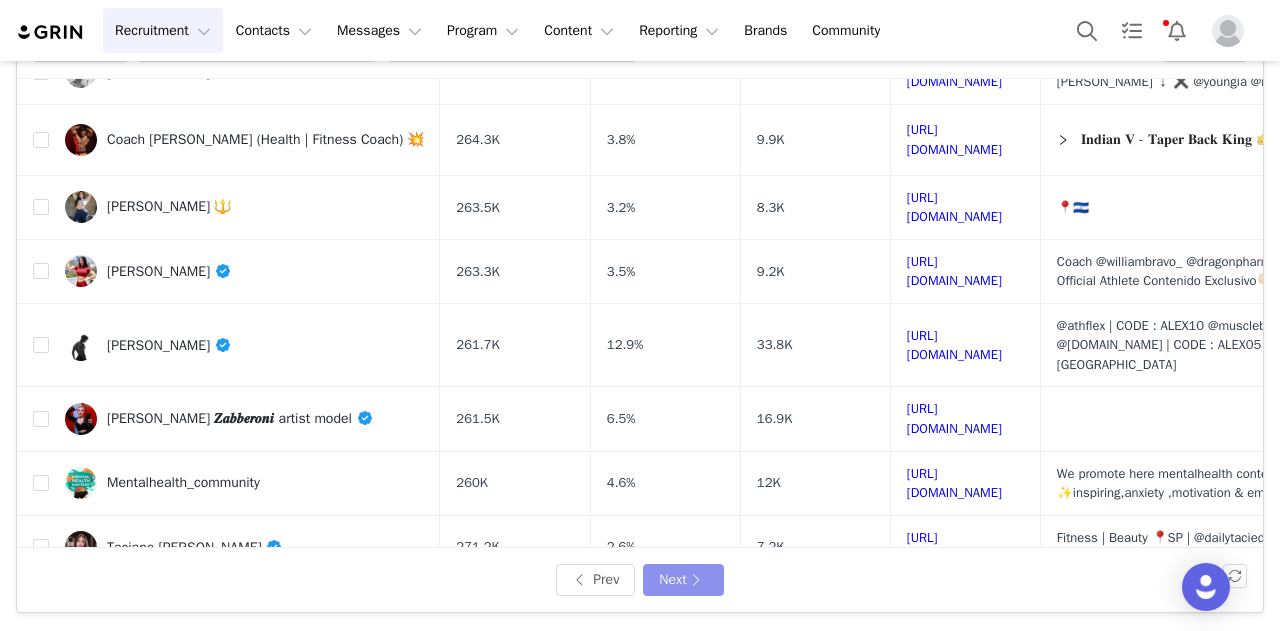 click on "Next" at bounding box center [683, 580] 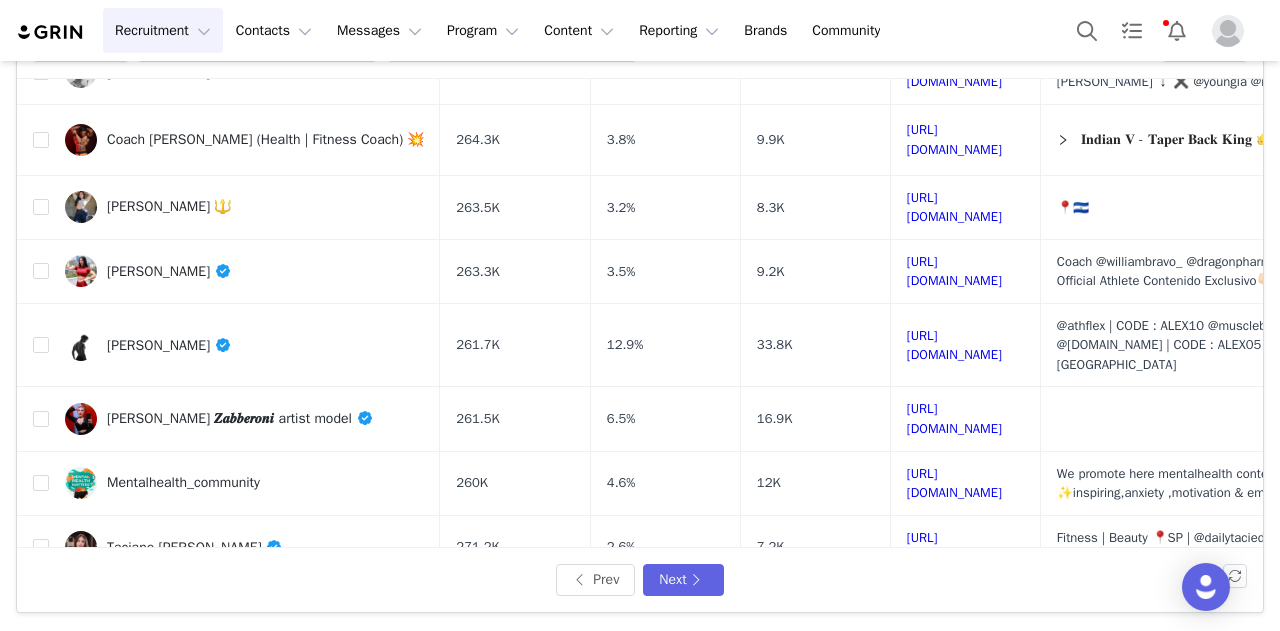 scroll, scrollTop: 0, scrollLeft: 0, axis: both 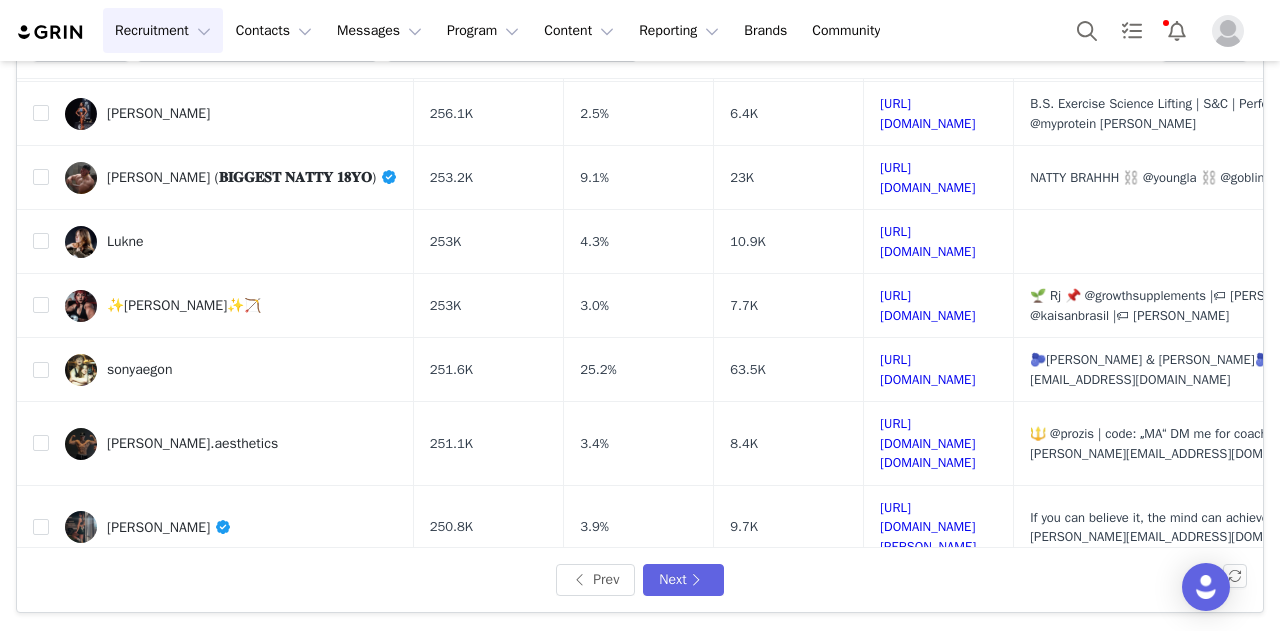 click on "✨𝙆𝙄𝙈✨🏹" at bounding box center (184, 306) 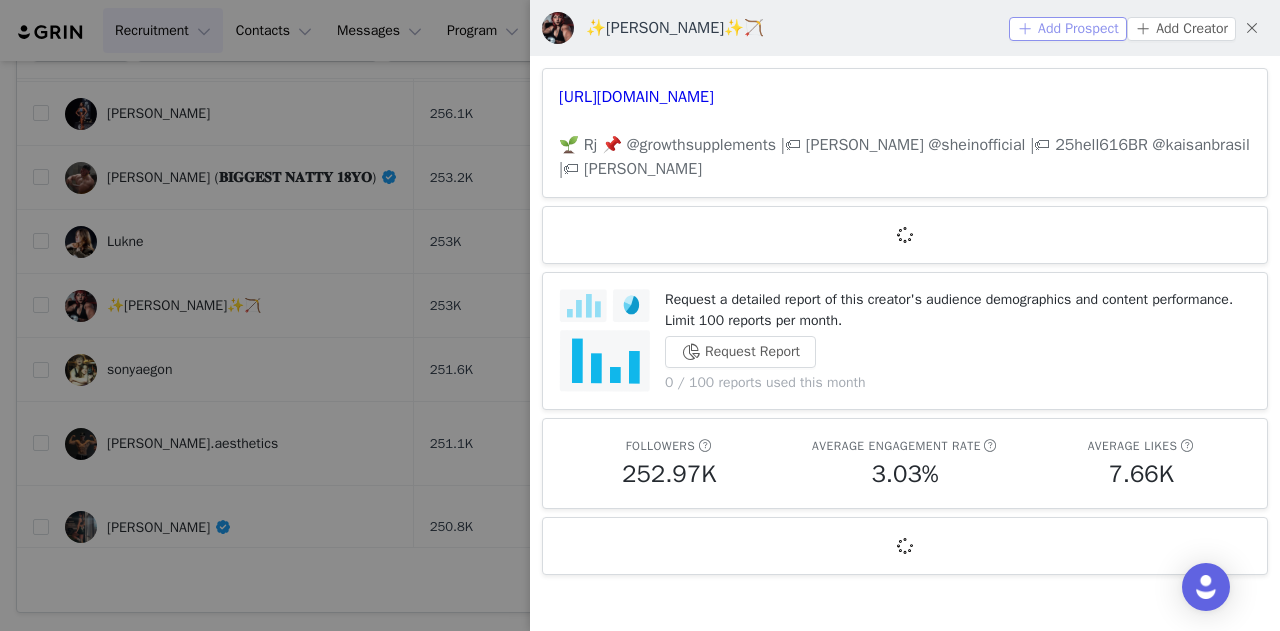 click on "Add Prospect" at bounding box center [1068, 29] 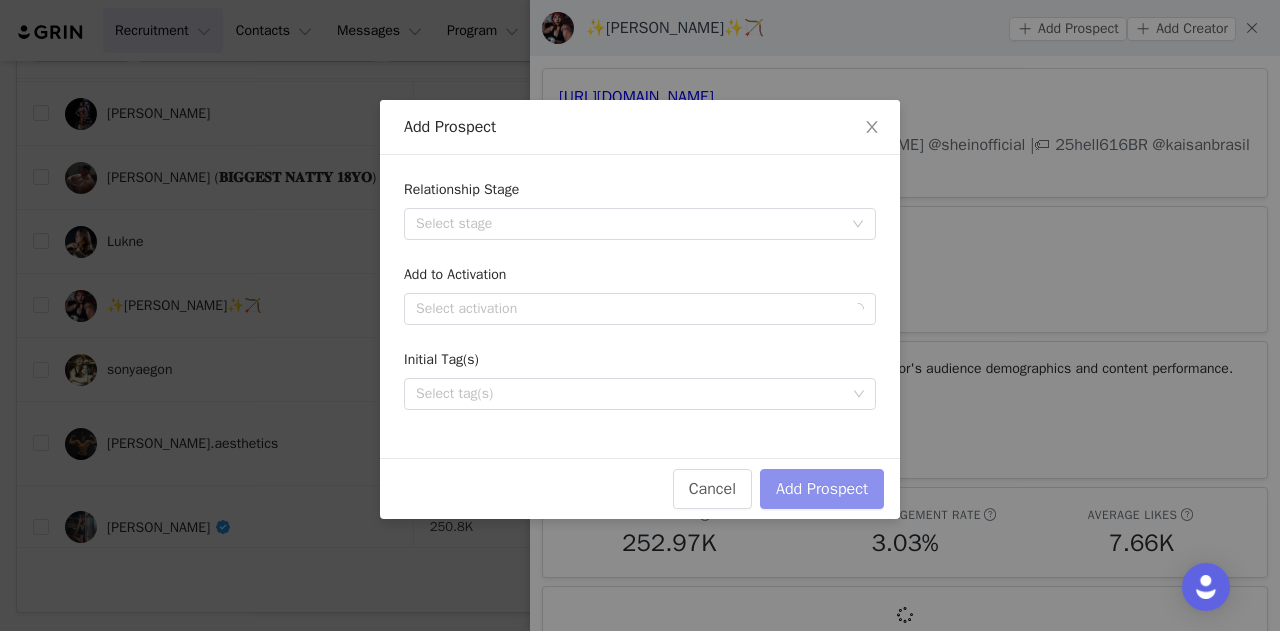 click on "Add Prospect" at bounding box center (822, 489) 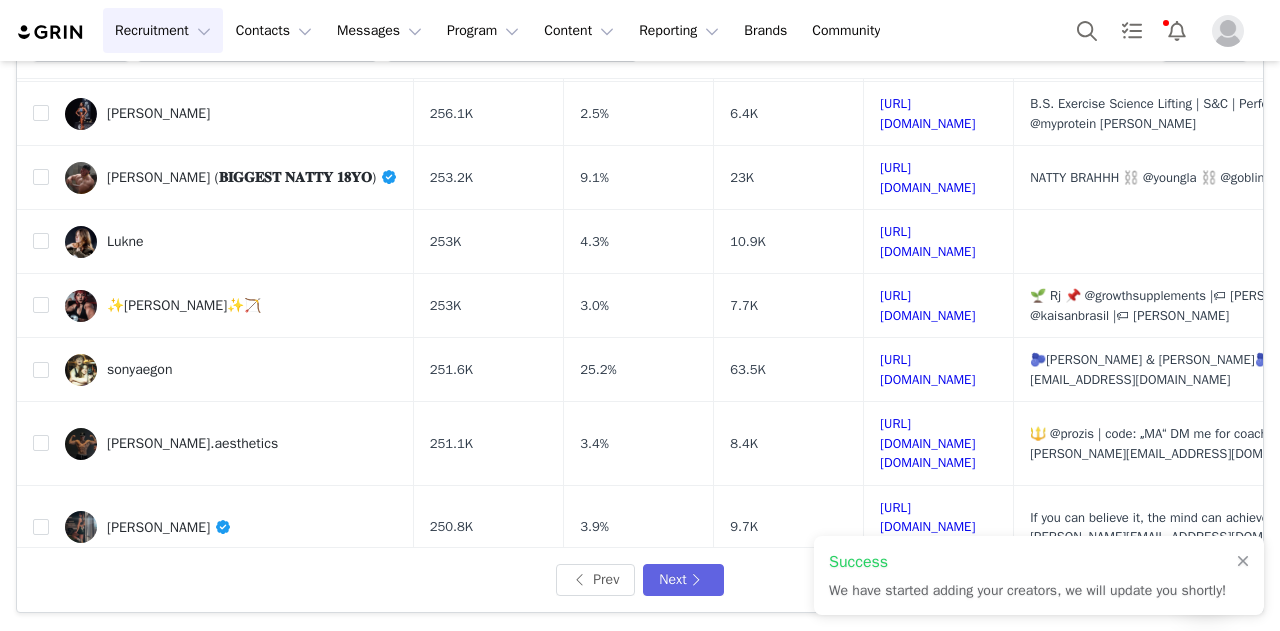 scroll, scrollTop: 600, scrollLeft: 0, axis: vertical 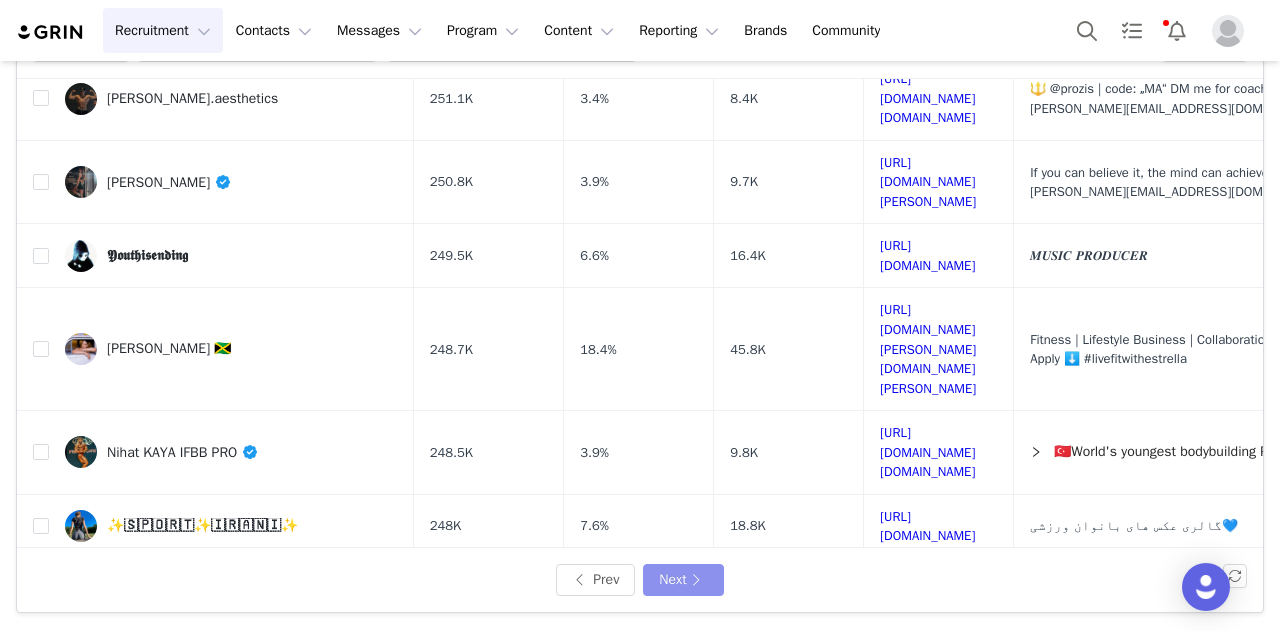 click on "Next" at bounding box center (683, 580) 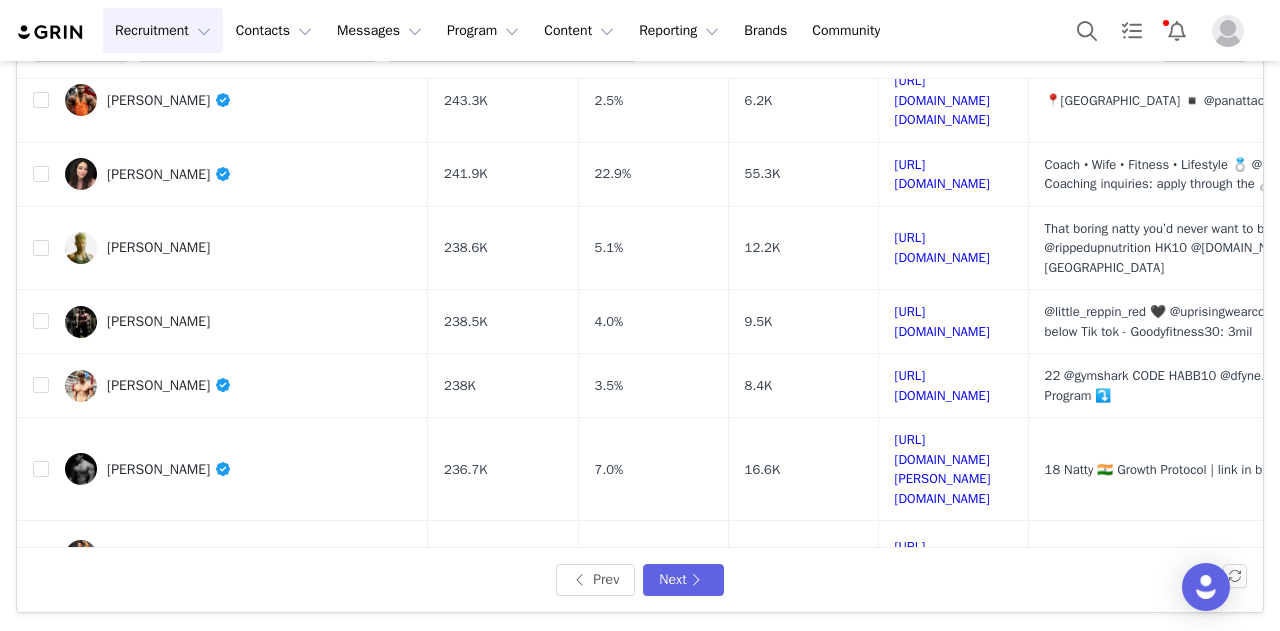 scroll, scrollTop: 0, scrollLeft: 0, axis: both 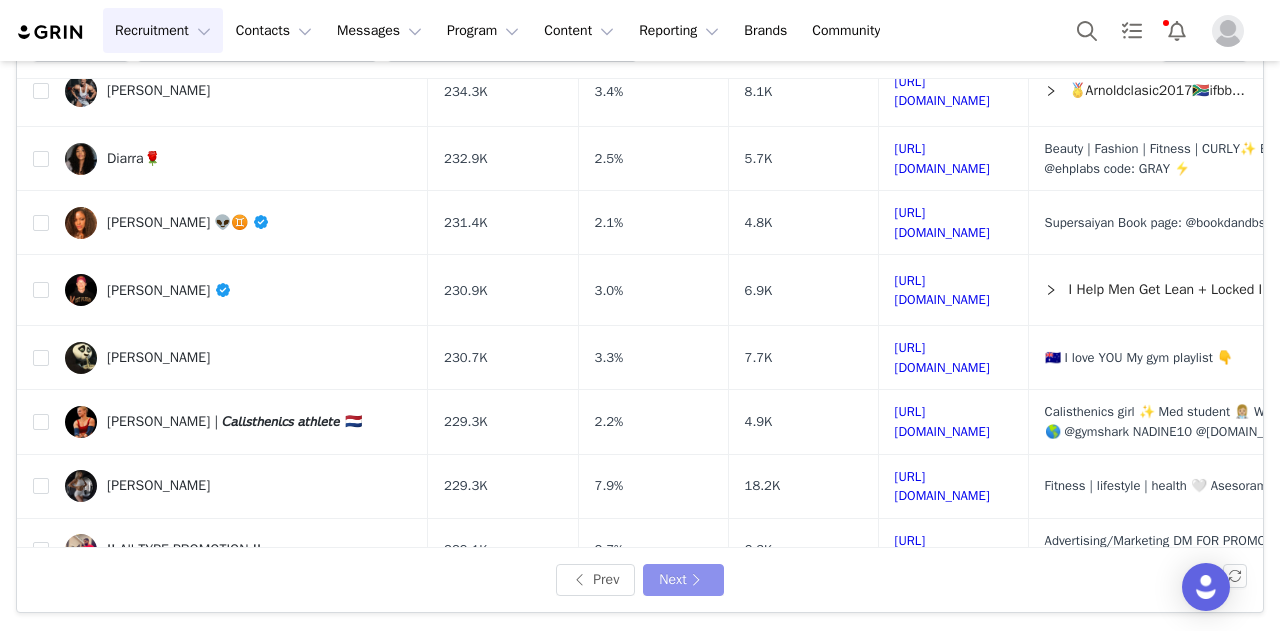 click on "Next" at bounding box center (683, 580) 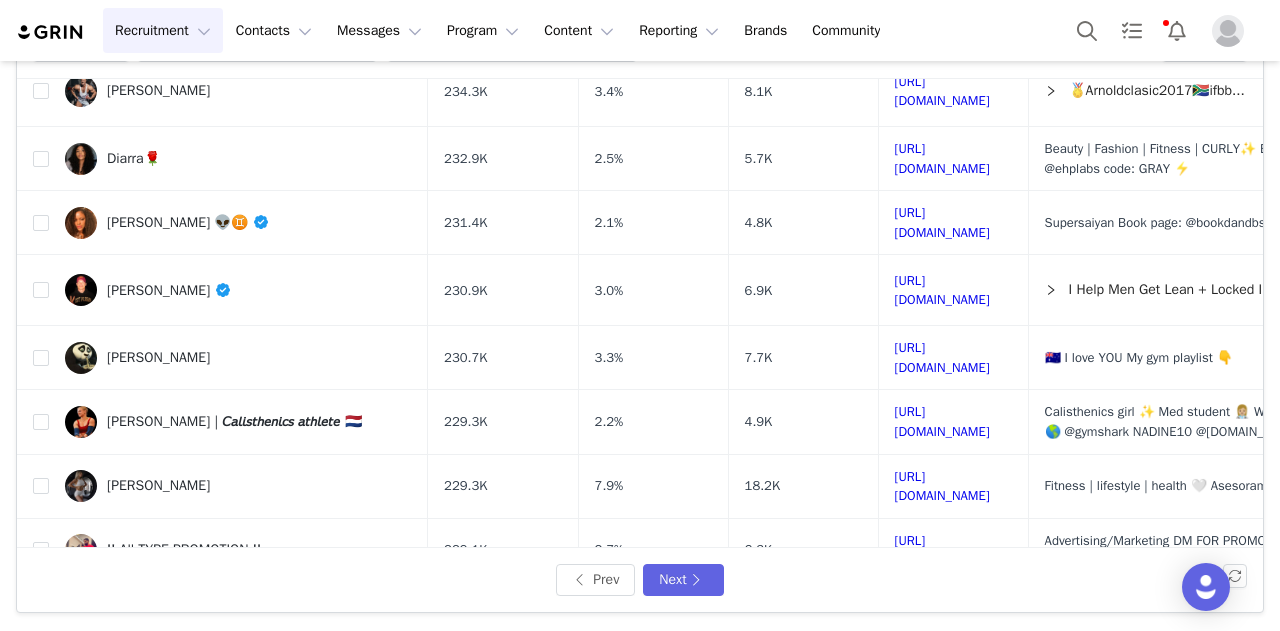 scroll, scrollTop: 0, scrollLeft: 0, axis: both 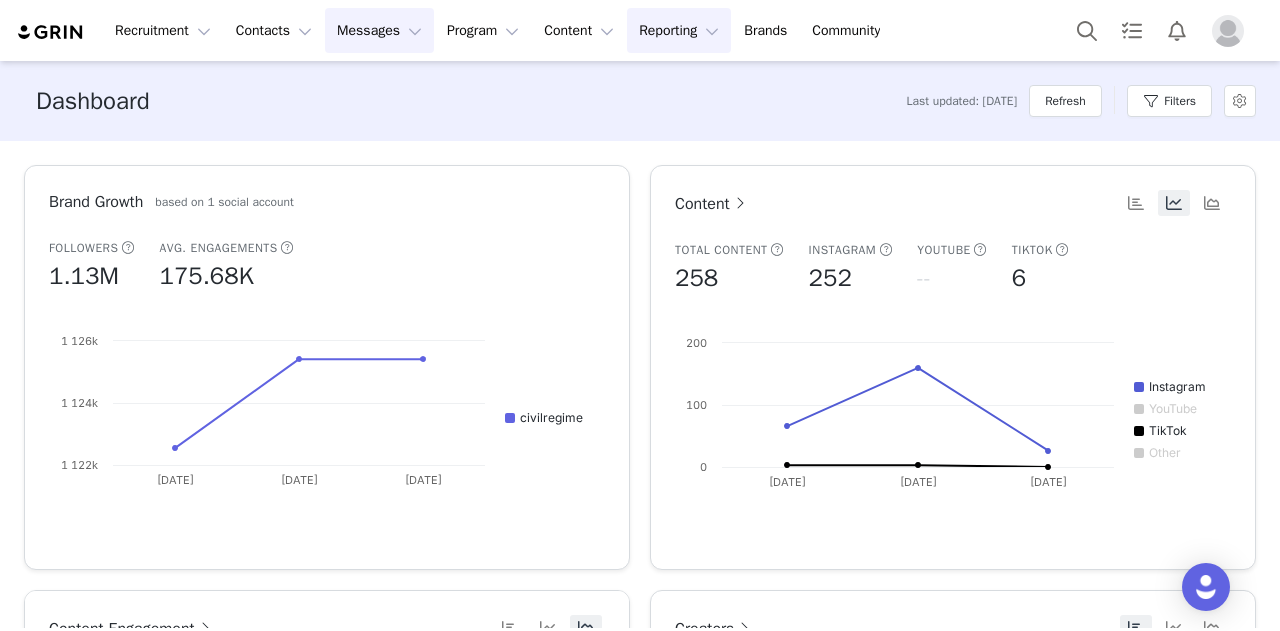 click on "Messages Messages" at bounding box center (379, 30) 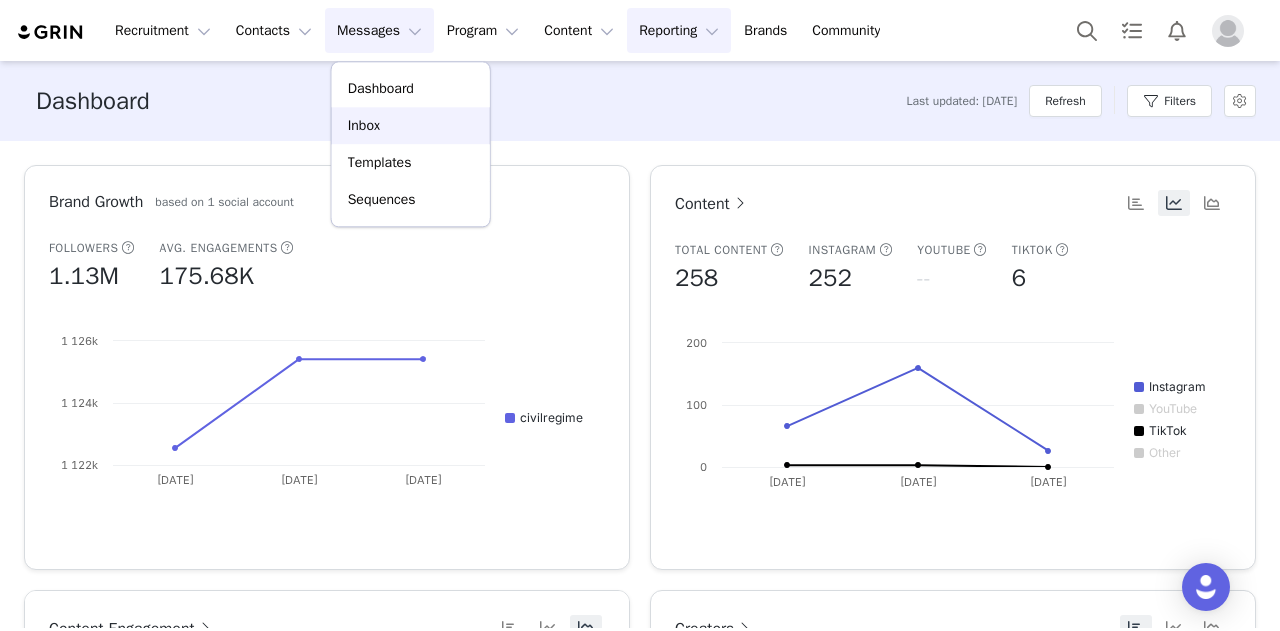 click on "Inbox" at bounding box center [411, 125] 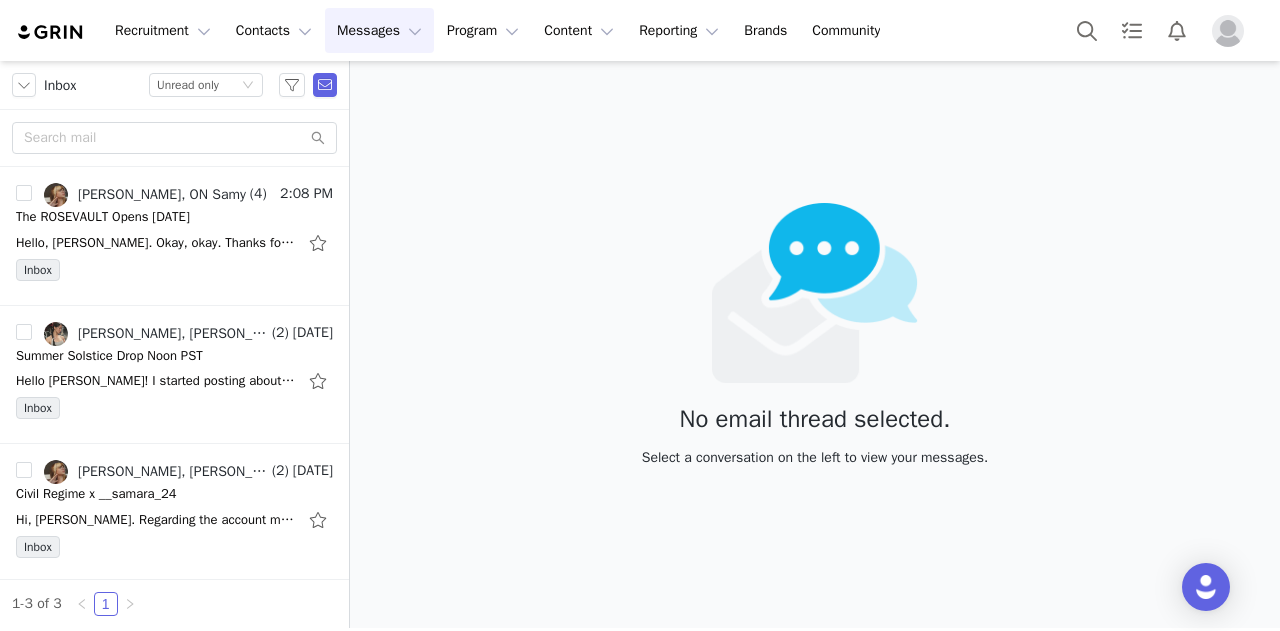 click on "Hello, Kameron.
Okay, okay.
Thanks for answering my questions! .
Em sex., 11 de jul. de 2025 16:15, Kameron Khorram <kameron.khorram@civilclothing.com> escreveu:
Hi Samara,
Totally understand if your package hasn’t arrived yet, no pressure to" at bounding box center (156, 243) 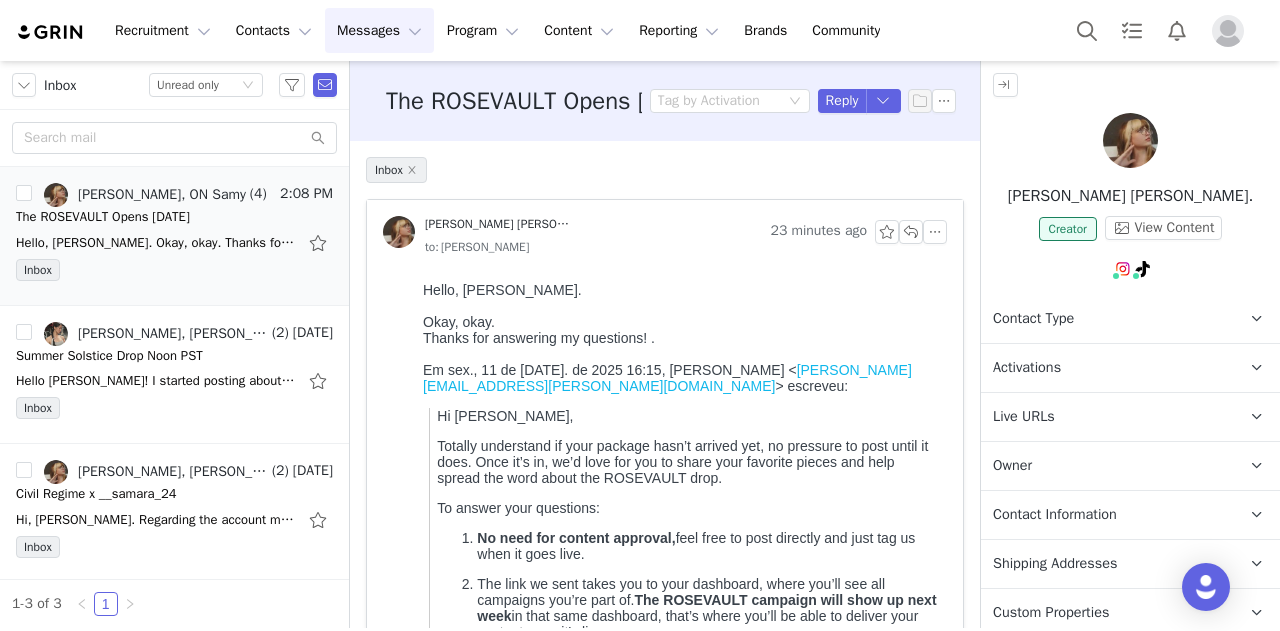 scroll, scrollTop: 6, scrollLeft: 0, axis: vertical 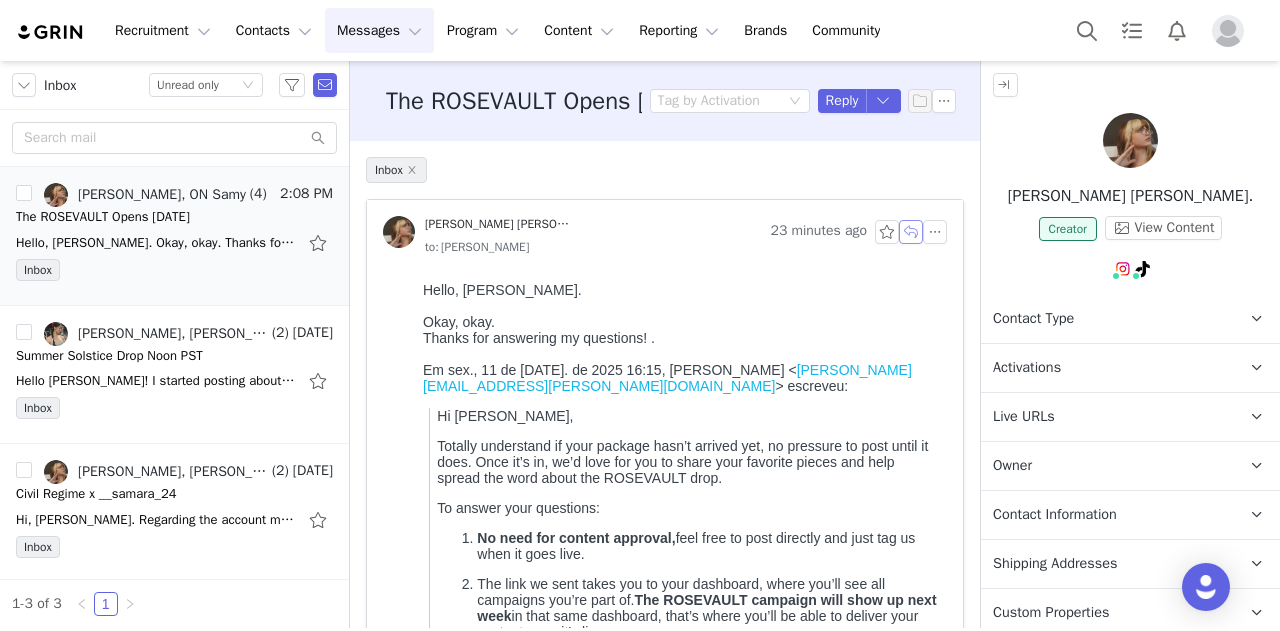 click at bounding box center [911, 232] 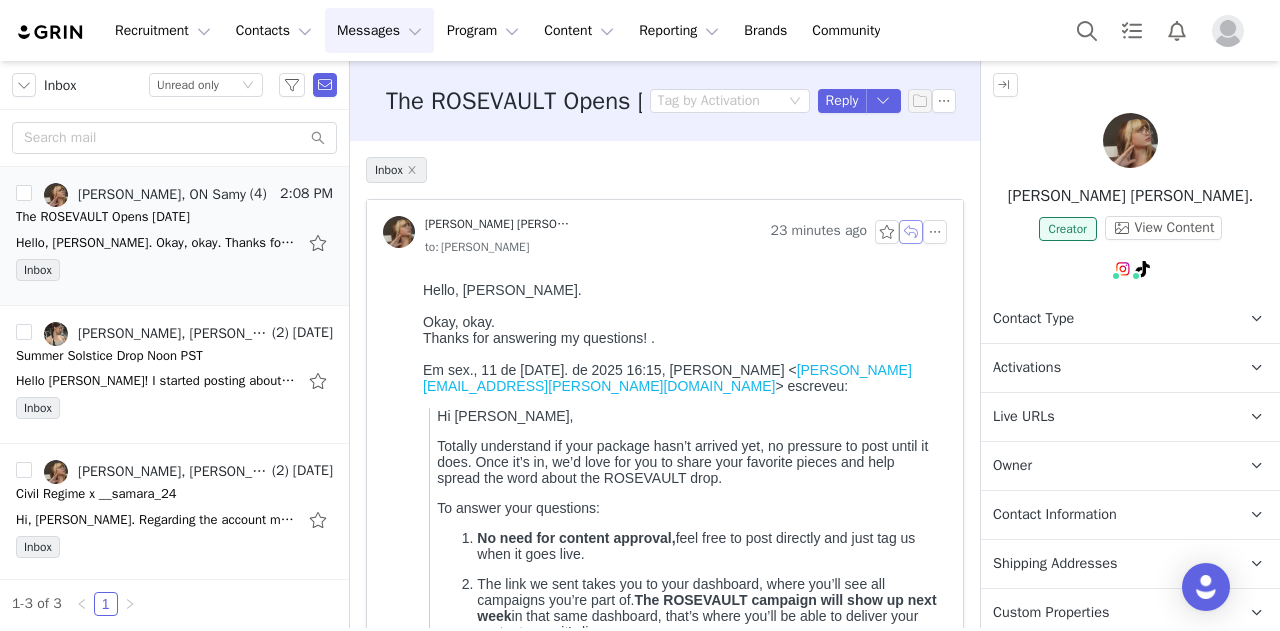 scroll, scrollTop: 947, scrollLeft: 0, axis: vertical 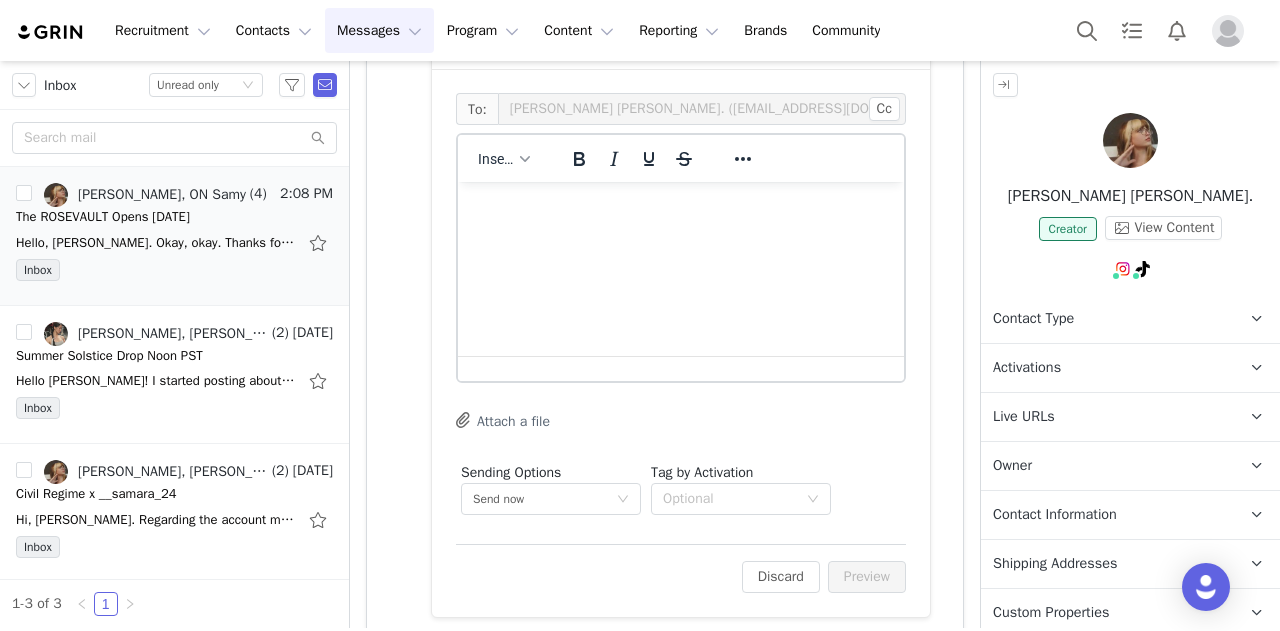 click at bounding box center (681, 209) 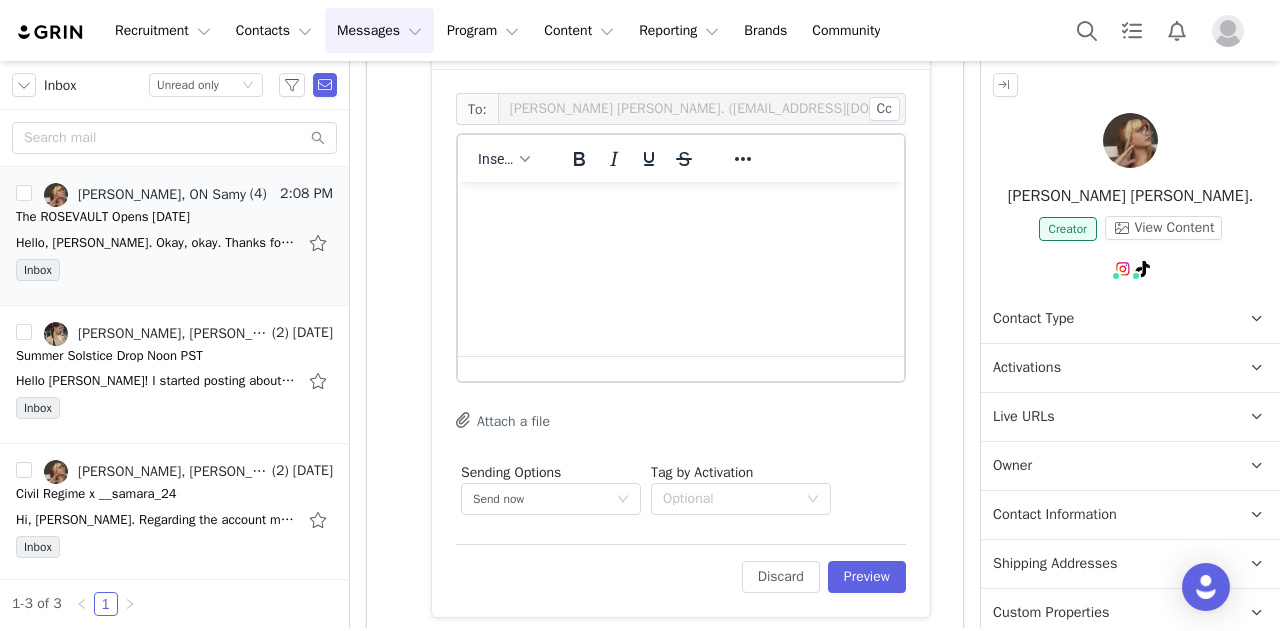 type 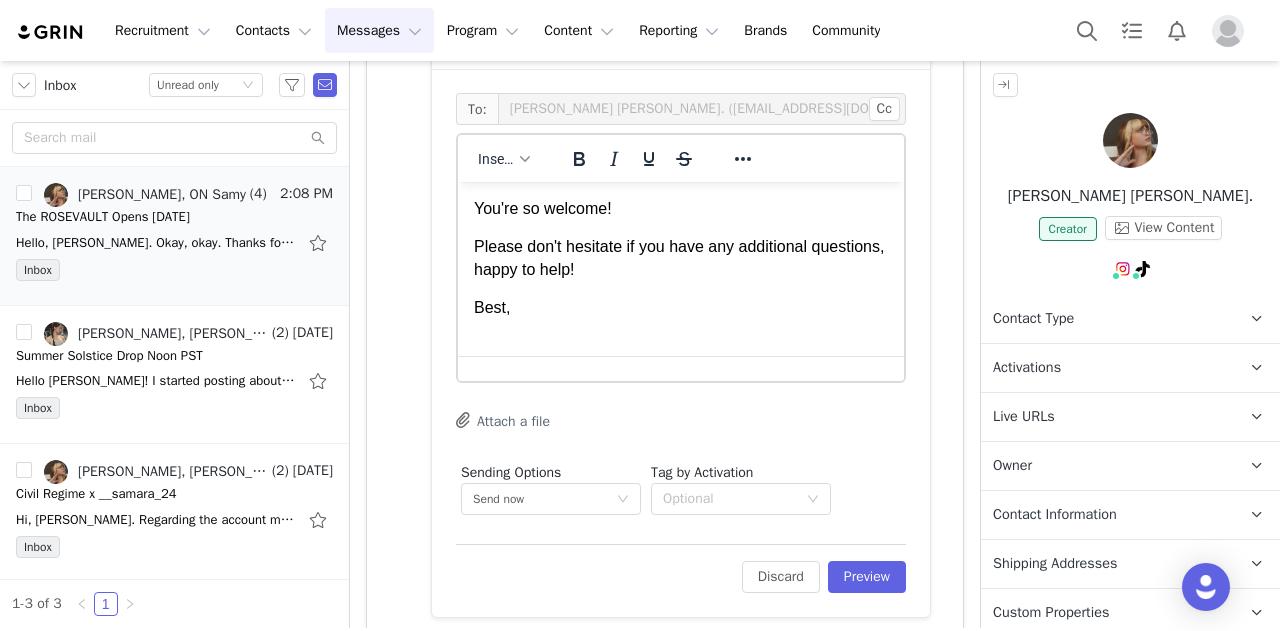 scroll, scrollTop: 2, scrollLeft: 0, axis: vertical 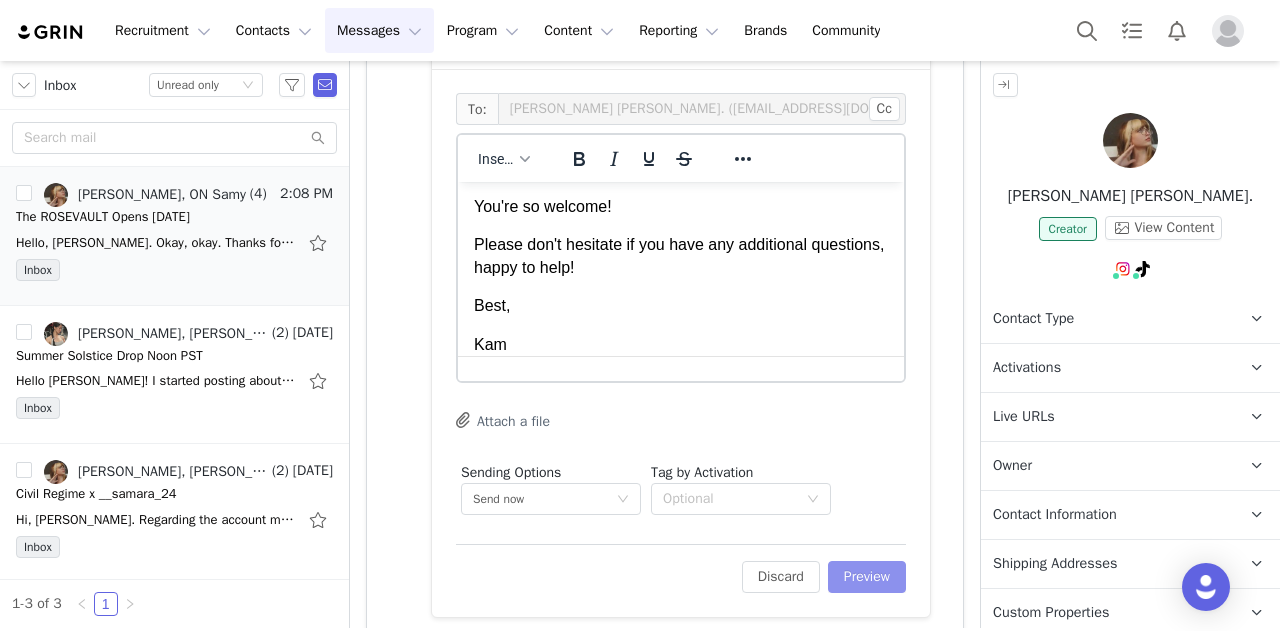 click on "Preview" at bounding box center (867, 577) 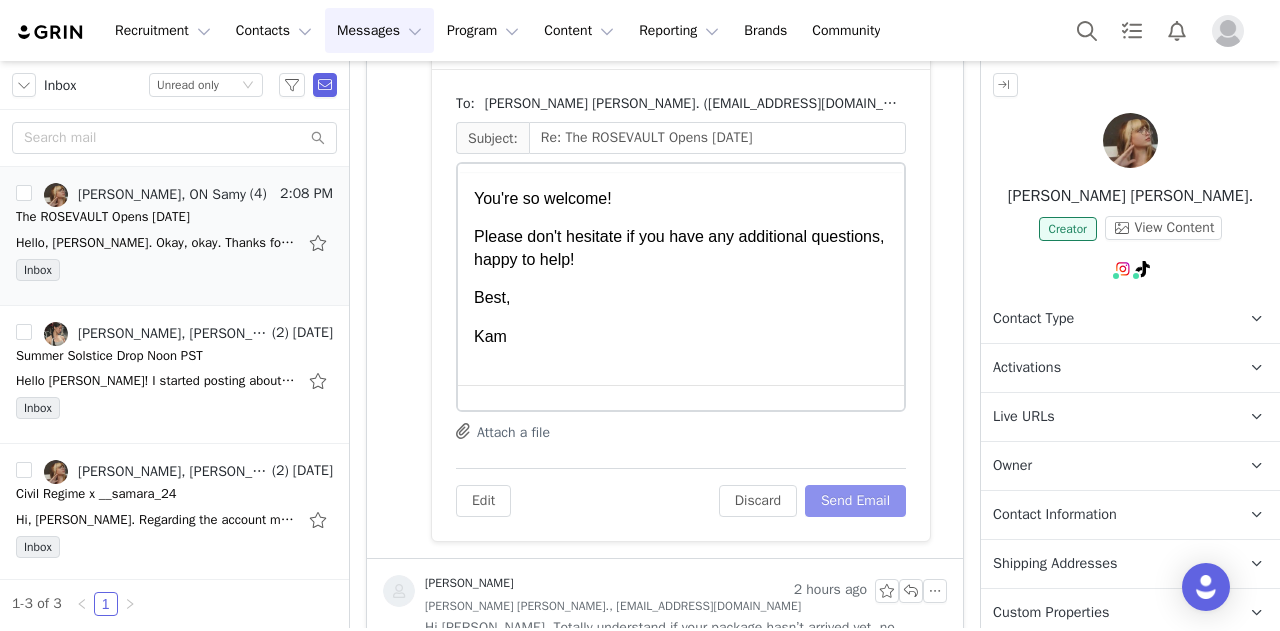 scroll, scrollTop: 0, scrollLeft: 0, axis: both 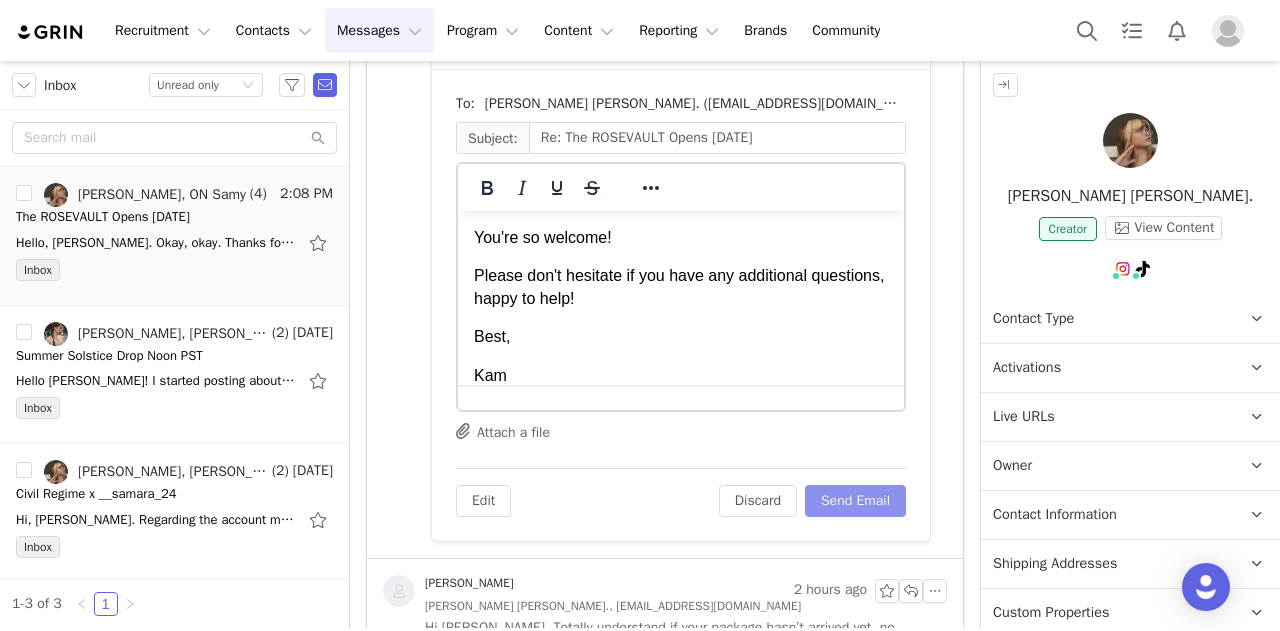 click on "Send Email" at bounding box center (855, 501) 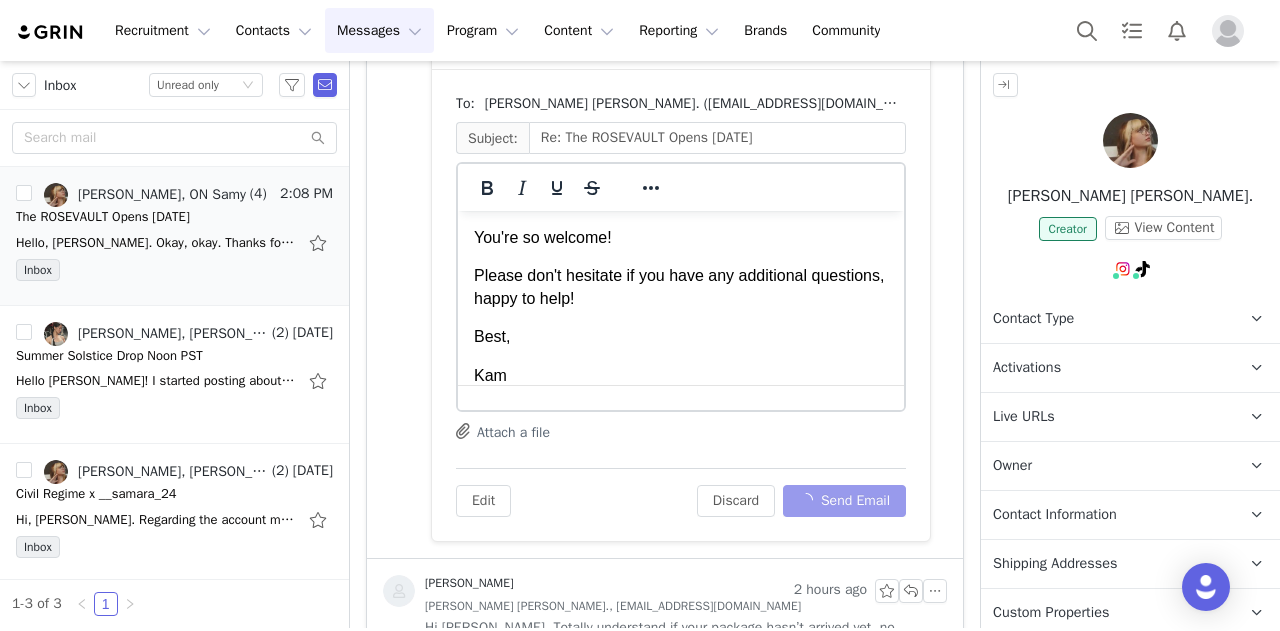 scroll, scrollTop: 782, scrollLeft: 0, axis: vertical 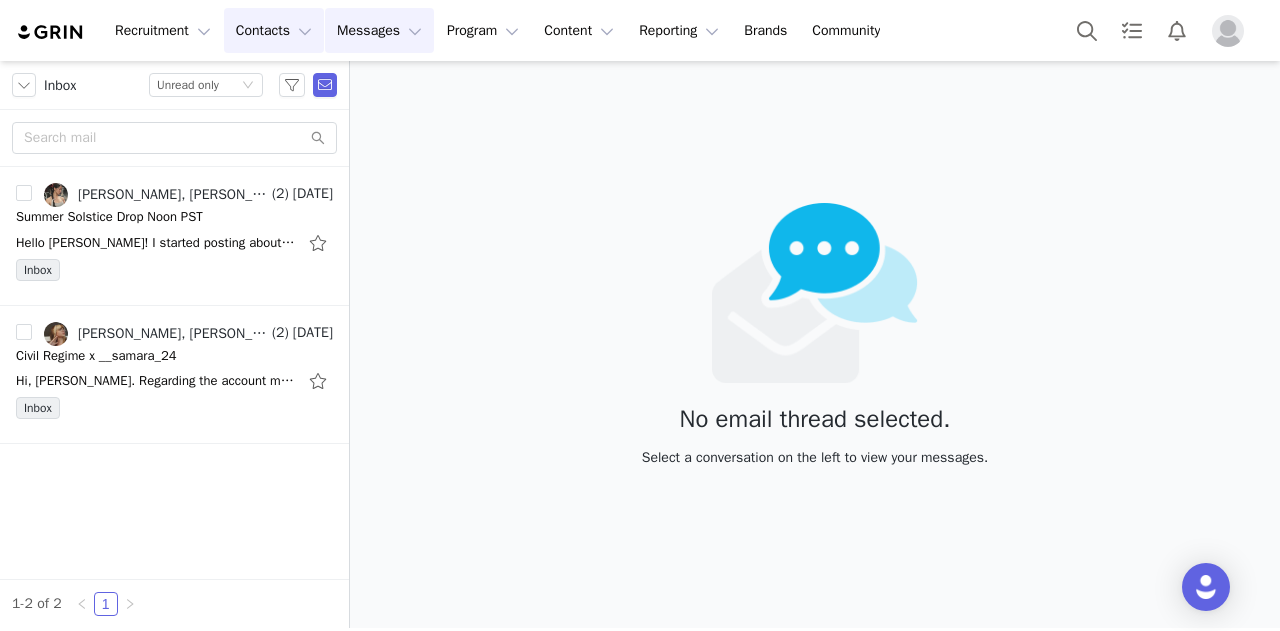 click on "Contacts Contacts" at bounding box center (274, 30) 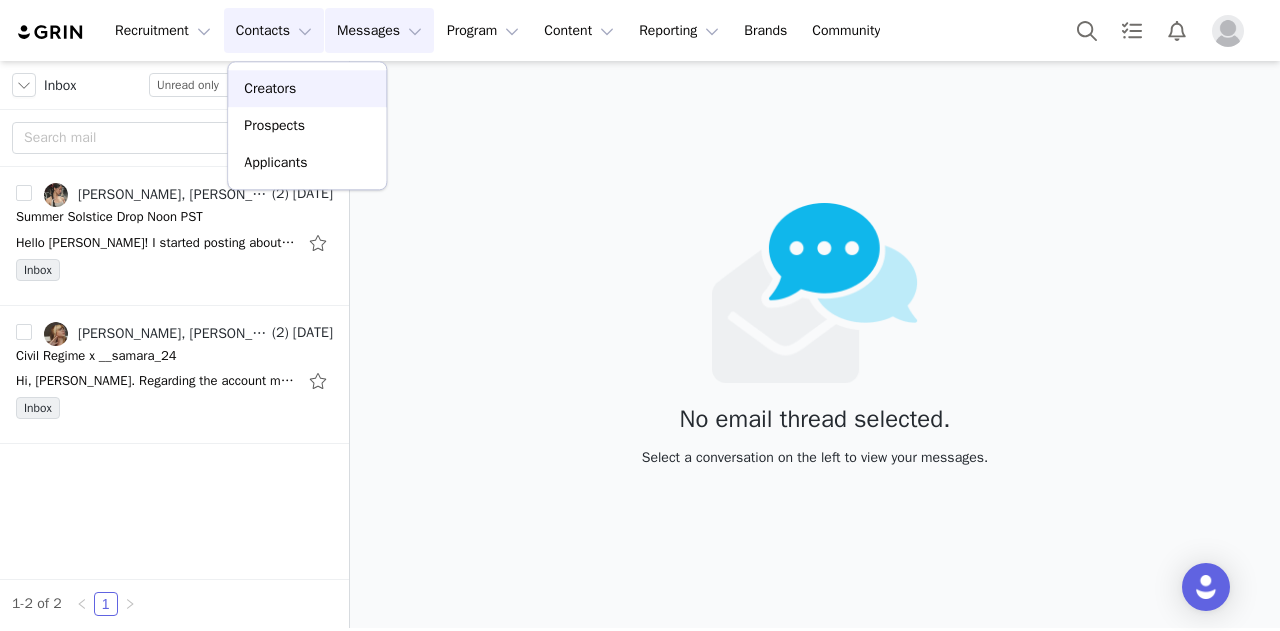 click on "Creators" at bounding box center (307, 88) 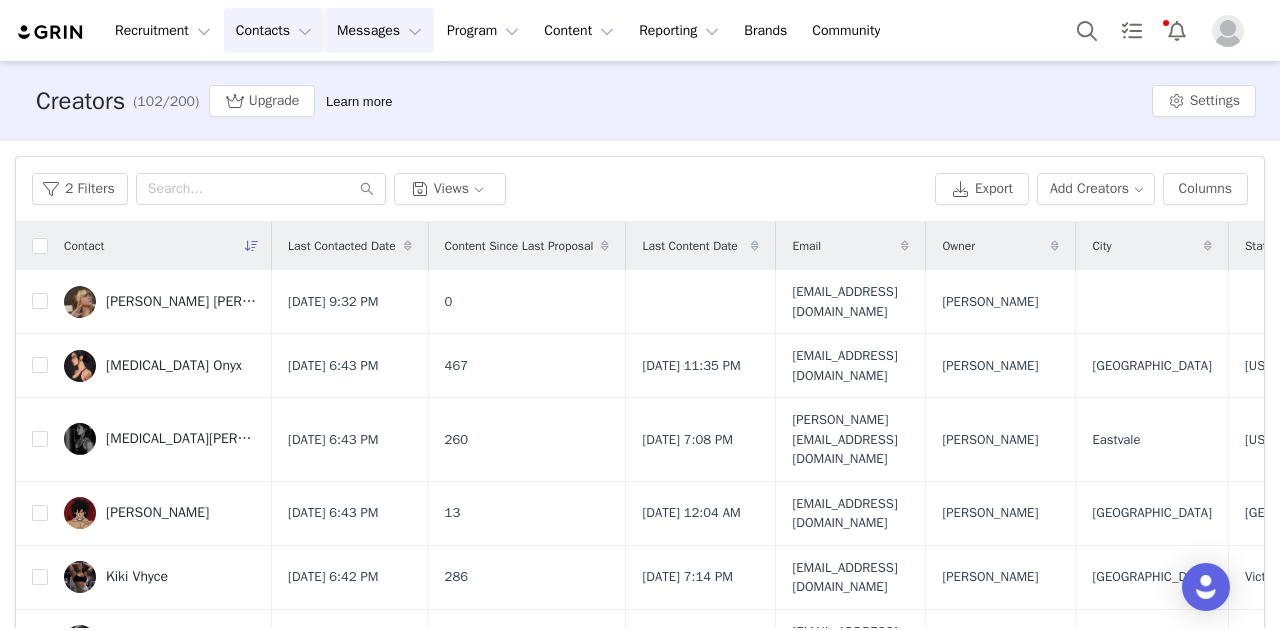 click on "Messages Messages" at bounding box center (379, 30) 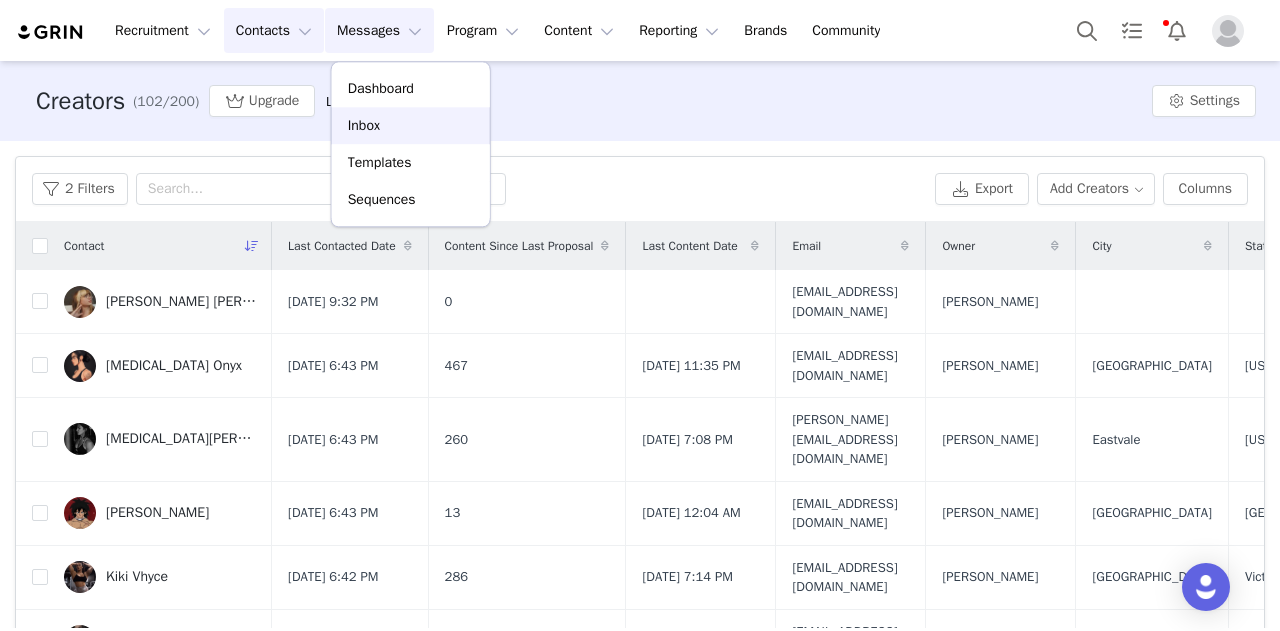click on "Inbox" at bounding box center [411, 125] 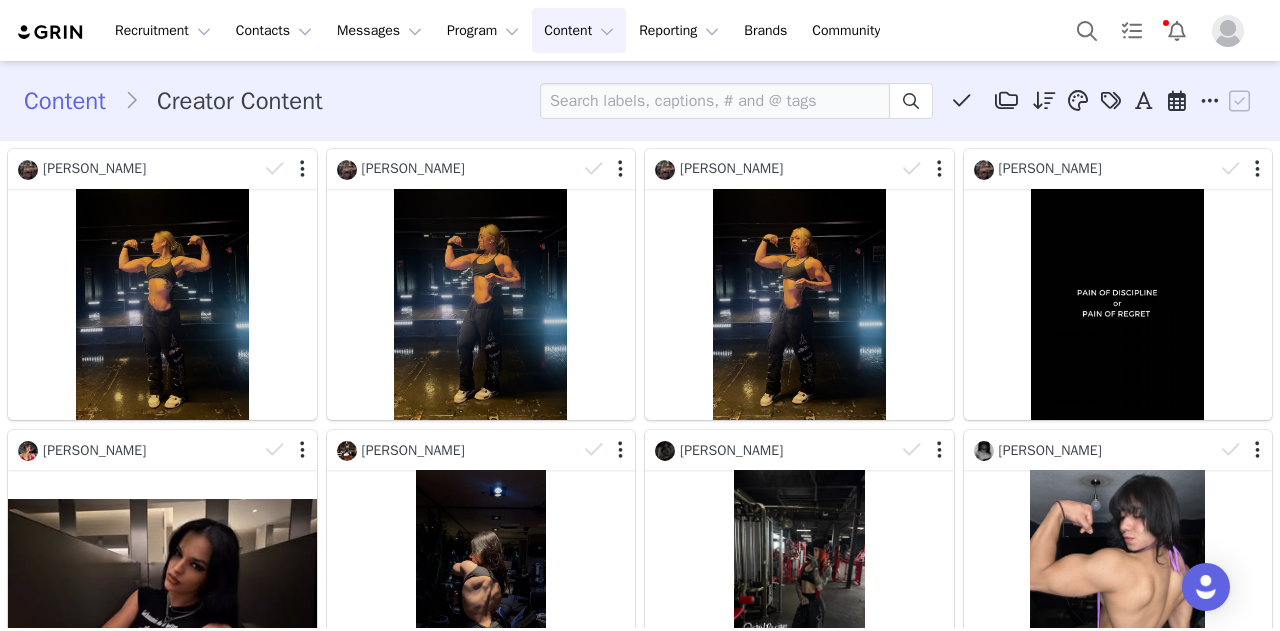 scroll, scrollTop: 0, scrollLeft: 0, axis: both 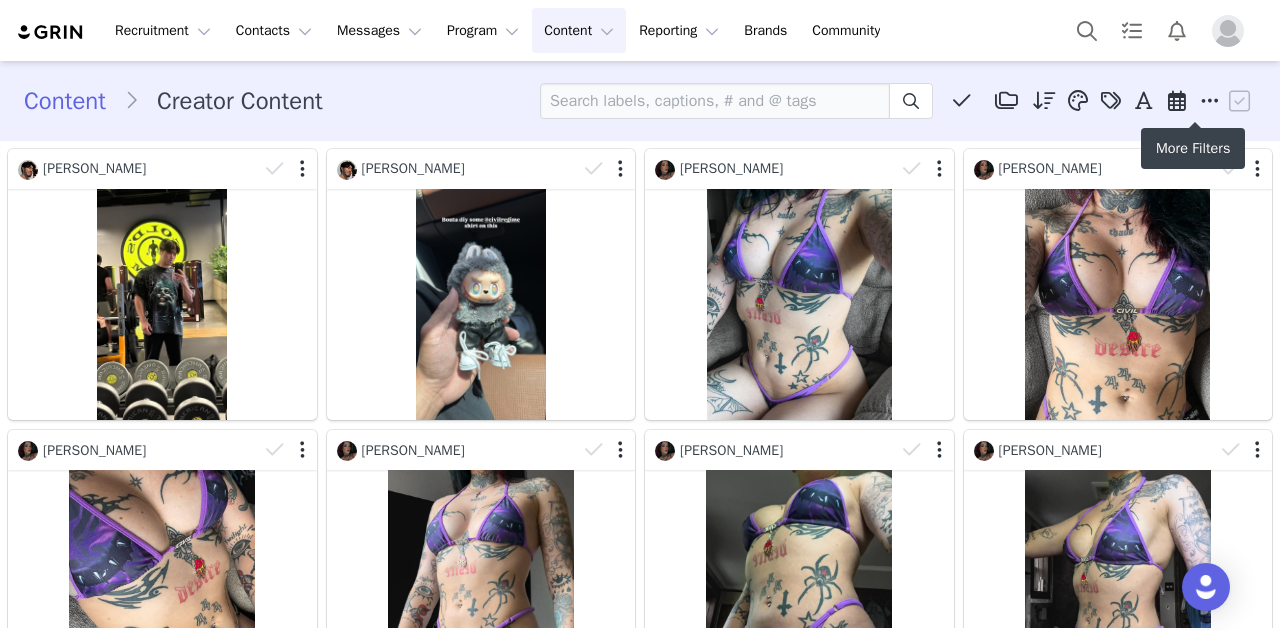 click at bounding box center [1210, 101] 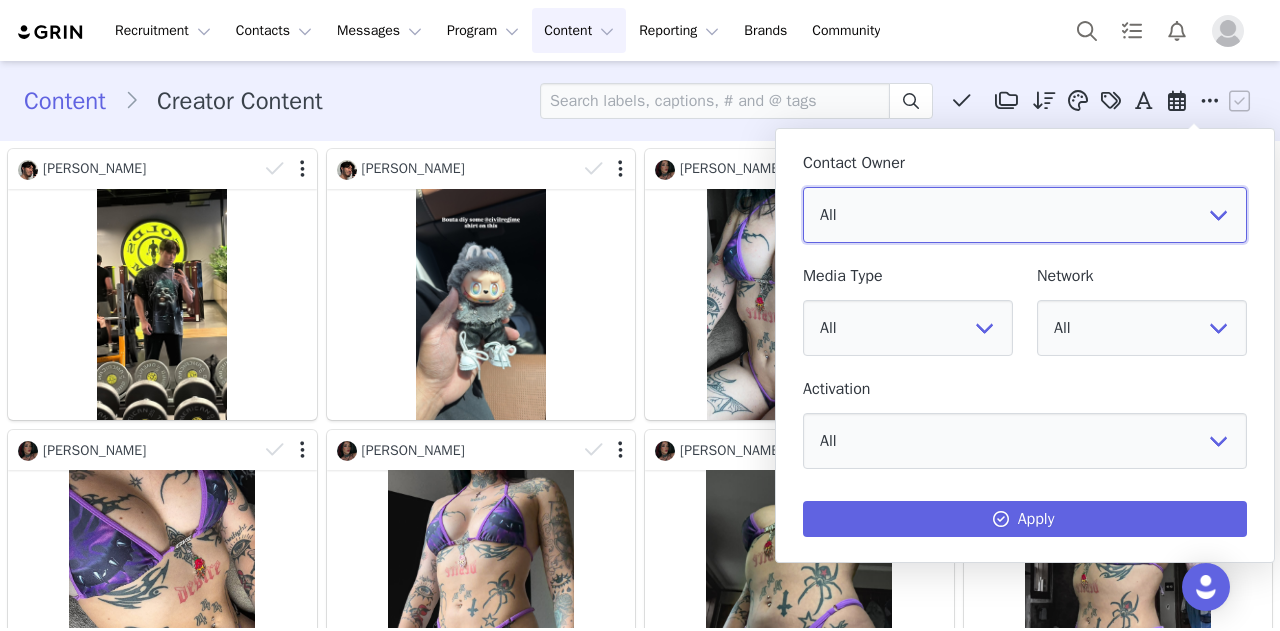 click on "All  [PERSON_NAME]   [PERSON_NAME] Q   [PERSON_NAME]   [PERSON_NAME]   [PERSON_NAME]" at bounding box center (1025, 215) 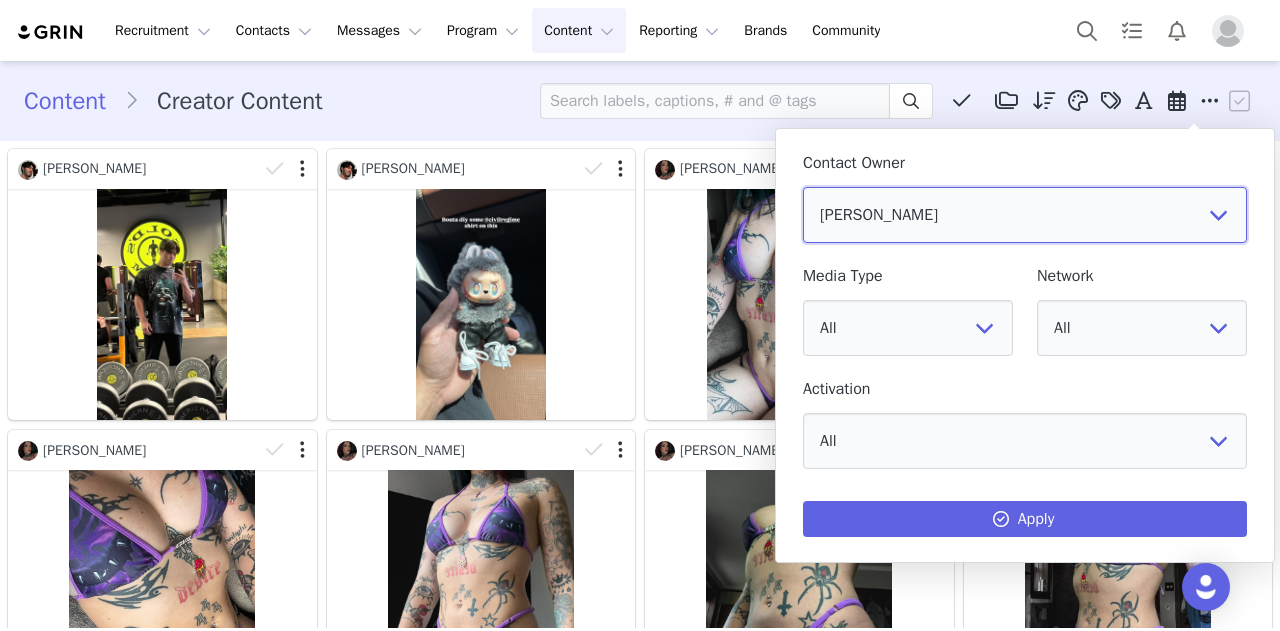 click on "All  [PERSON_NAME]   [PERSON_NAME] Q   [PERSON_NAME]   [PERSON_NAME]   [PERSON_NAME]" at bounding box center [1025, 215] 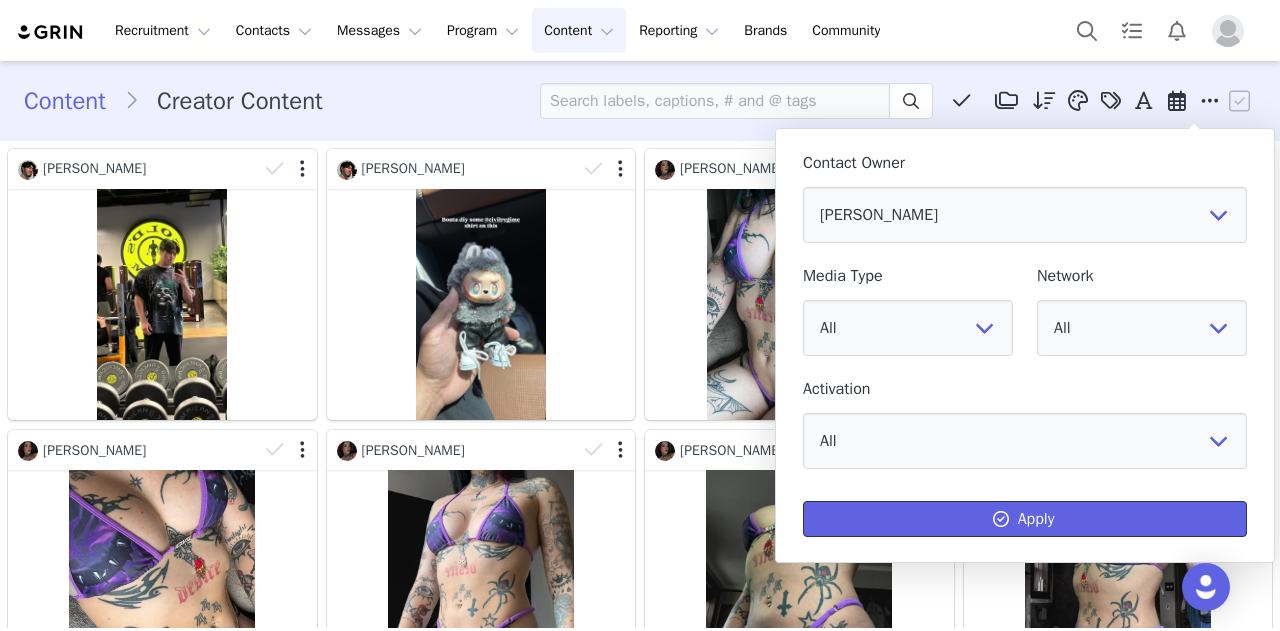 click on "Apply" at bounding box center [1025, 519] 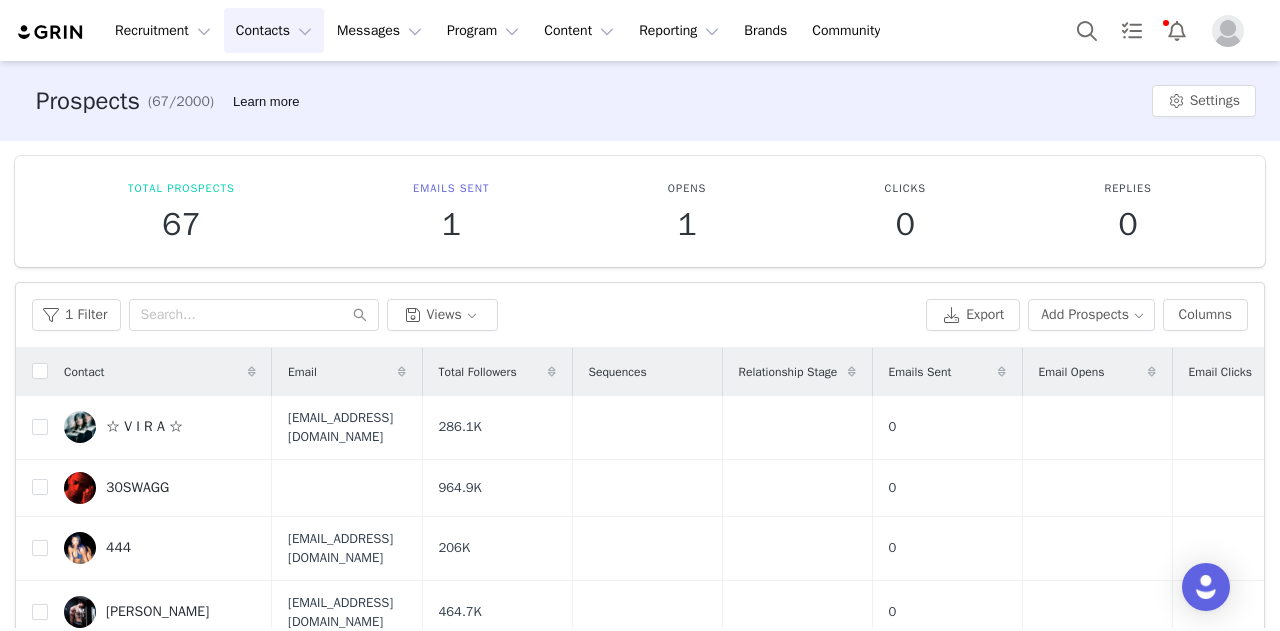 scroll, scrollTop: 0, scrollLeft: 0, axis: both 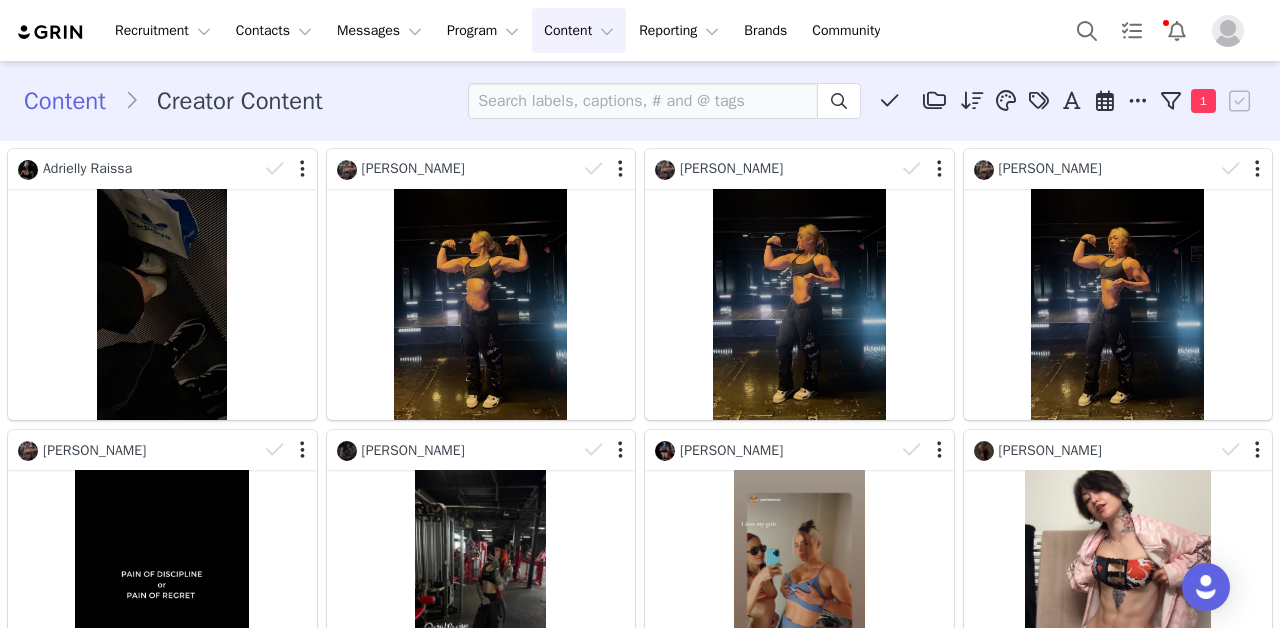 click on "Recruitment Recruitment Creator Search Curated Lists Landing Pages Web Extension AI Creator Search Beta Contacts Contacts Creators Prospects Applicants Messages Messages Dashboard Inbox Templates Sequences Program Program Activations Partnerships Payments Affiliates Content Content Creator Content Media Library Social Listening Reporting Reporting Dashboard Report Builder Brands Brands Community Community" at bounding box center (640, 30) 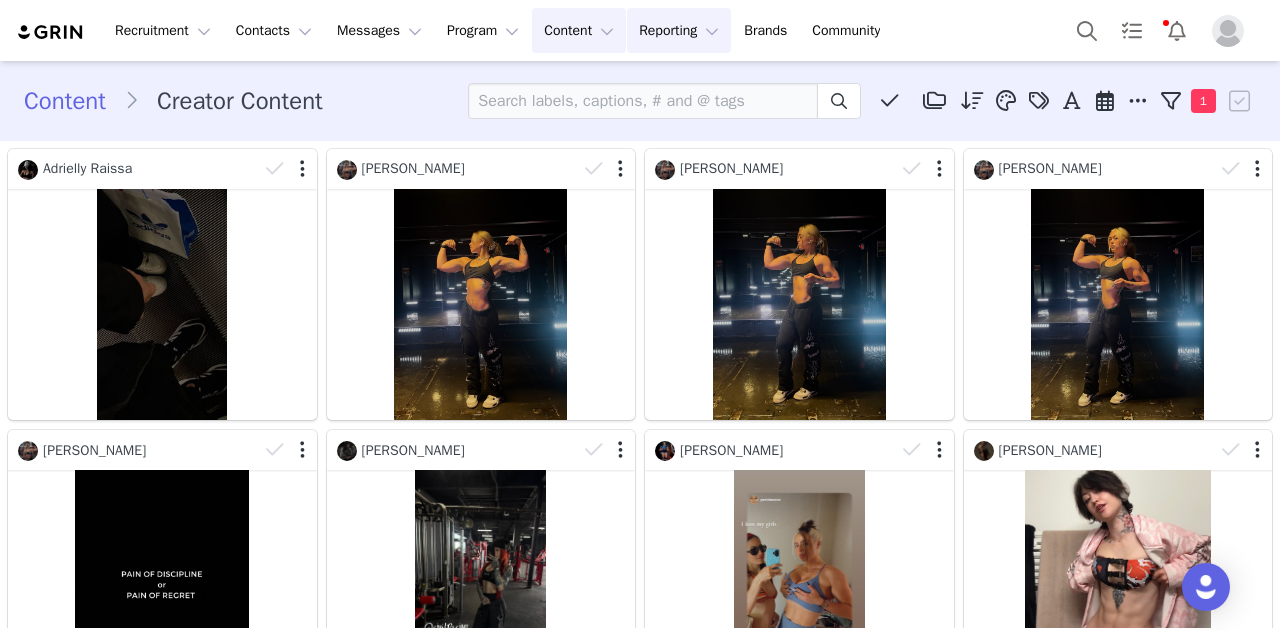 click on "Reporting Reporting" at bounding box center [679, 30] 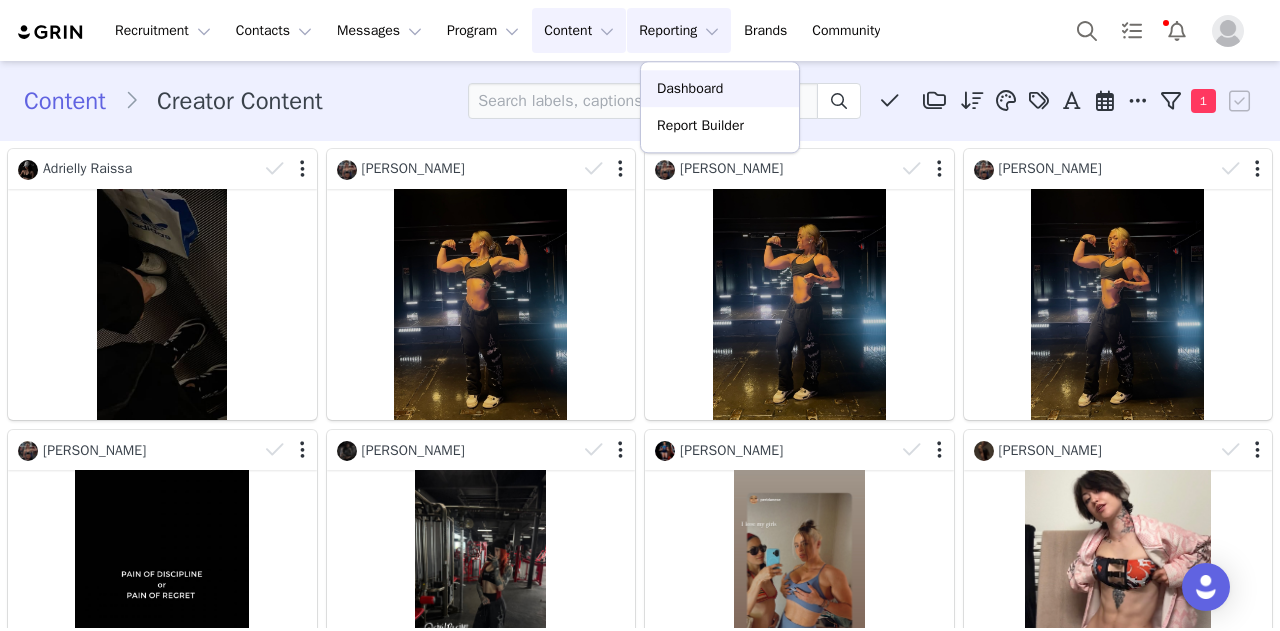 click on "Dashboard" at bounding box center [720, 88] 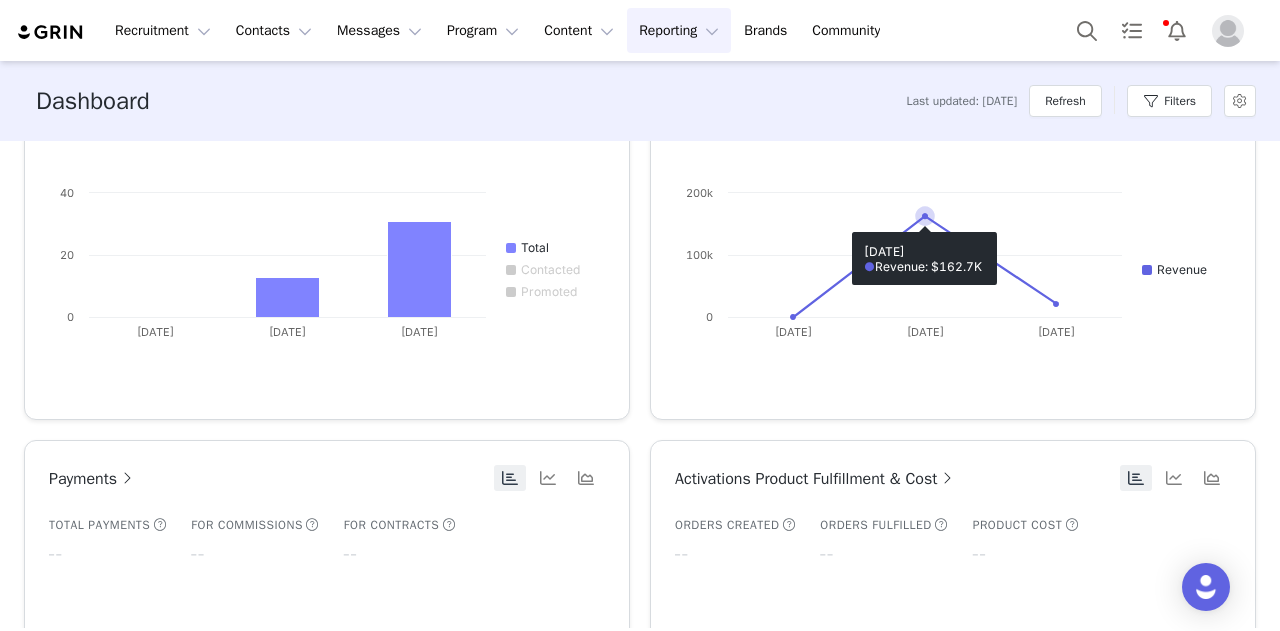 scroll, scrollTop: 1260, scrollLeft: 0, axis: vertical 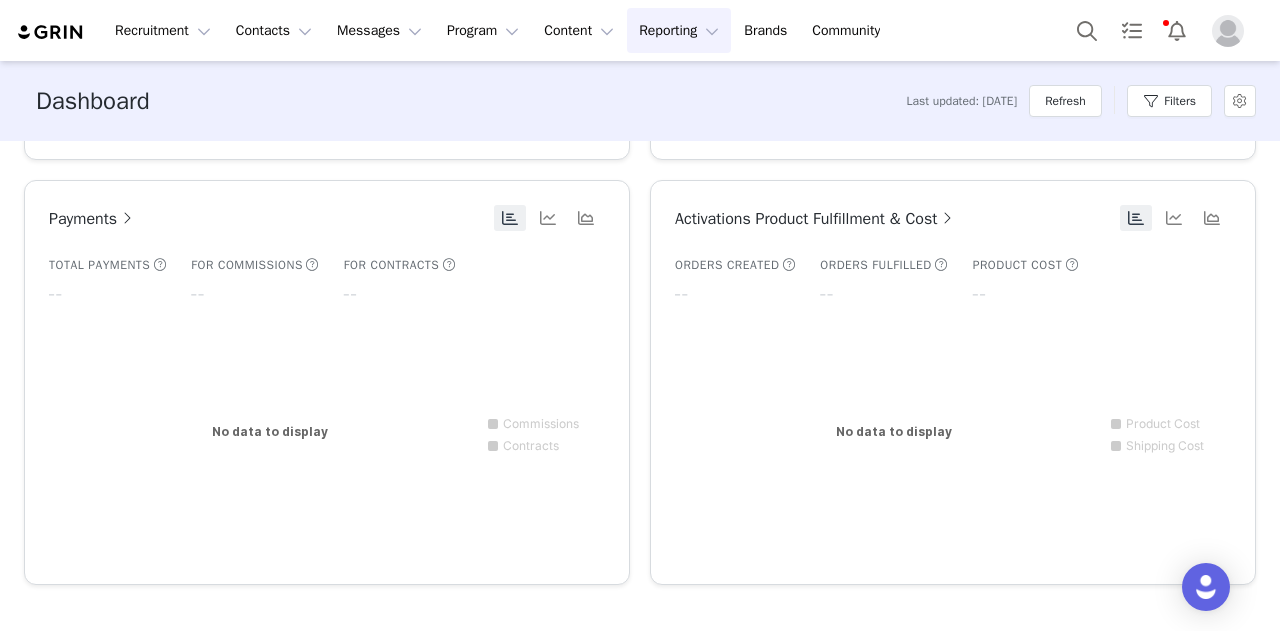 click on "Dashboard     Last updated: 2 days ago Refresh Filters" at bounding box center [640, 101] 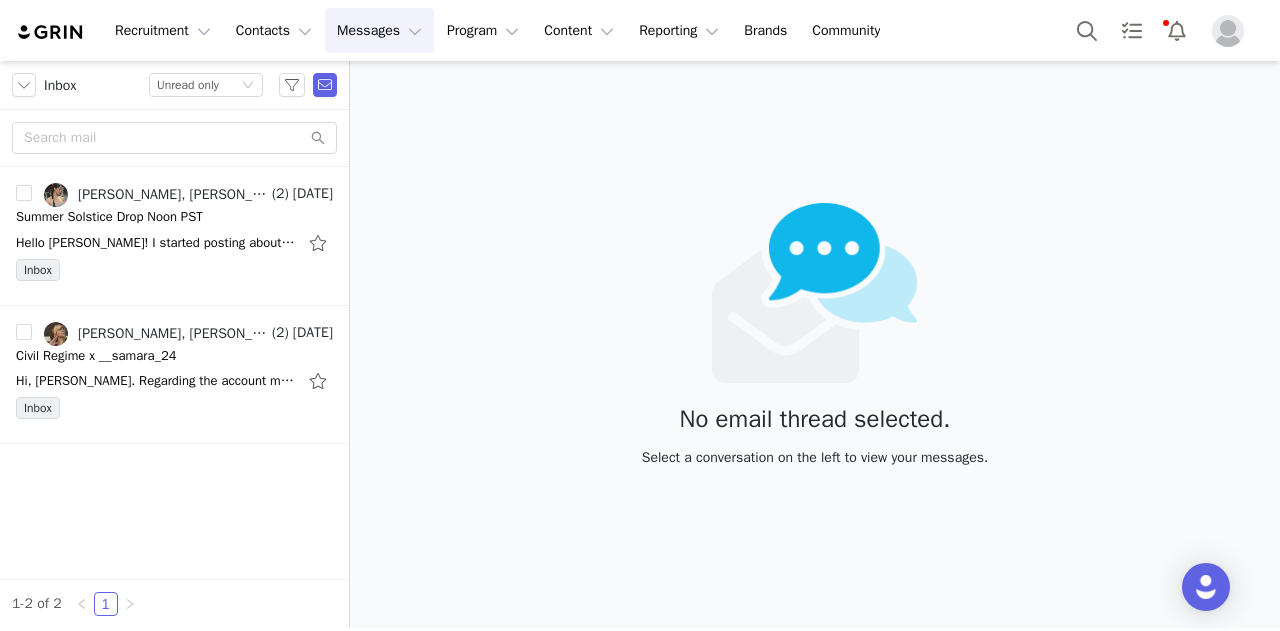 scroll, scrollTop: 0, scrollLeft: 0, axis: both 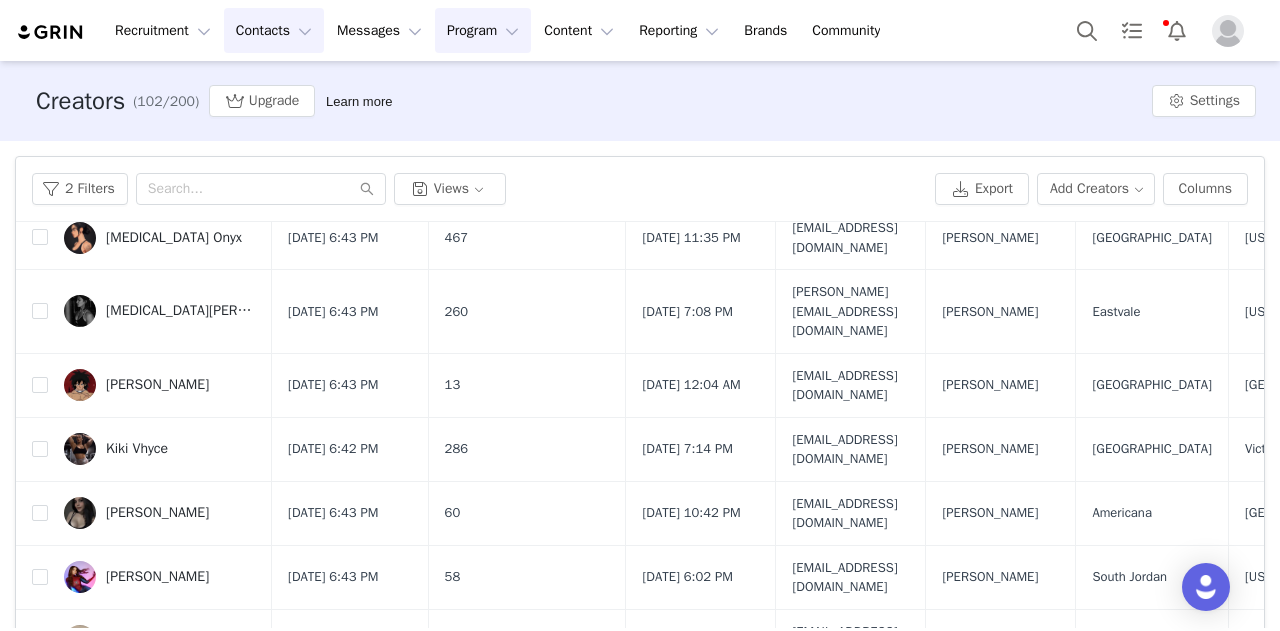 click on "Program Program" at bounding box center [483, 30] 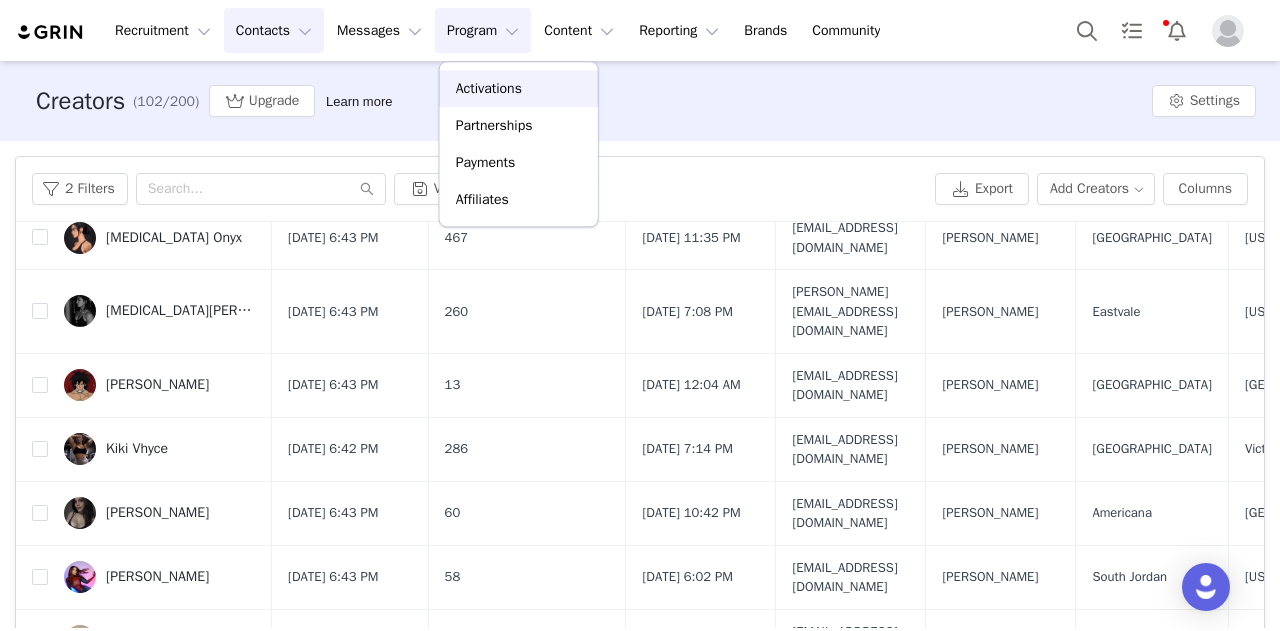 click on "Activations" at bounding box center [519, 88] 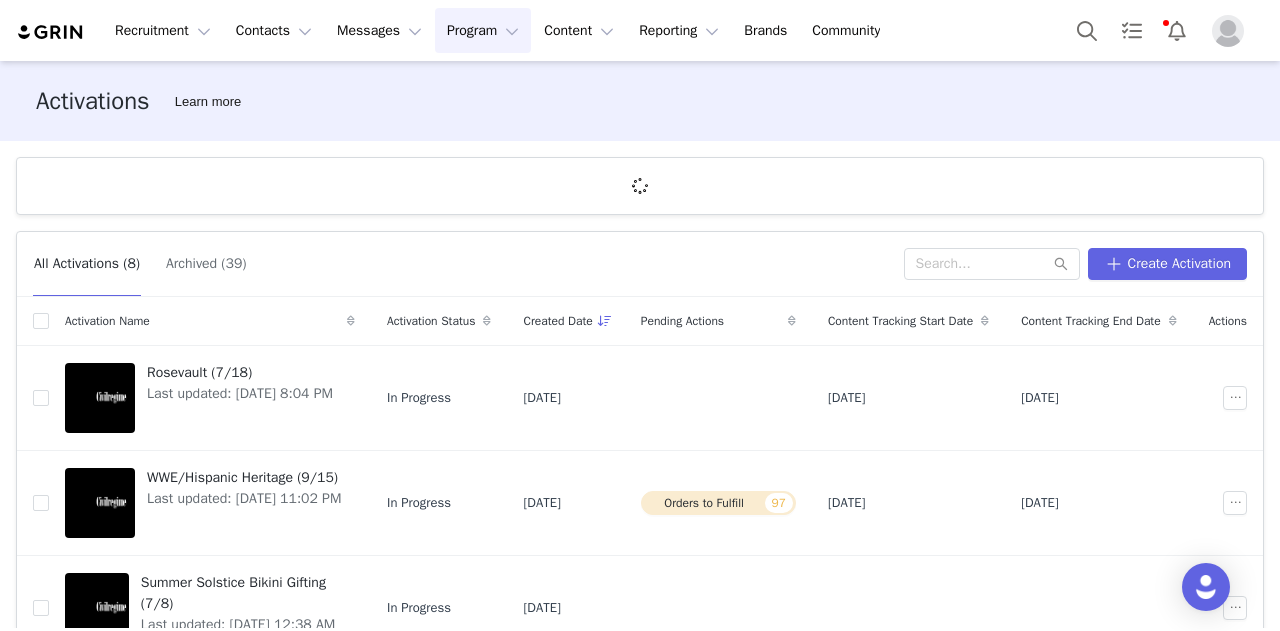 click on "Last updated: [DATE] 8:04 PM" at bounding box center [240, 393] 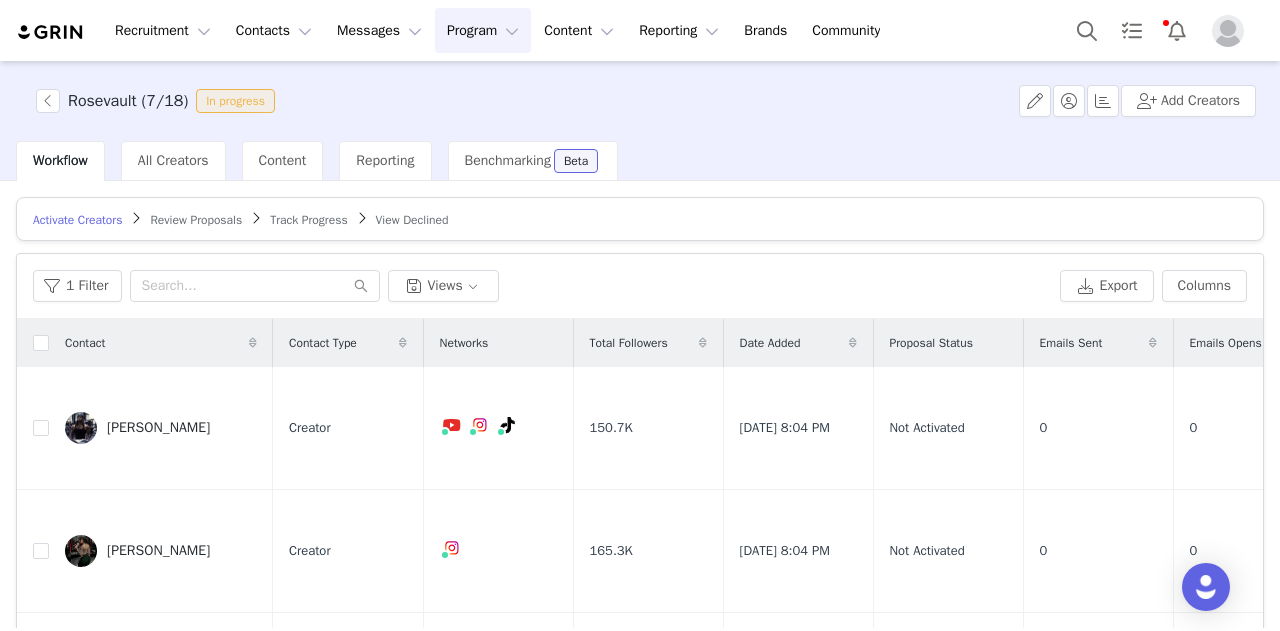 scroll, scrollTop: 238, scrollLeft: 0, axis: vertical 